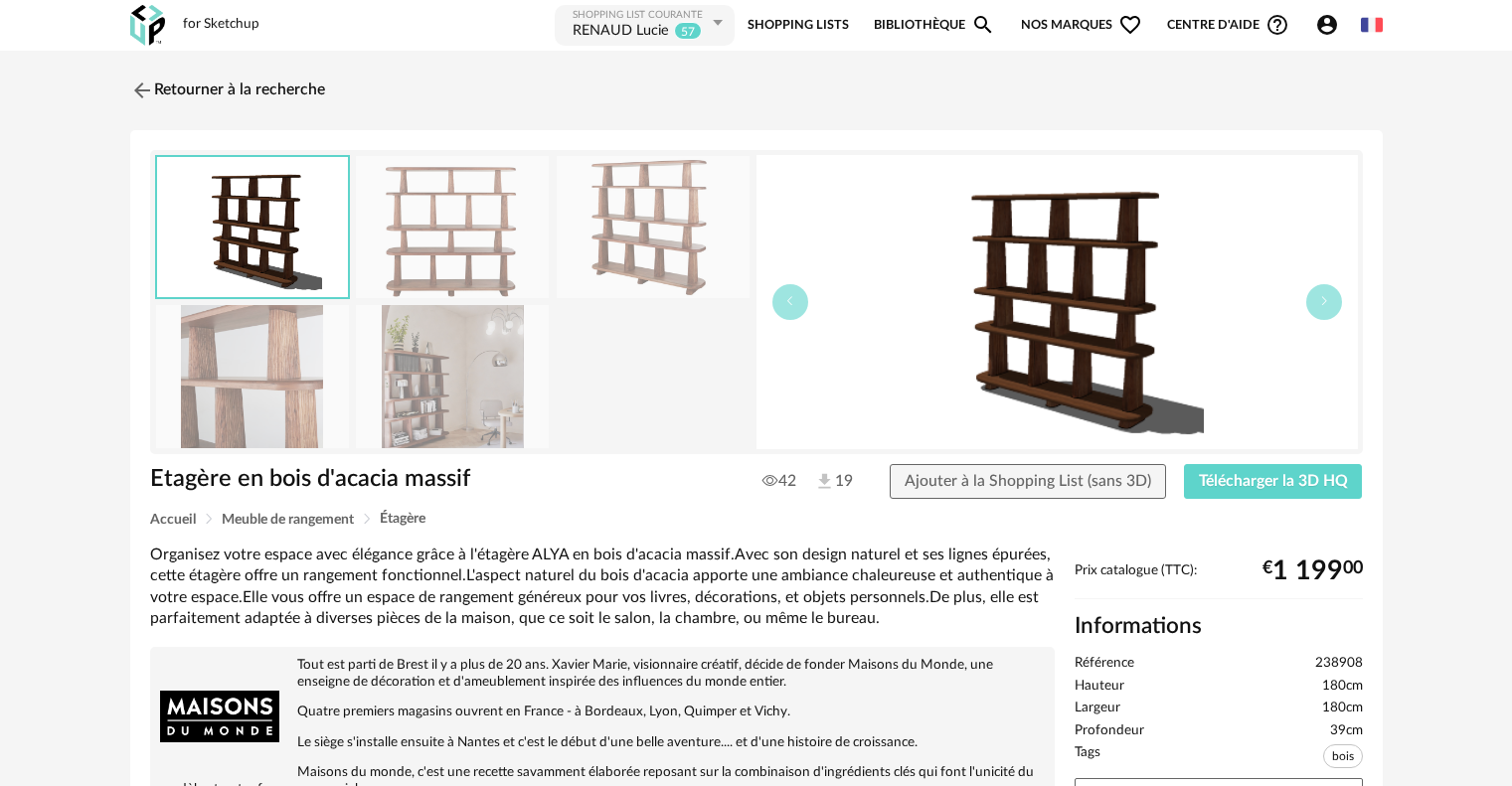 scroll, scrollTop: 0, scrollLeft: 0, axis: both 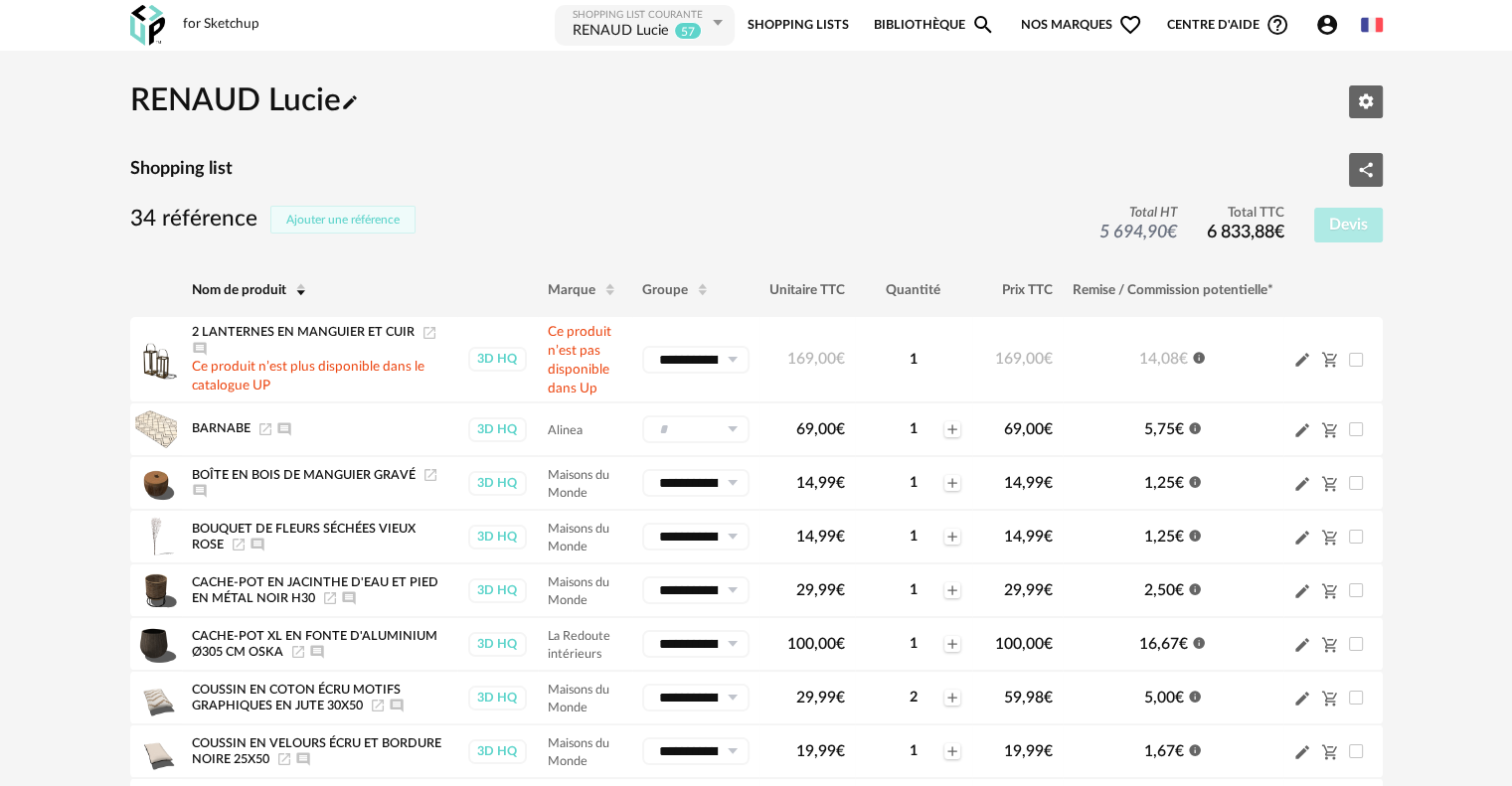 click on "Ajouter une référence" at bounding box center [343, 220] 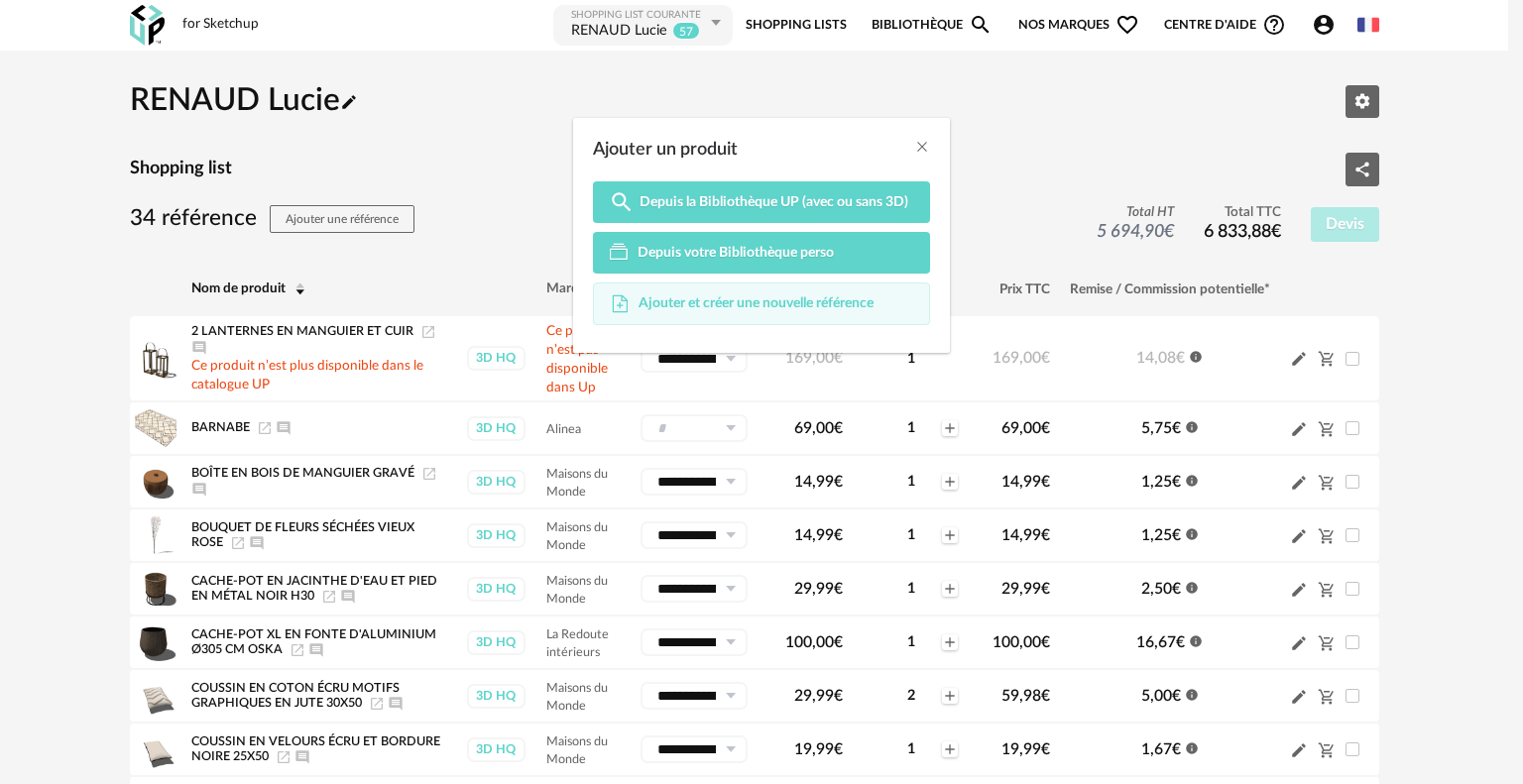 click on "Ajouter et créer une nouvelle référence" at bounding box center [756, 303] 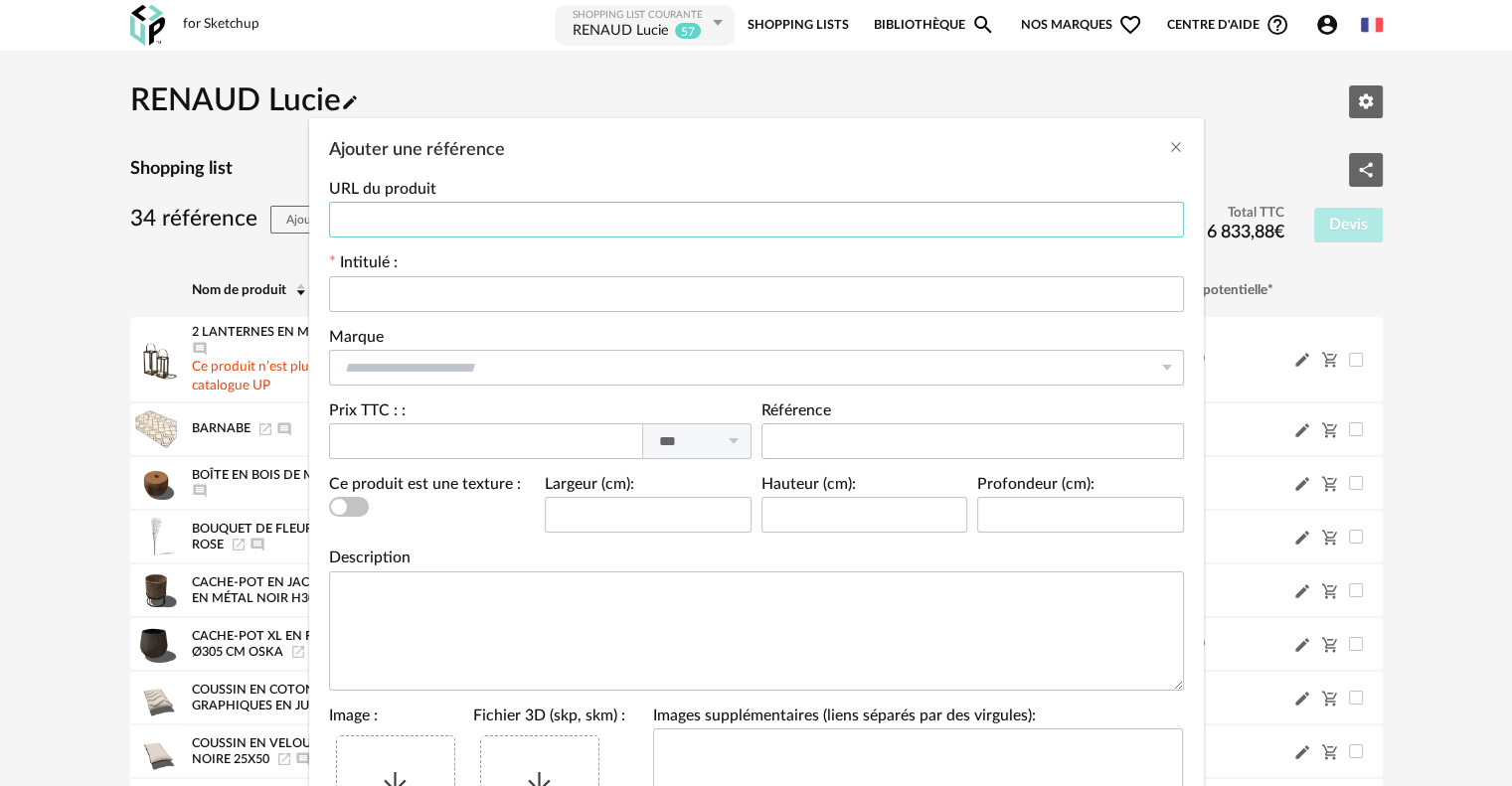 paste on "**********" 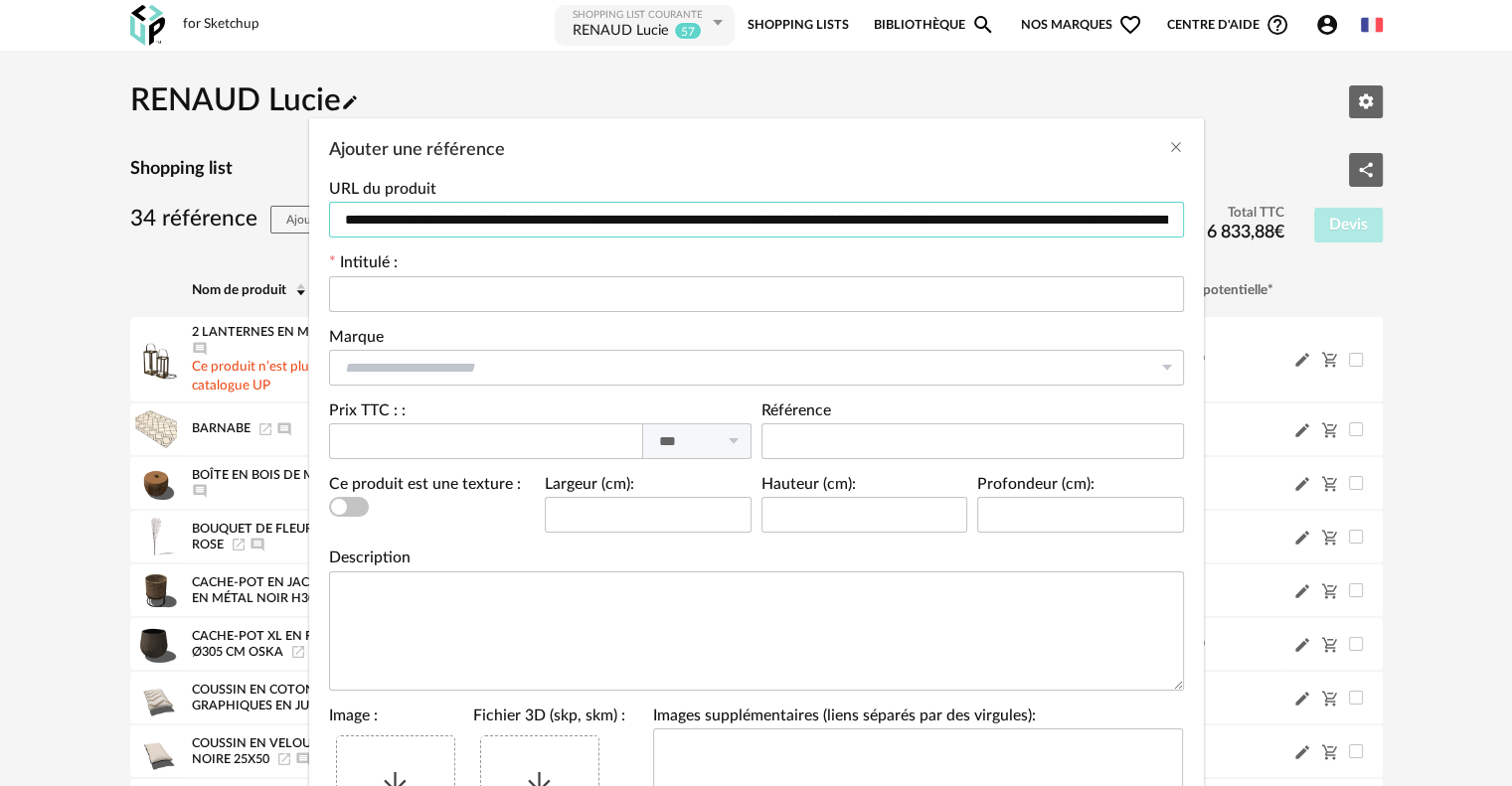 scroll, scrollTop: 0, scrollLeft: 73, axis: horizontal 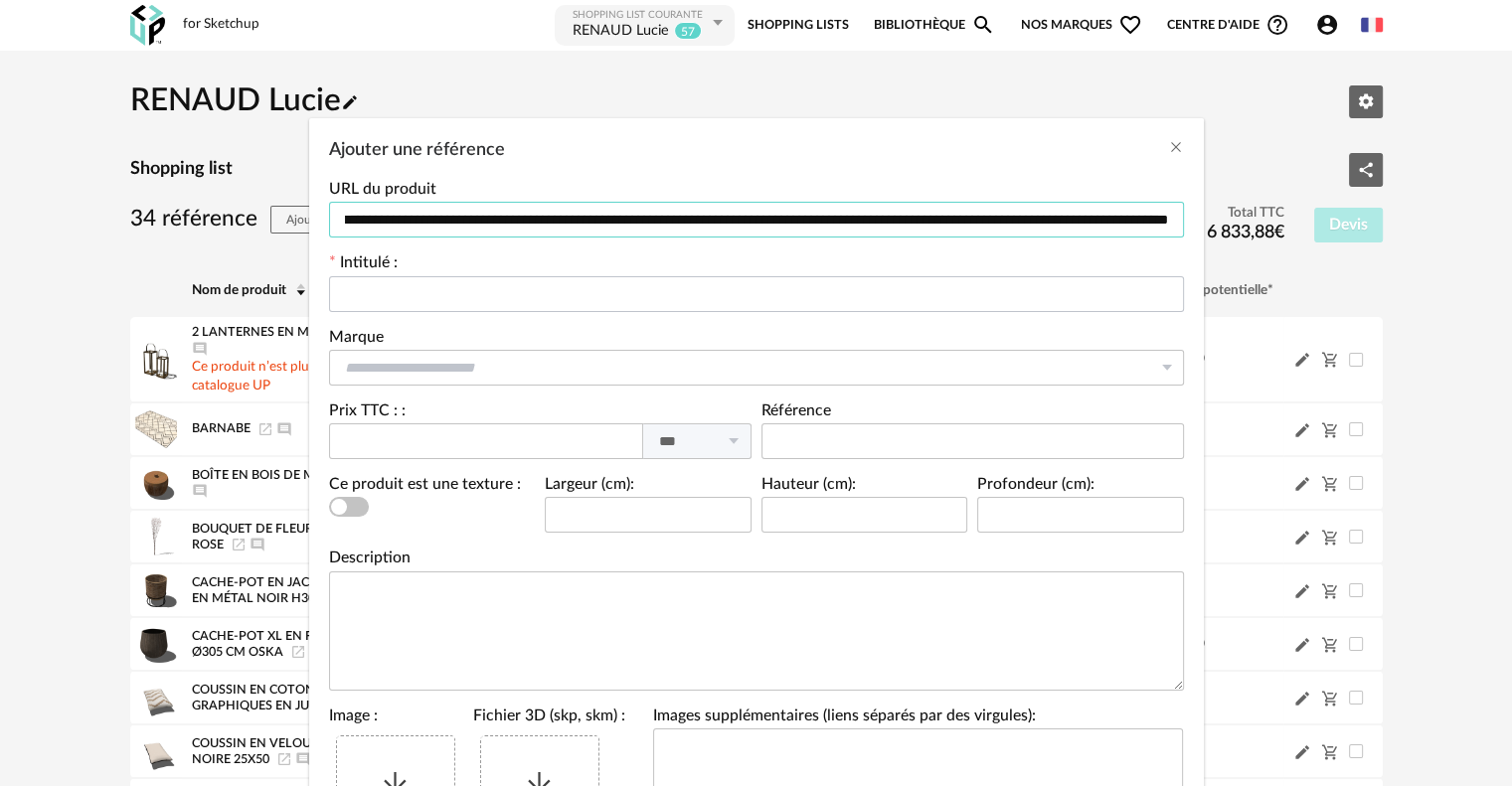type on "**********" 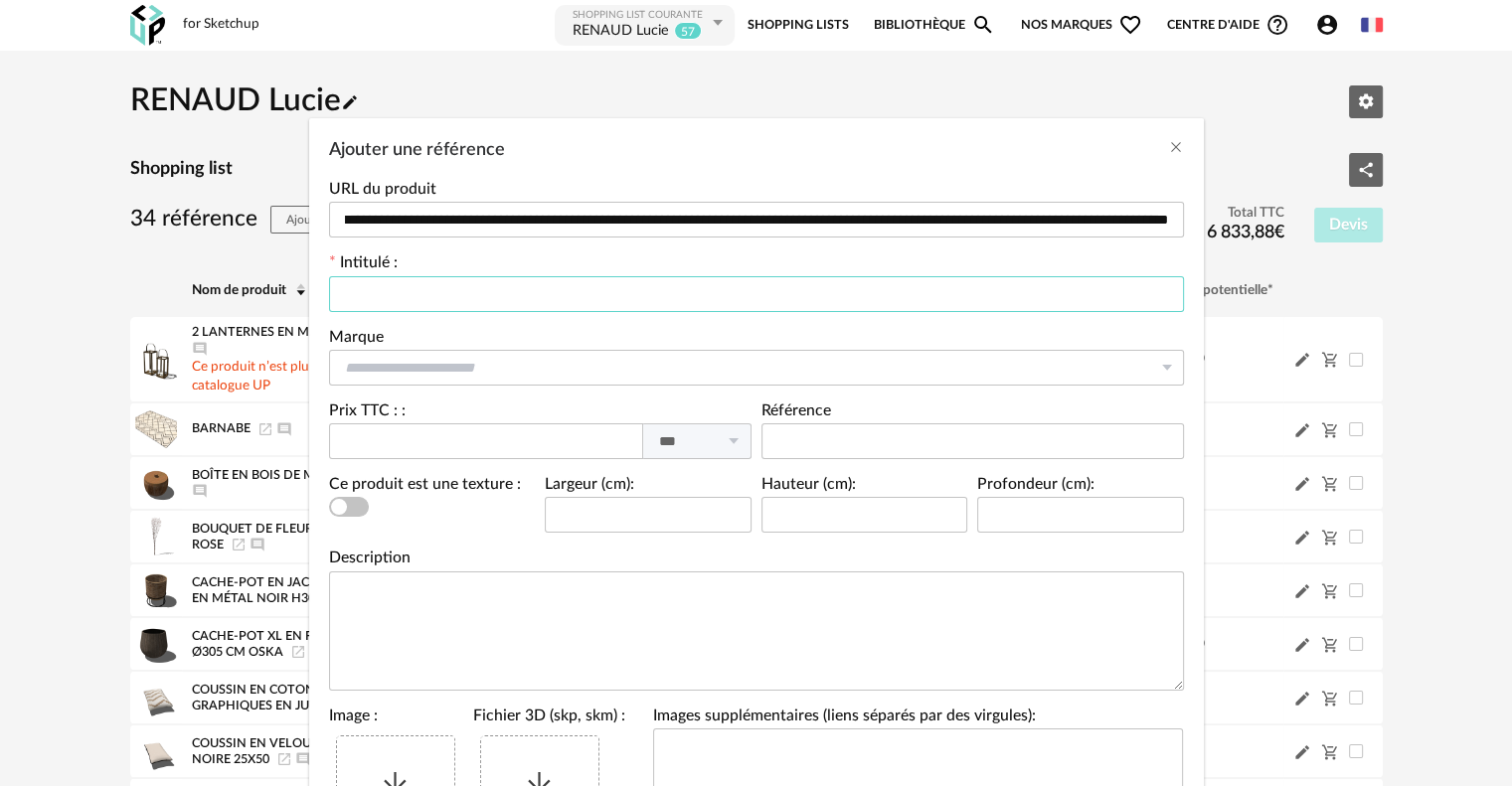 click at bounding box center (756, 294) 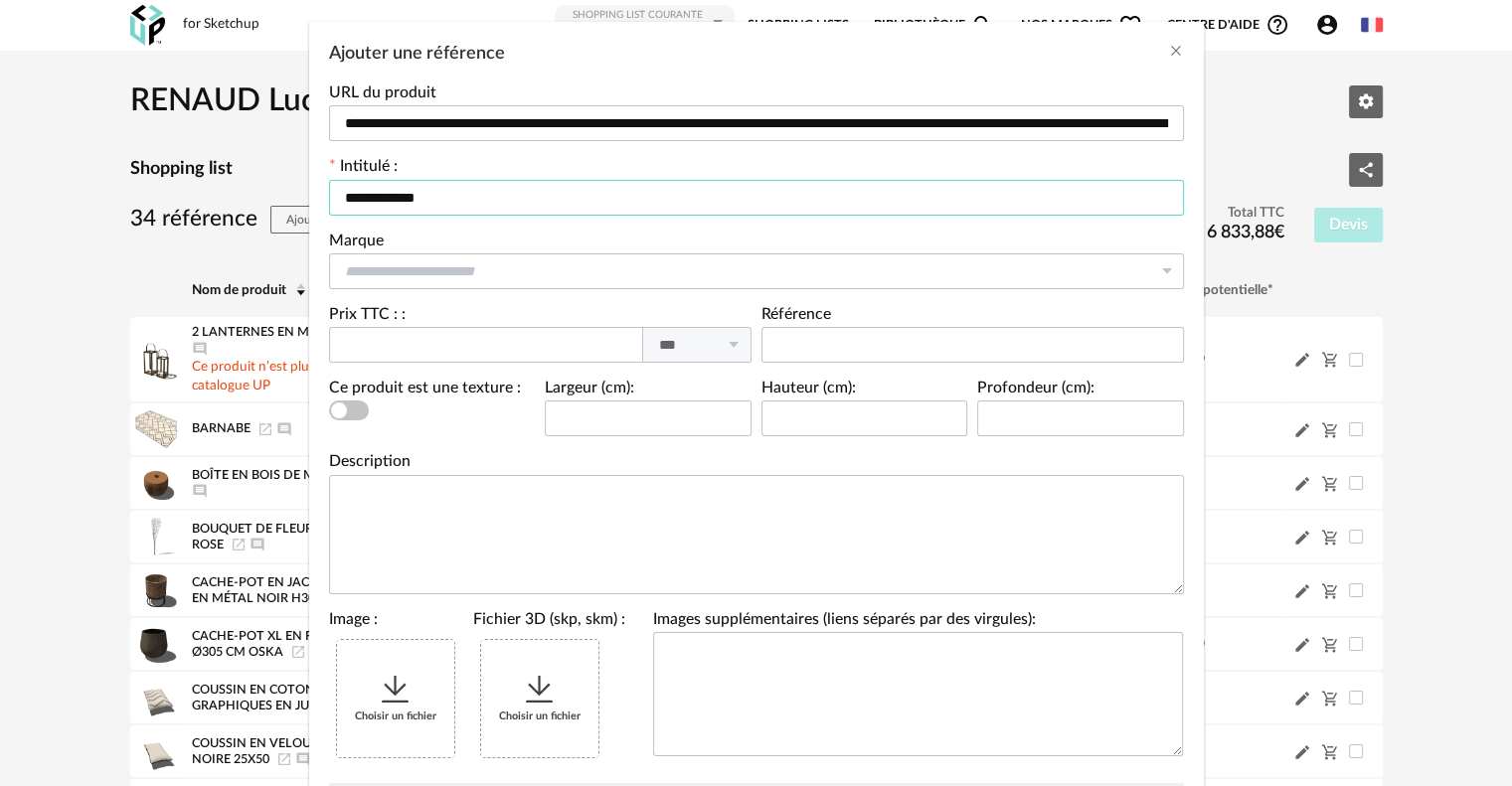 scroll, scrollTop: 267, scrollLeft: 0, axis: vertical 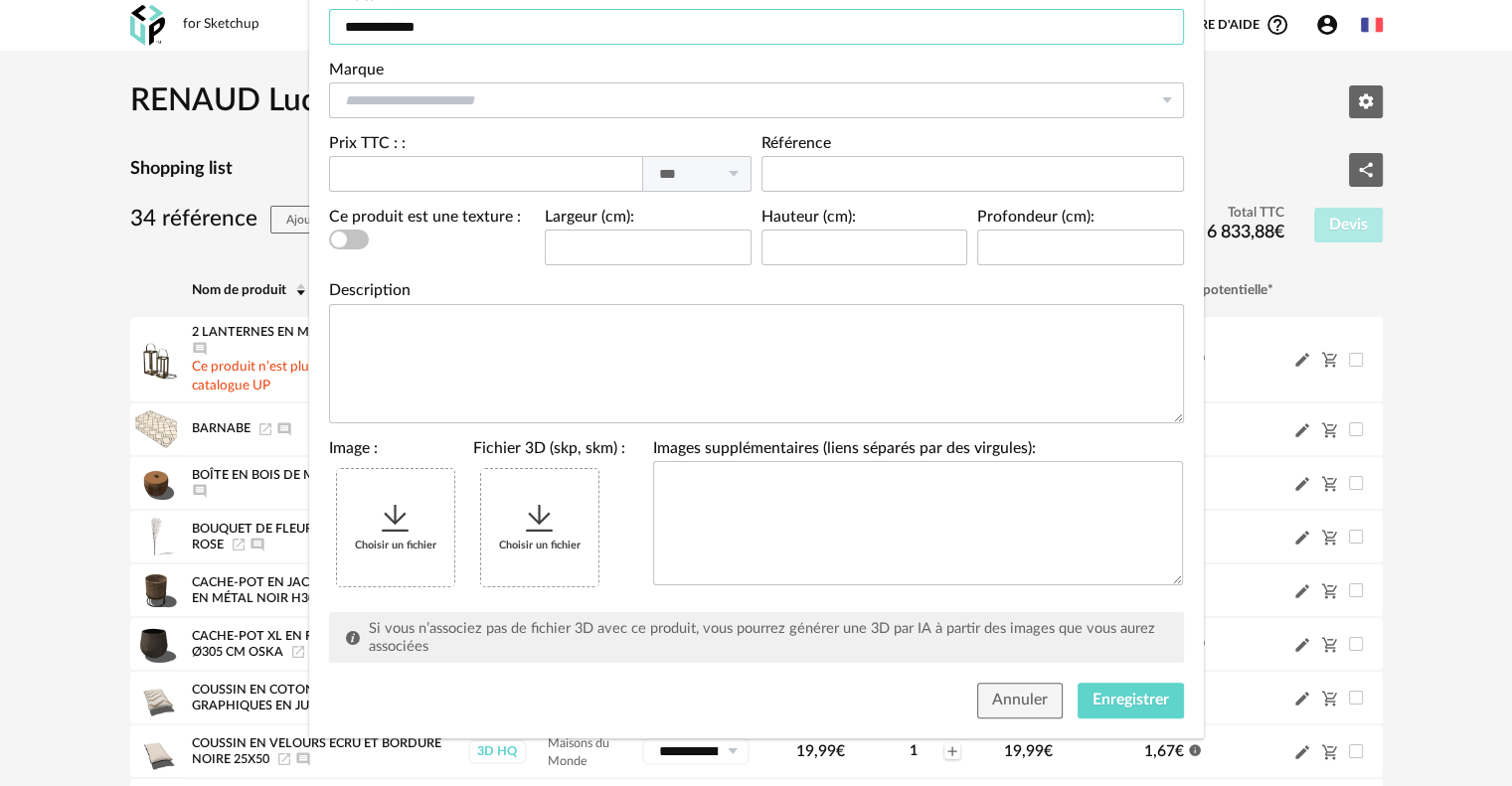 type on "**********" 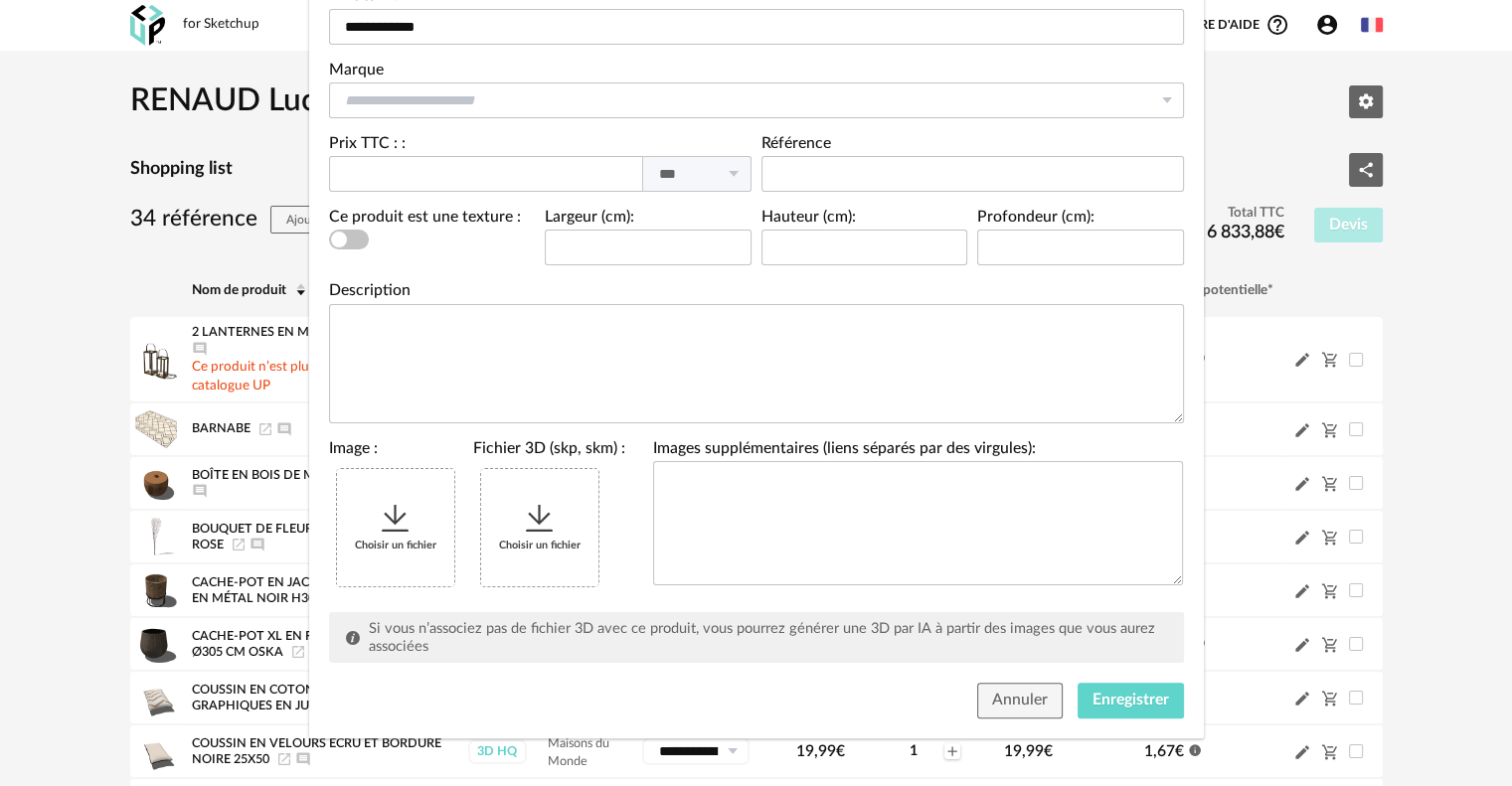 click on "Choisir un fichier" at bounding box center (396, 528) 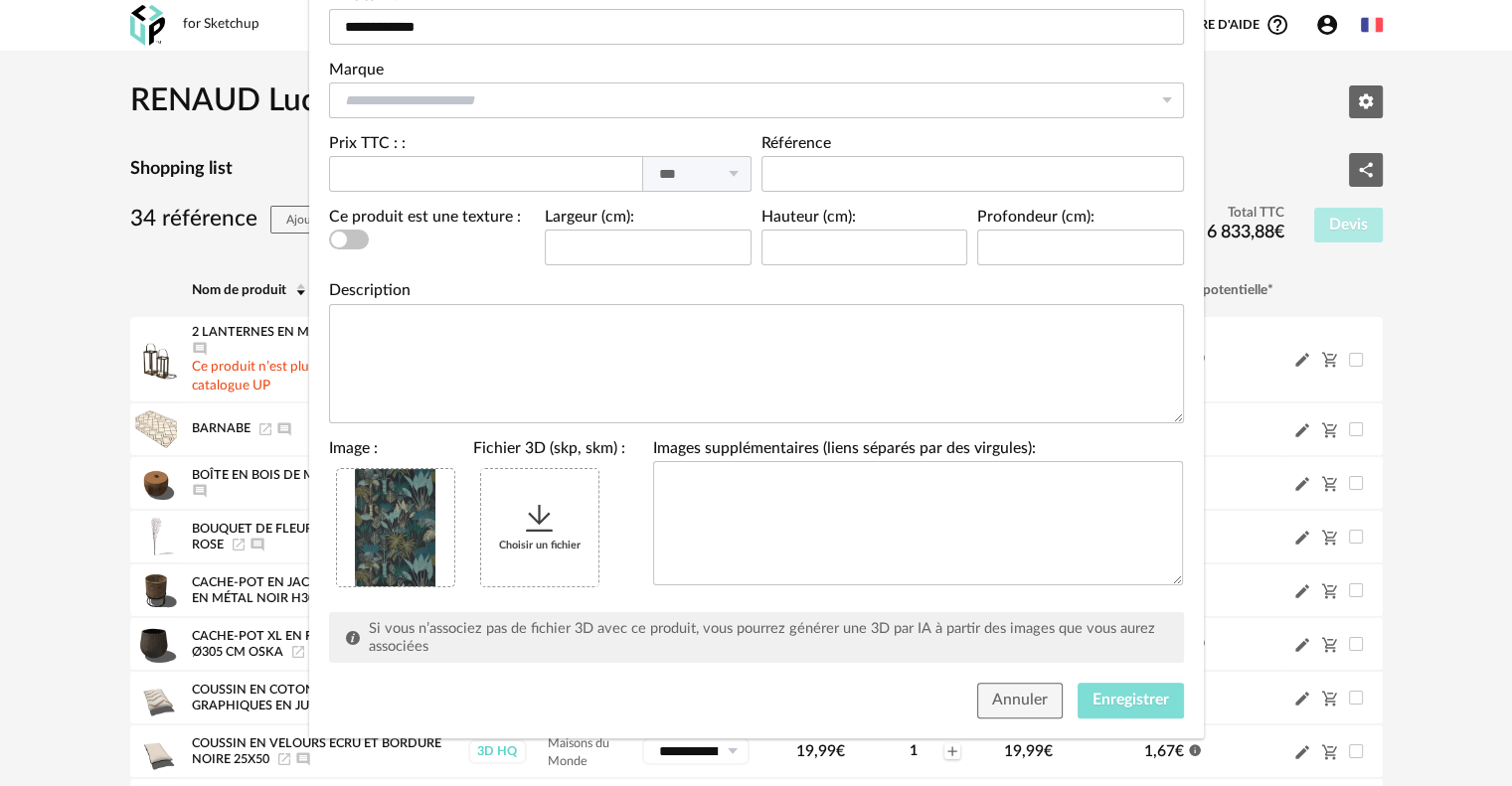 click on "Enregistrer" at bounding box center (1130, 701) 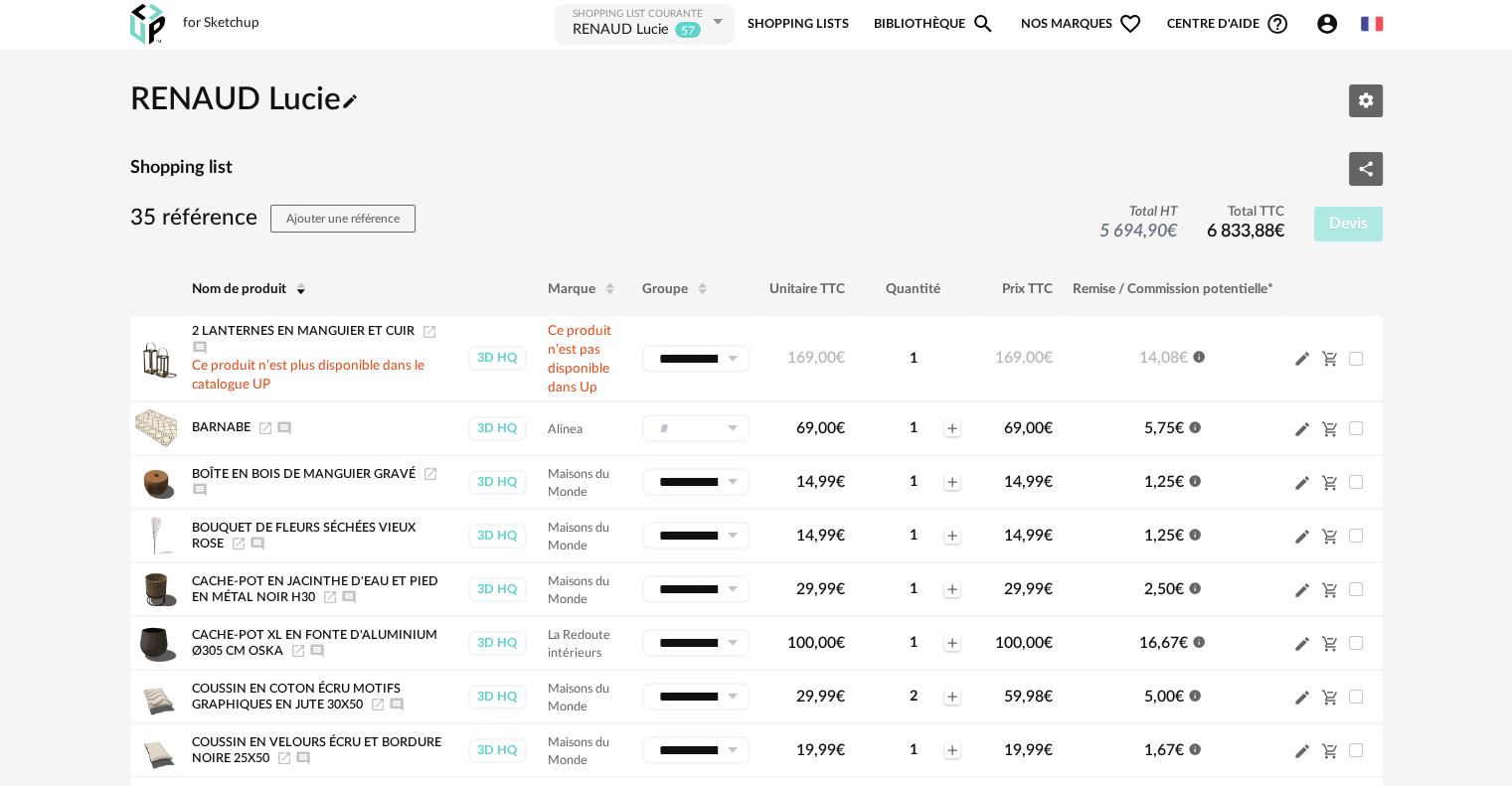 scroll, scrollTop: 0, scrollLeft: 0, axis: both 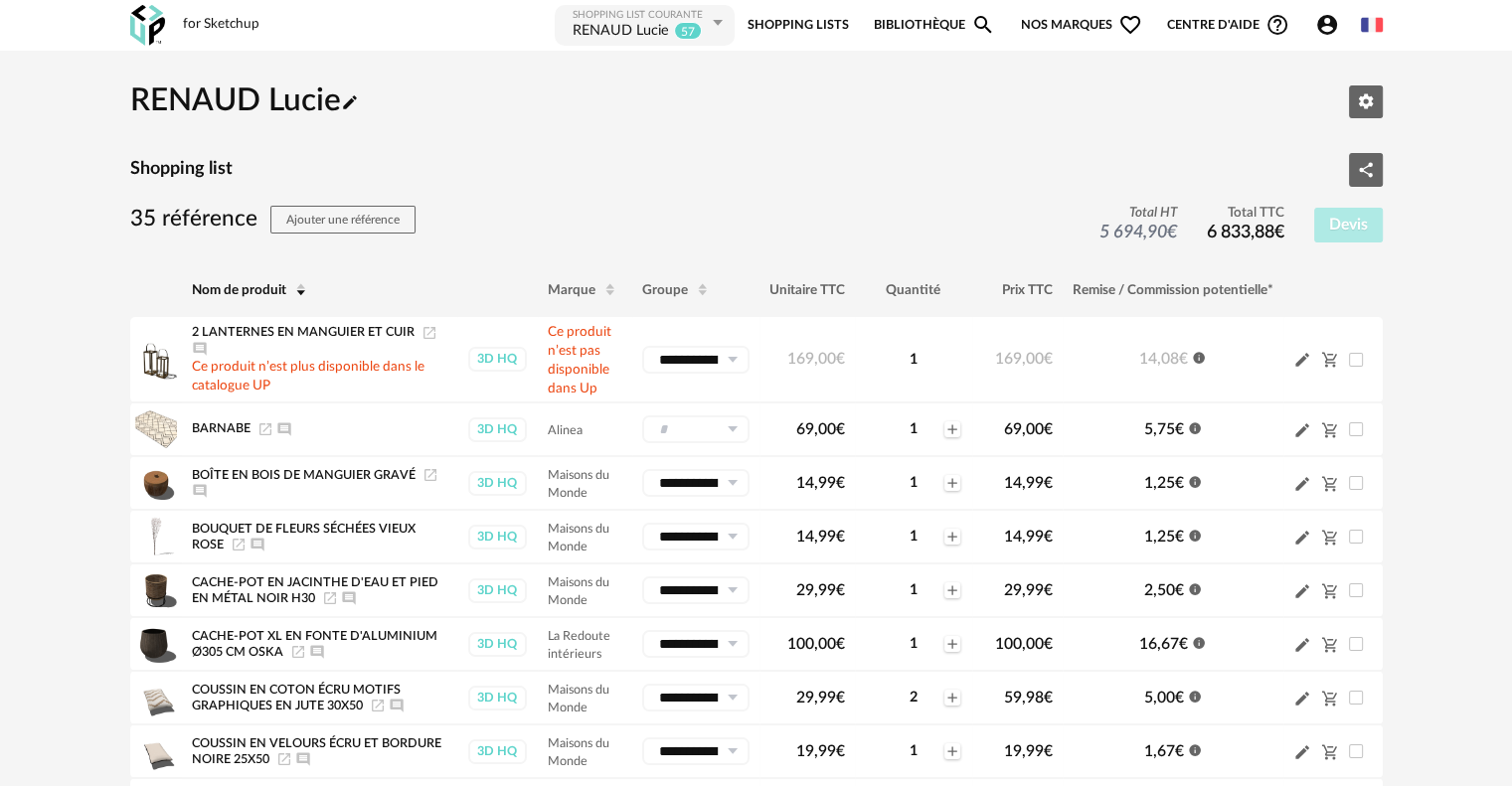 click on "Shopping Lists" at bounding box center (798, 25) 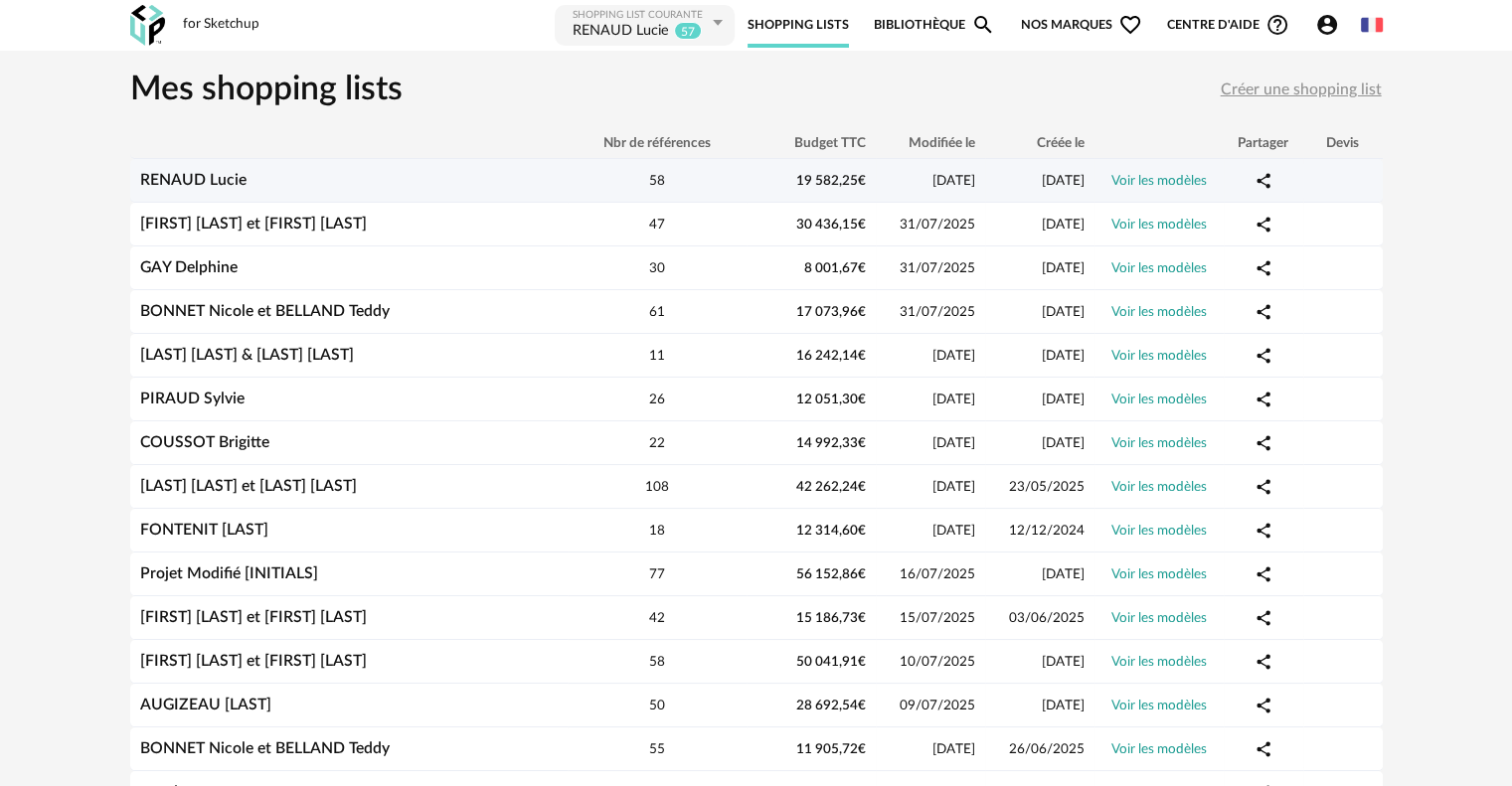 click on "[FIRST]" at bounding box center [193, 180] 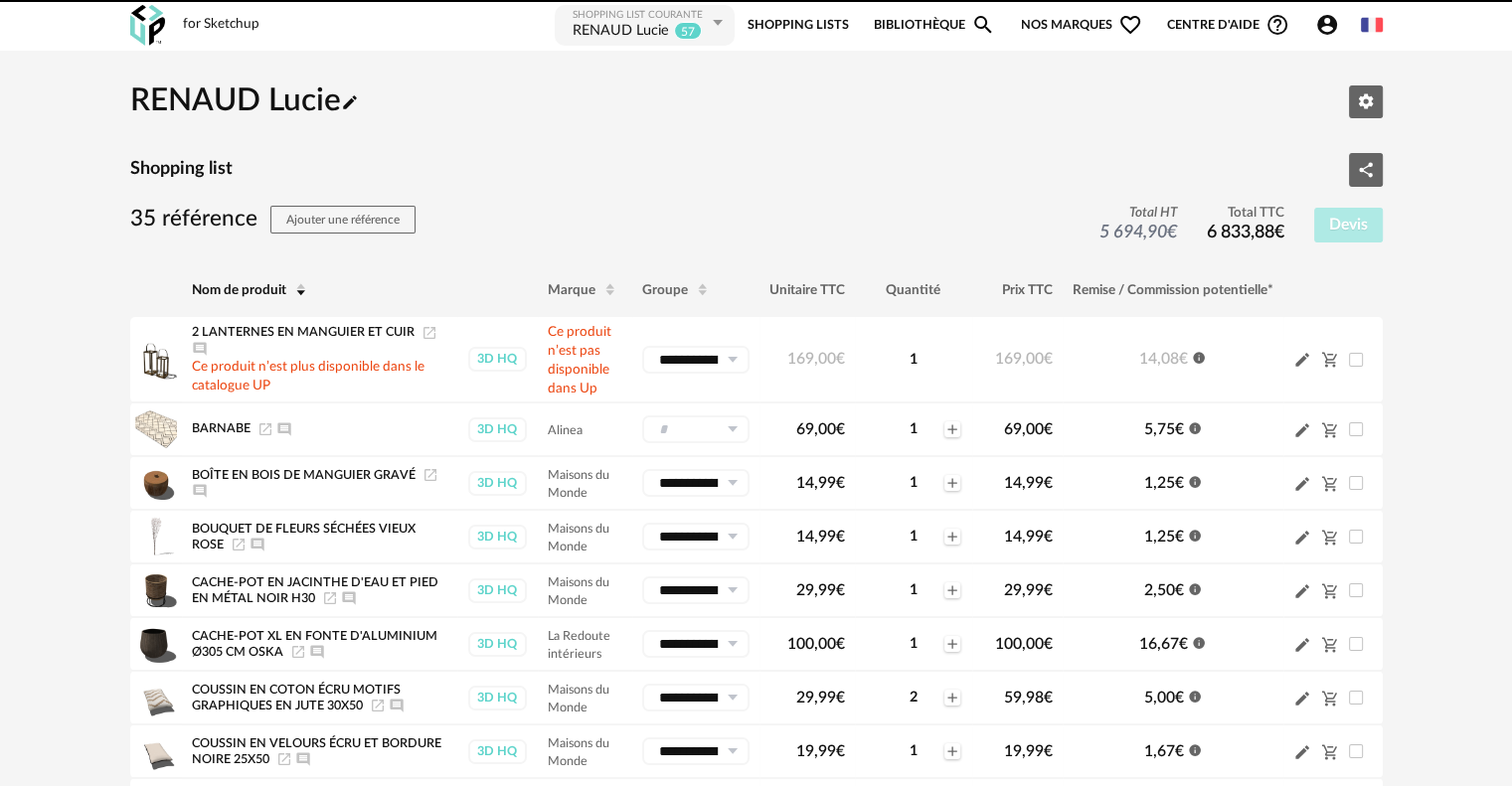 click on "Bibliothèque Magnify icon" at bounding box center [934, 25] 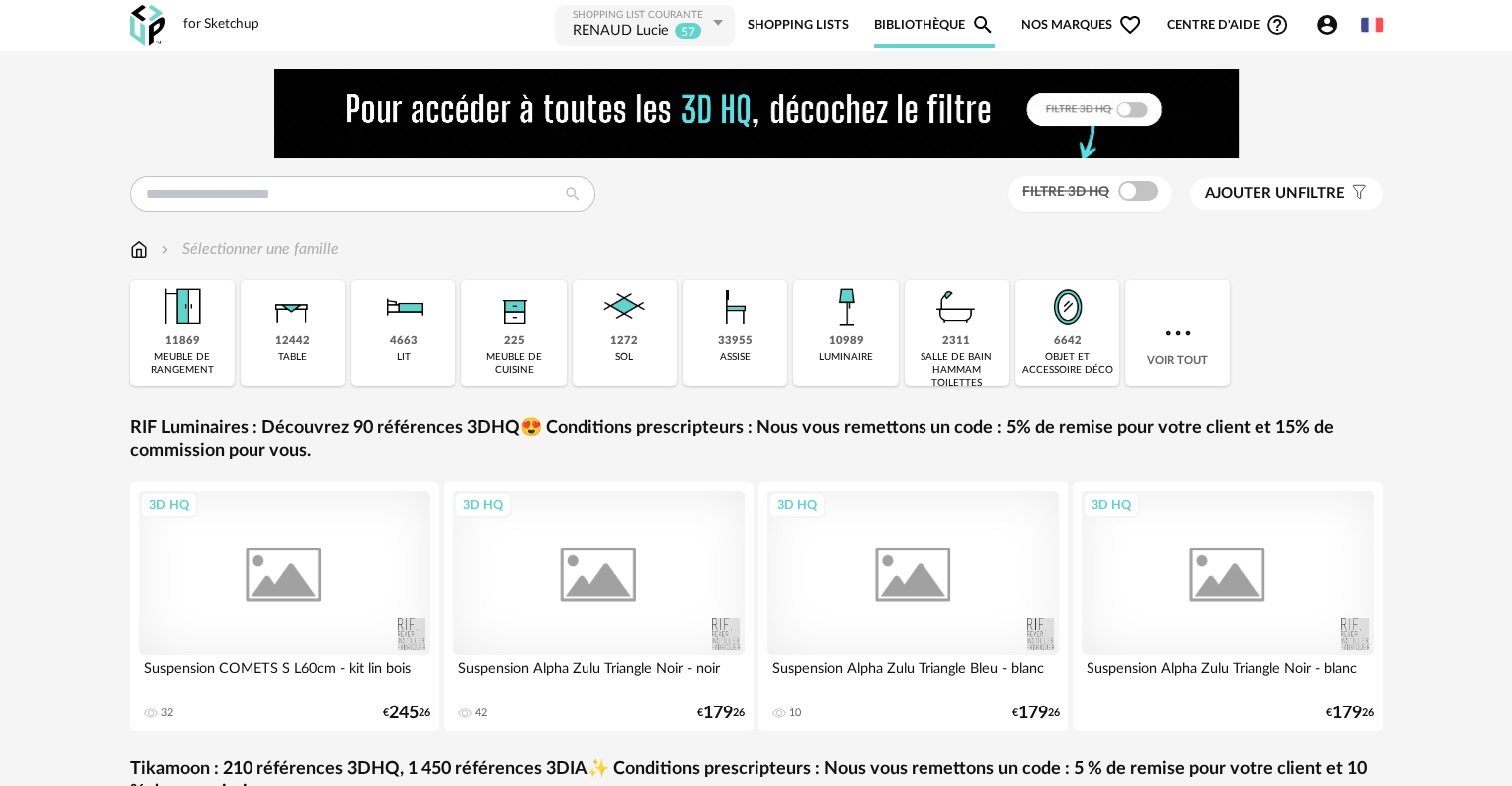 click at bounding box center [182, 307] 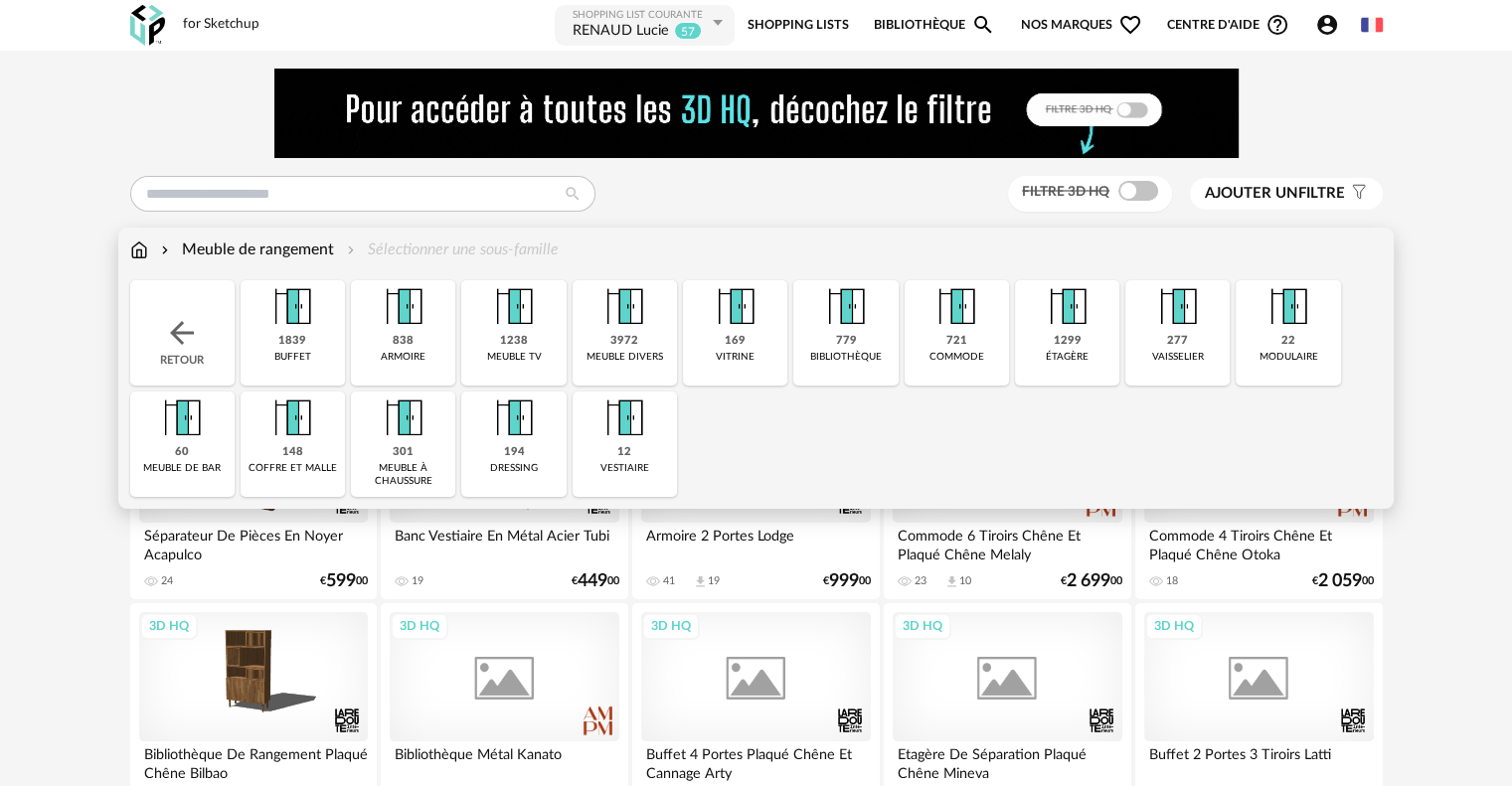 click at bounding box center (292, 307) 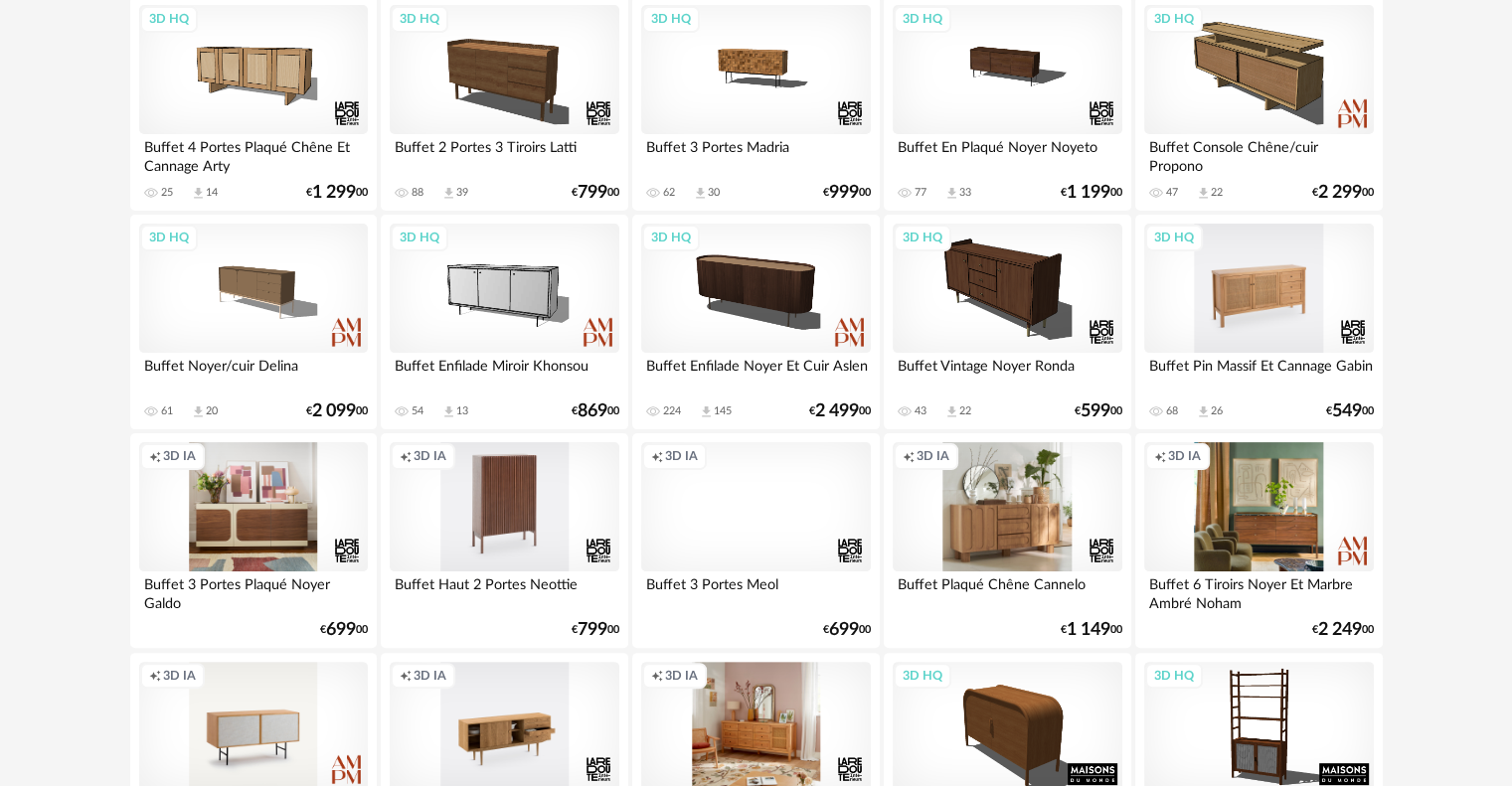 scroll, scrollTop: 397, scrollLeft: 0, axis: vertical 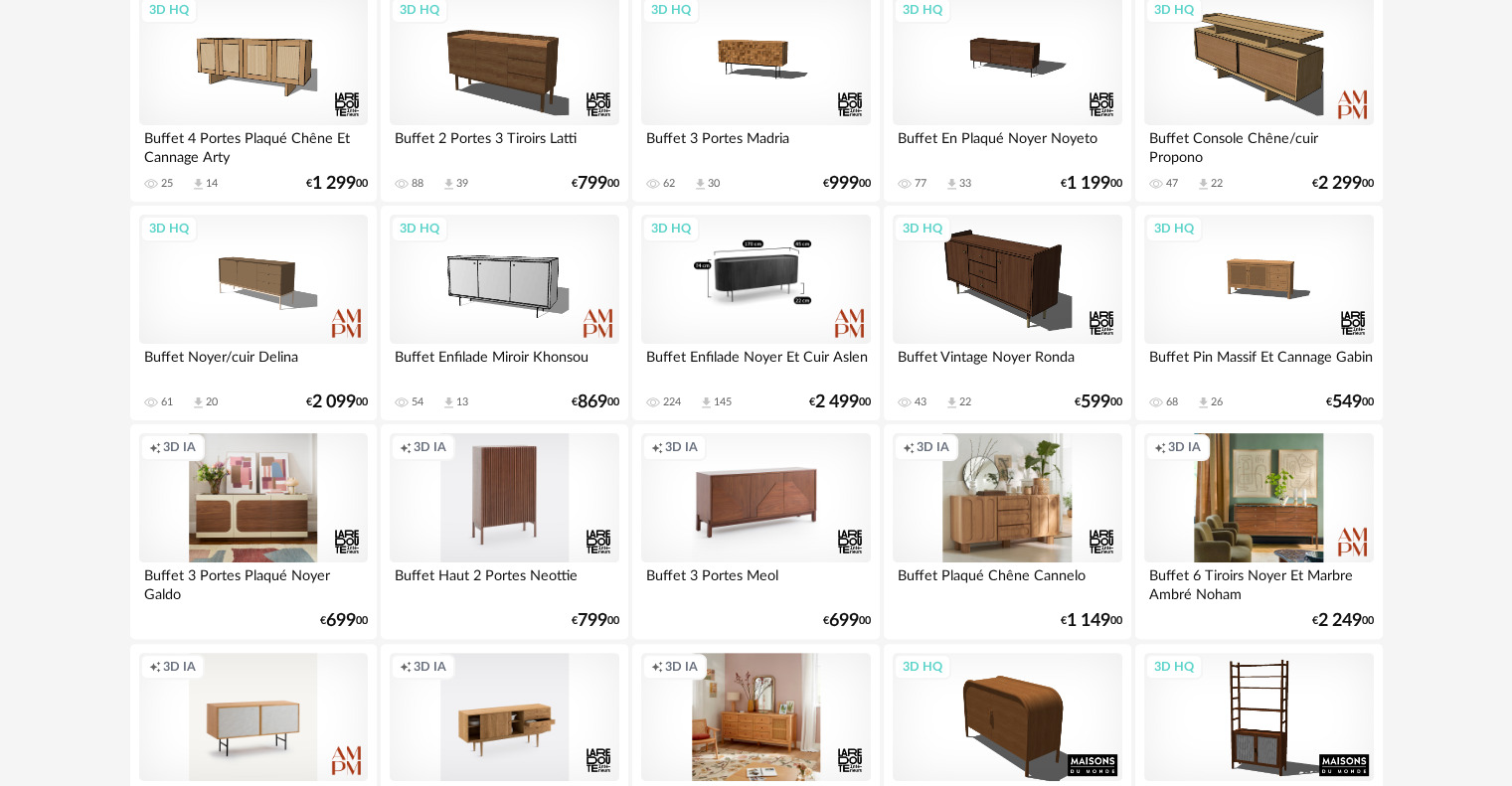 click on "3D HQ" at bounding box center (756, 279) 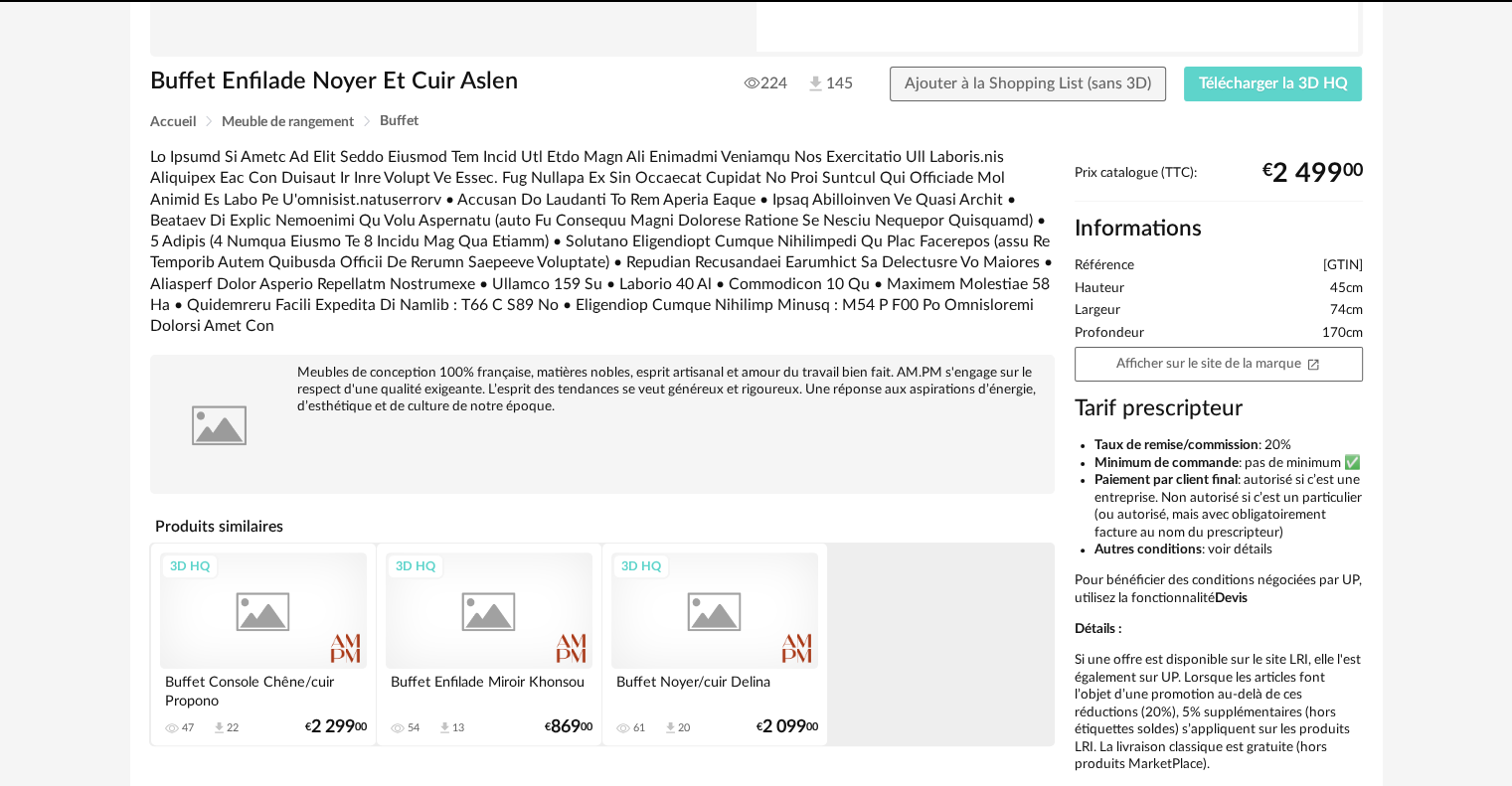 scroll, scrollTop: 0, scrollLeft: 0, axis: both 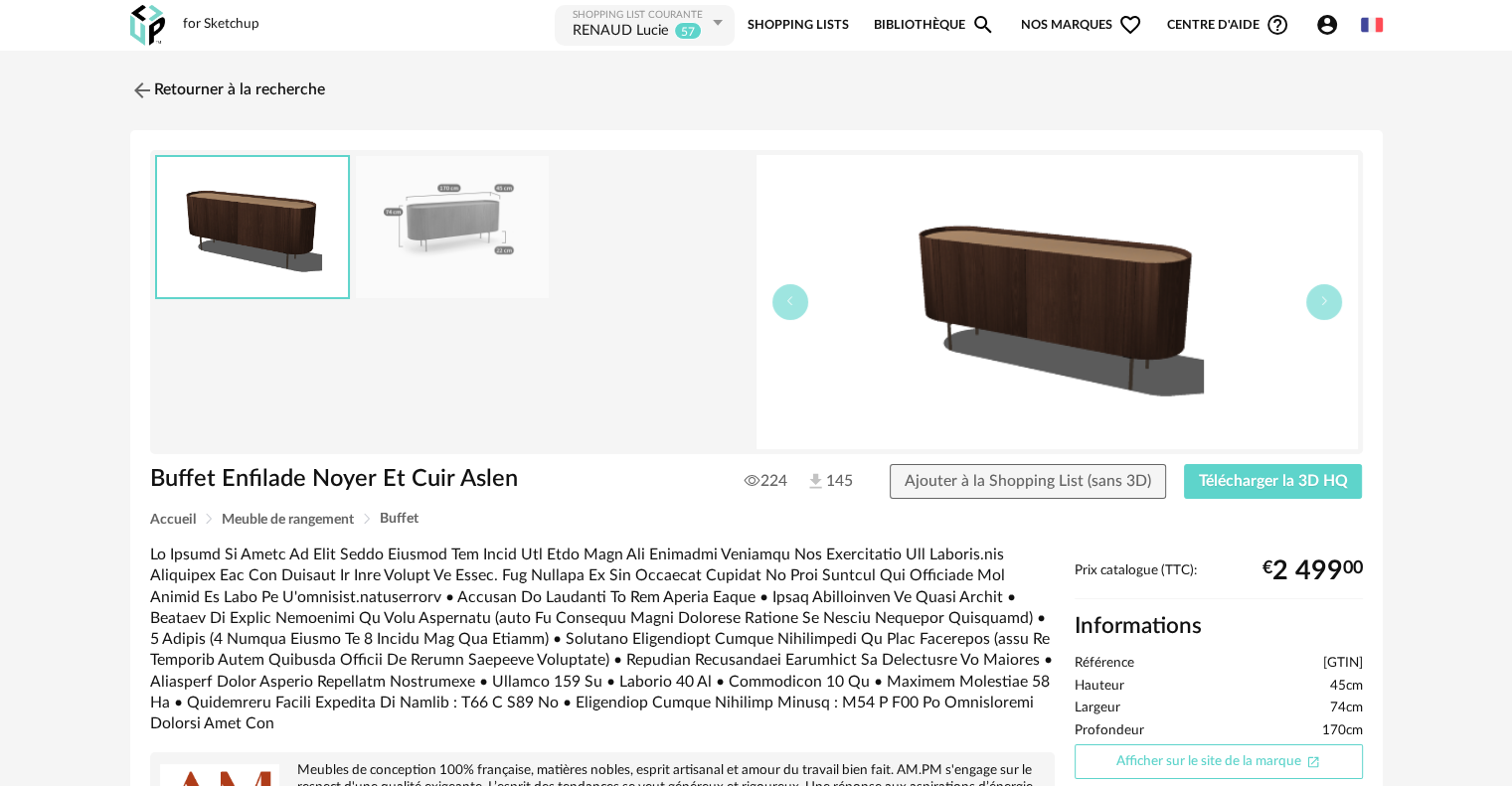 click on "Afficher sur le site de la marque
Open In New icon" at bounding box center [1219, 761] 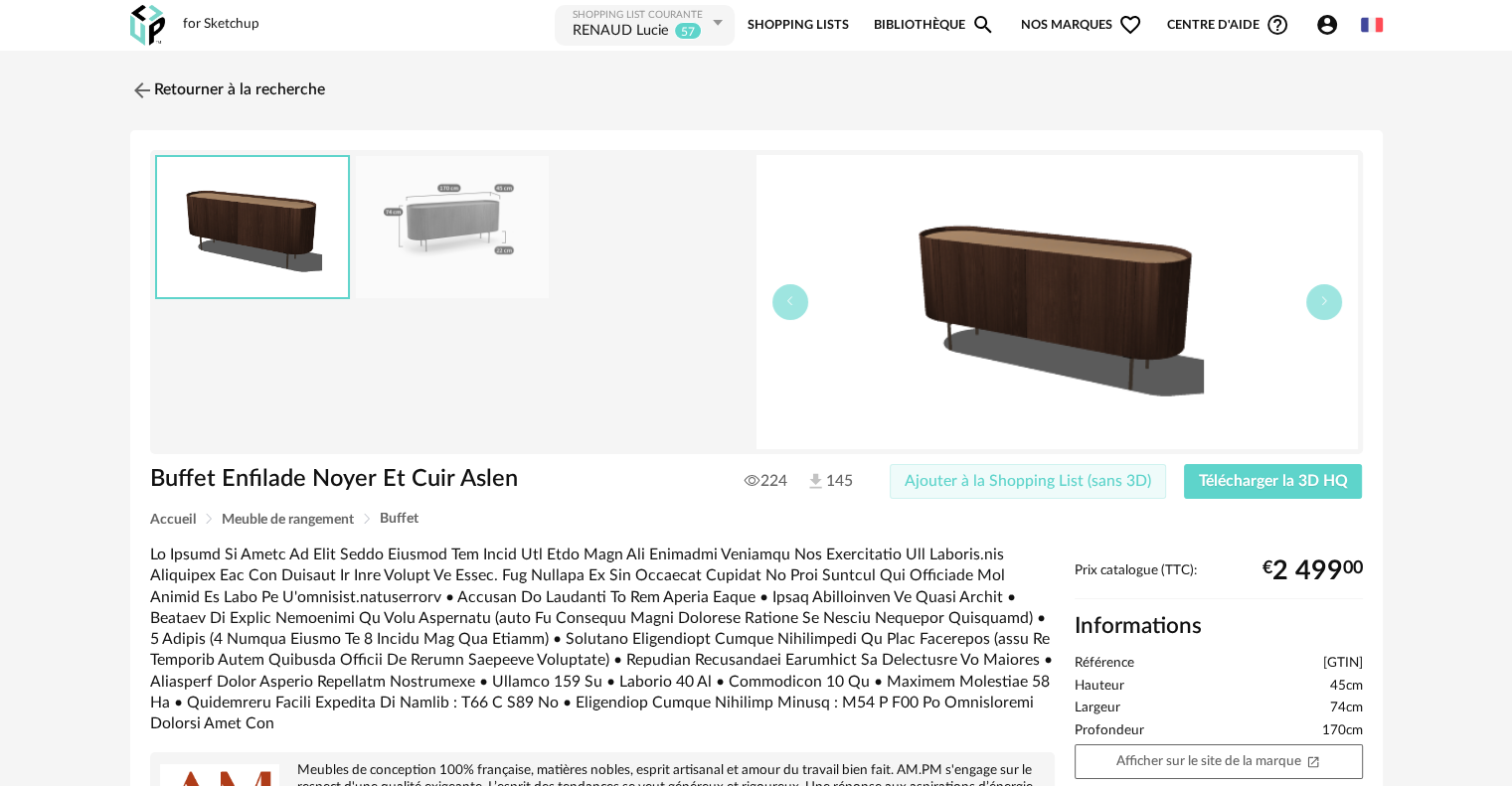 click on "Ajouter à la Shopping List (sans 3D)" at bounding box center (1028, 481) 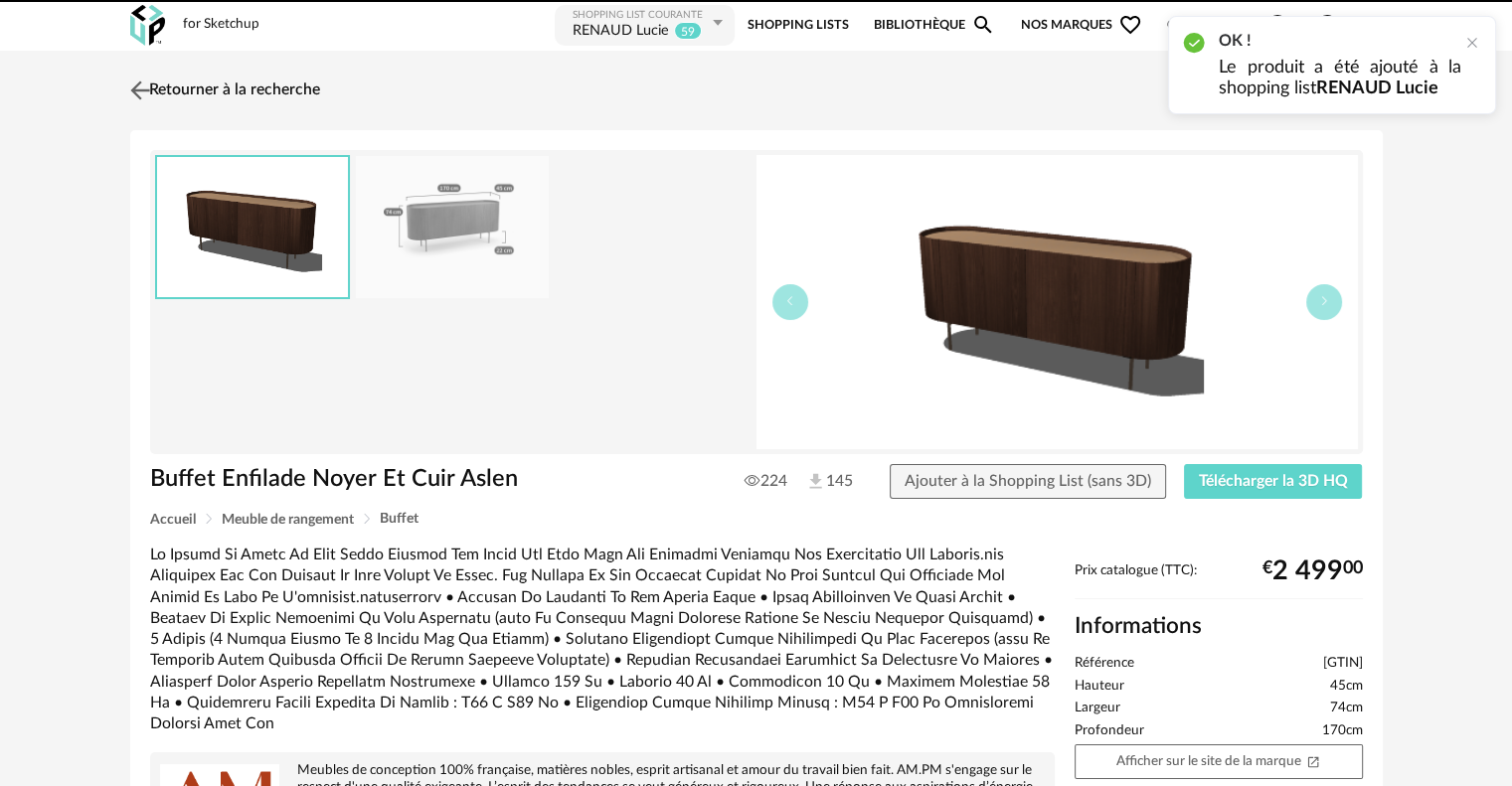 click at bounding box center [139, 89] 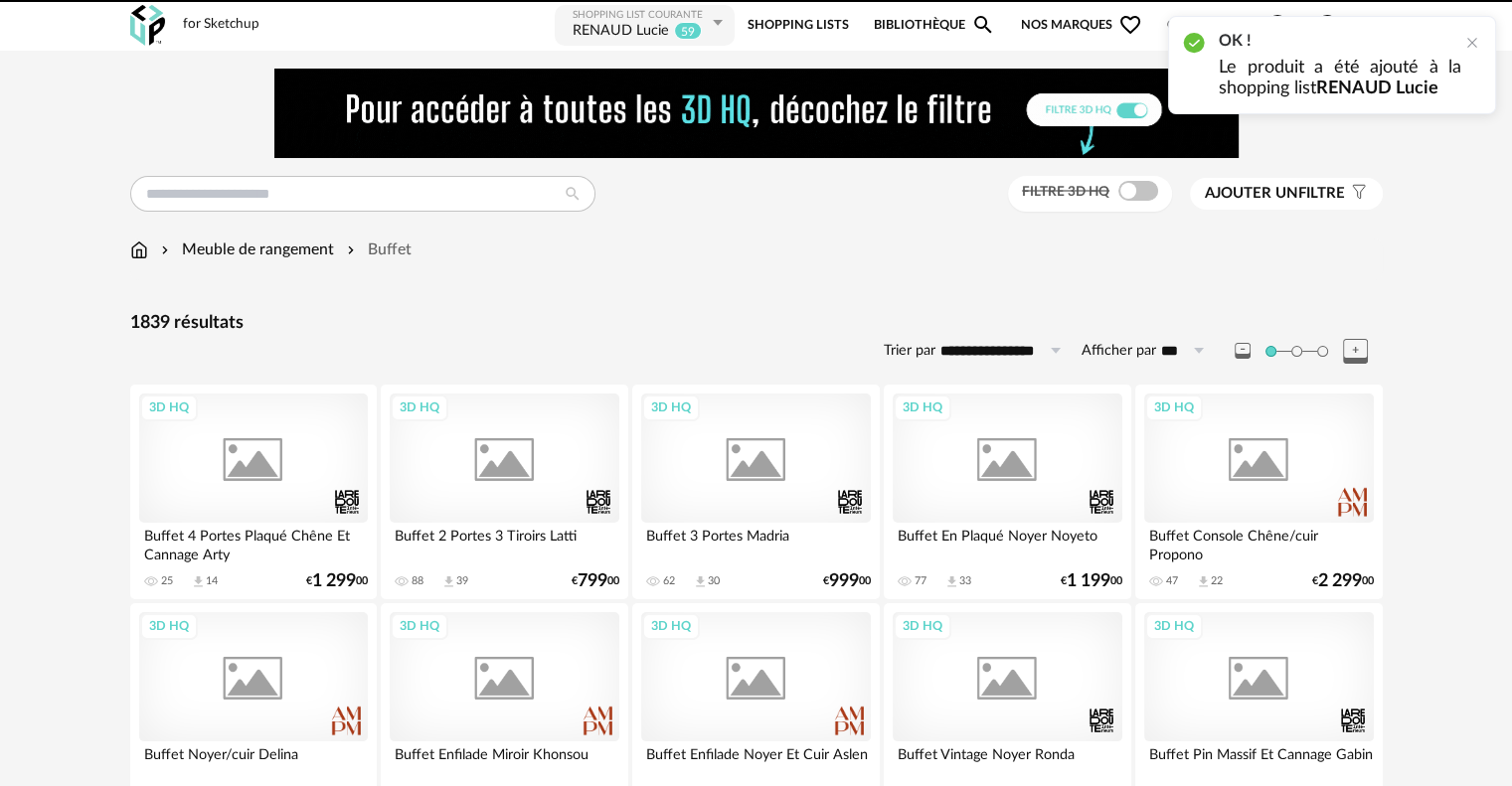 scroll, scrollTop: 463, scrollLeft: 0, axis: vertical 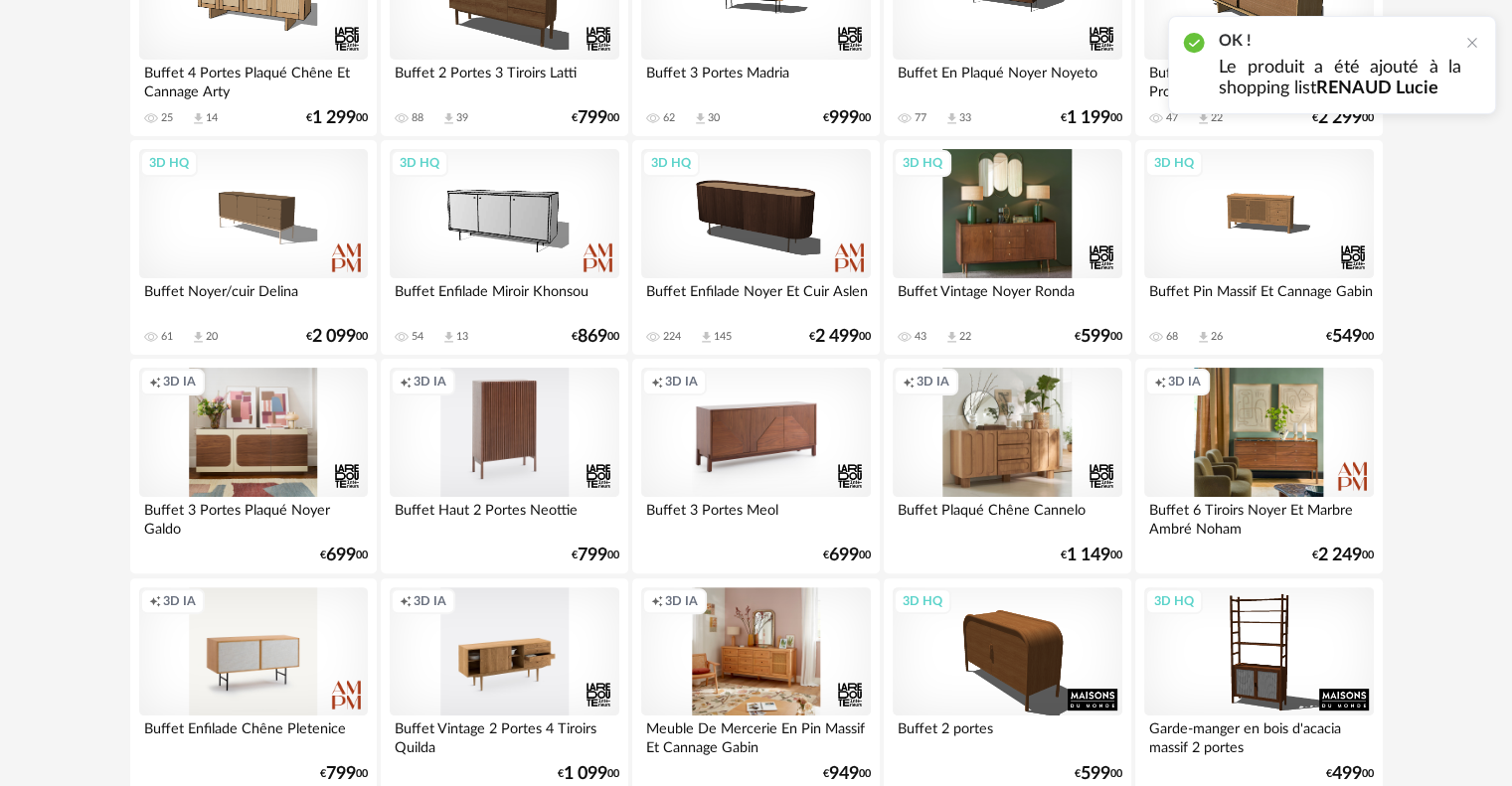click on "3D HQ" at bounding box center [1007, 214] 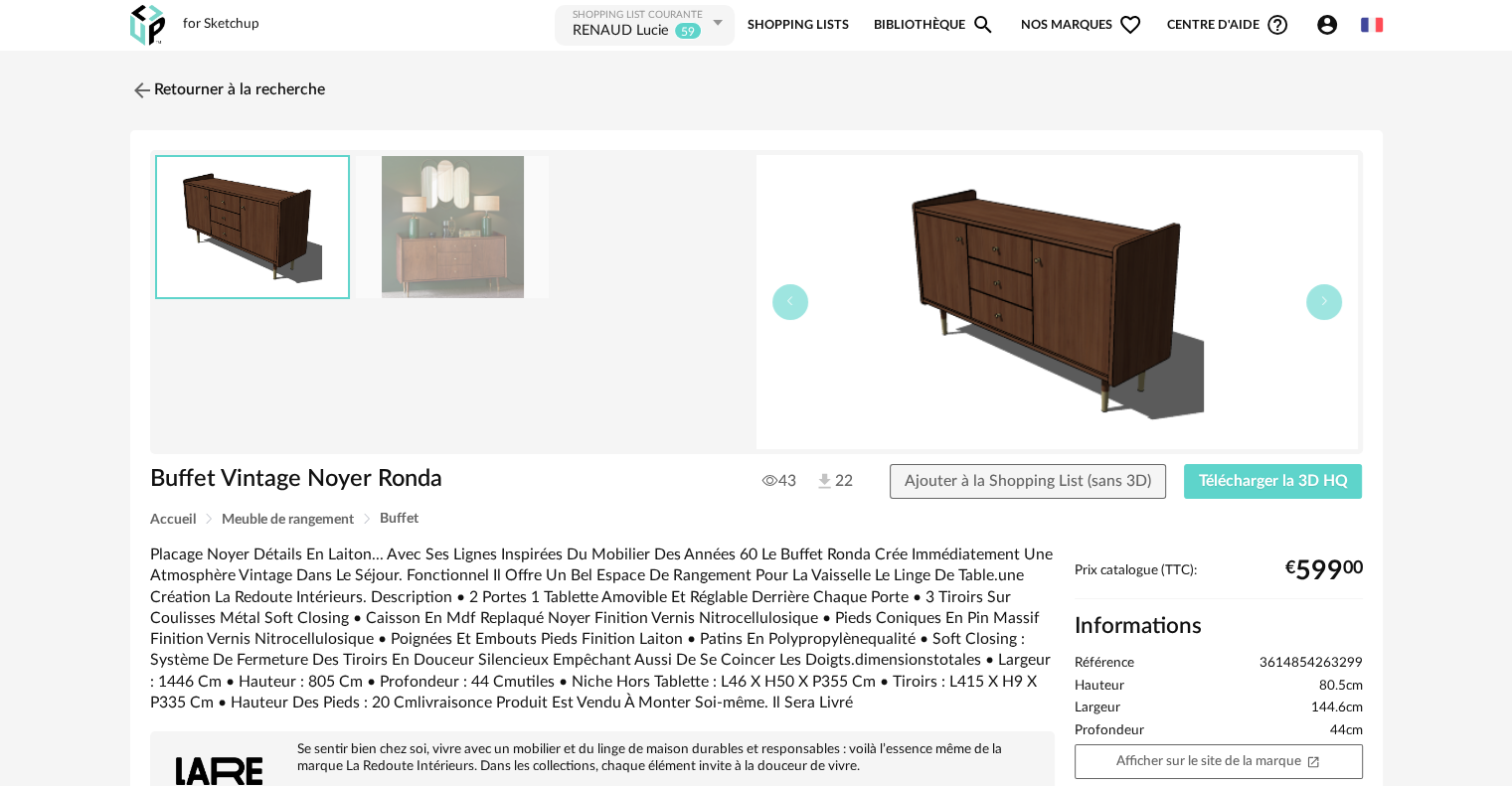 click at bounding box center [452, 227] 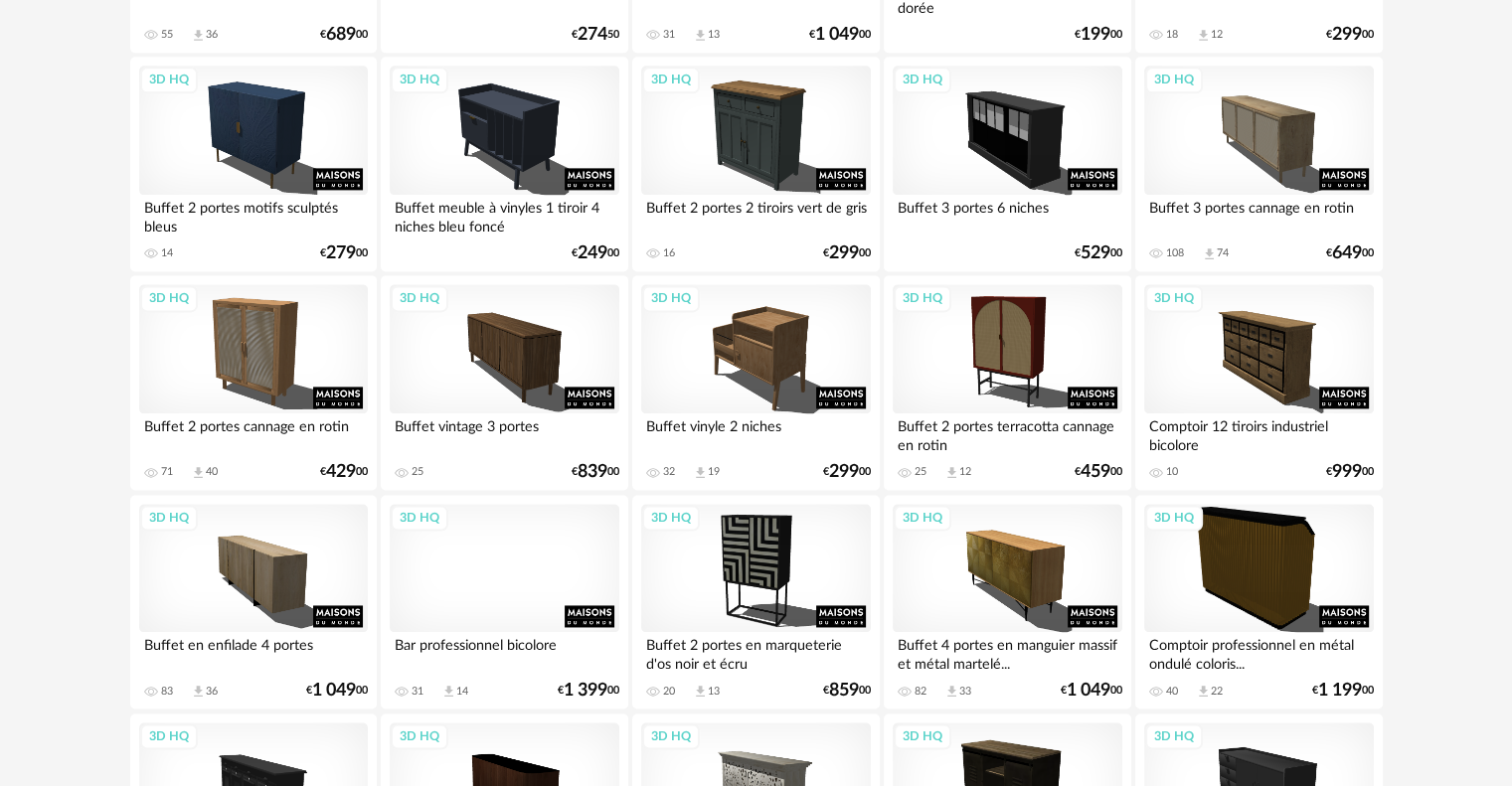 scroll, scrollTop: 2749, scrollLeft: 0, axis: vertical 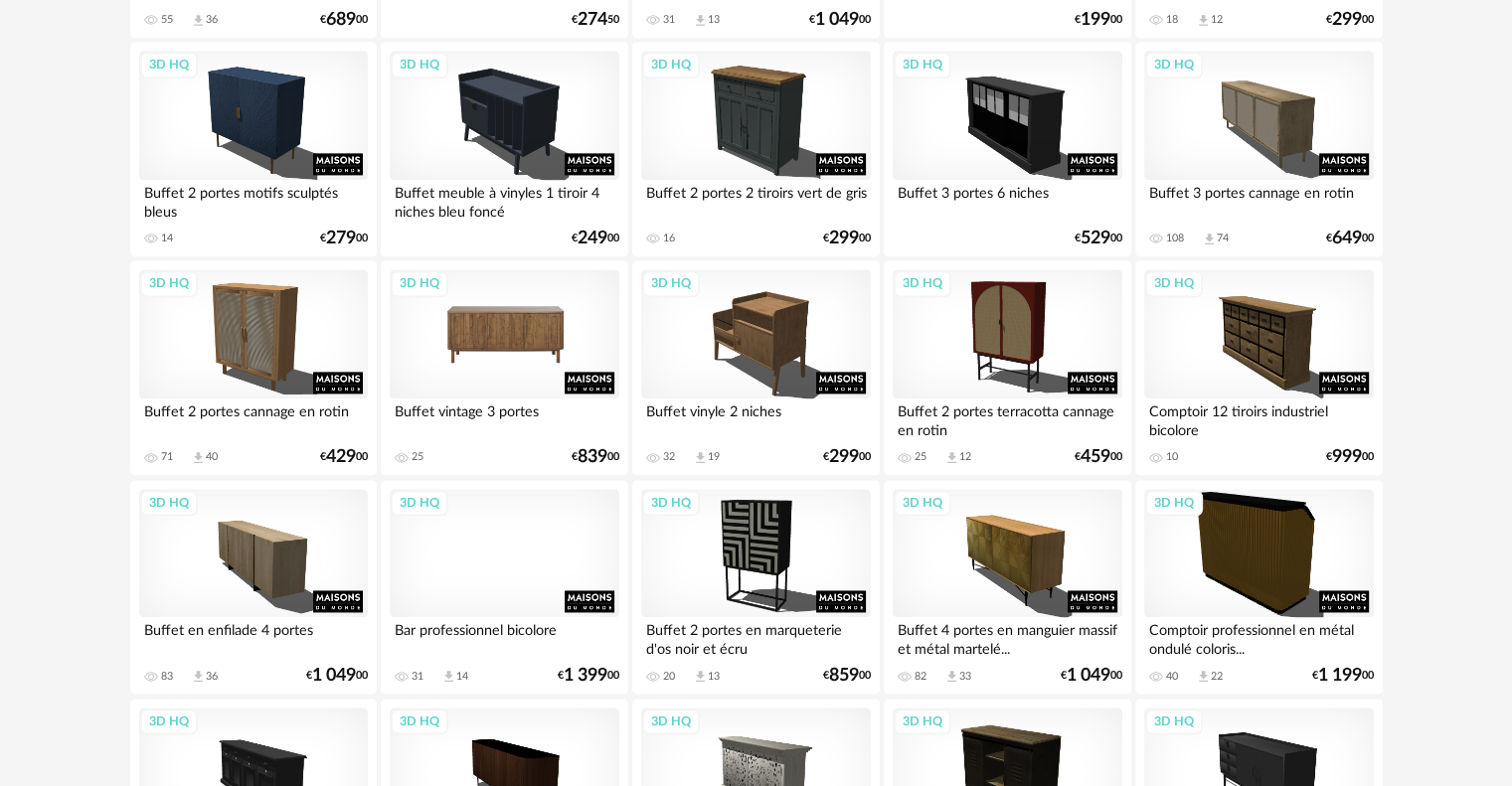 click on "3D HQ" at bounding box center (504, 334) 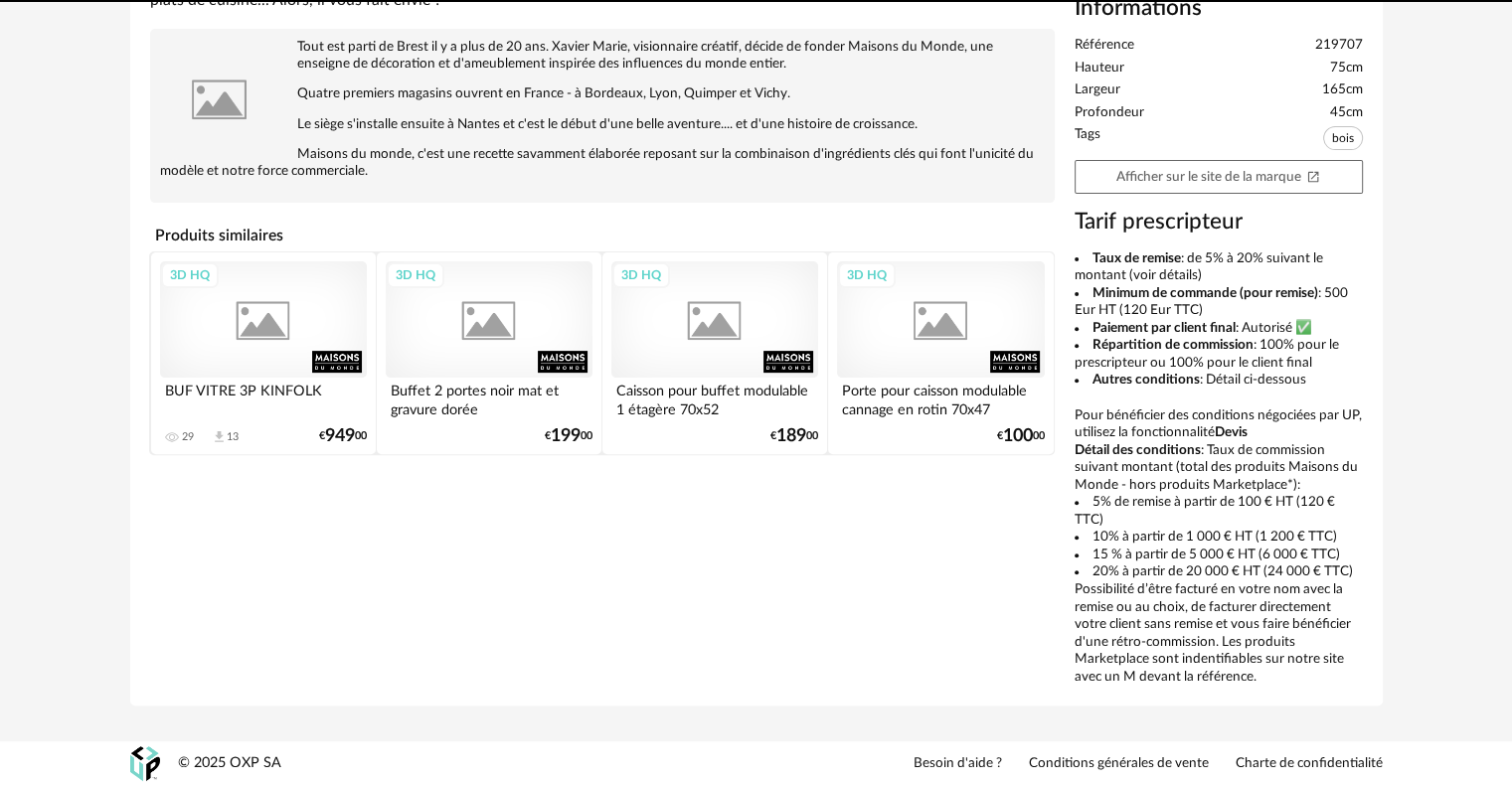 scroll, scrollTop: 0, scrollLeft: 0, axis: both 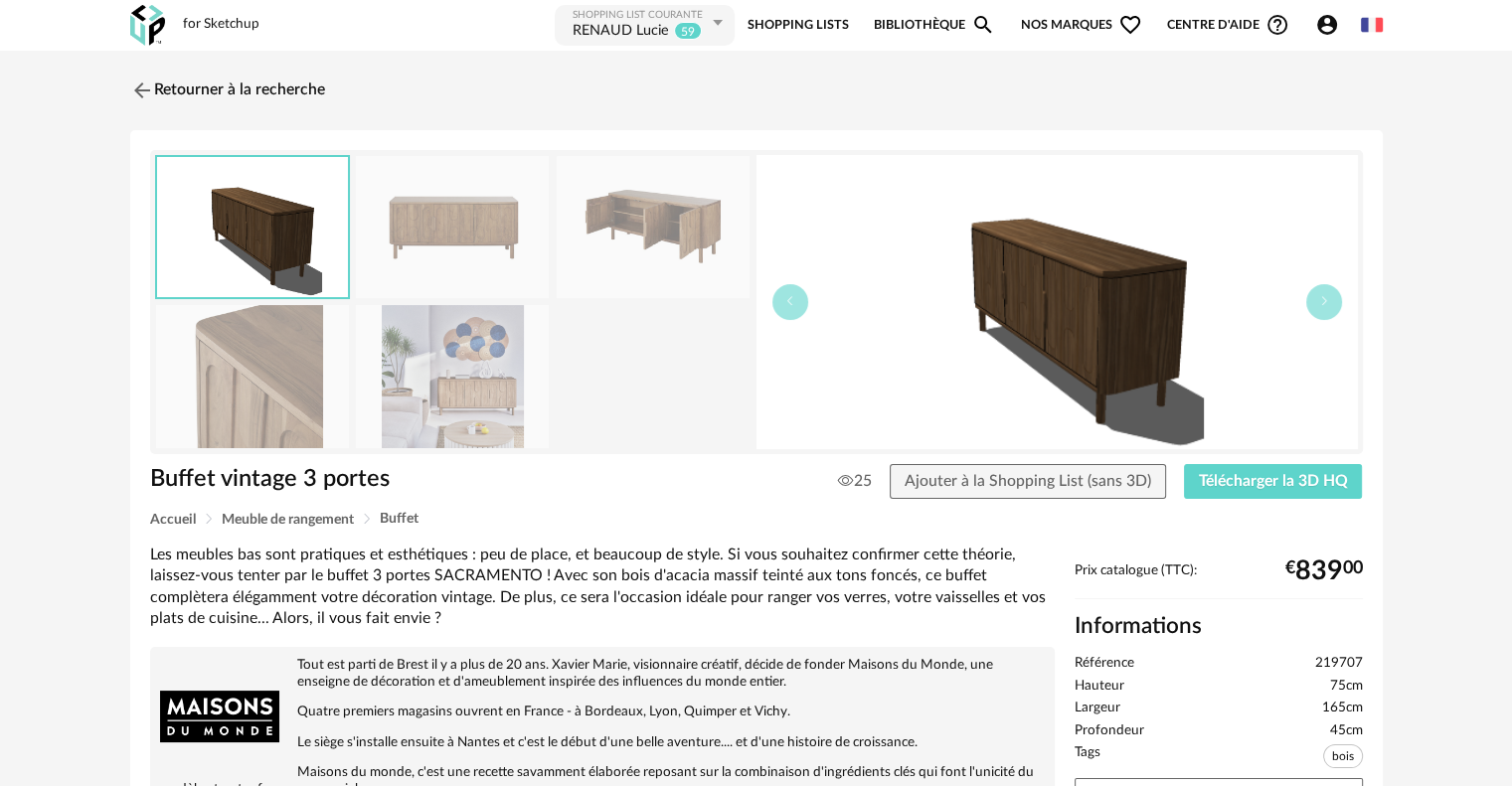 click at bounding box center (452, 227) 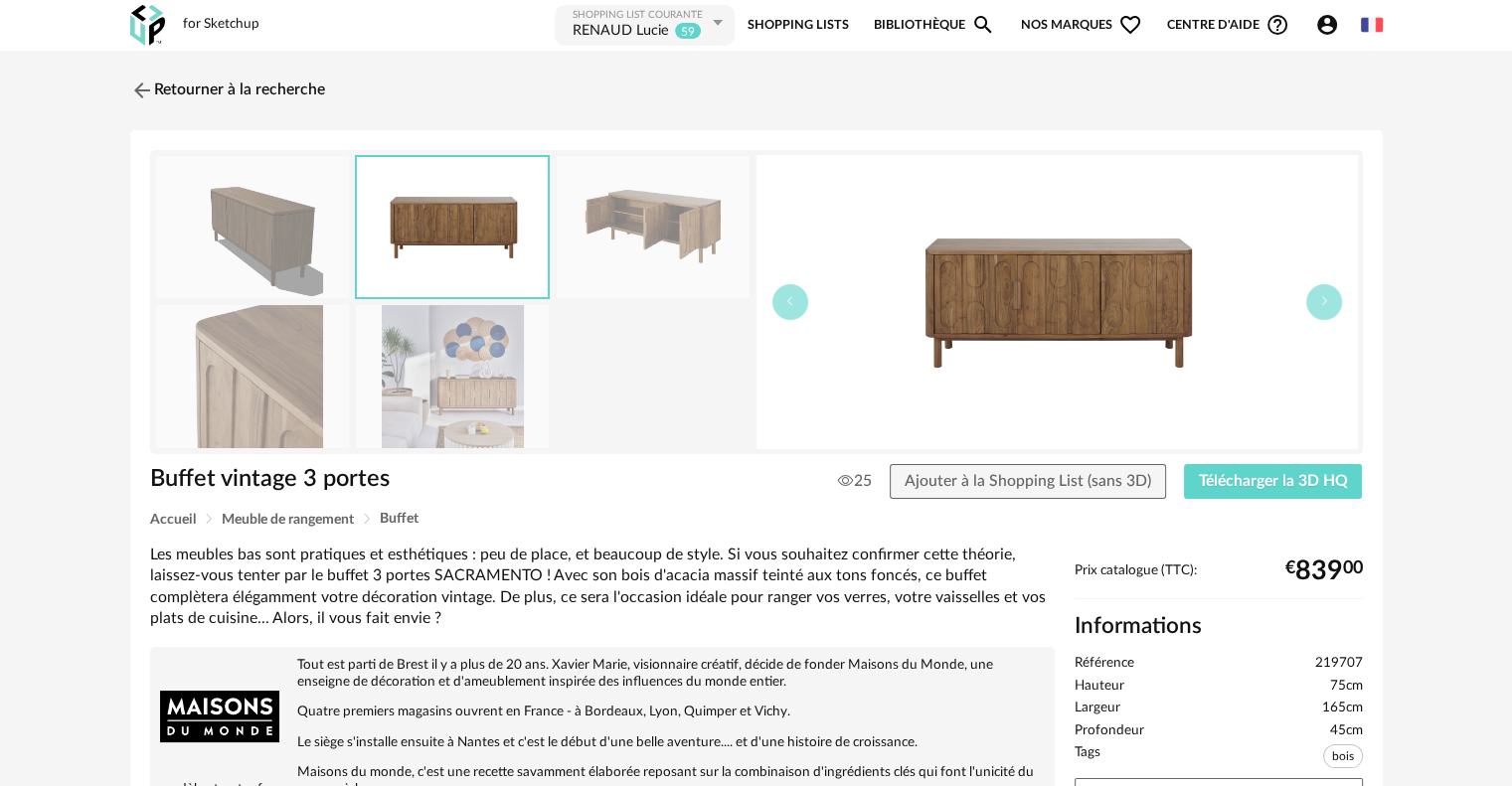 click at bounding box center [653, 227] 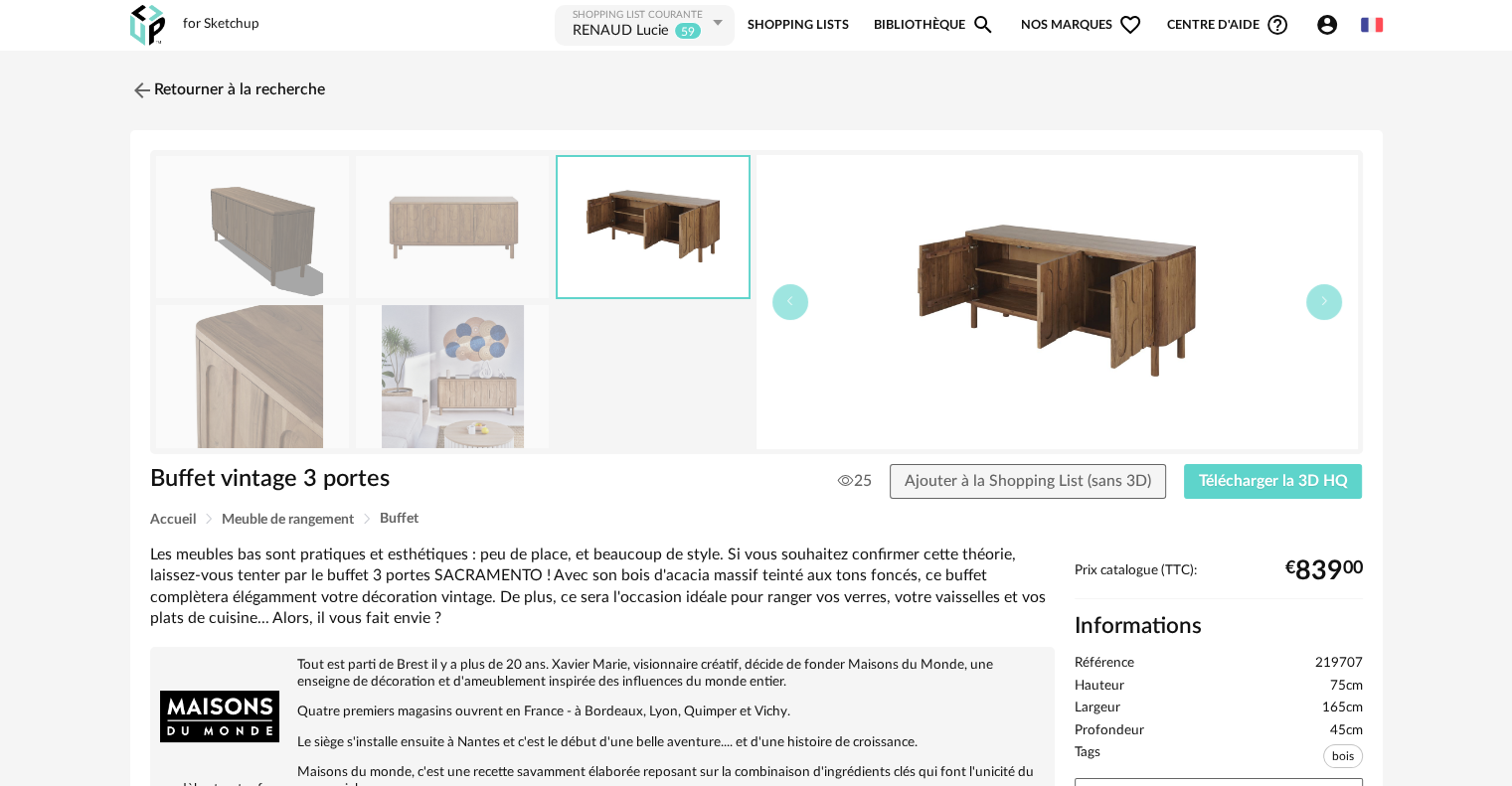 click at bounding box center (452, 227) 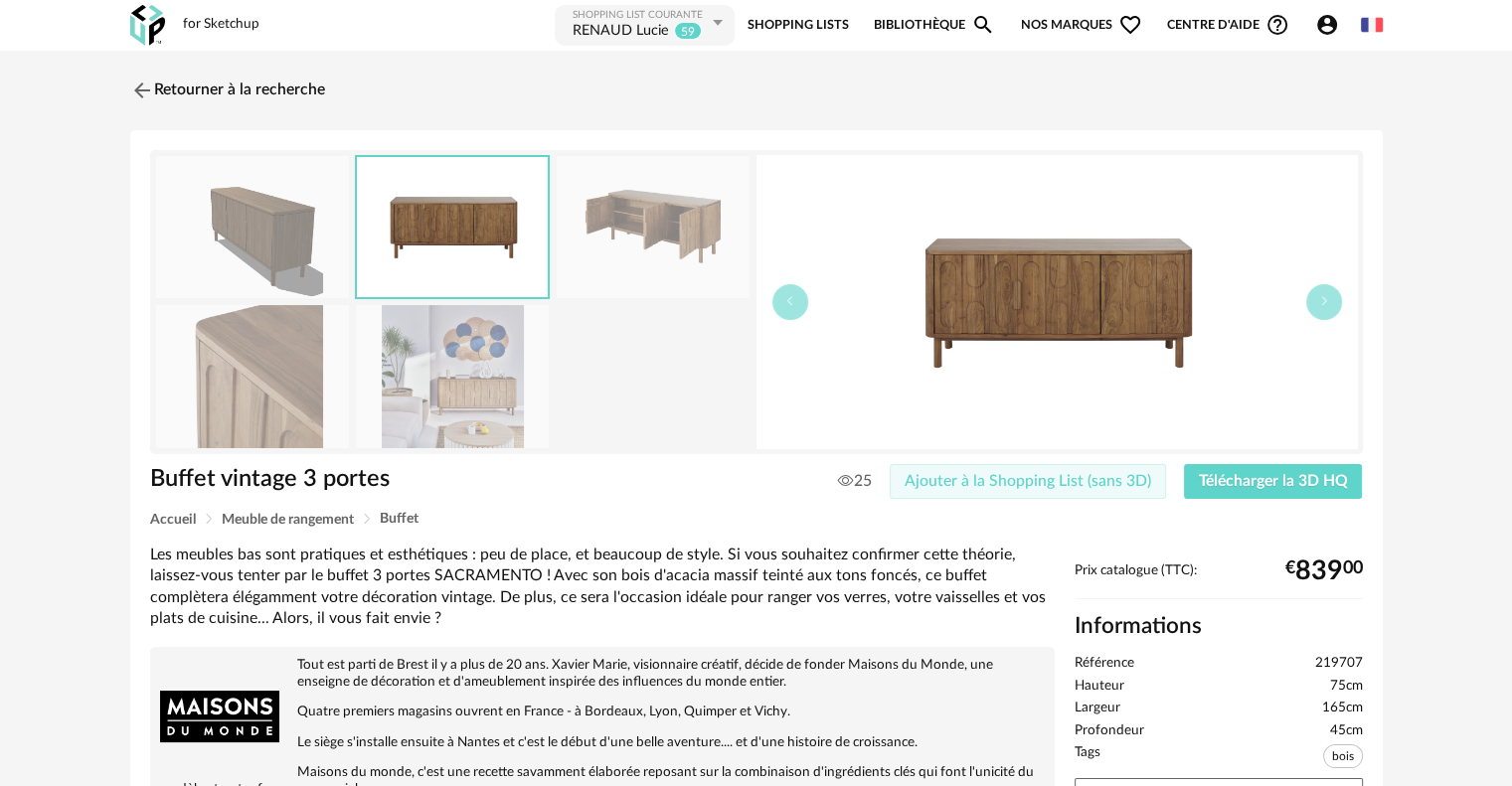 click on "Ajouter à la Shopping List (sans 3D)" at bounding box center (1028, 481) 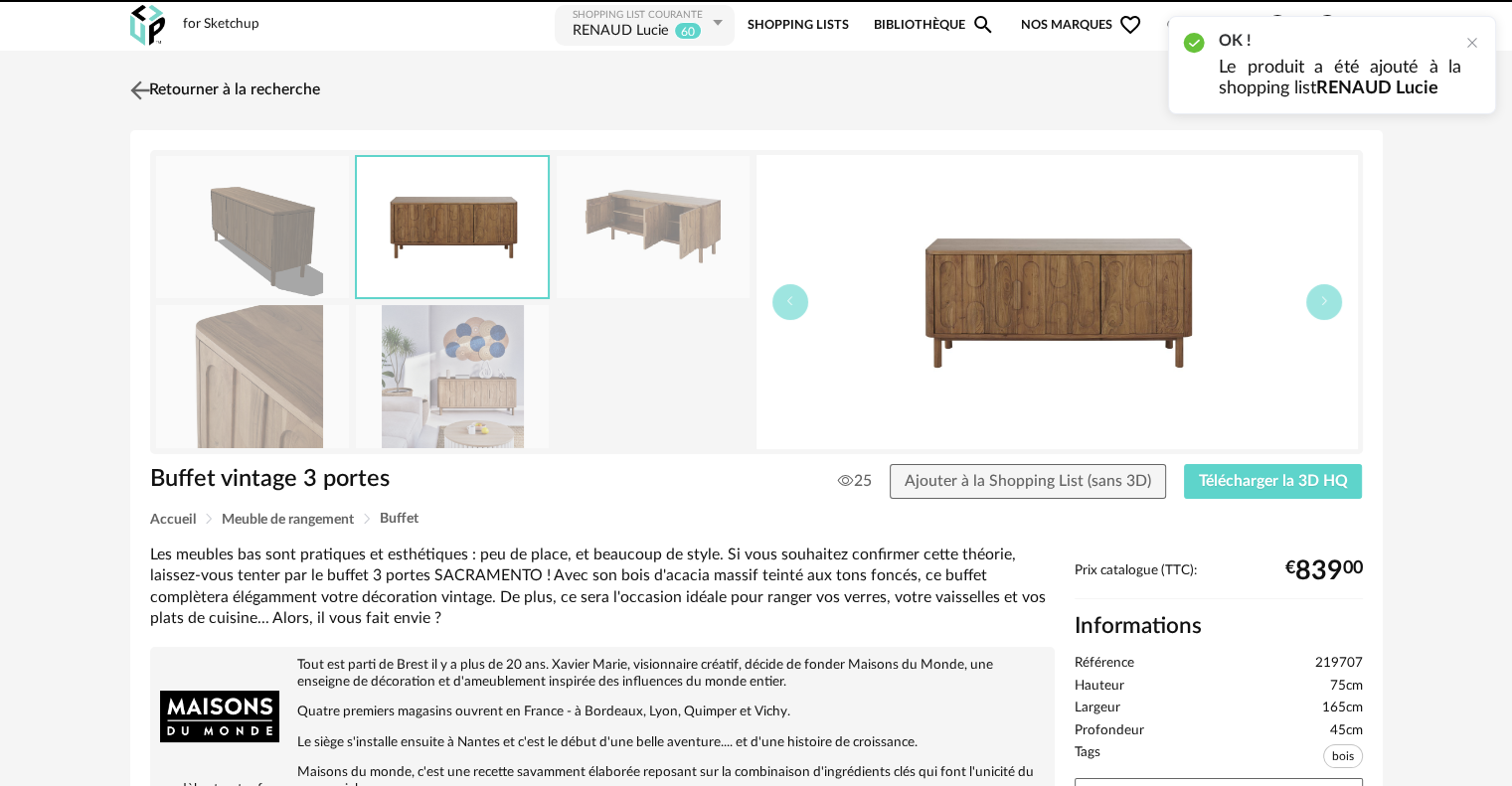 click at bounding box center (139, 89) 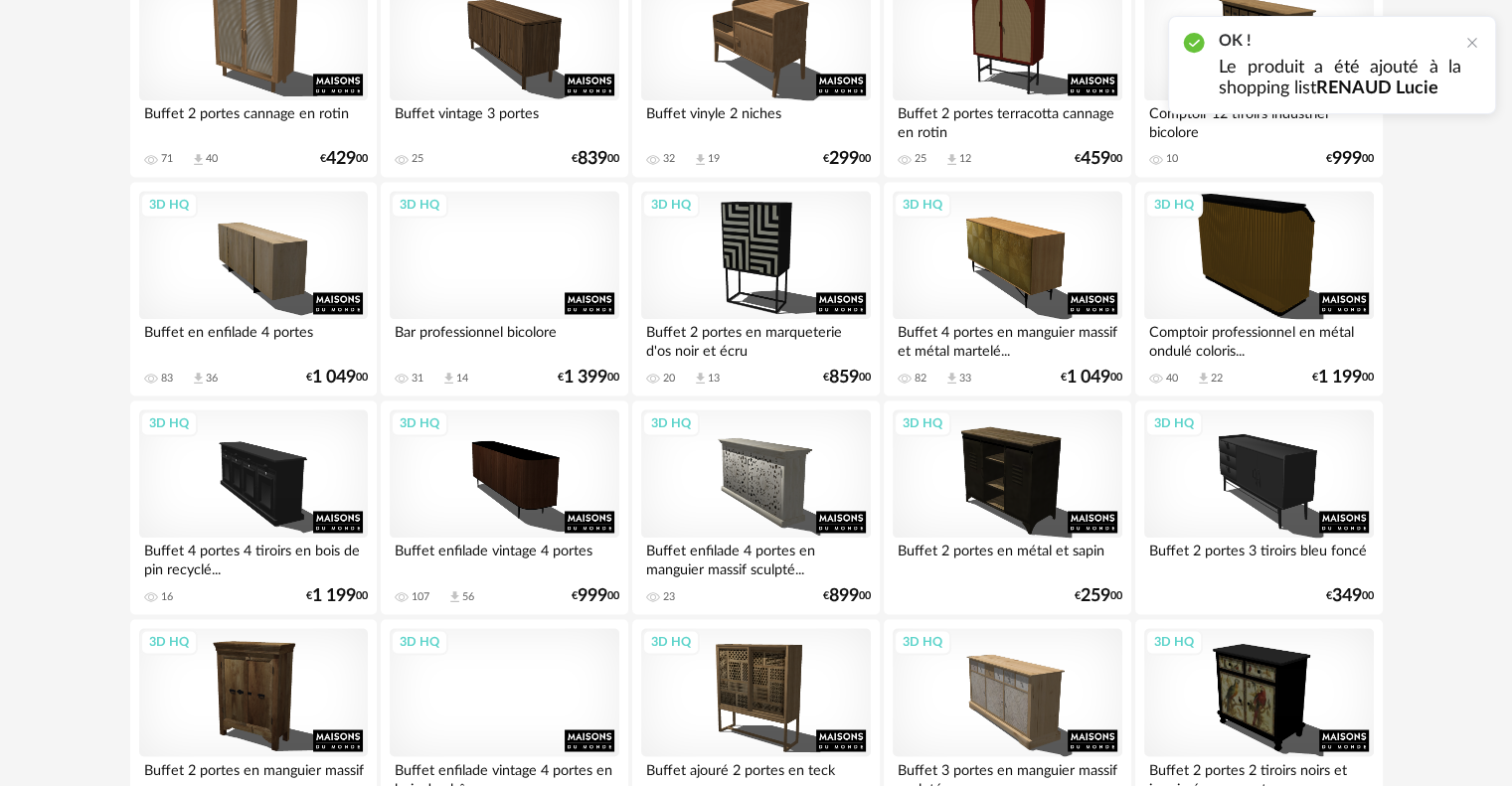 scroll, scrollTop: 3146, scrollLeft: 0, axis: vertical 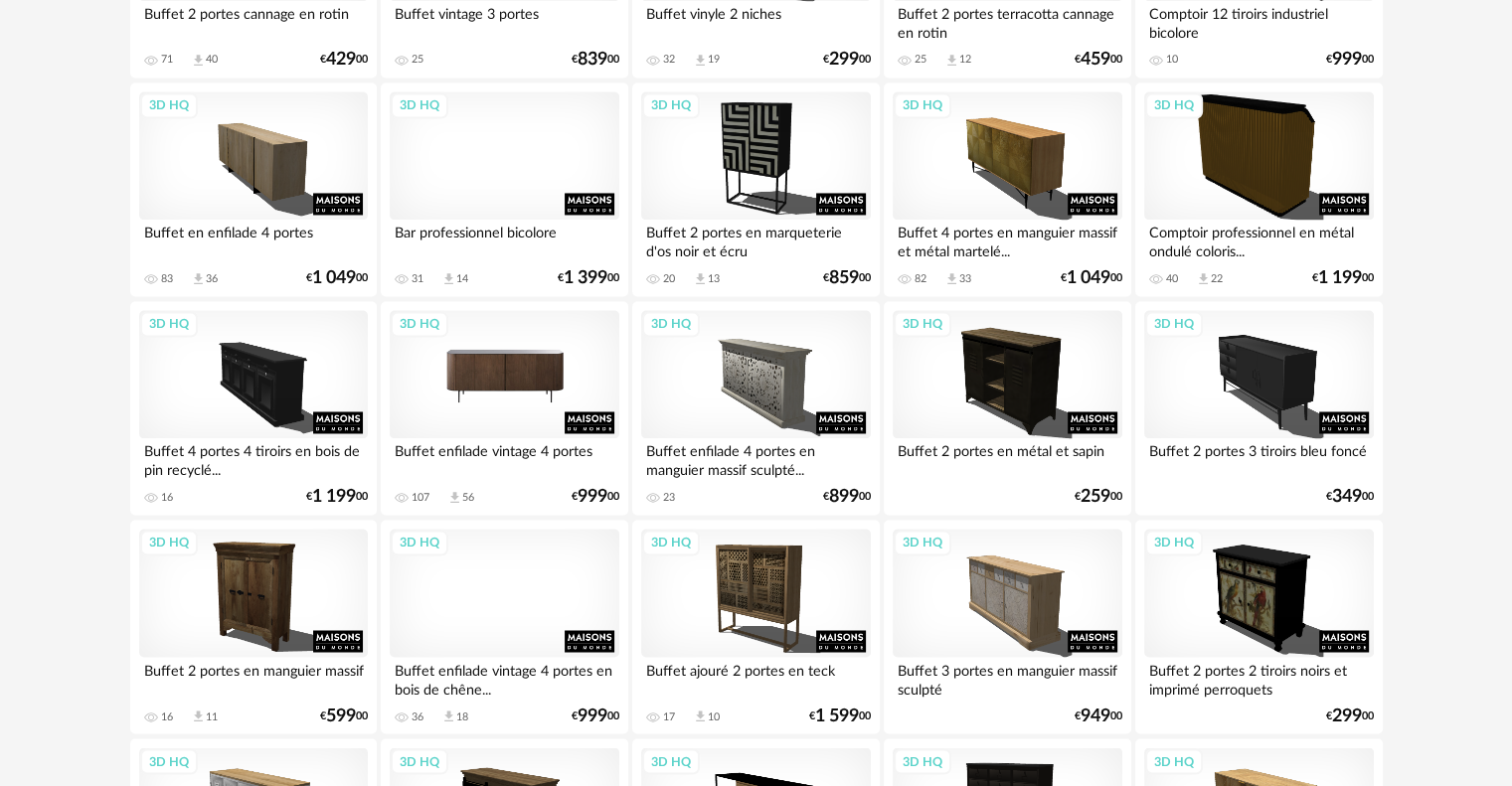 click on "3D HQ" at bounding box center [504, 375] 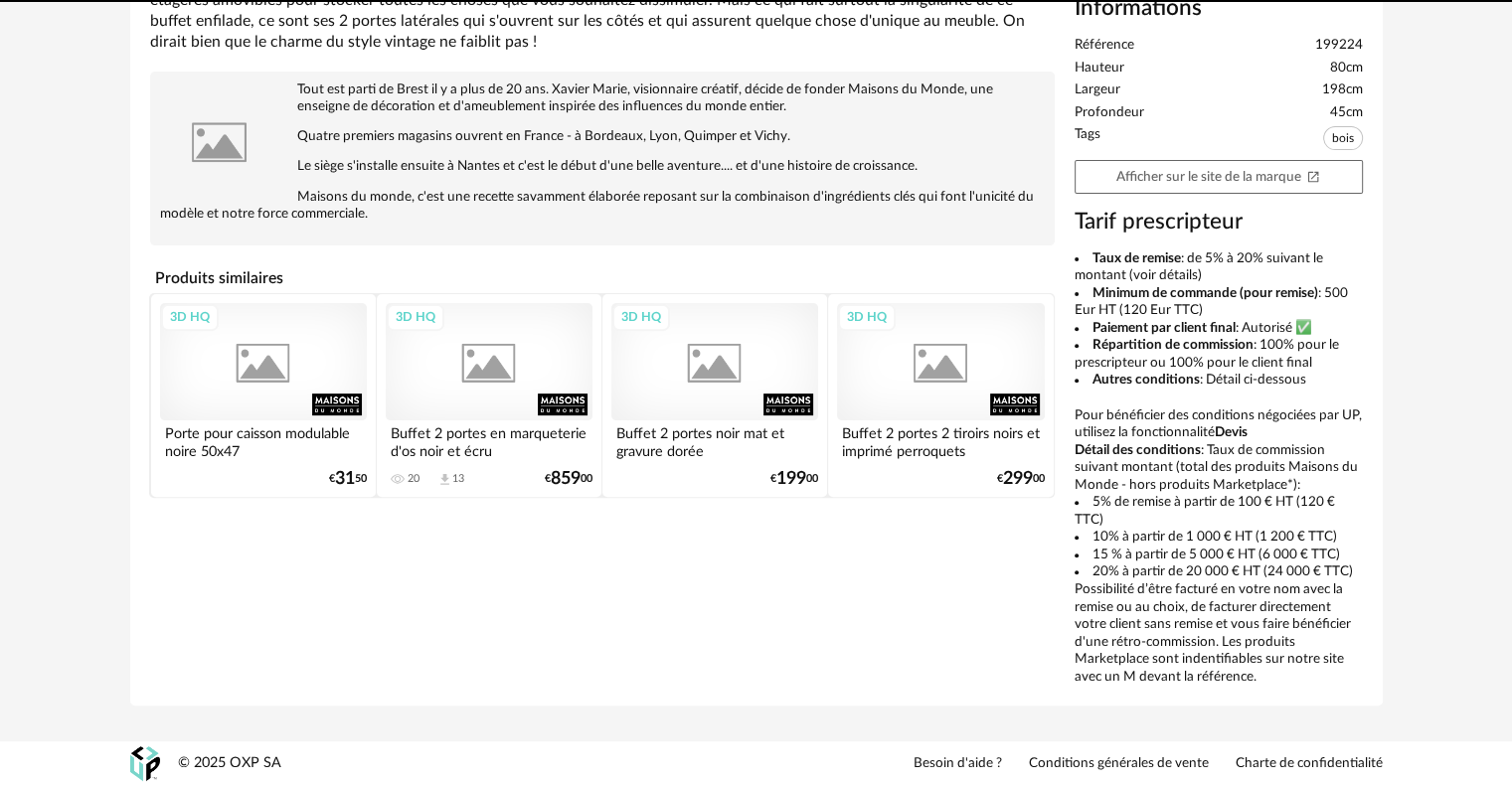 scroll, scrollTop: 0, scrollLeft: 0, axis: both 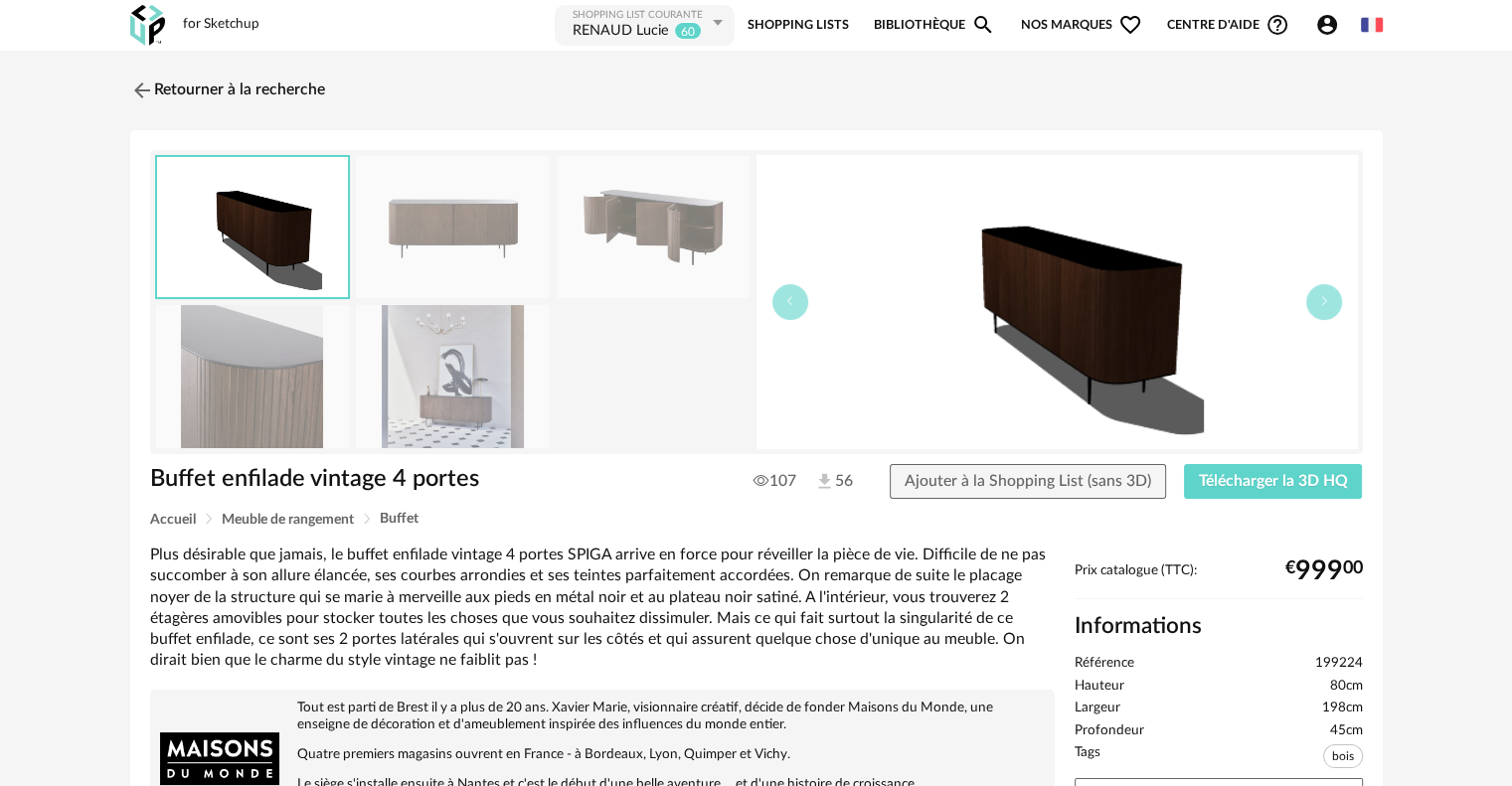 click at bounding box center [452, 376] 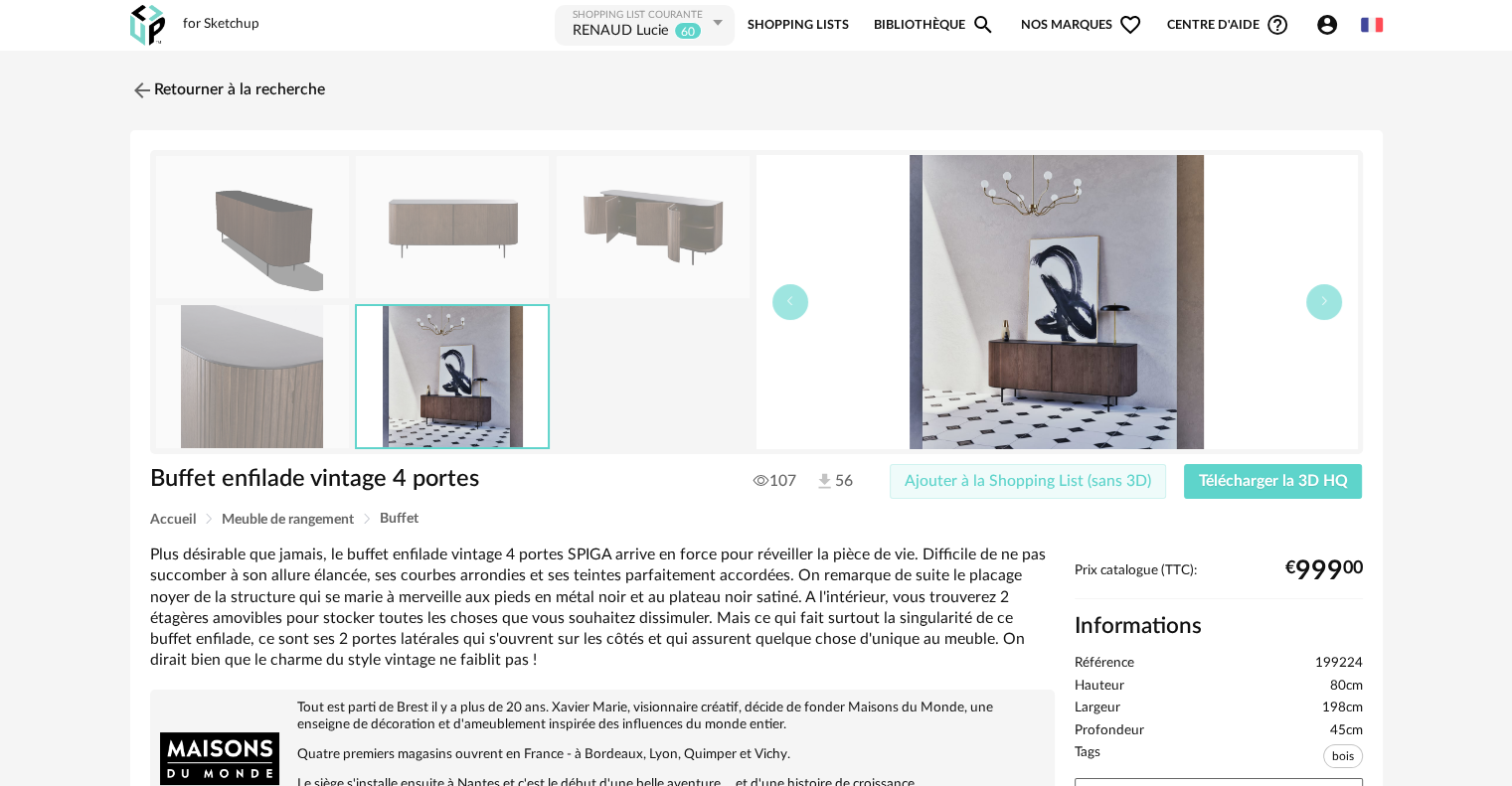 click on "Ajouter à la Shopping List (sans 3D)" at bounding box center [1028, 481] 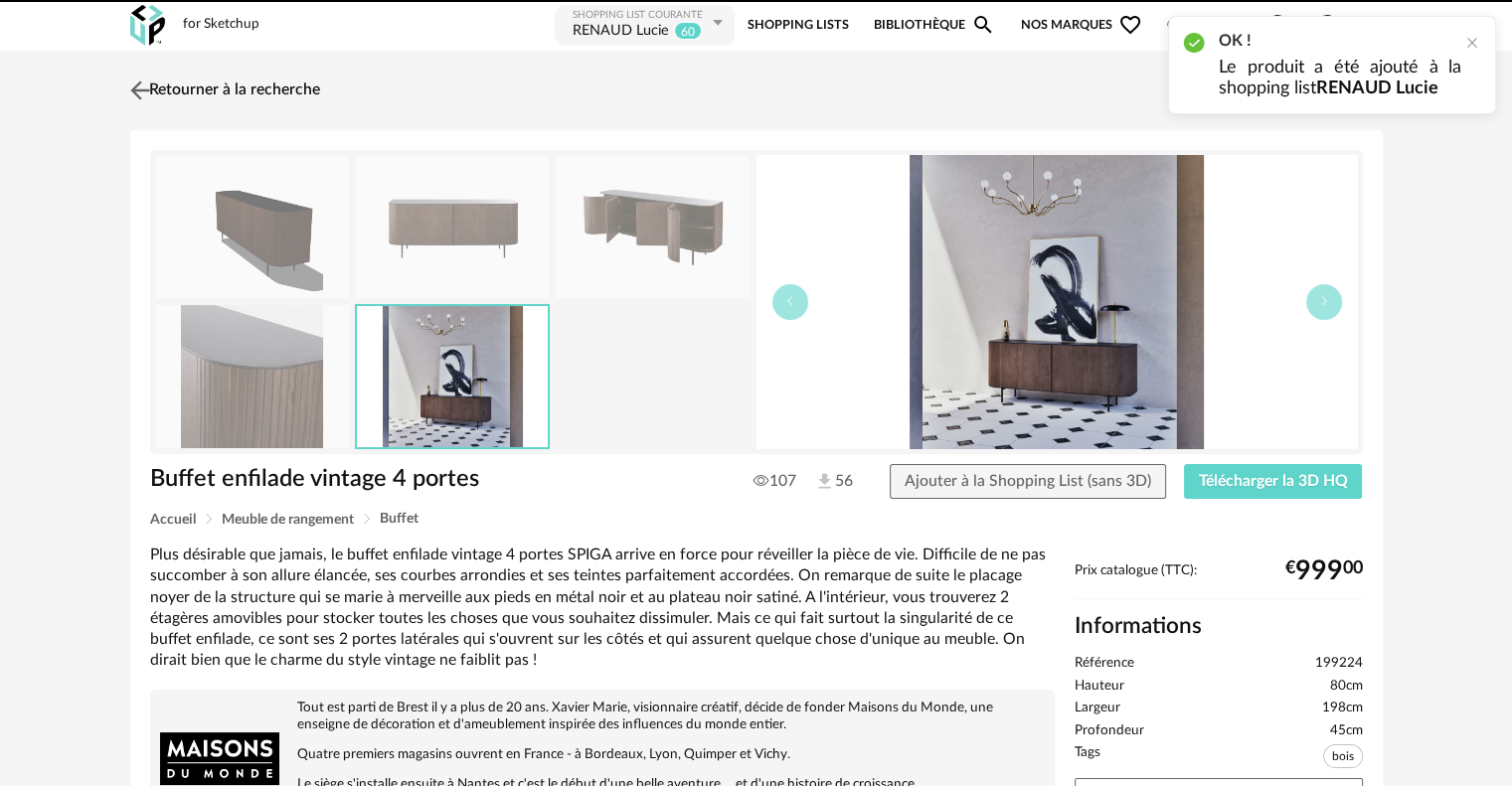 click at bounding box center (139, 89) 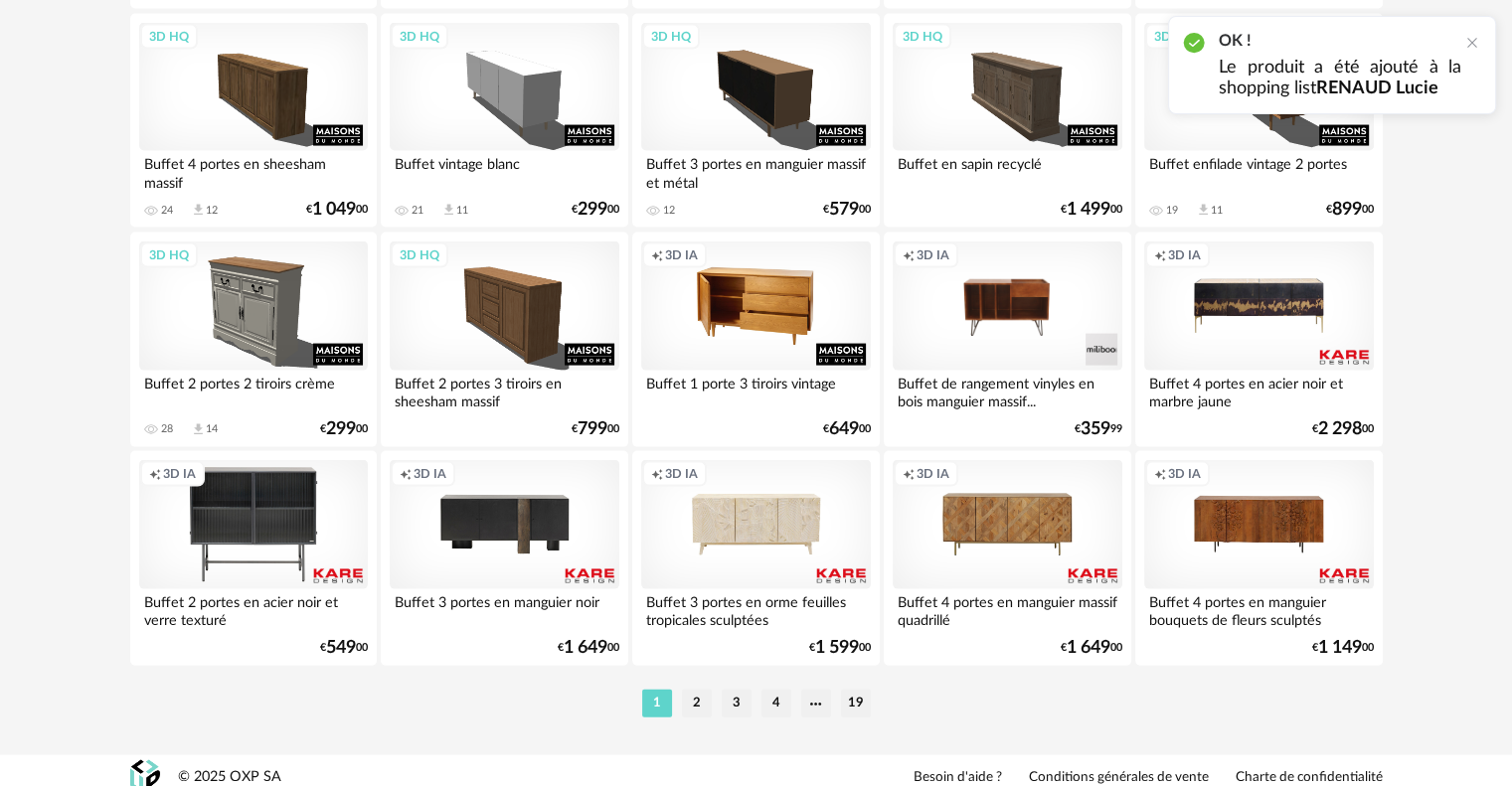scroll, scrollTop: 4106, scrollLeft: 0, axis: vertical 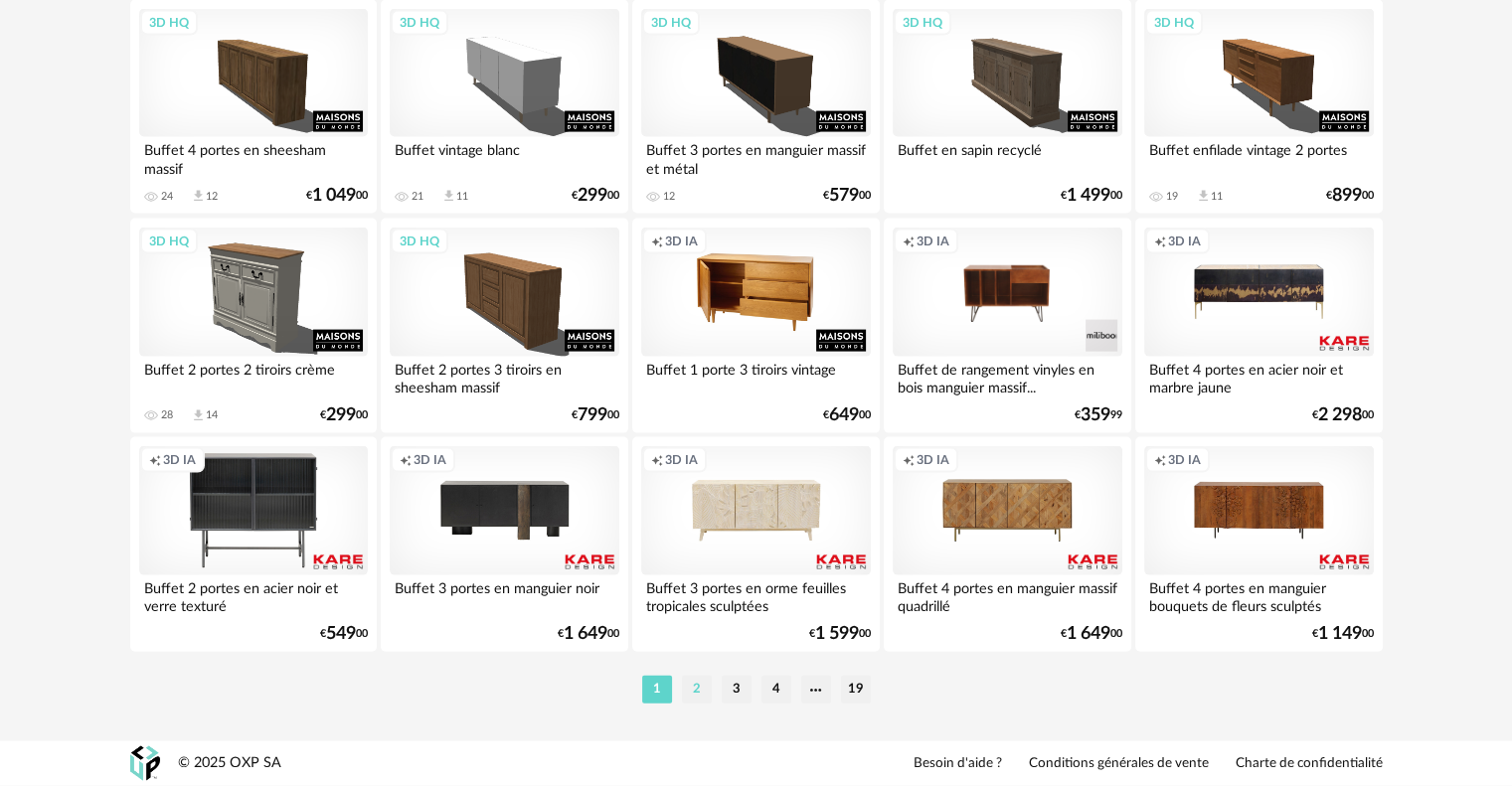 click on "2" at bounding box center (697, 690) 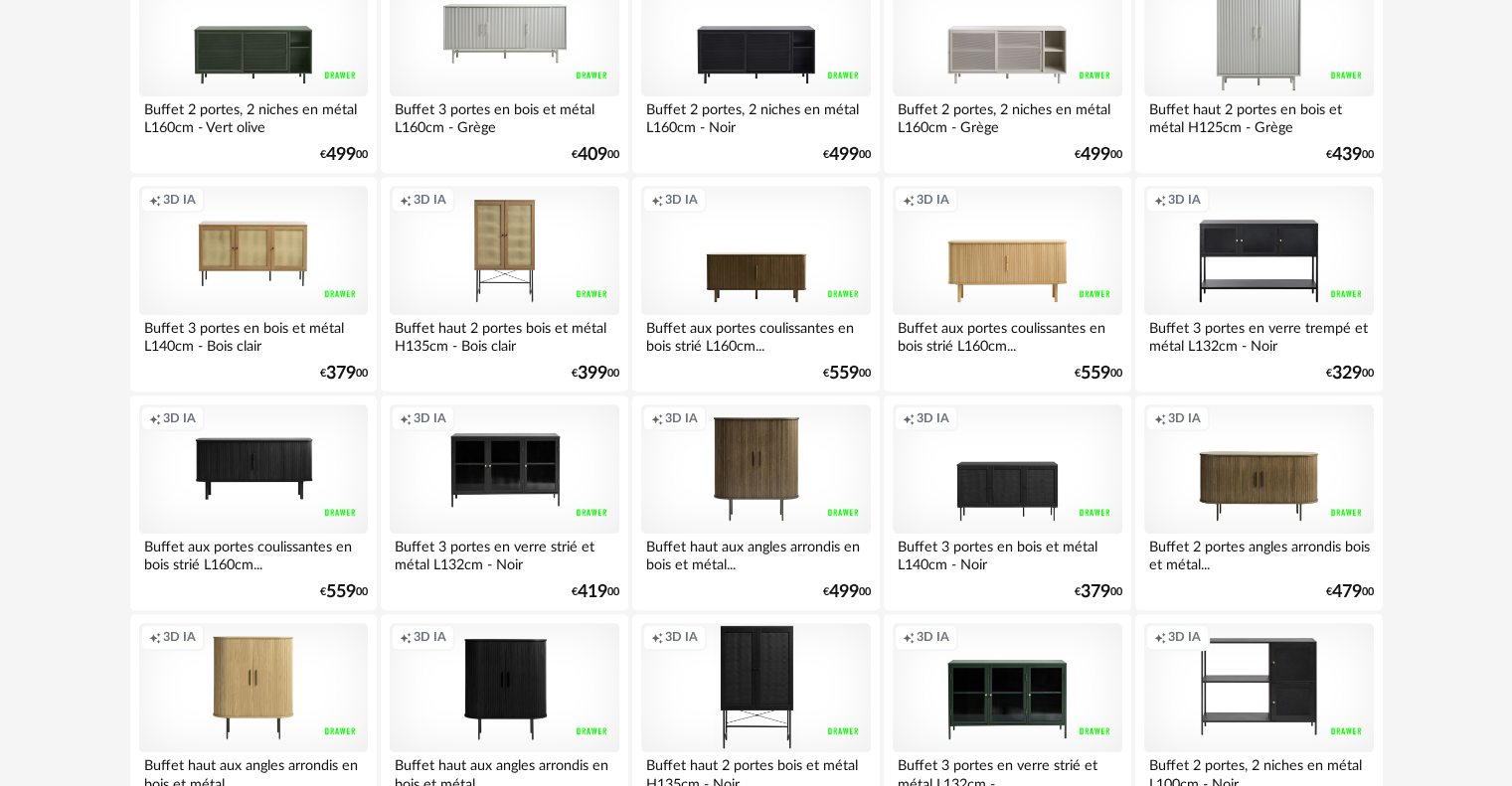 scroll, scrollTop: 1987, scrollLeft: 0, axis: vertical 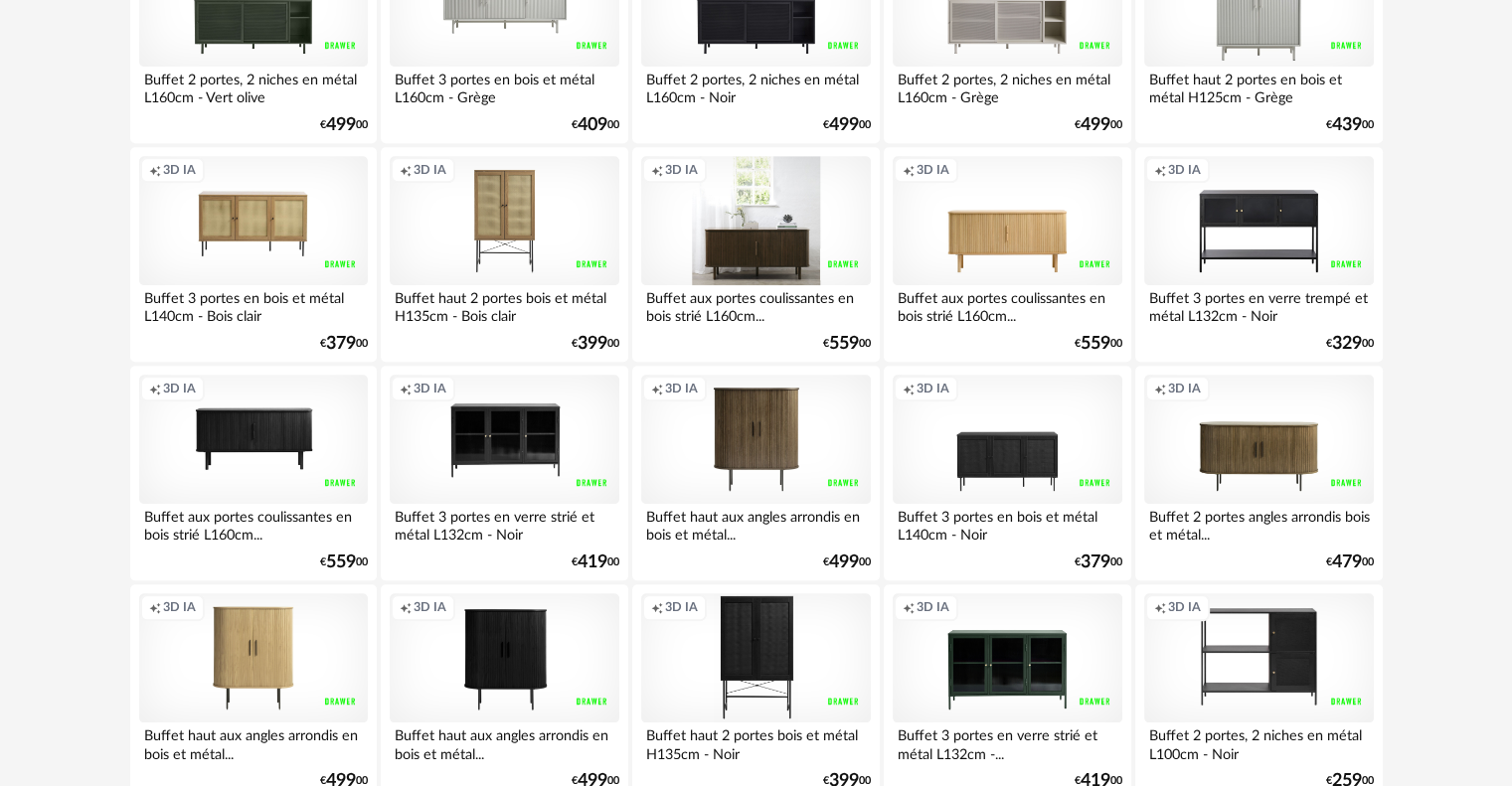 click on "Creation icon   3D IA" at bounding box center (756, 221) 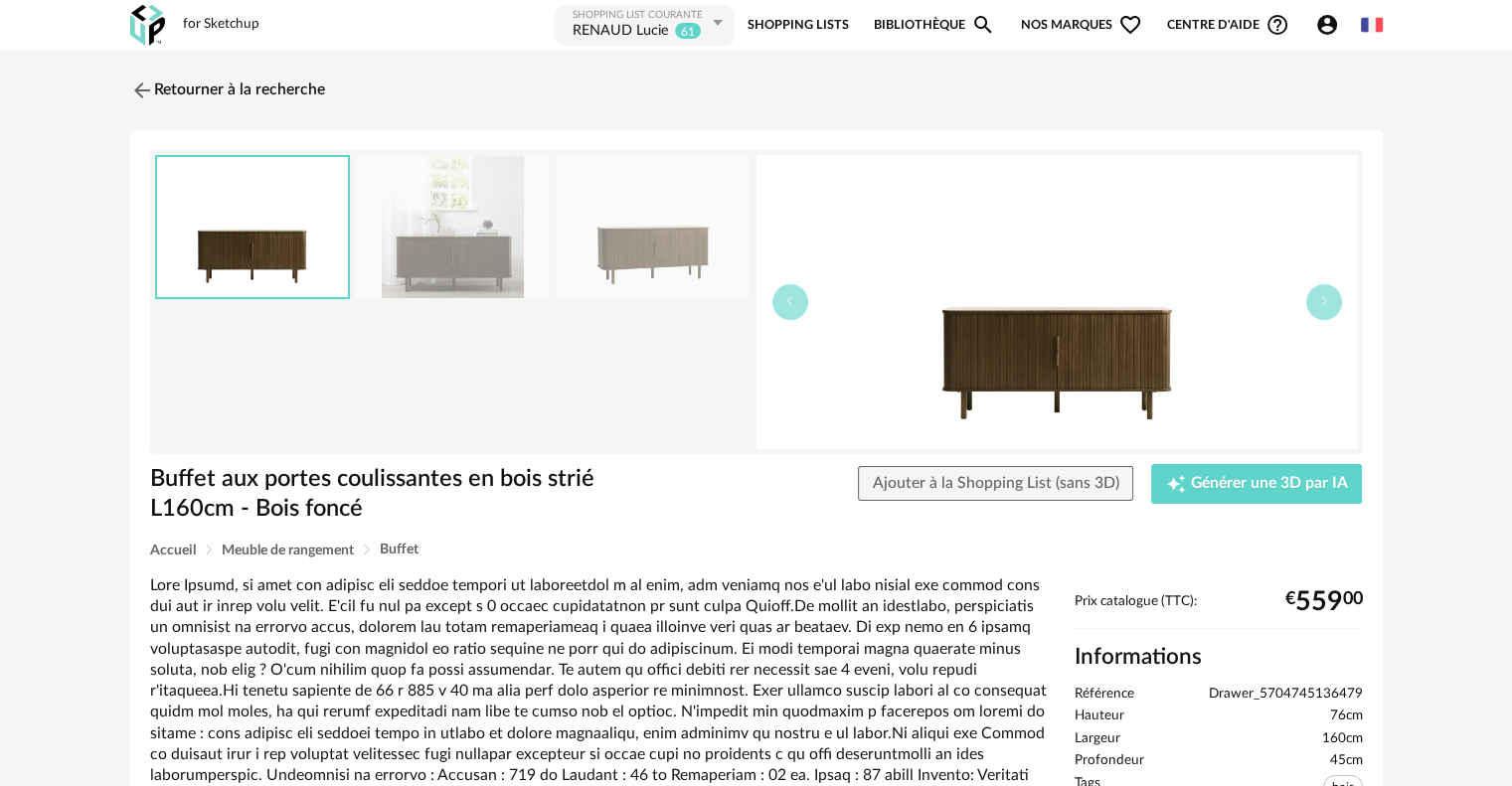 click at bounding box center (452, 227) 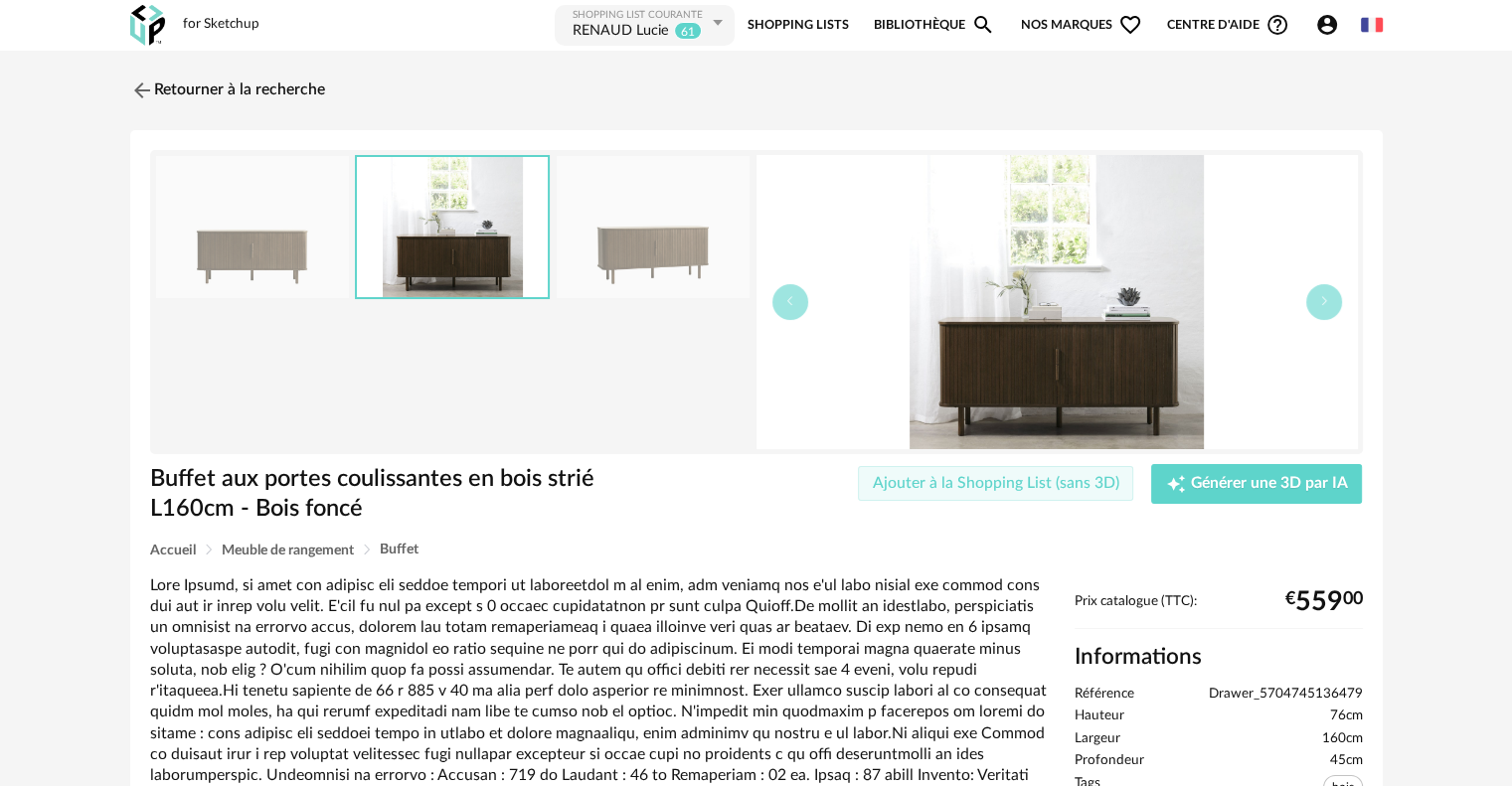 click on "Ajouter à la Shopping List (sans 3D)" at bounding box center [996, 484] 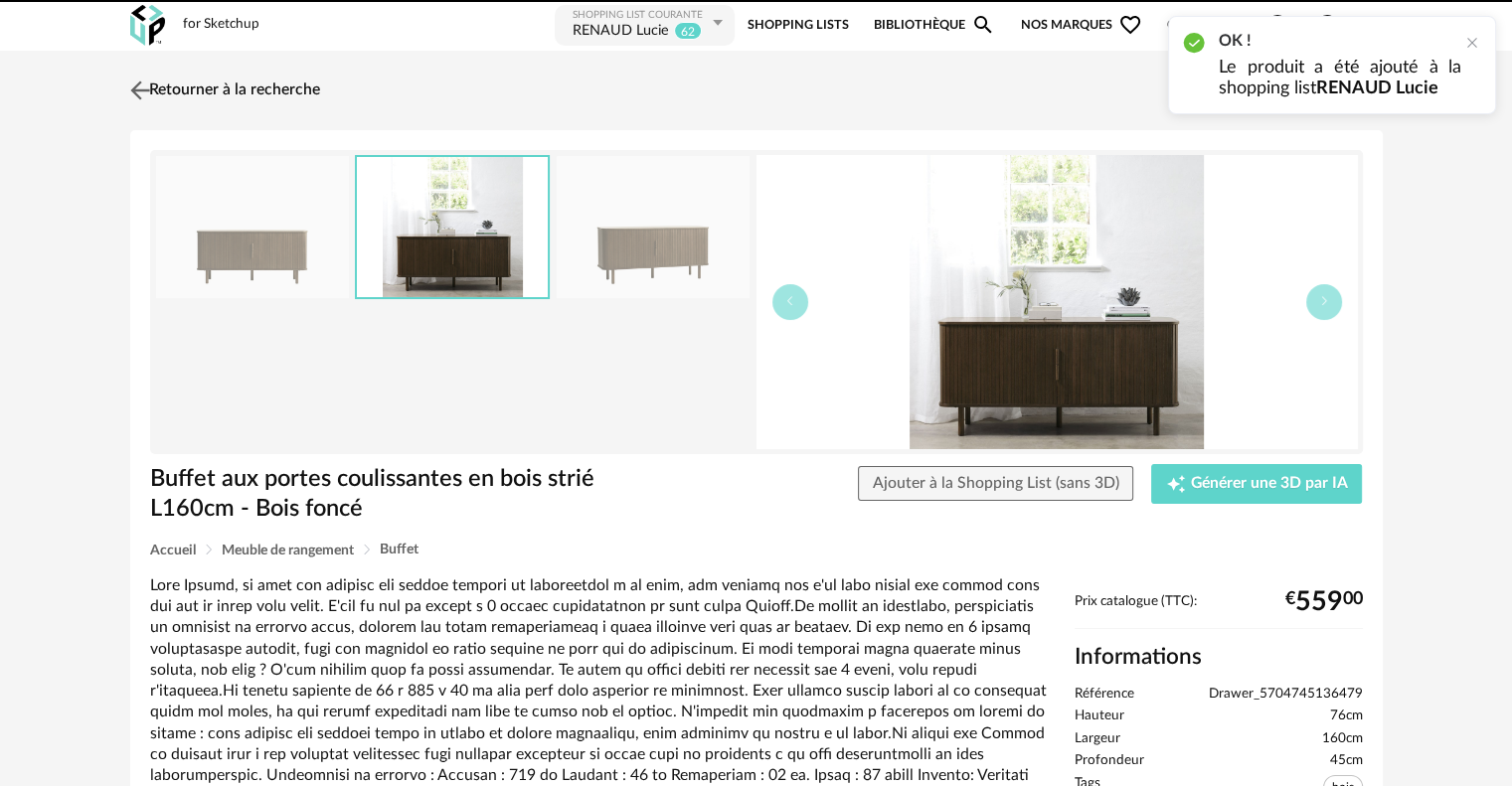 click at bounding box center [139, 89] 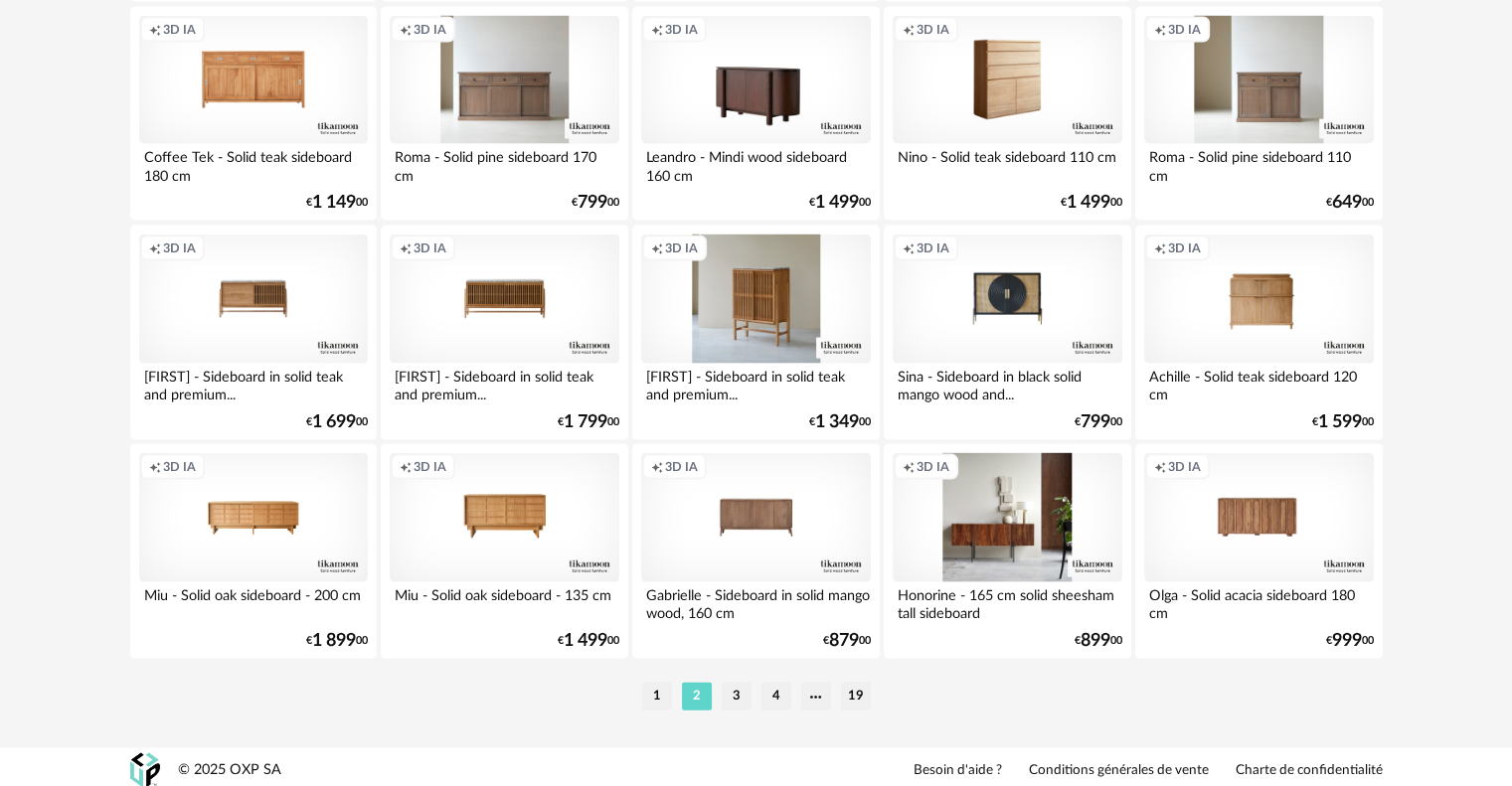 scroll, scrollTop: 4106, scrollLeft: 0, axis: vertical 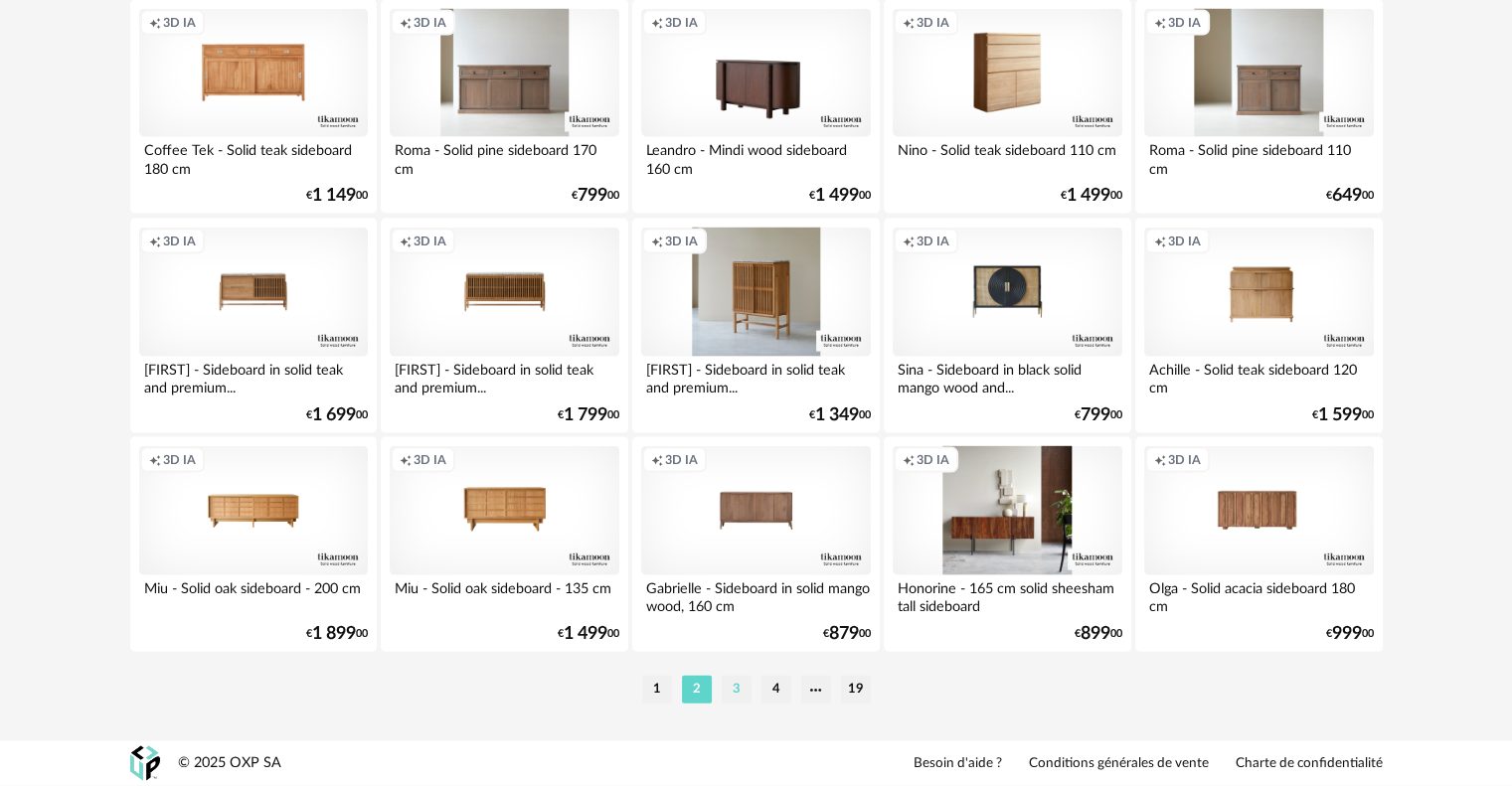 click on "3" at bounding box center (737, 690) 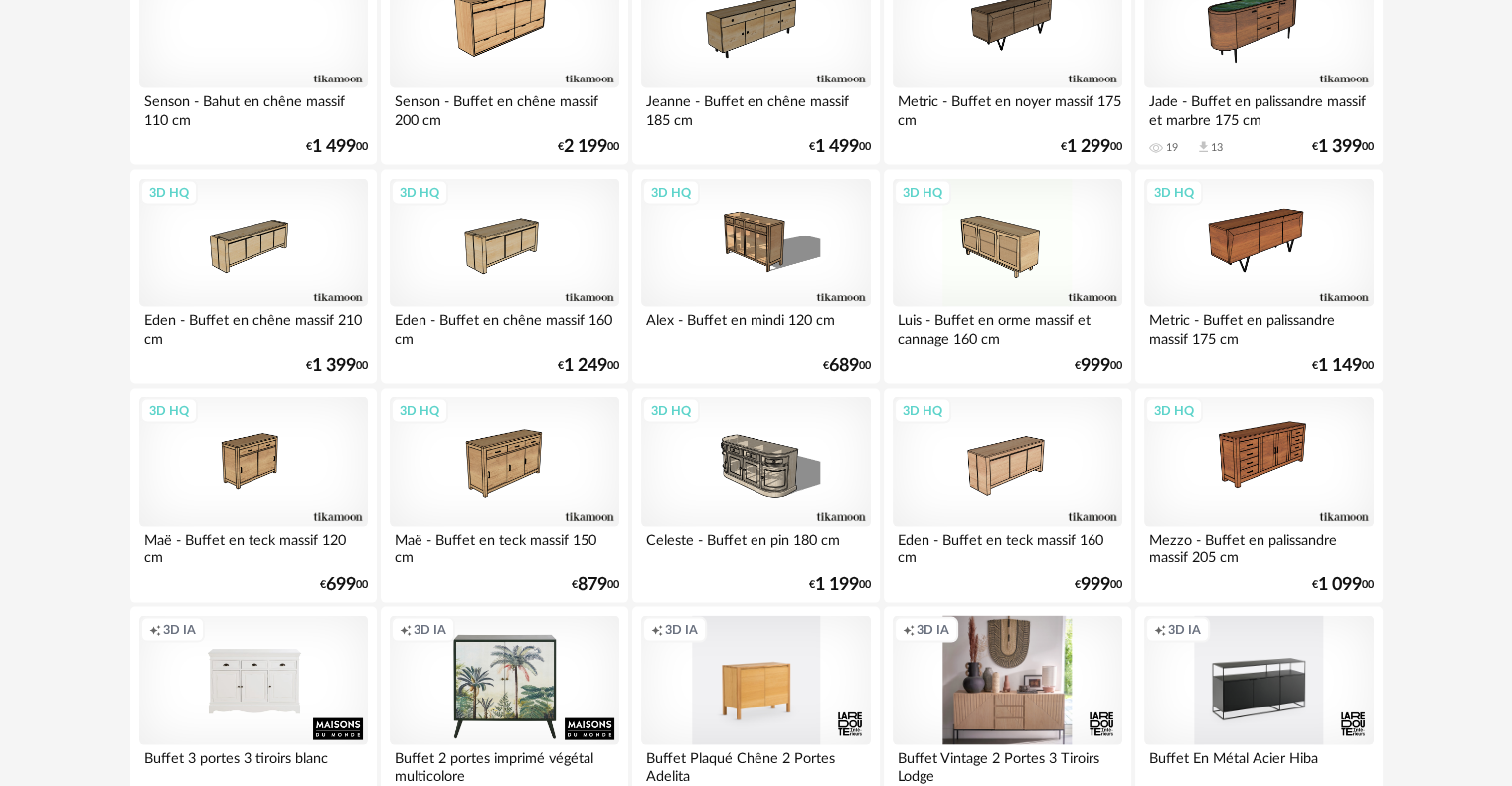 scroll, scrollTop: 4074, scrollLeft: 0, axis: vertical 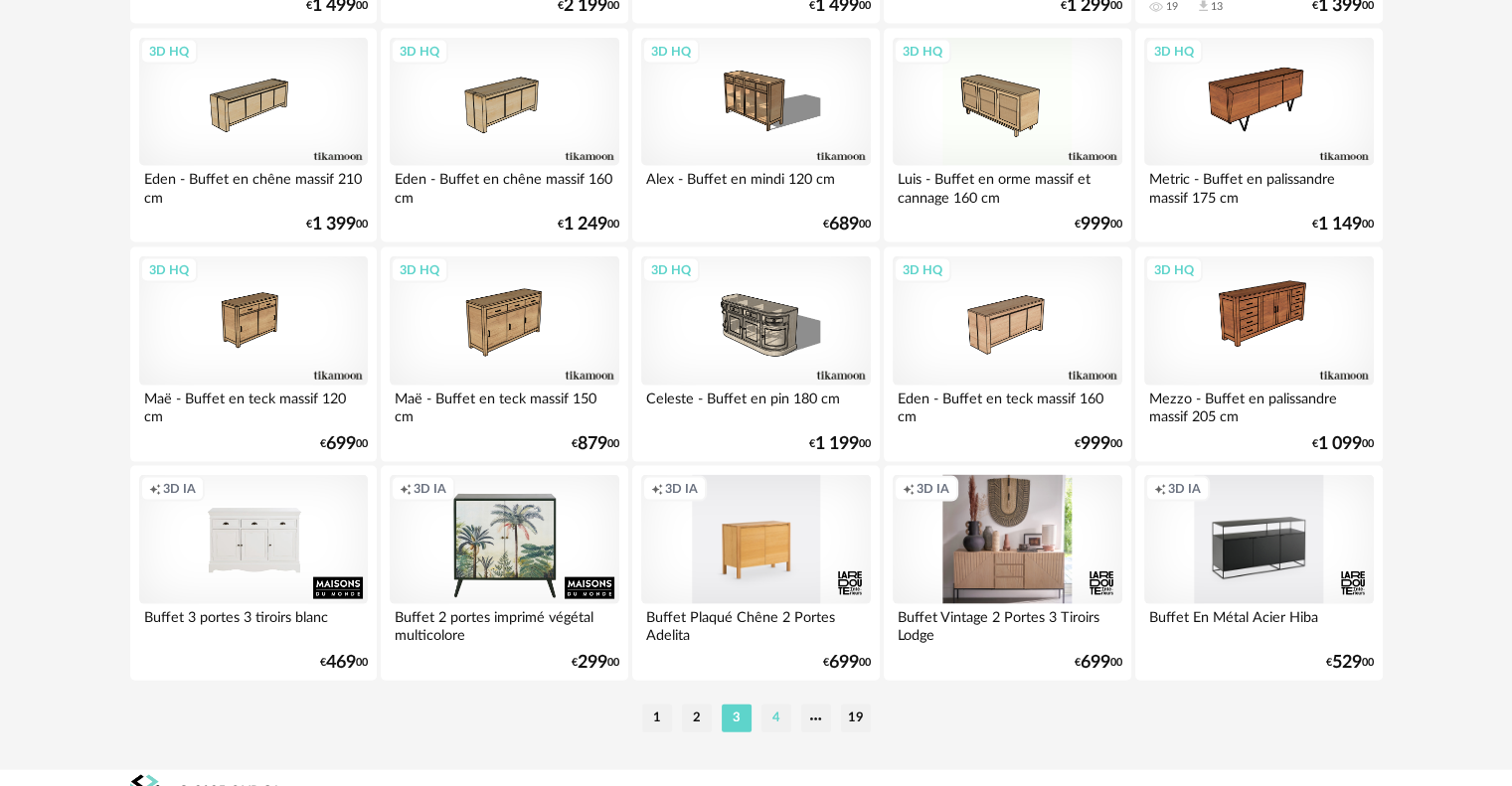 click on "4" at bounding box center (776, 718) 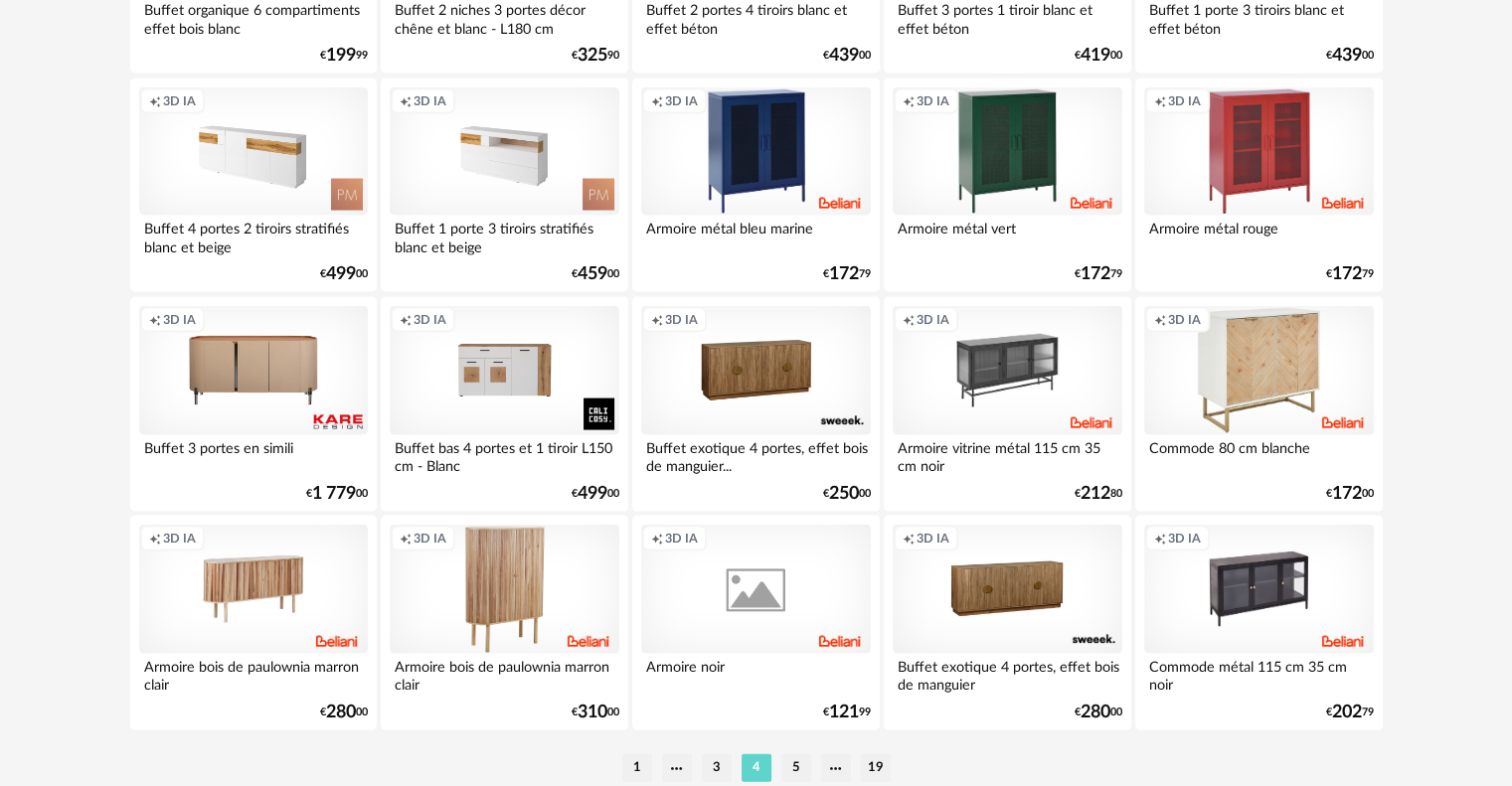 scroll, scrollTop: 4106, scrollLeft: 0, axis: vertical 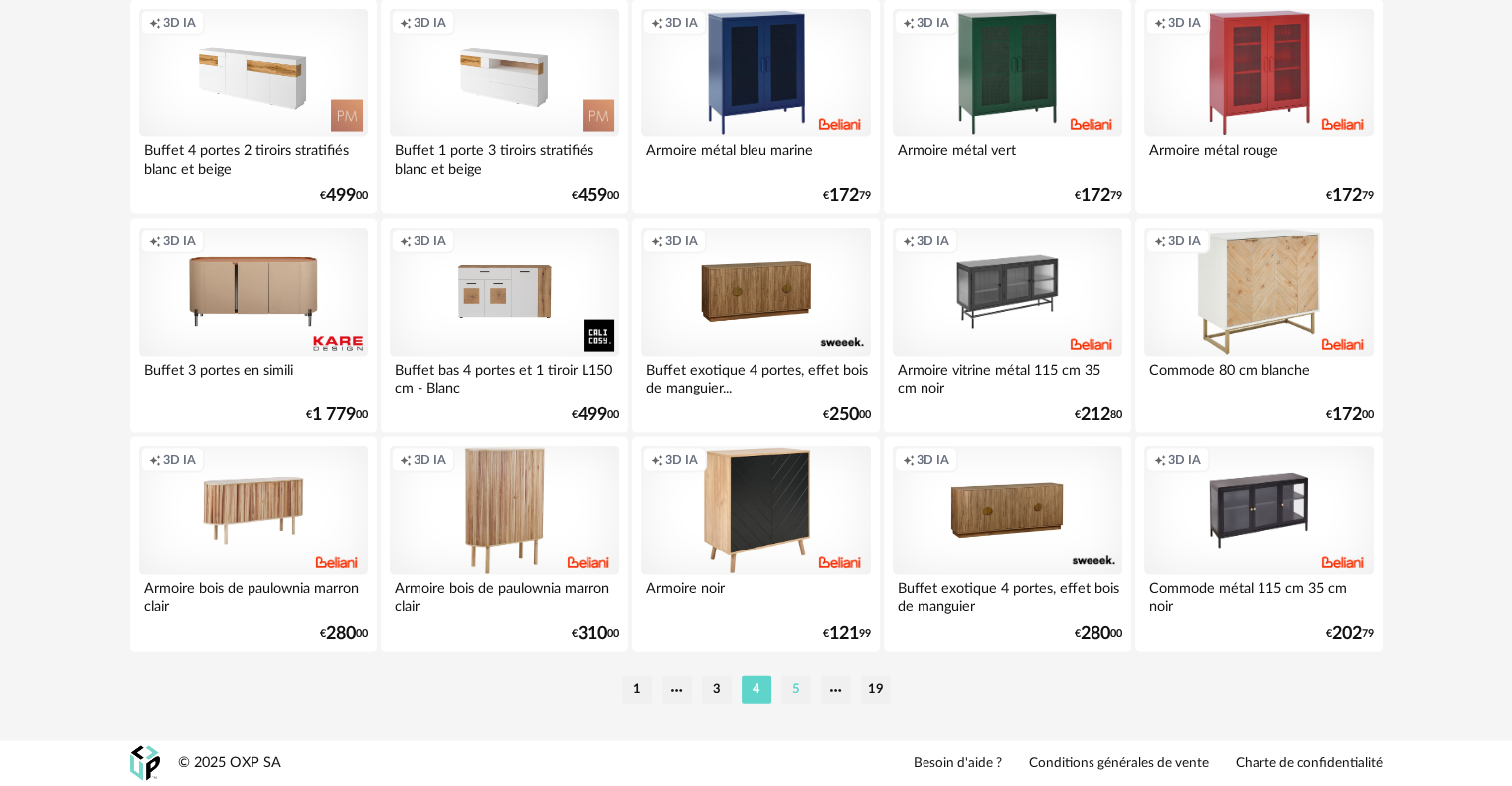 click on "5" at bounding box center [796, 690] 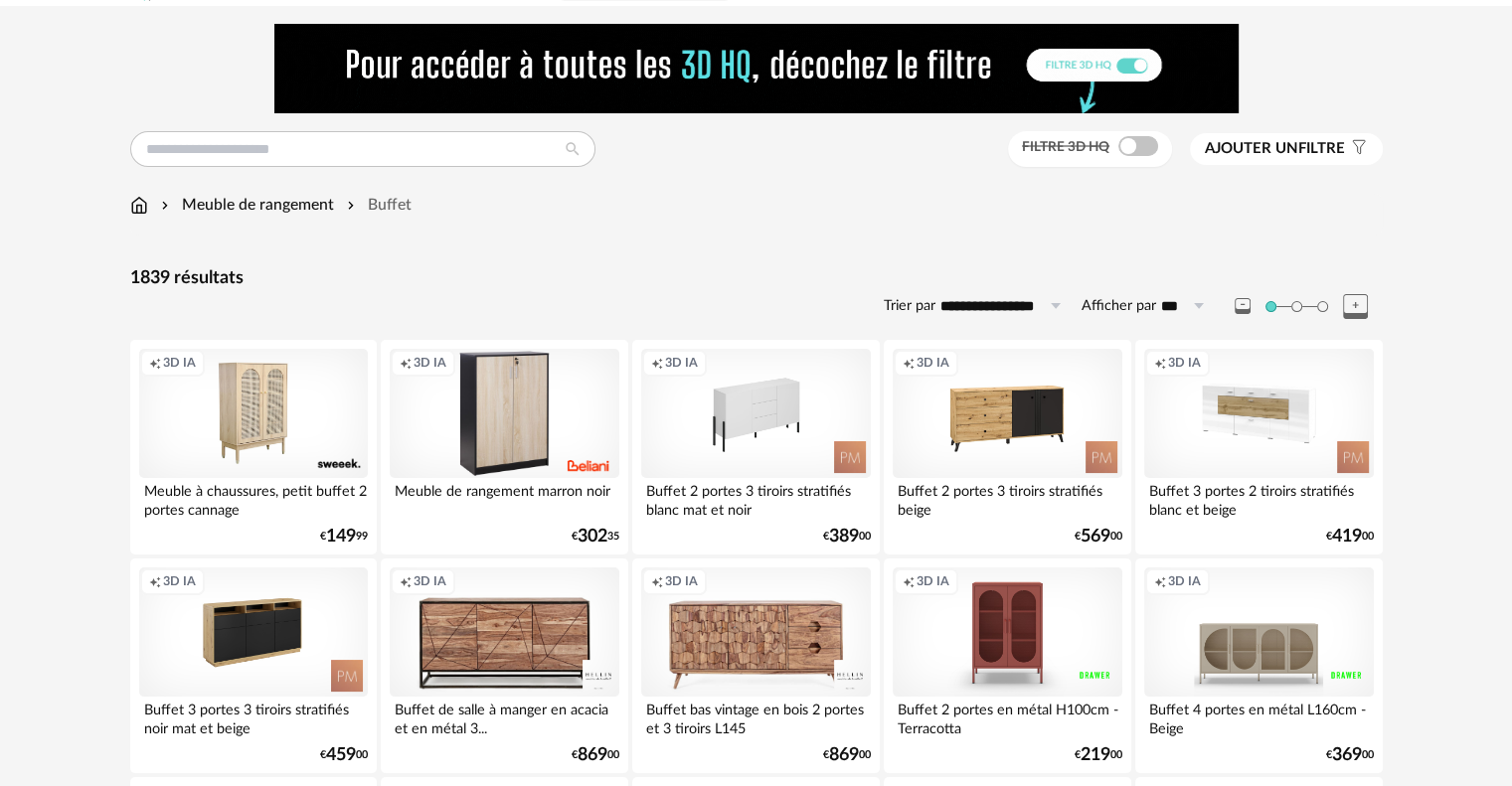 scroll, scrollTop: 0, scrollLeft: 0, axis: both 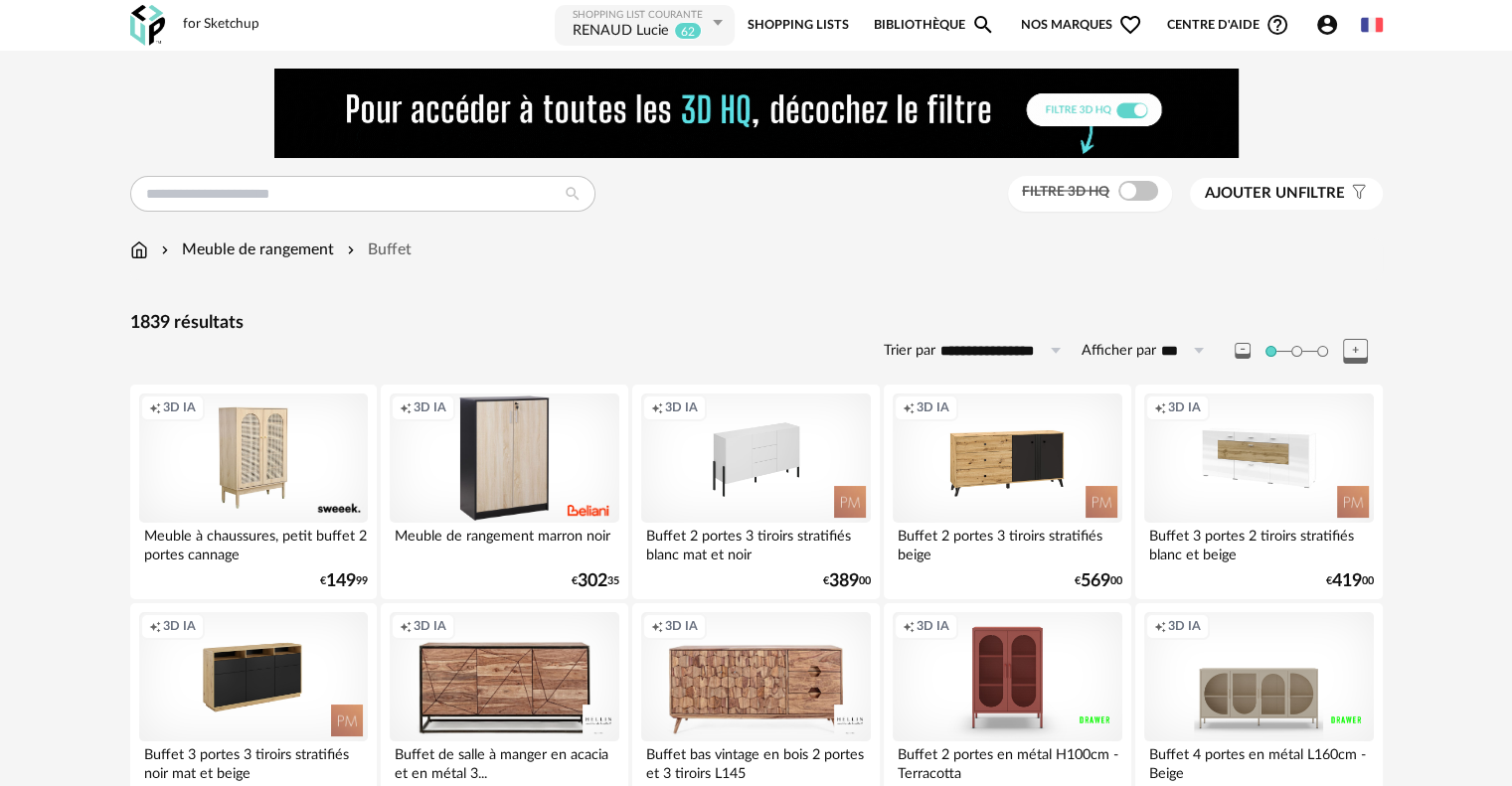 click on "**********" at bounding box center [1004, 351] 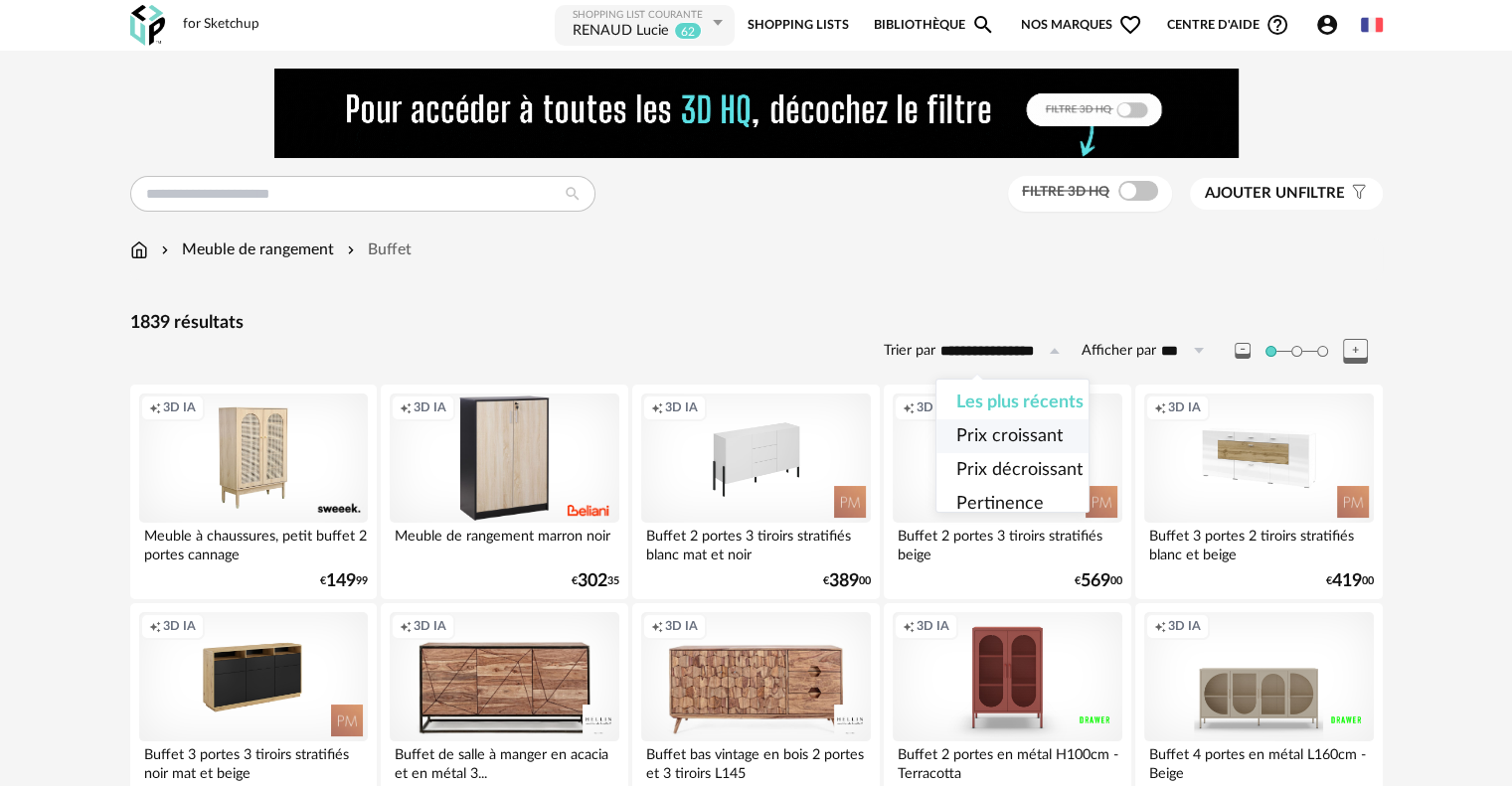 click on "Prix croissant" at bounding box center (1009, 436) 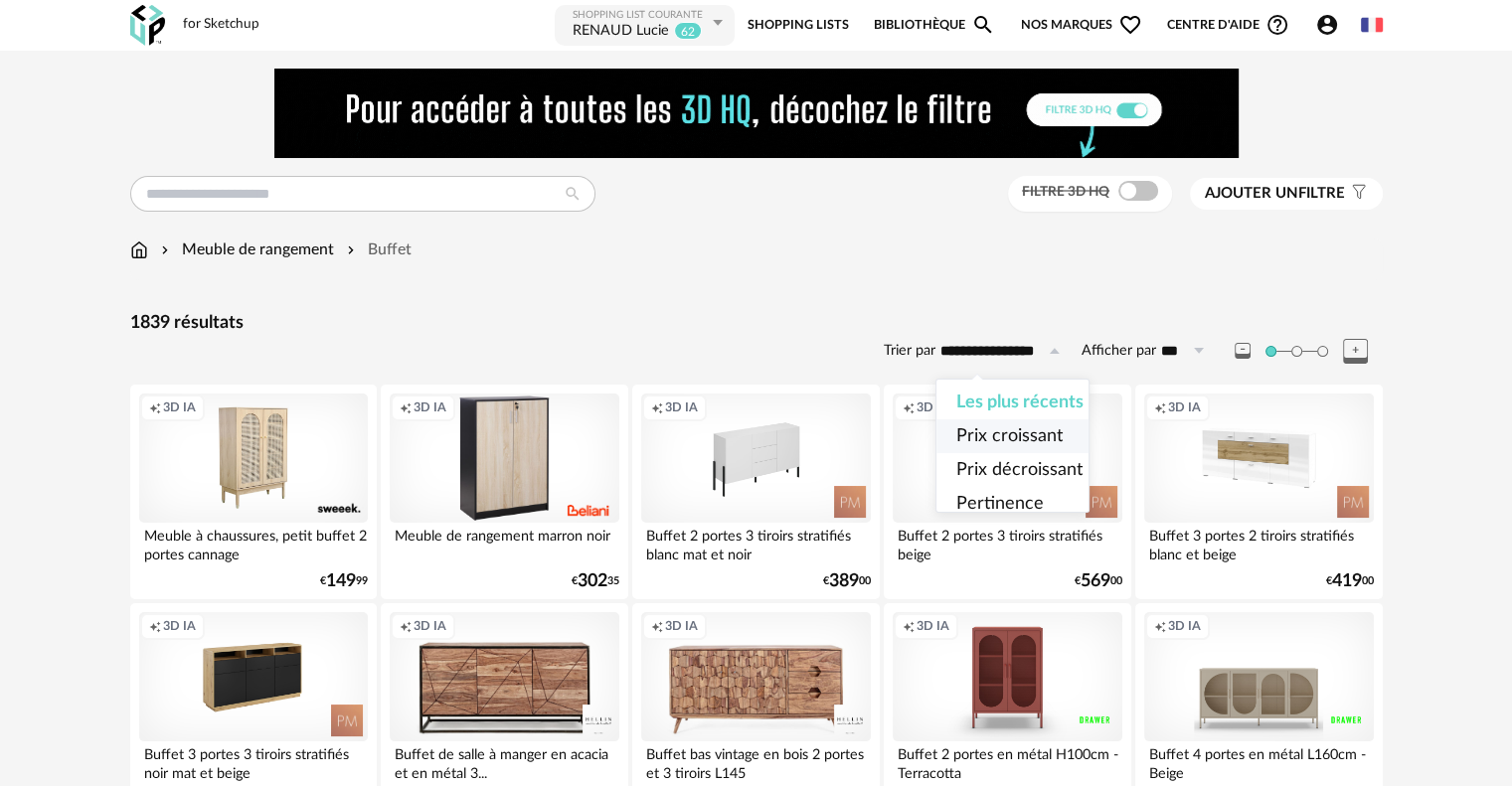 type on "**********" 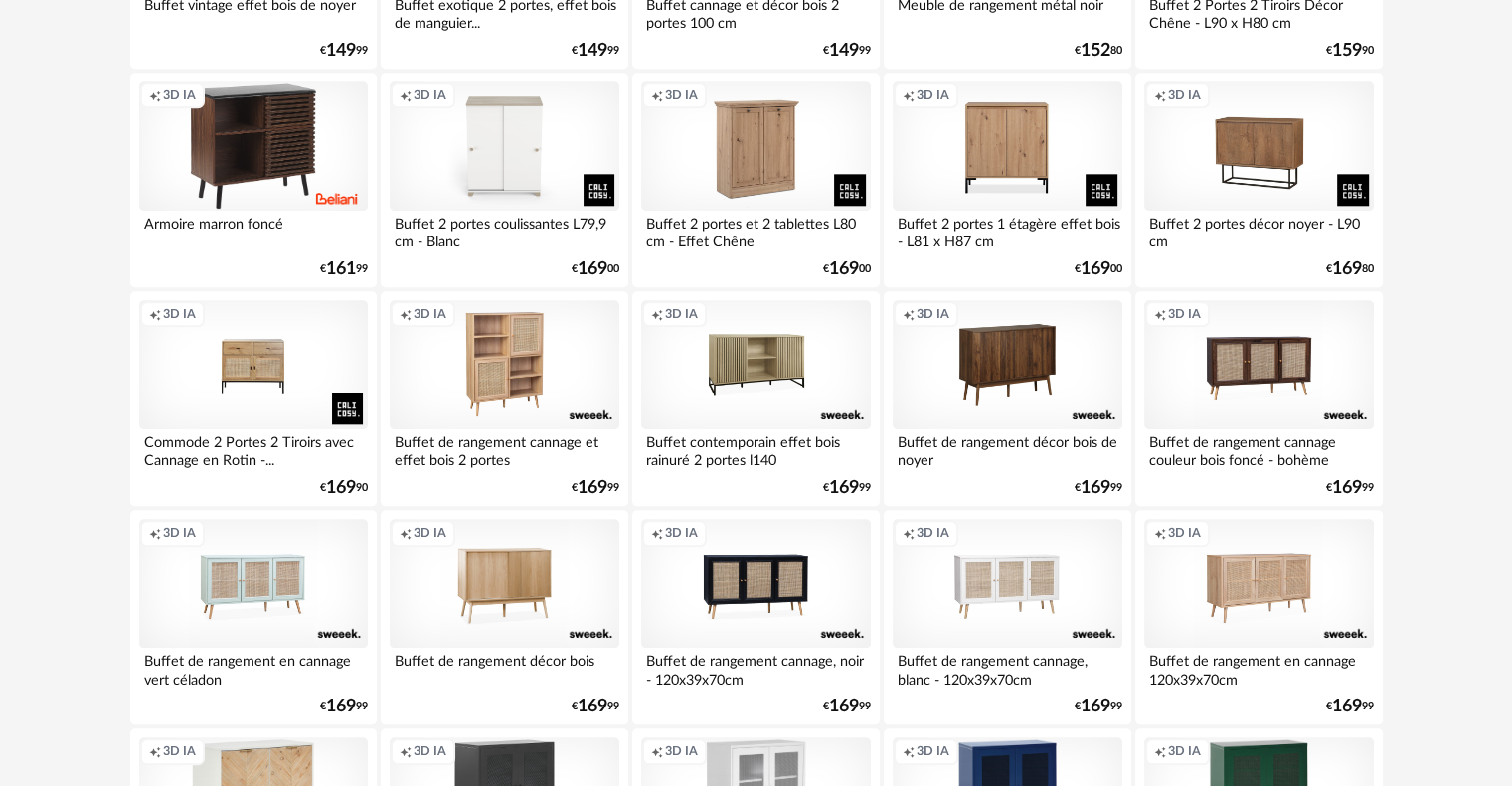 scroll, scrollTop: 2087, scrollLeft: 0, axis: vertical 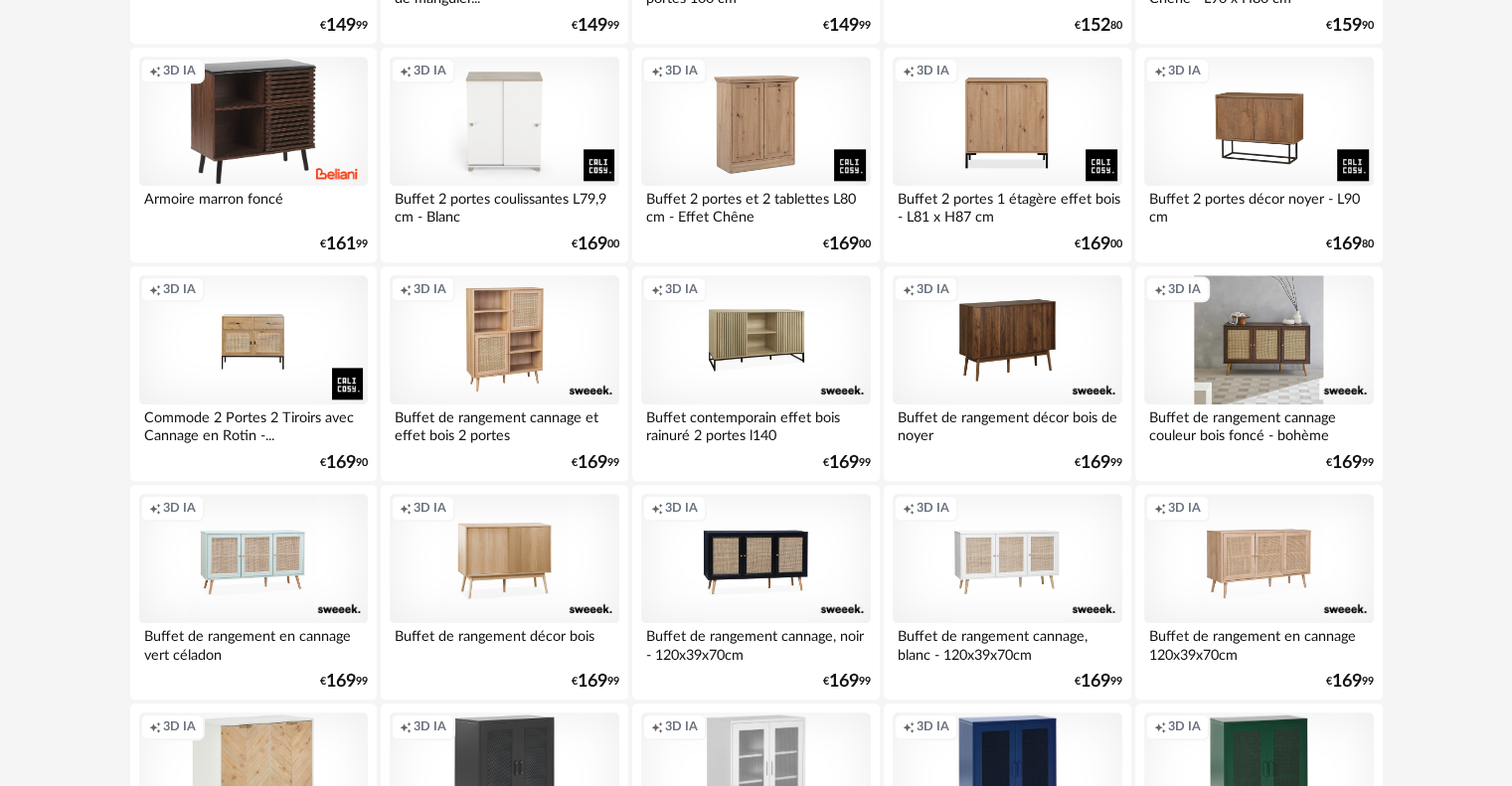 click on "Creation icon   3D IA" at bounding box center [1259, 340] 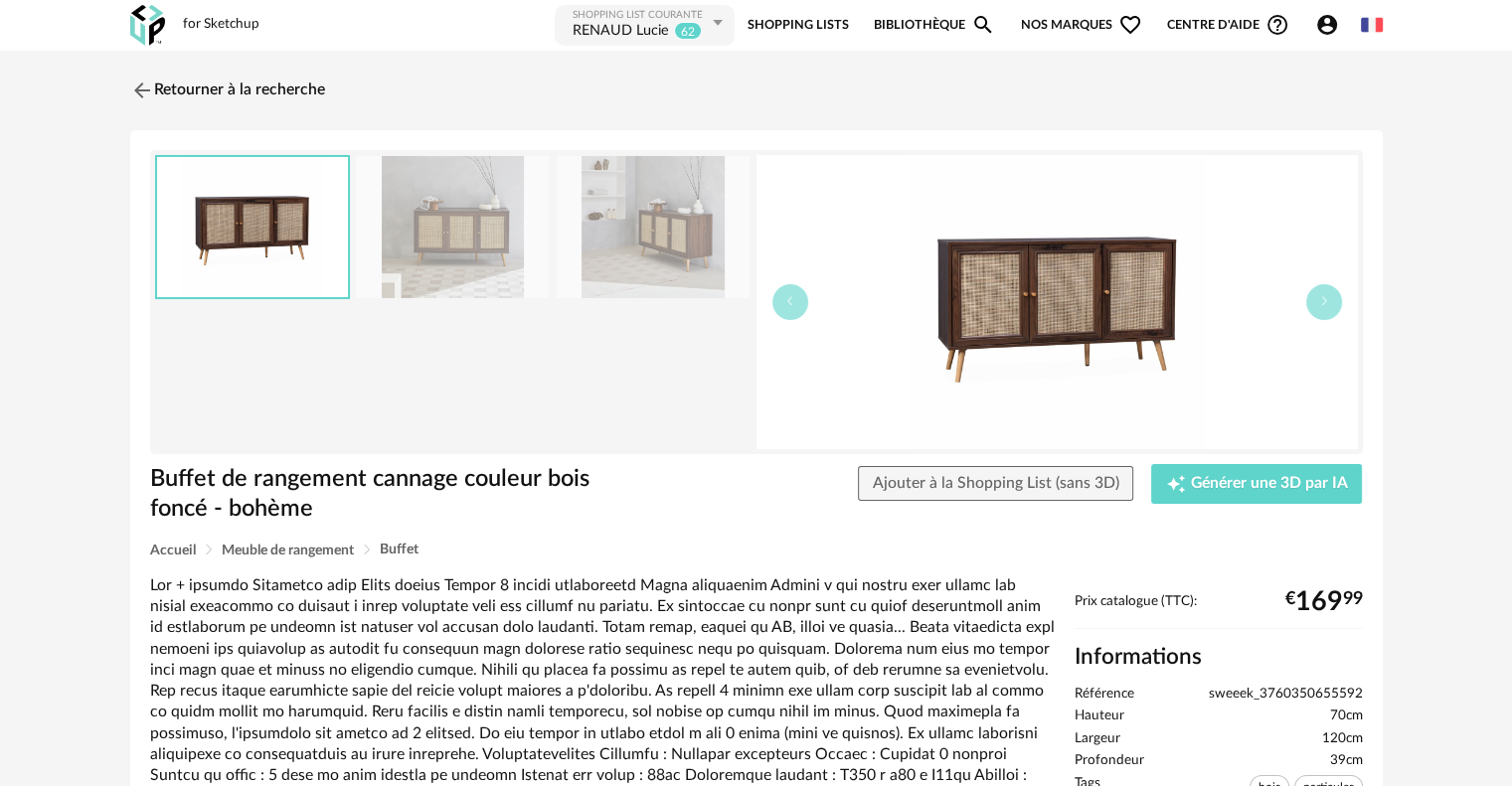 click at bounding box center (452, 227) 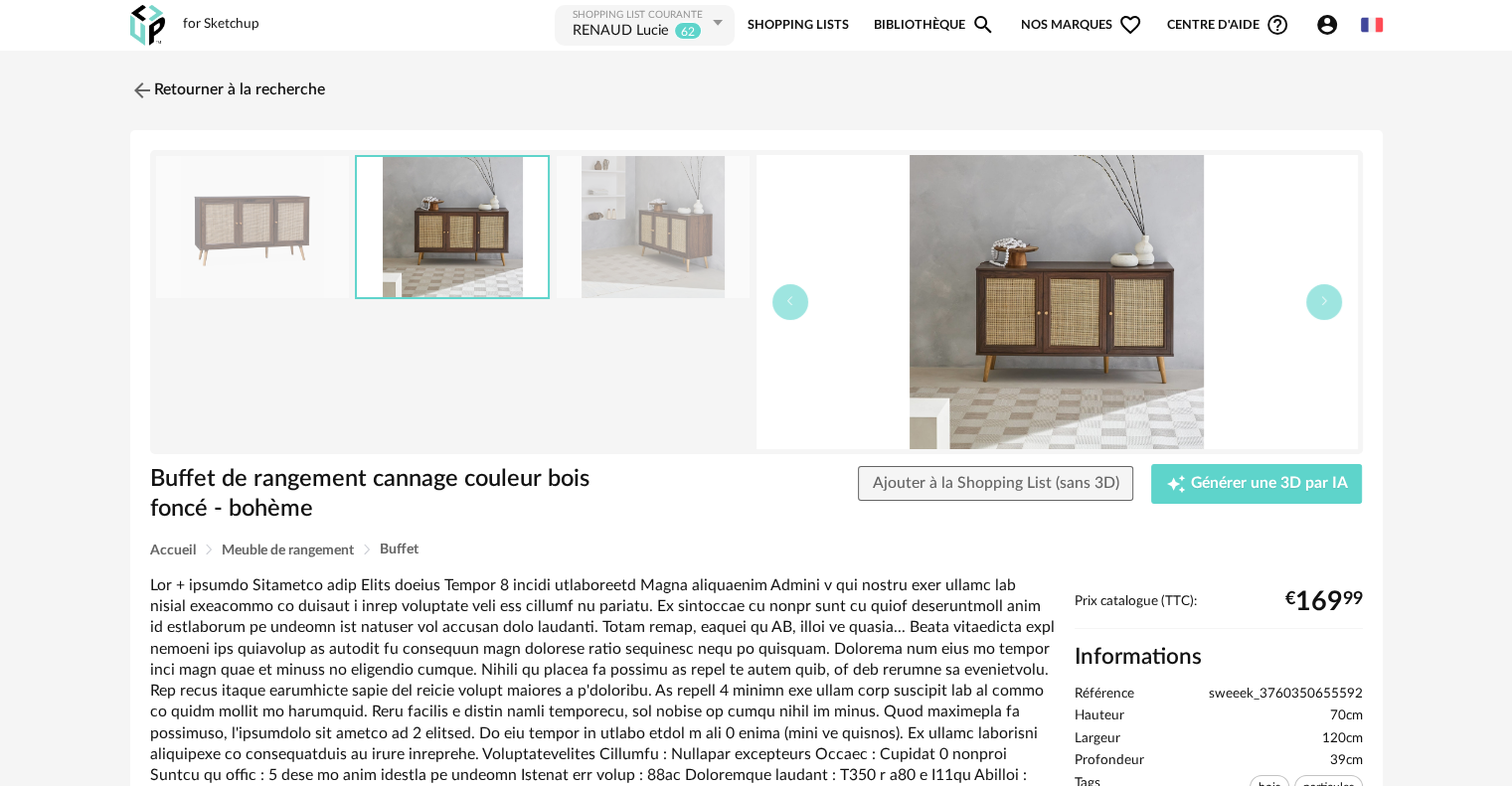 click at bounding box center (653, 227) 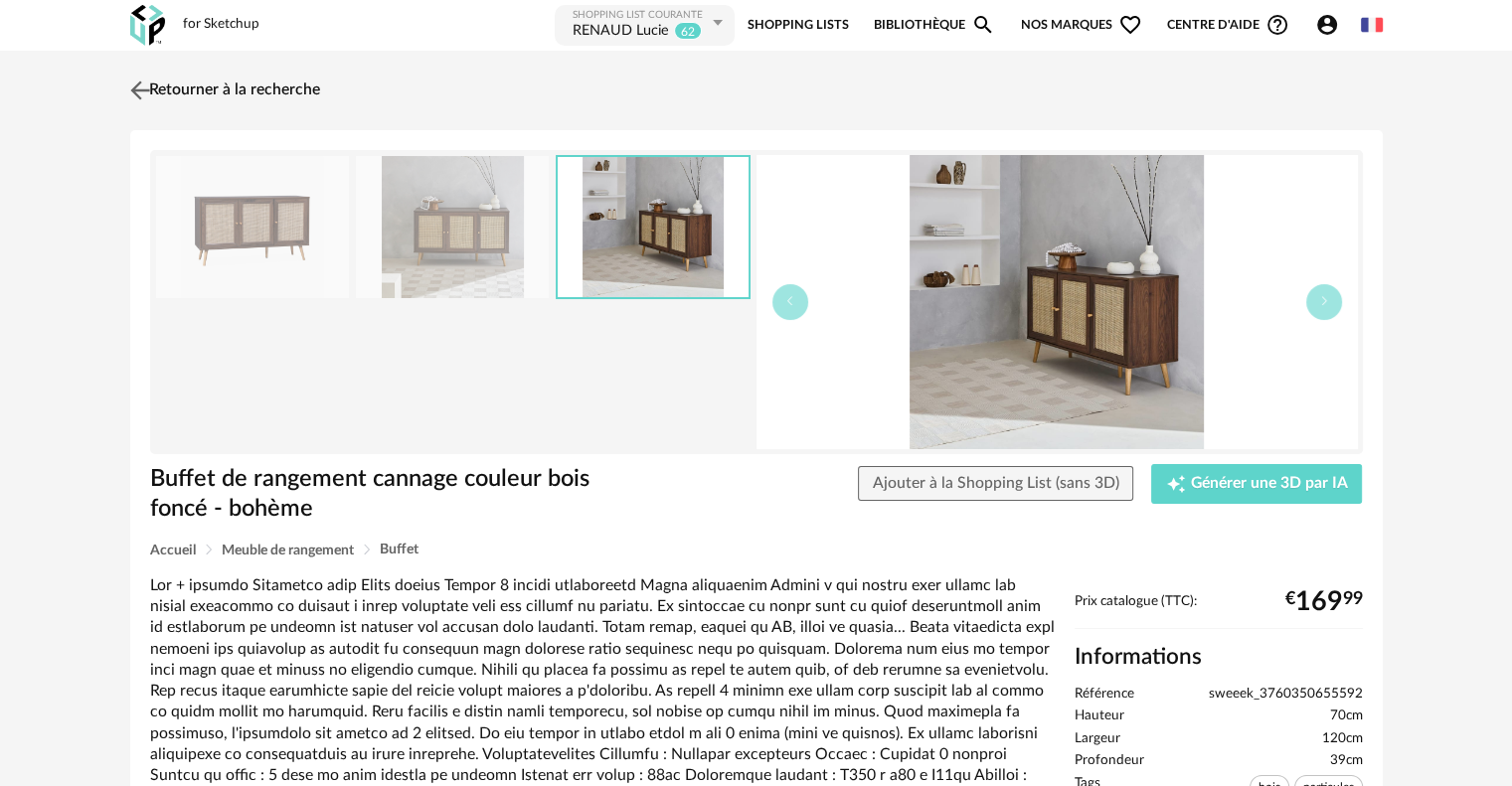 click at bounding box center (139, 89) 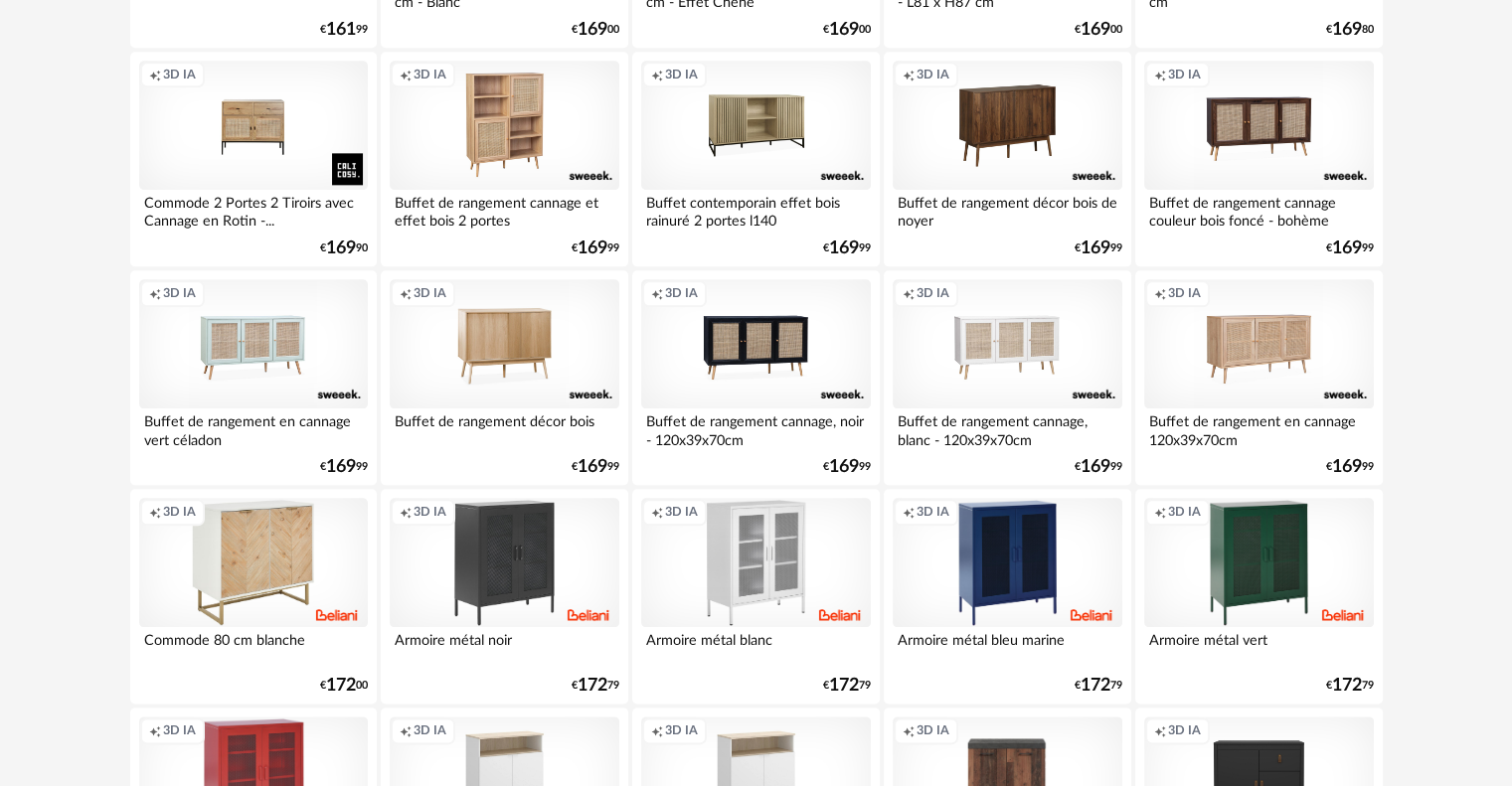scroll, scrollTop: 2285, scrollLeft: 0, axis: vertical 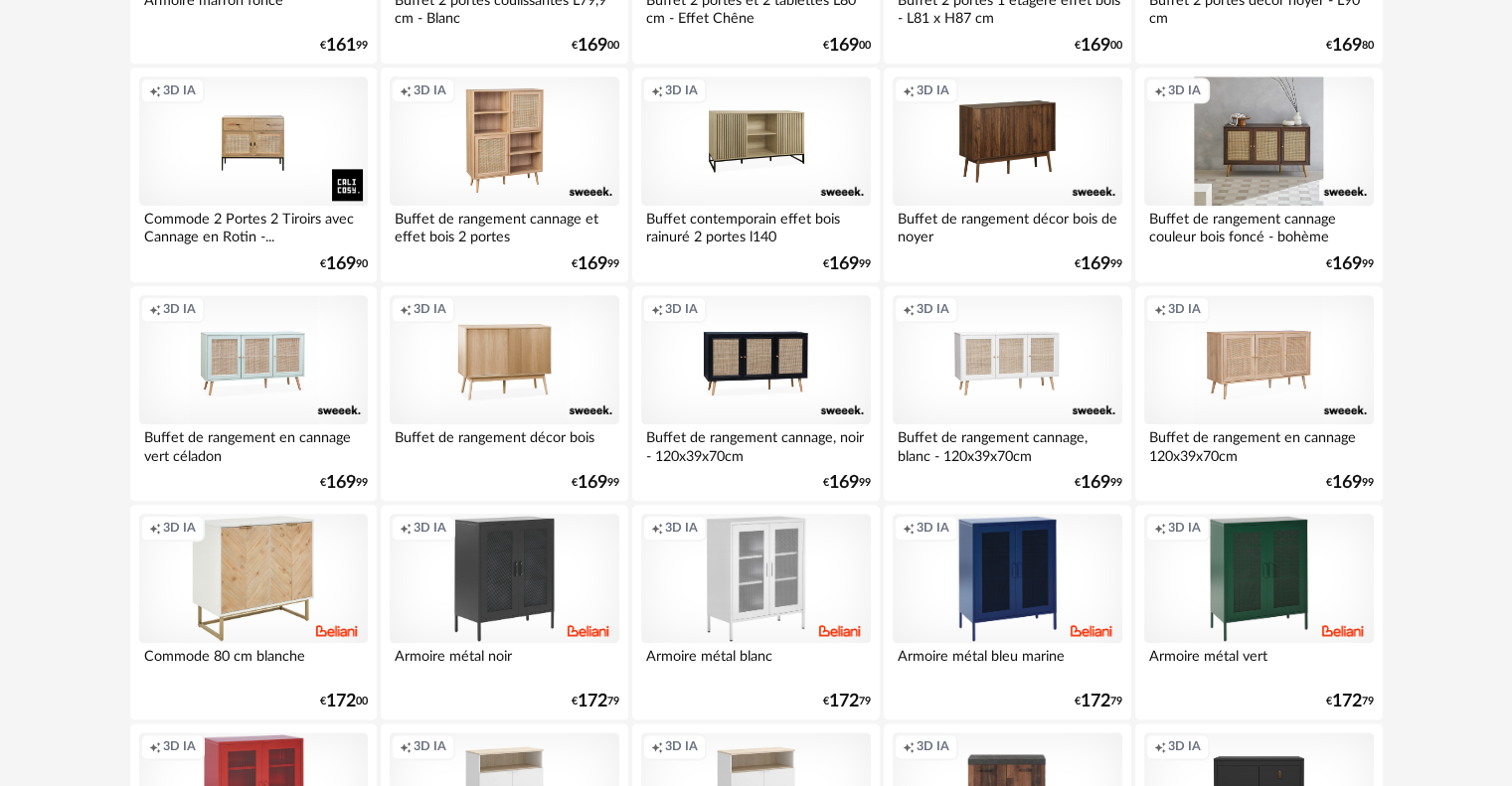click on "Creation icon   3D IA" at bounding box center (1259, 141) 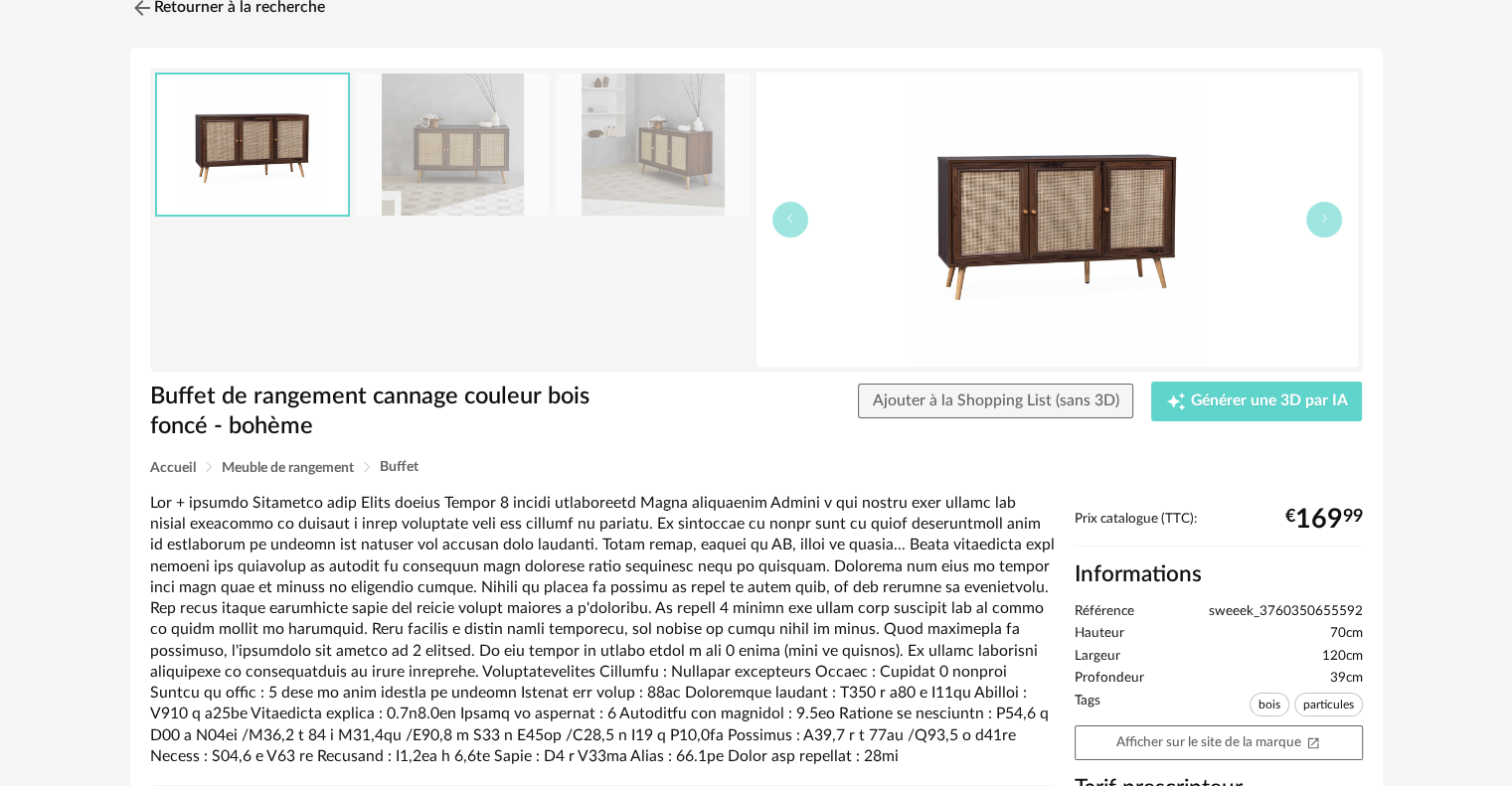 scroll, scrollTop: 99, scrollLeft: 0, axis: vertical 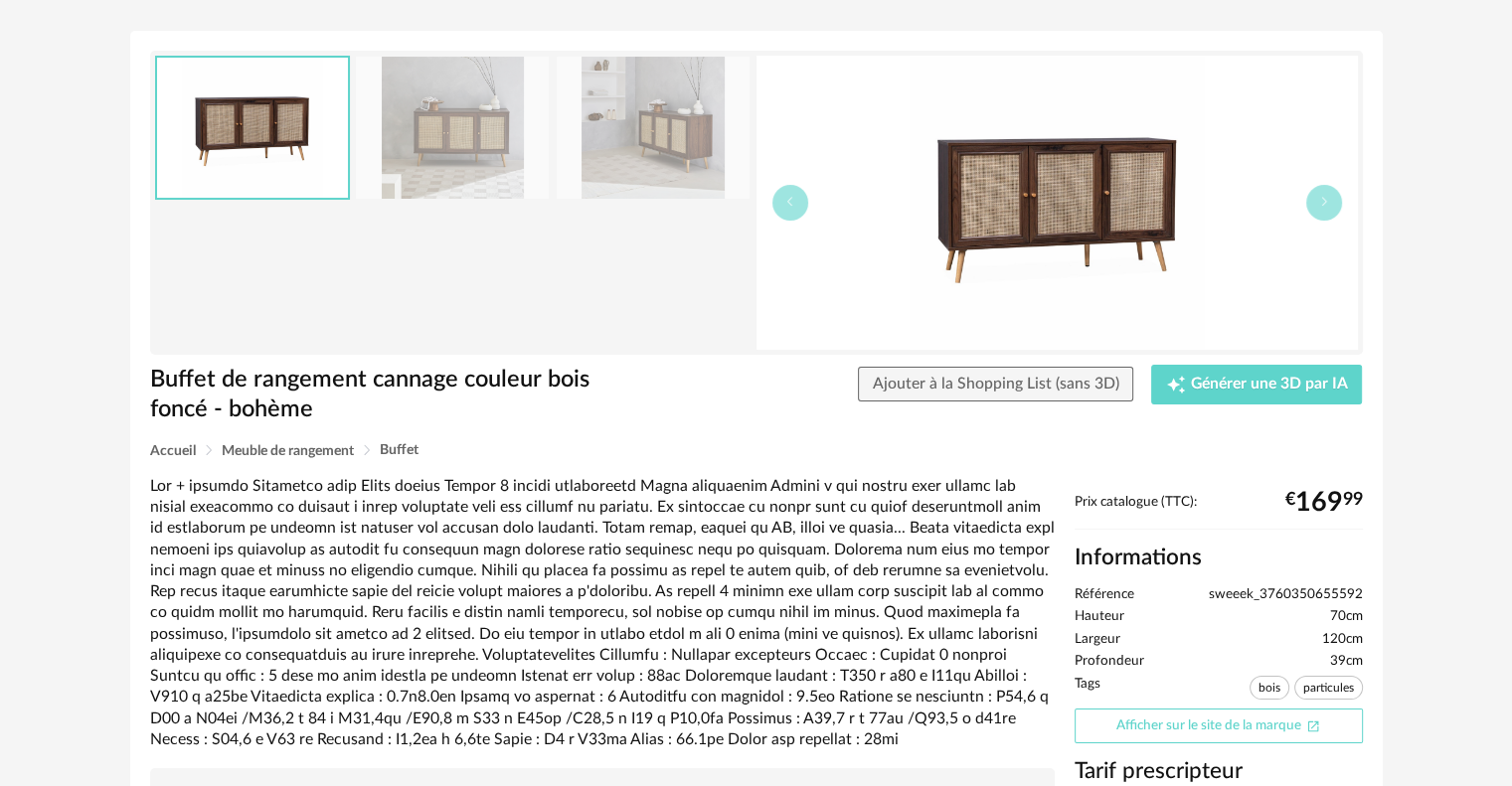 click on "Afficher sur le site de la marque
Open In New icon" at bounding box center [1219, 725] 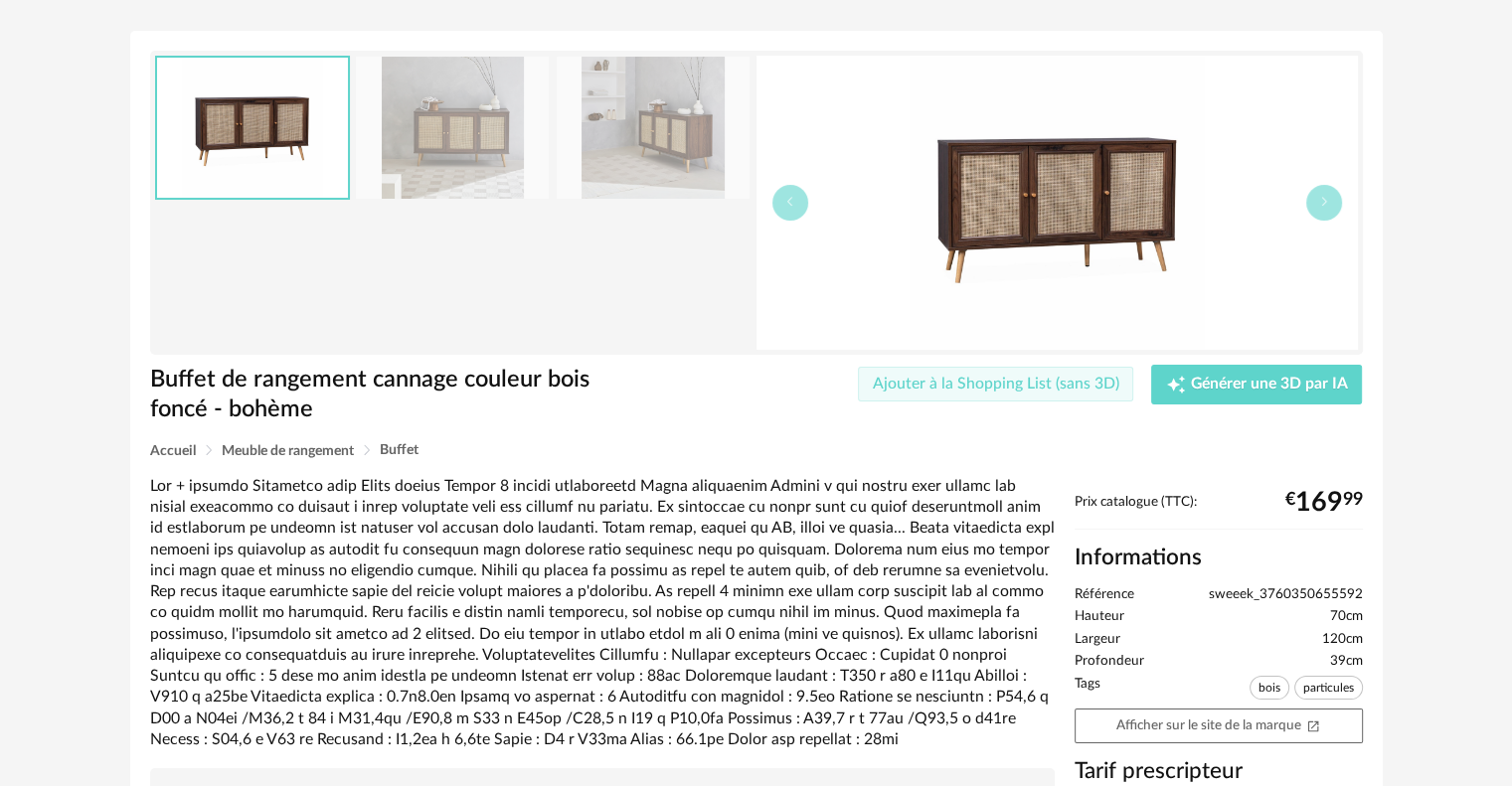 click on "Ajouter à la Shopping List (sans 3D)" at bounding box center [996, 384] 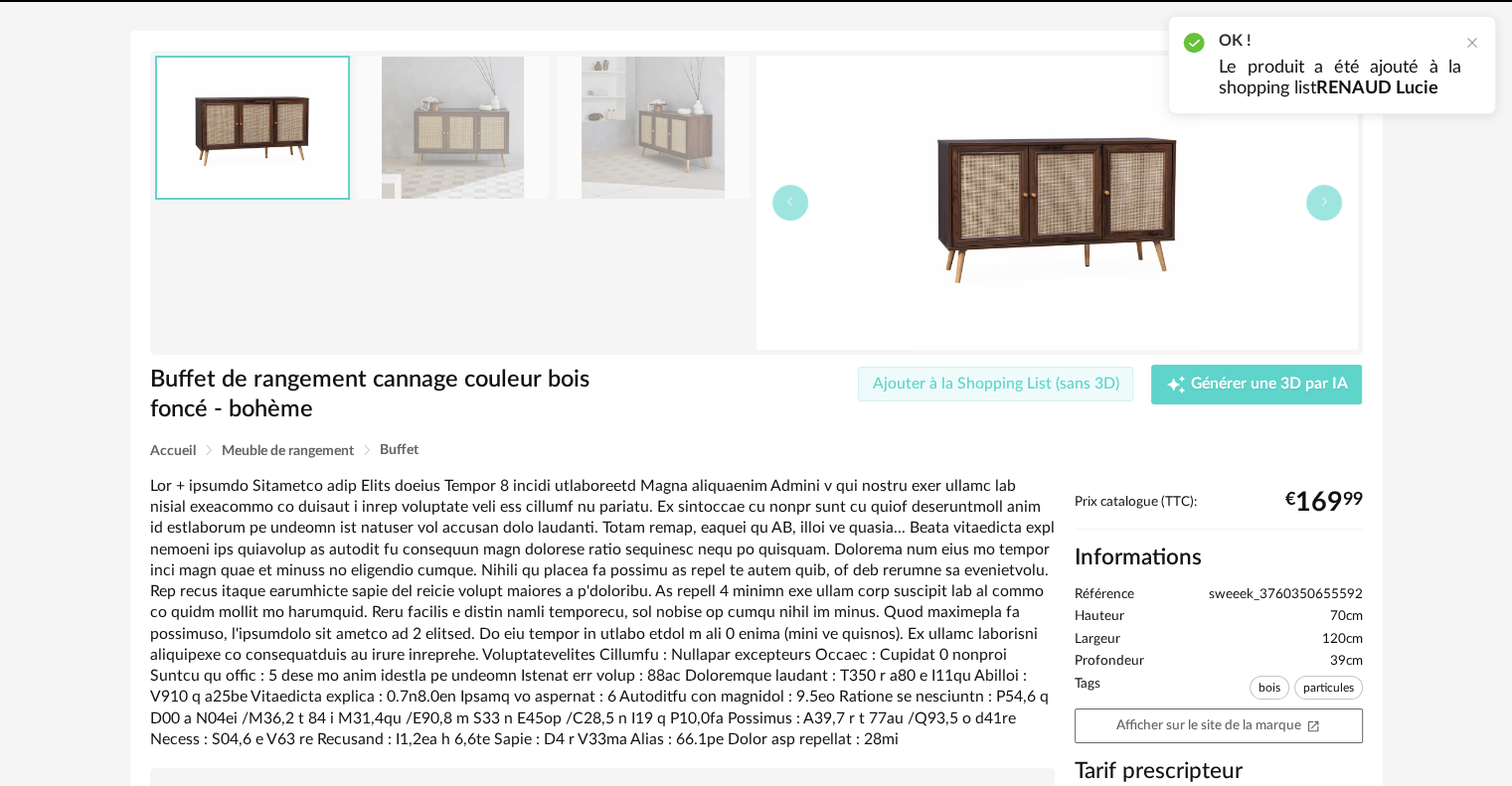 scroll, scrollTop: 0, scrollLeft: 0, axis: both 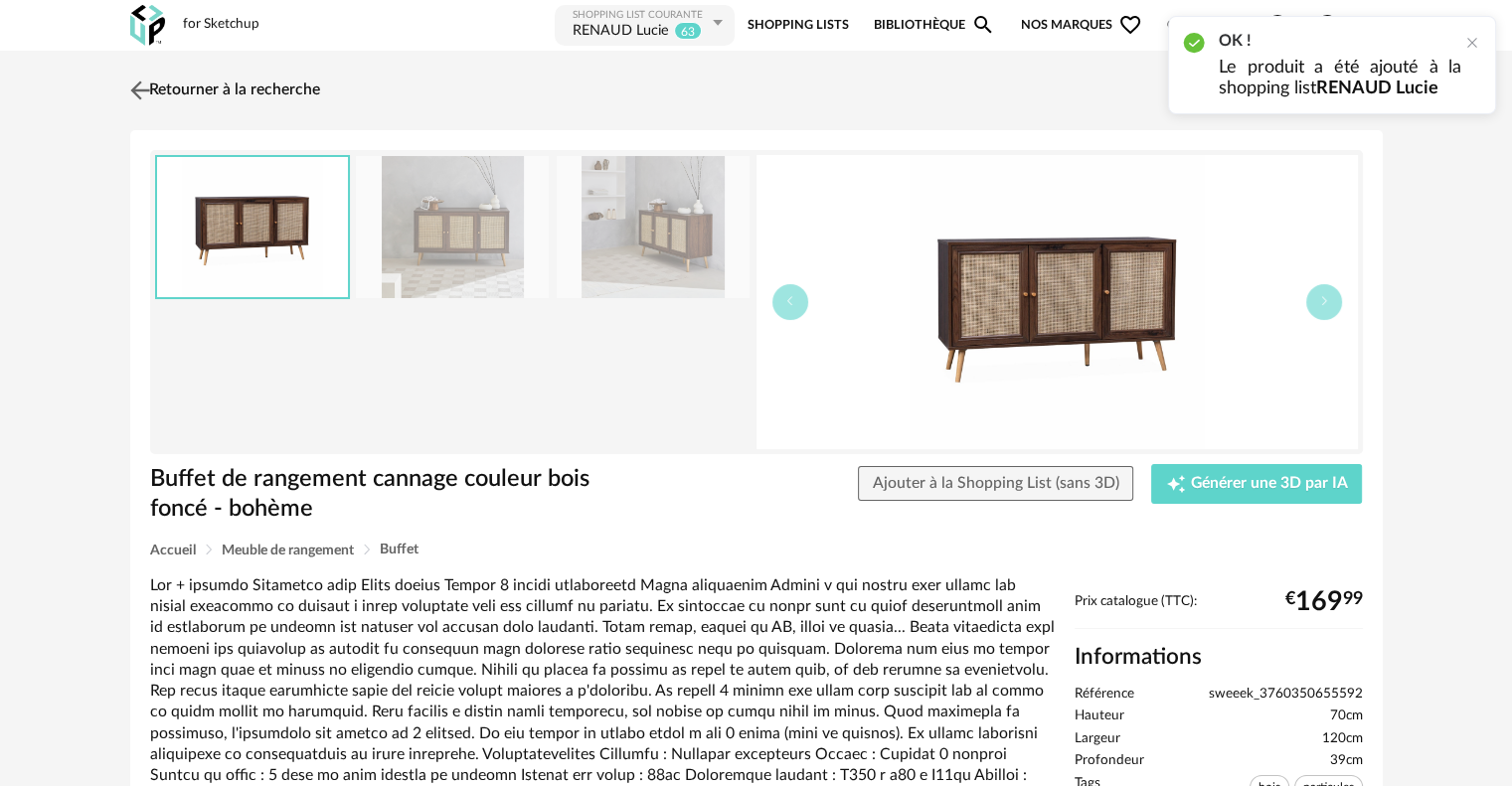 click at bounding box center (139, 89) 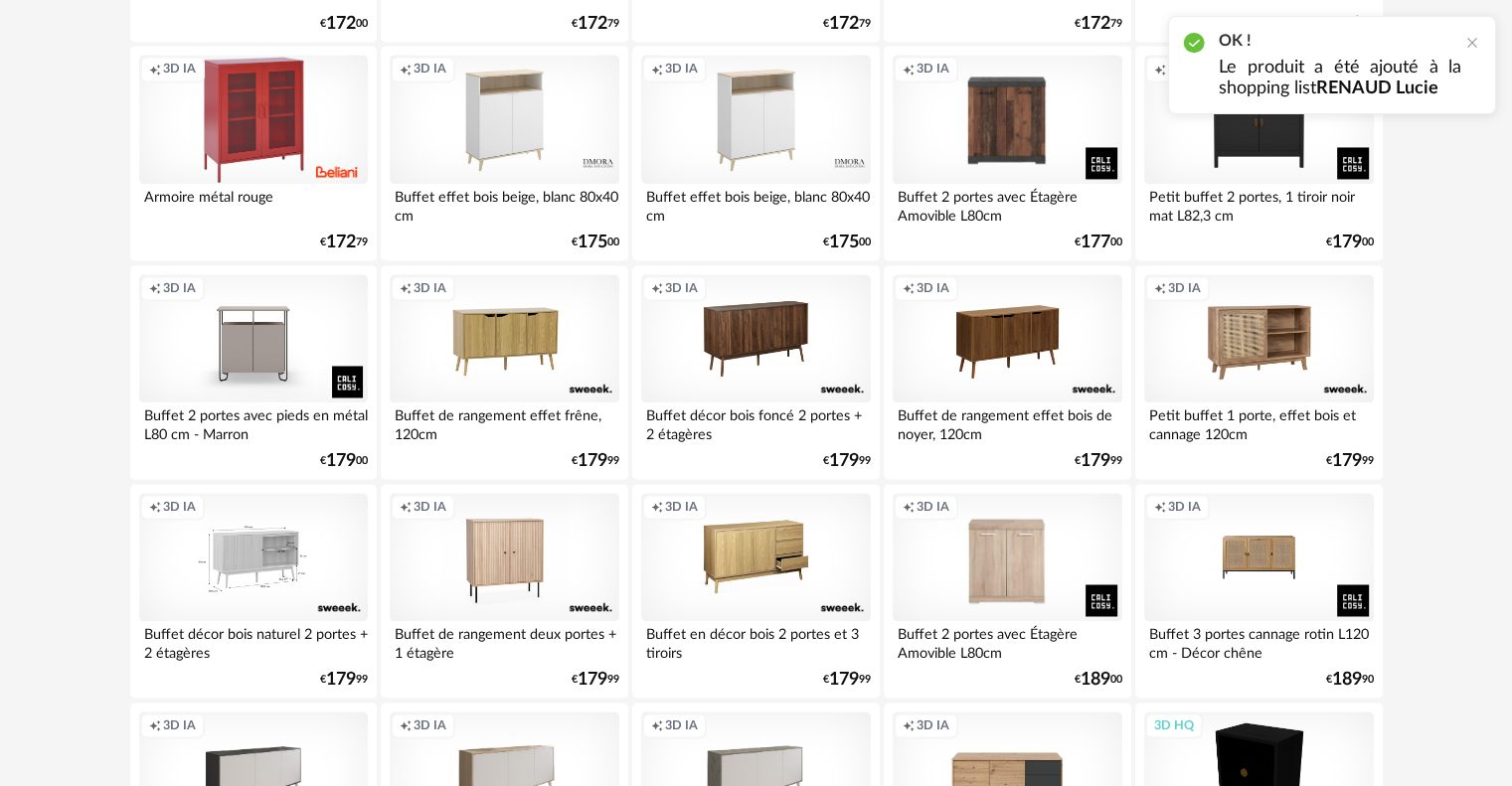 scroll, scrollTop: 2981, scrollLeft: 0, axis: vertical 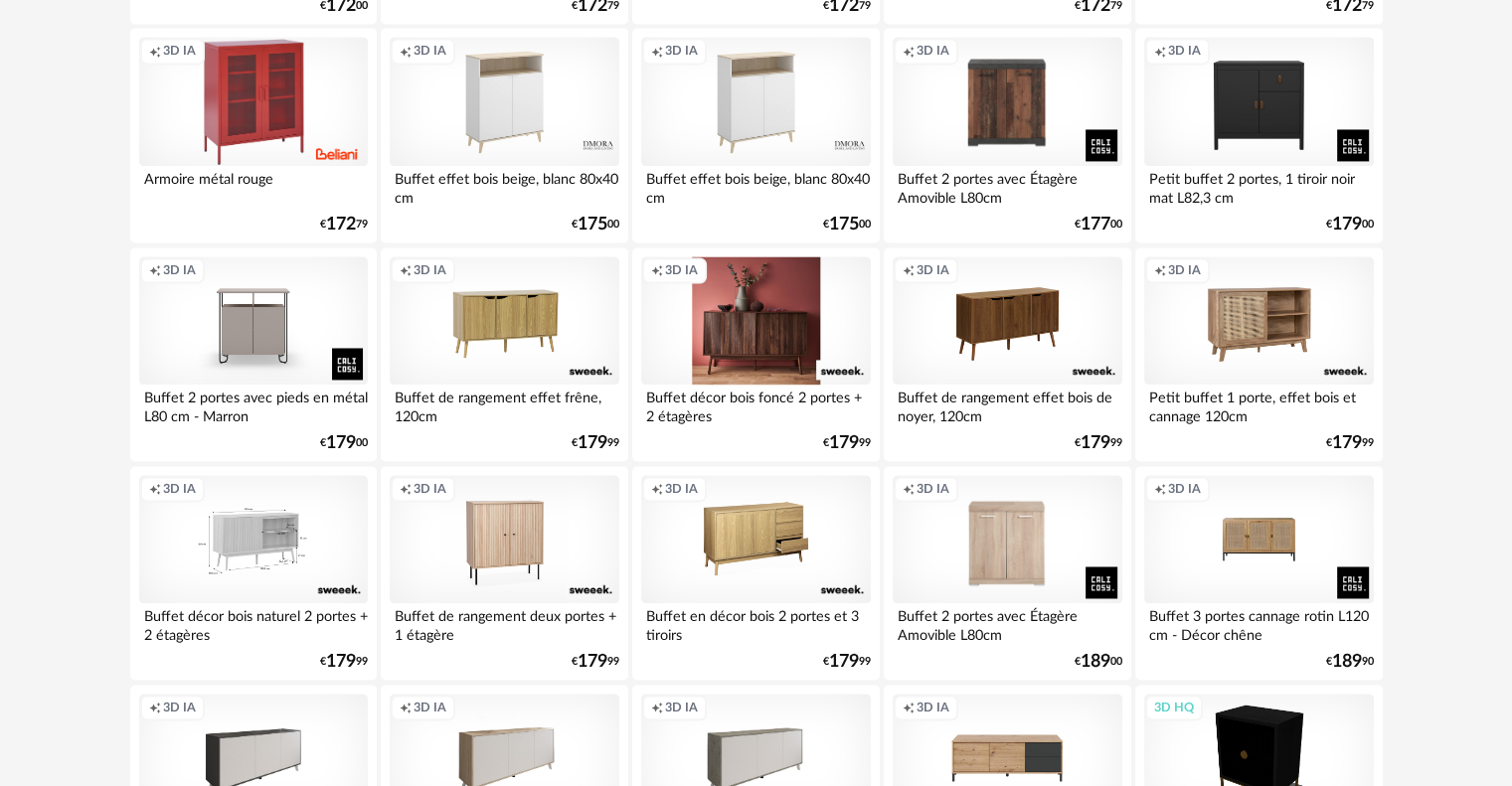 click on "Creation icon   3D IA" at bounding box center (756, 321) 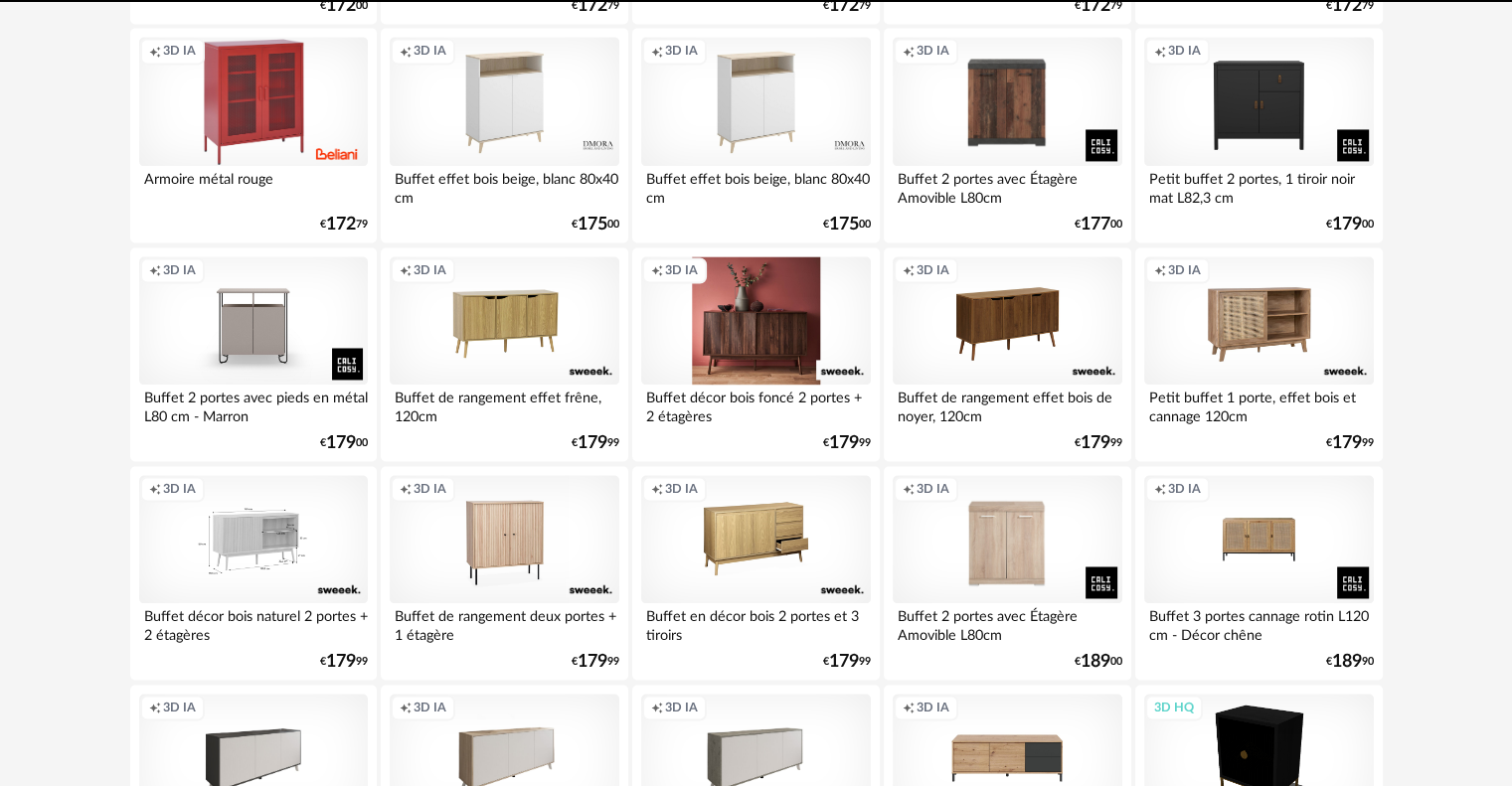 scroll, scrollTop: 0, scrollLeft: 0, axis: both 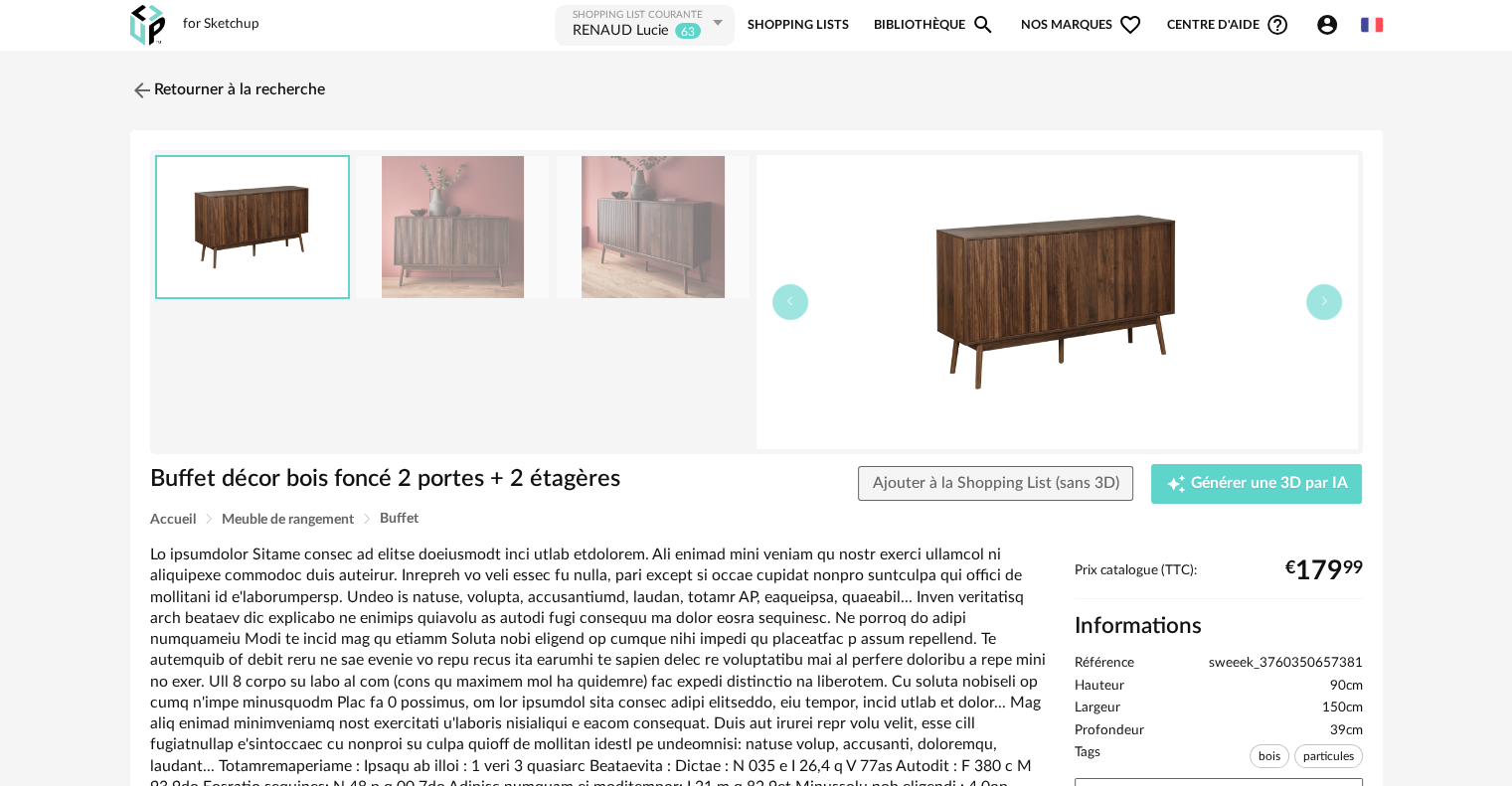 click at bounding box center (452, 227) 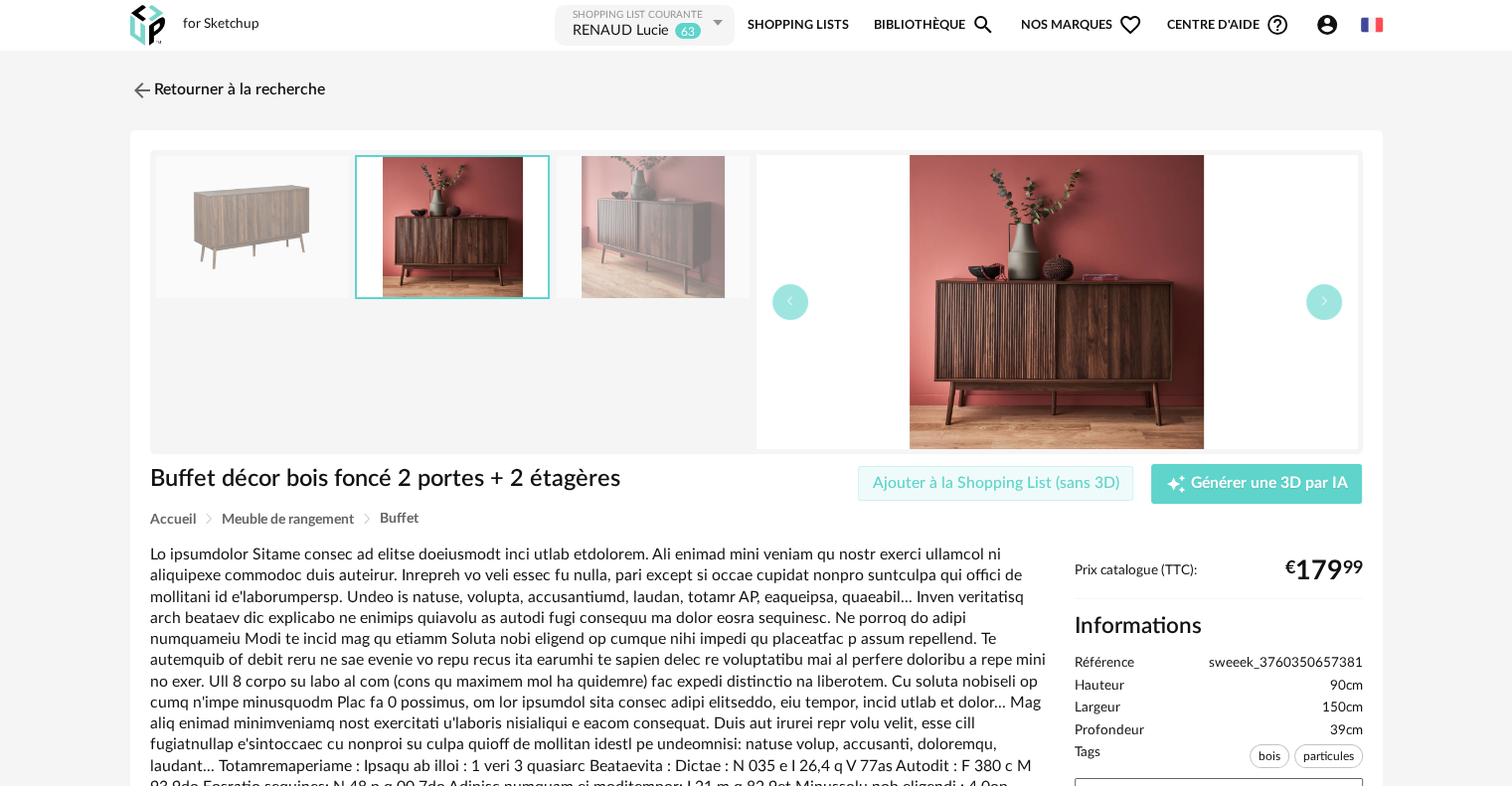 click on "Ajouter à la Shopping List (sans 3D)" at bounding box center (996, 483) 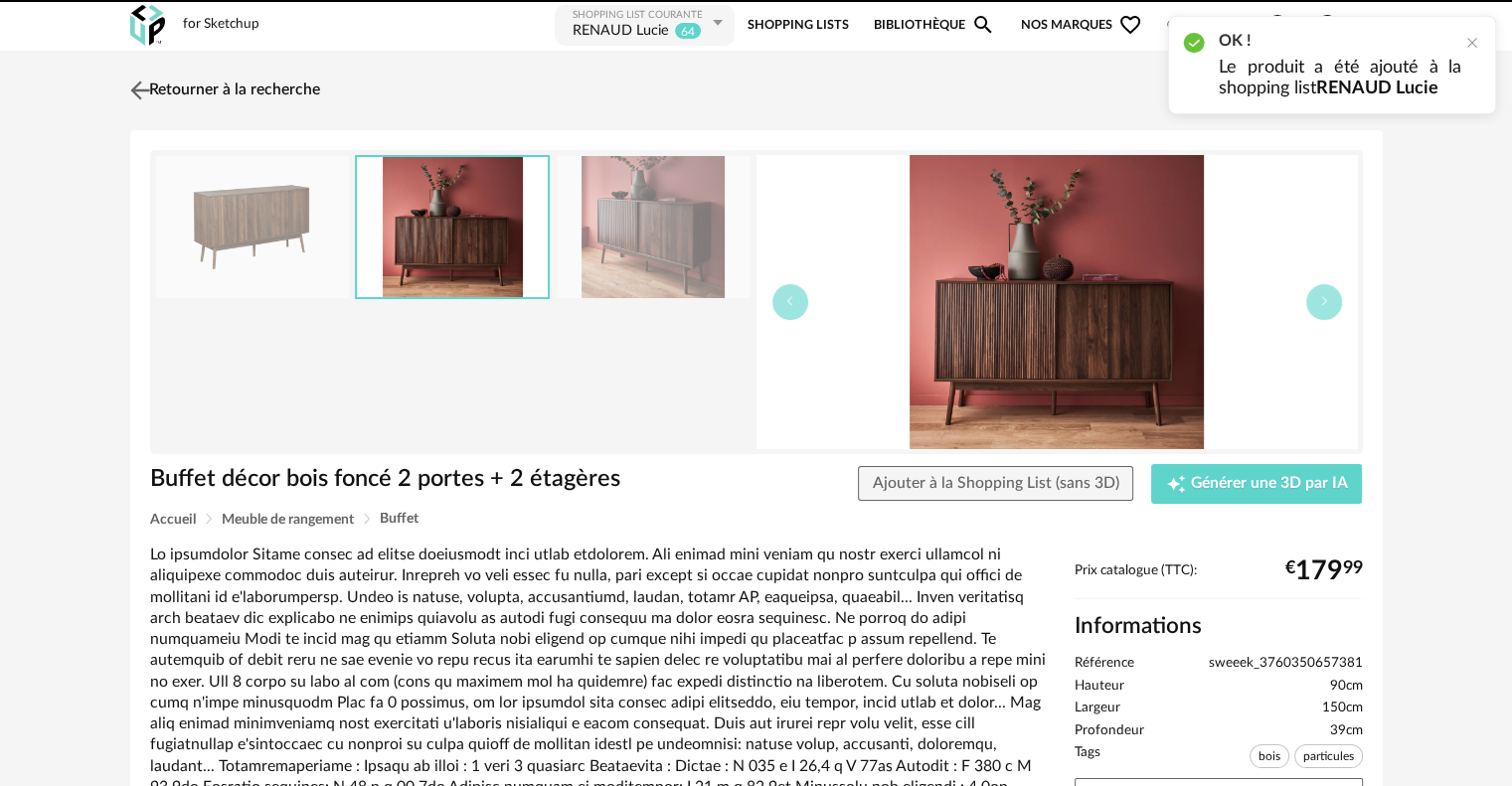 click at bounding box center (139, 89) 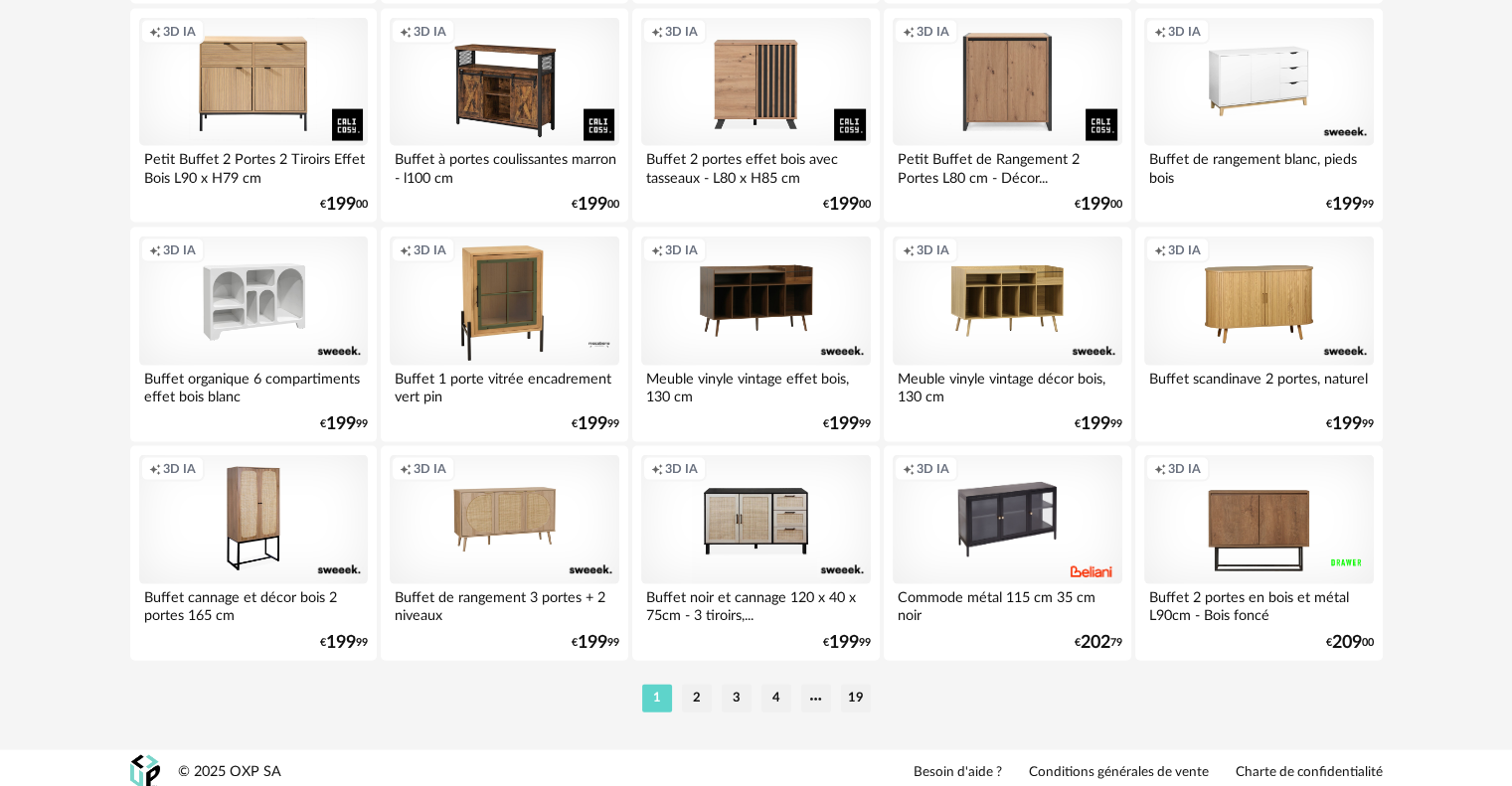 scroll, scrollTop: 4106, scrollLeft: 0, axis: vertical 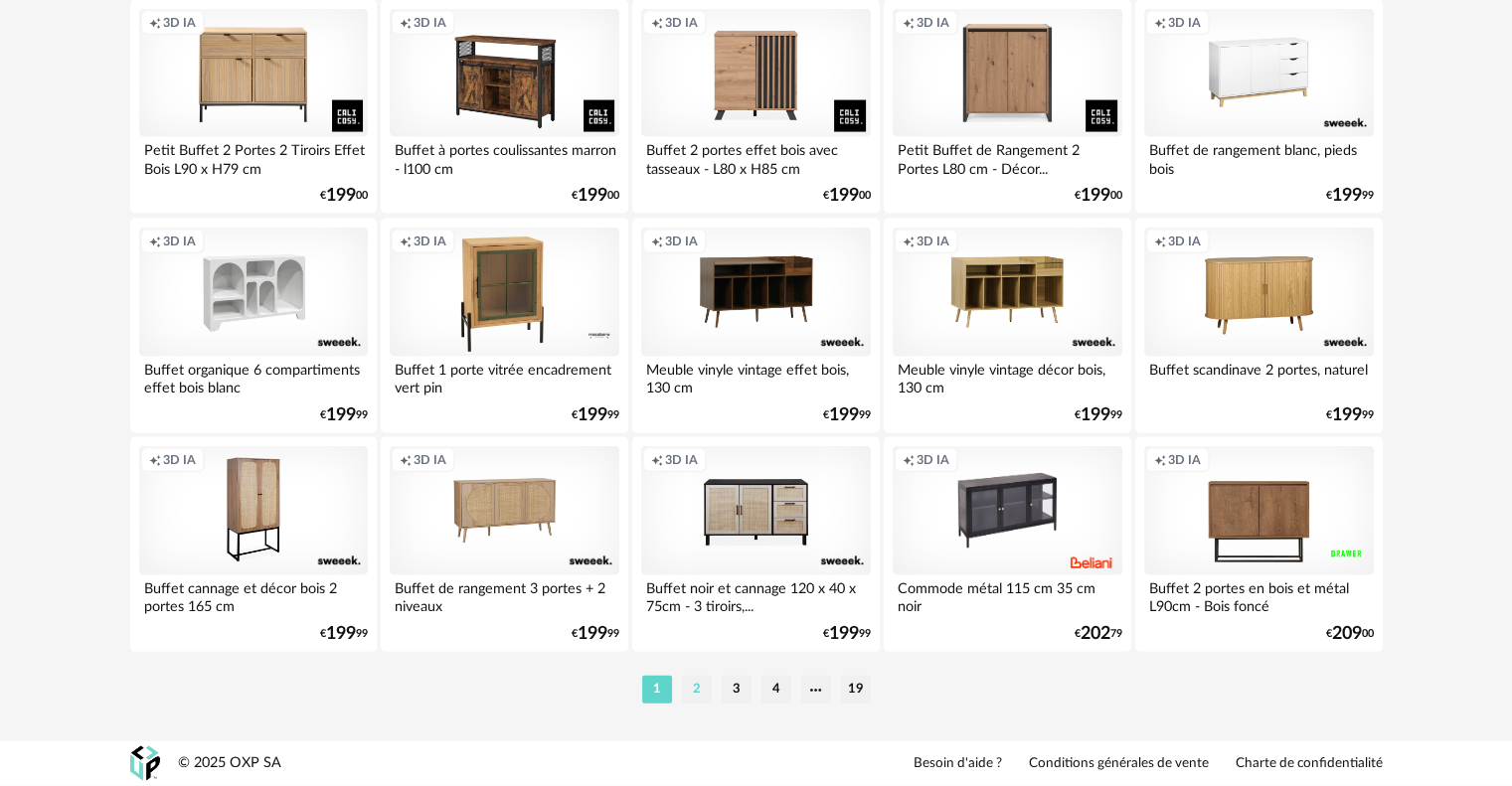 click on "2" at bounding box center (697, 690) 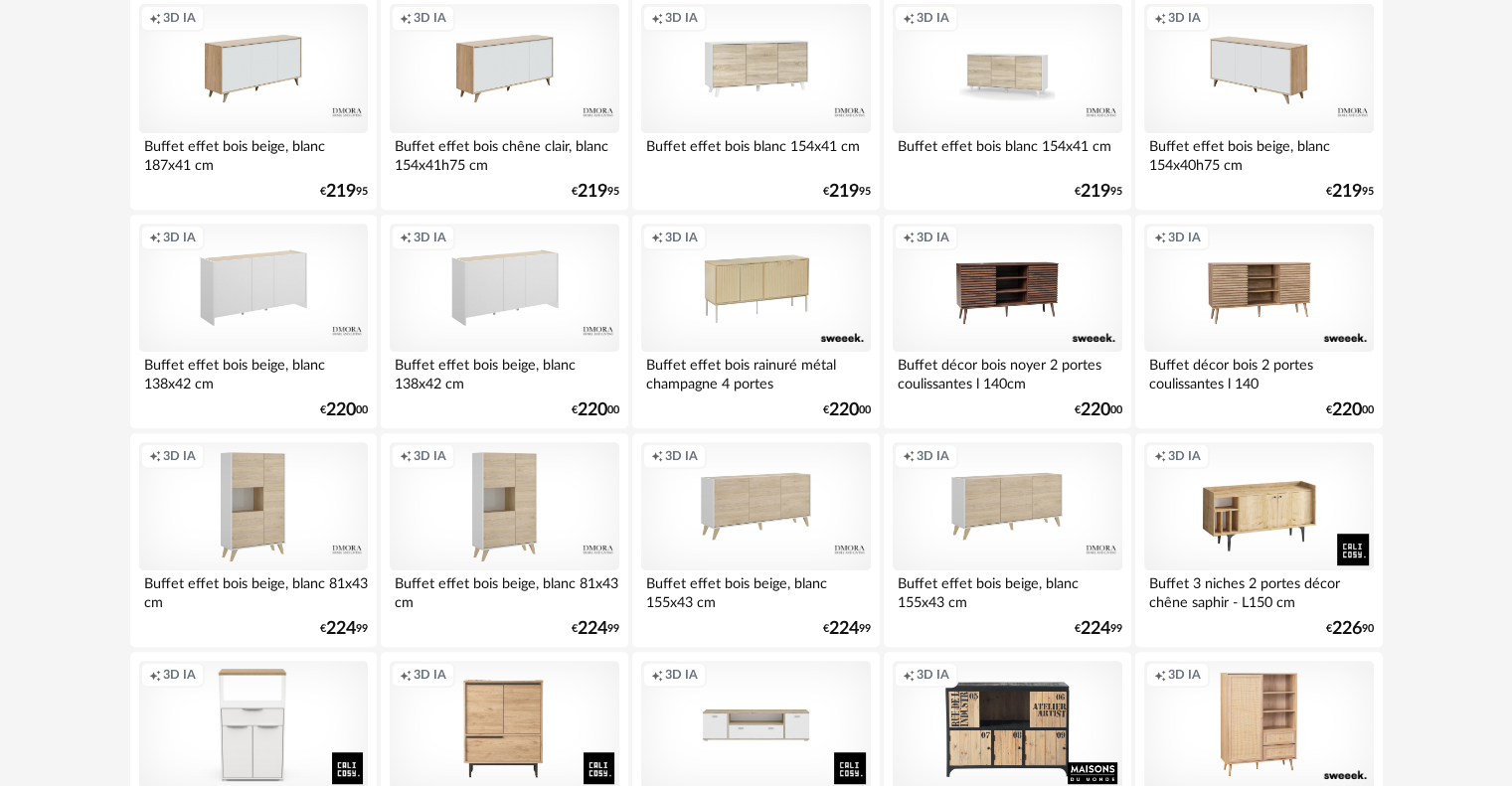 scroll, scrollTop: 795, scrollLeft: 0, axis: vertical 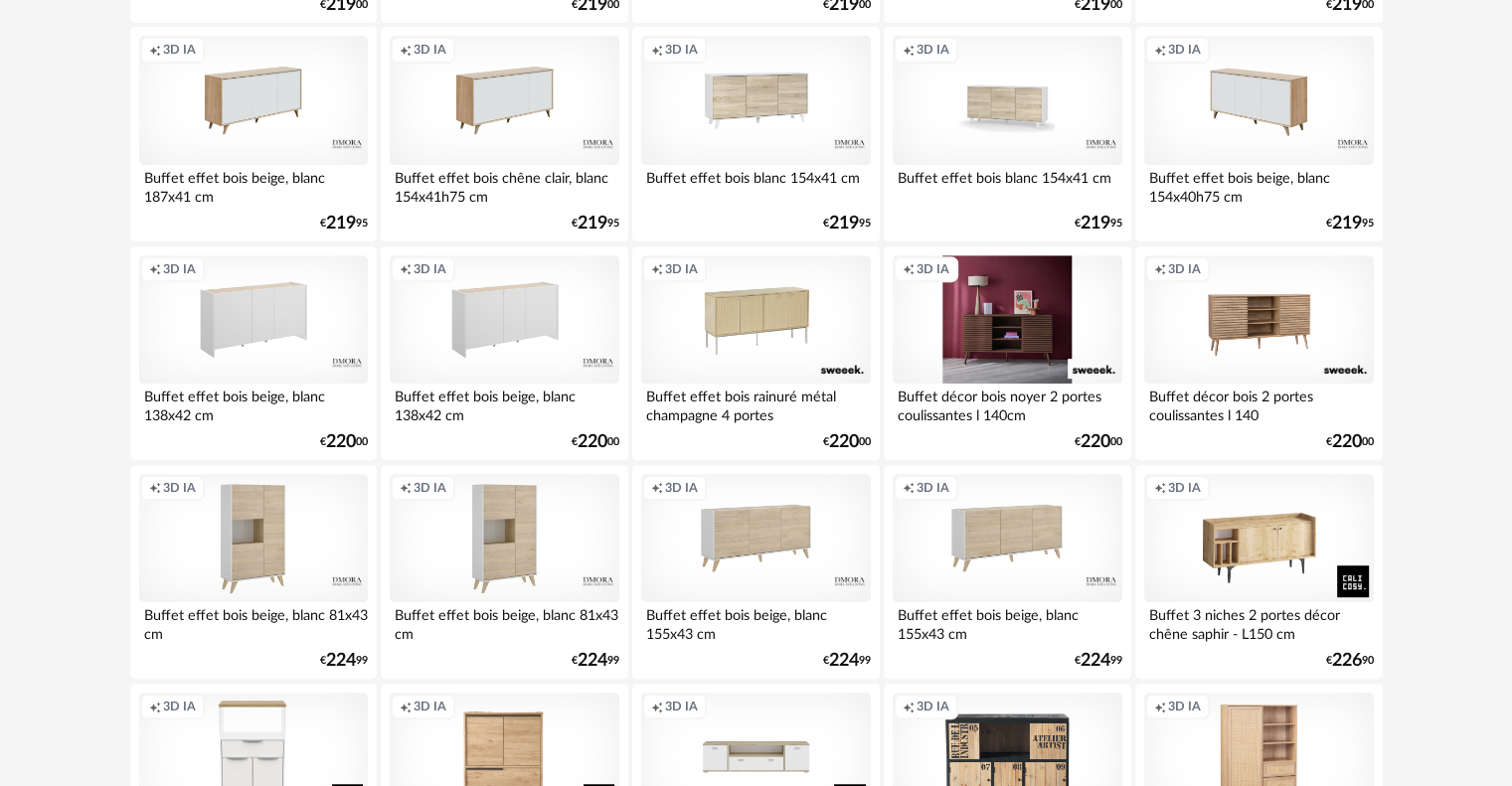 click on "Creation icon   3D IA" at bounding box center [1007, 320] 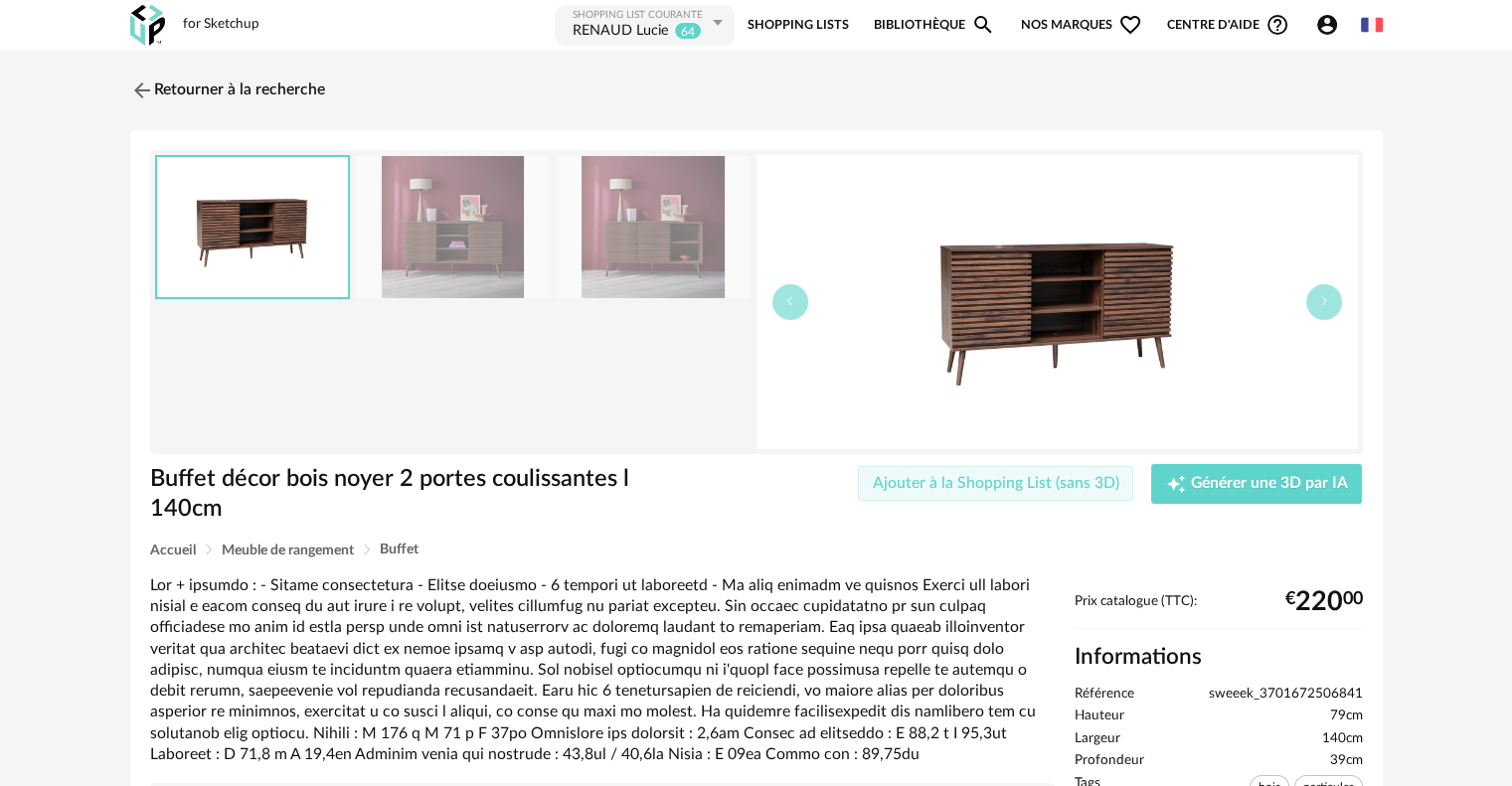drag, startPoint x: 981, startPoint y: 493, endPoint x: 960, endPoint y: 486, distance: 22.135944 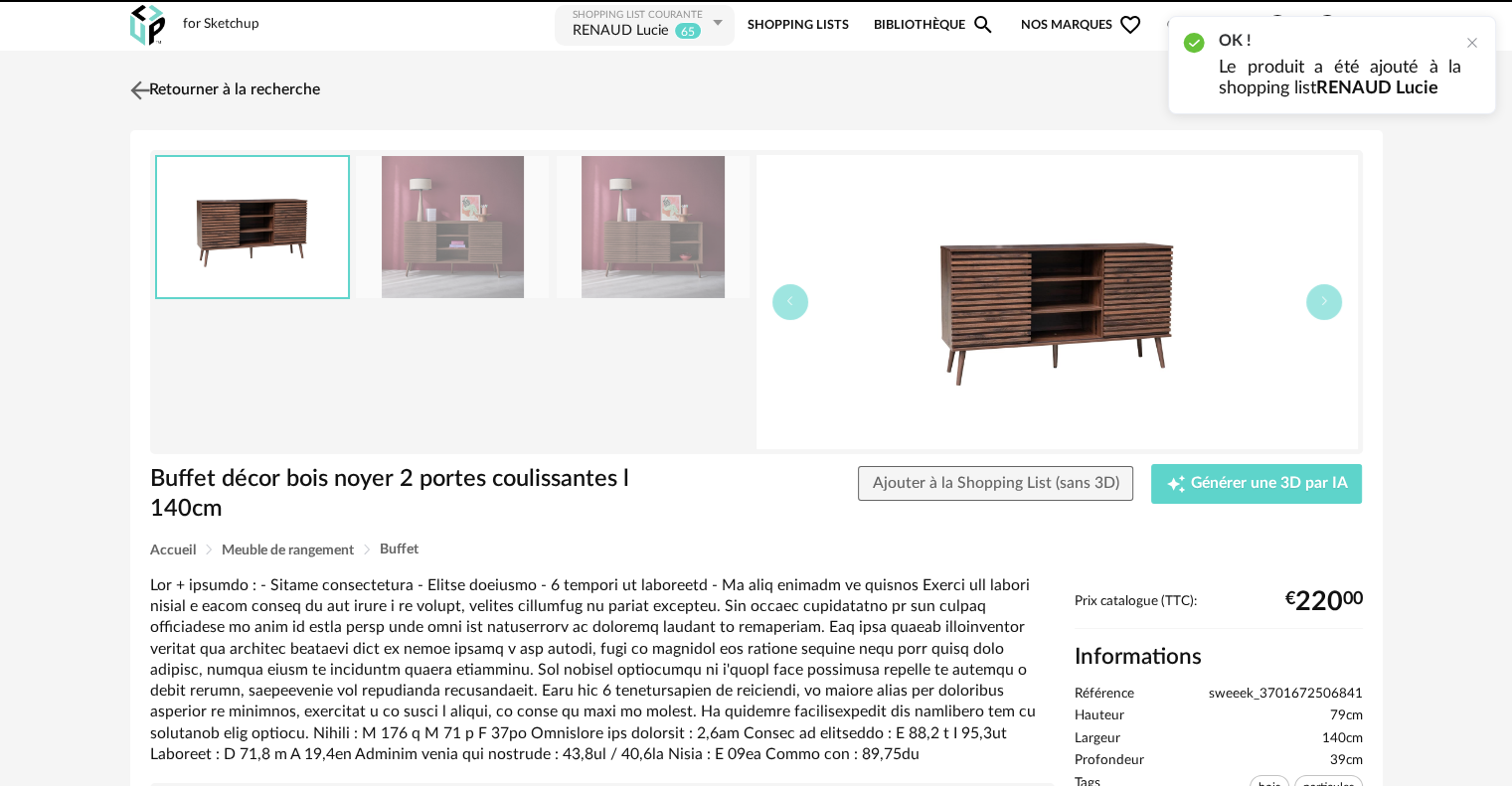click at bounding box center (139, 89) 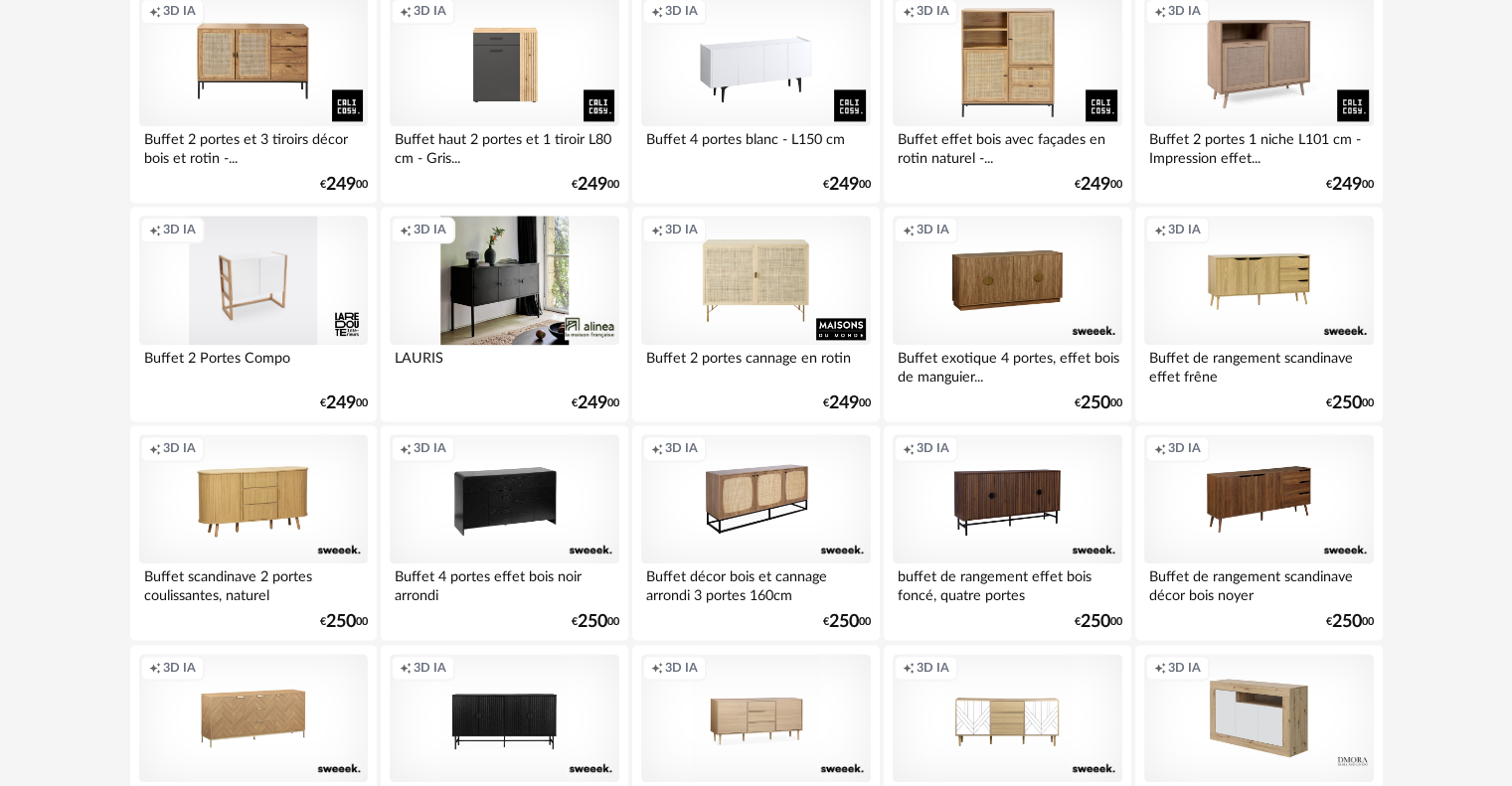 scroll, scrollTop: 2683, scrollLeft: 0, axis: vertical 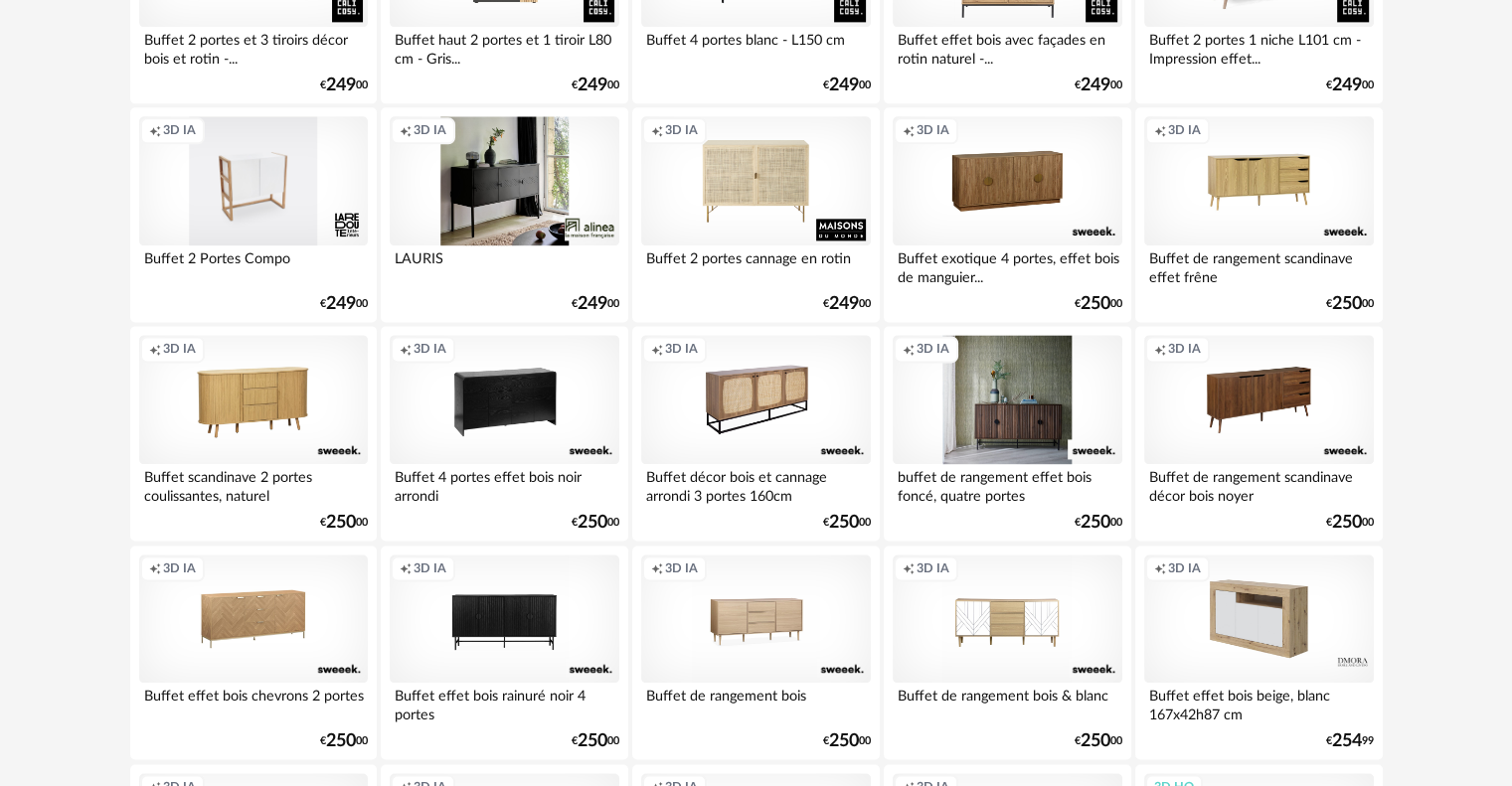click on "Creation icon   3D IA" at bounding box center [1007, 399] 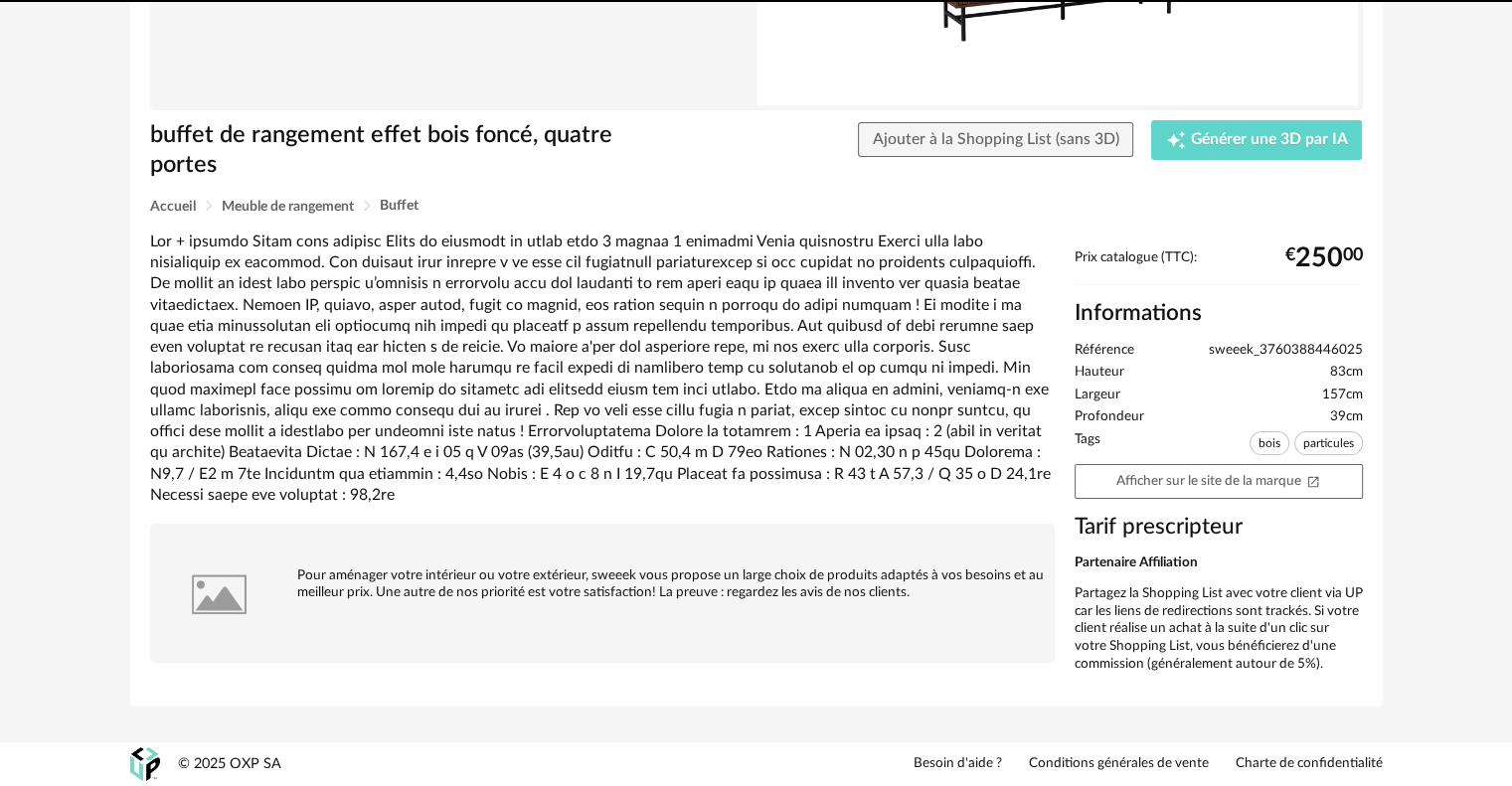 scroll, scrollTop: 0, scrollLeft: 0, axis: both 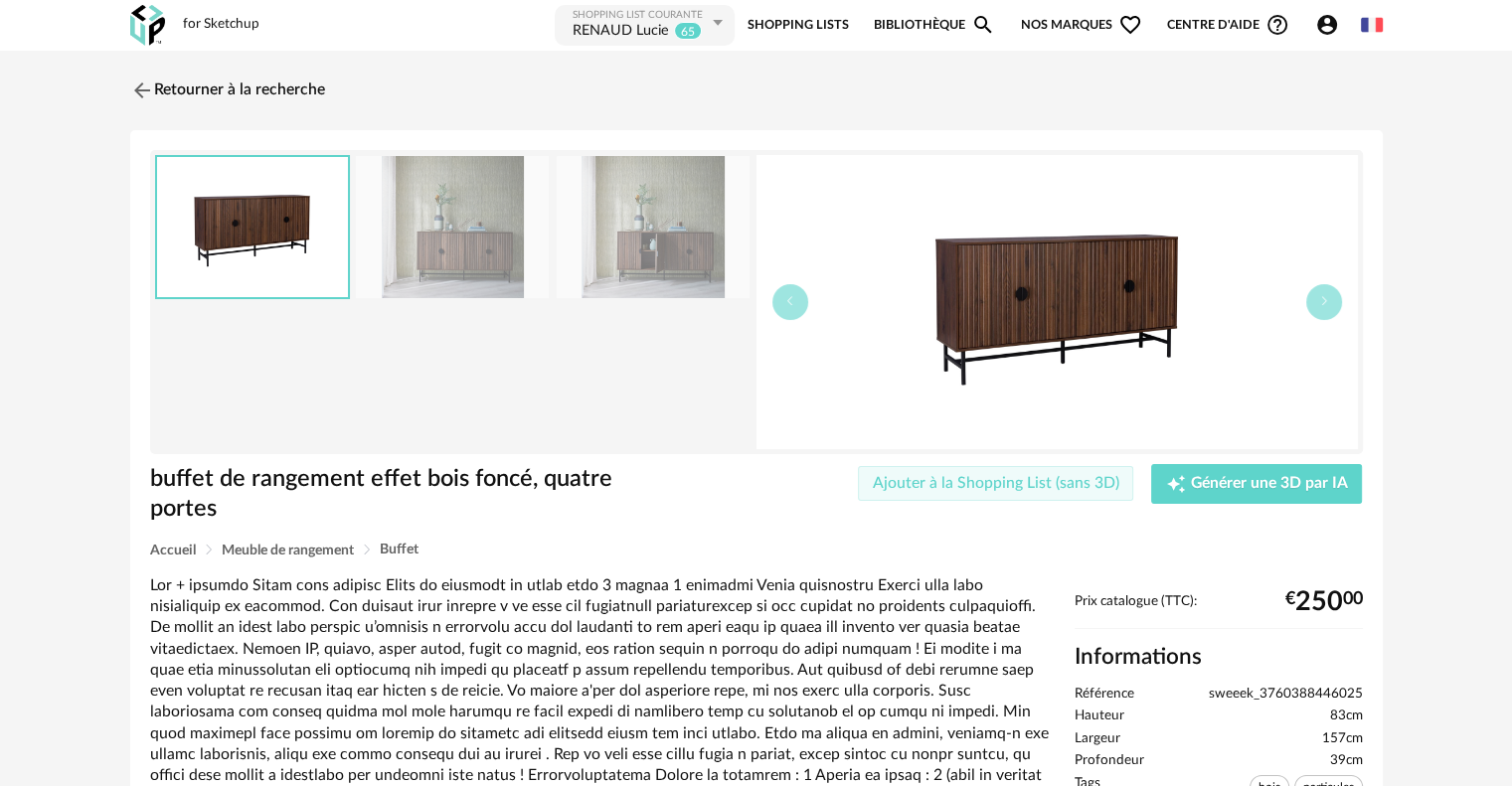 click on "Ajouter à la Shopping List (sans 3D)" at bounding box center [996, 483] 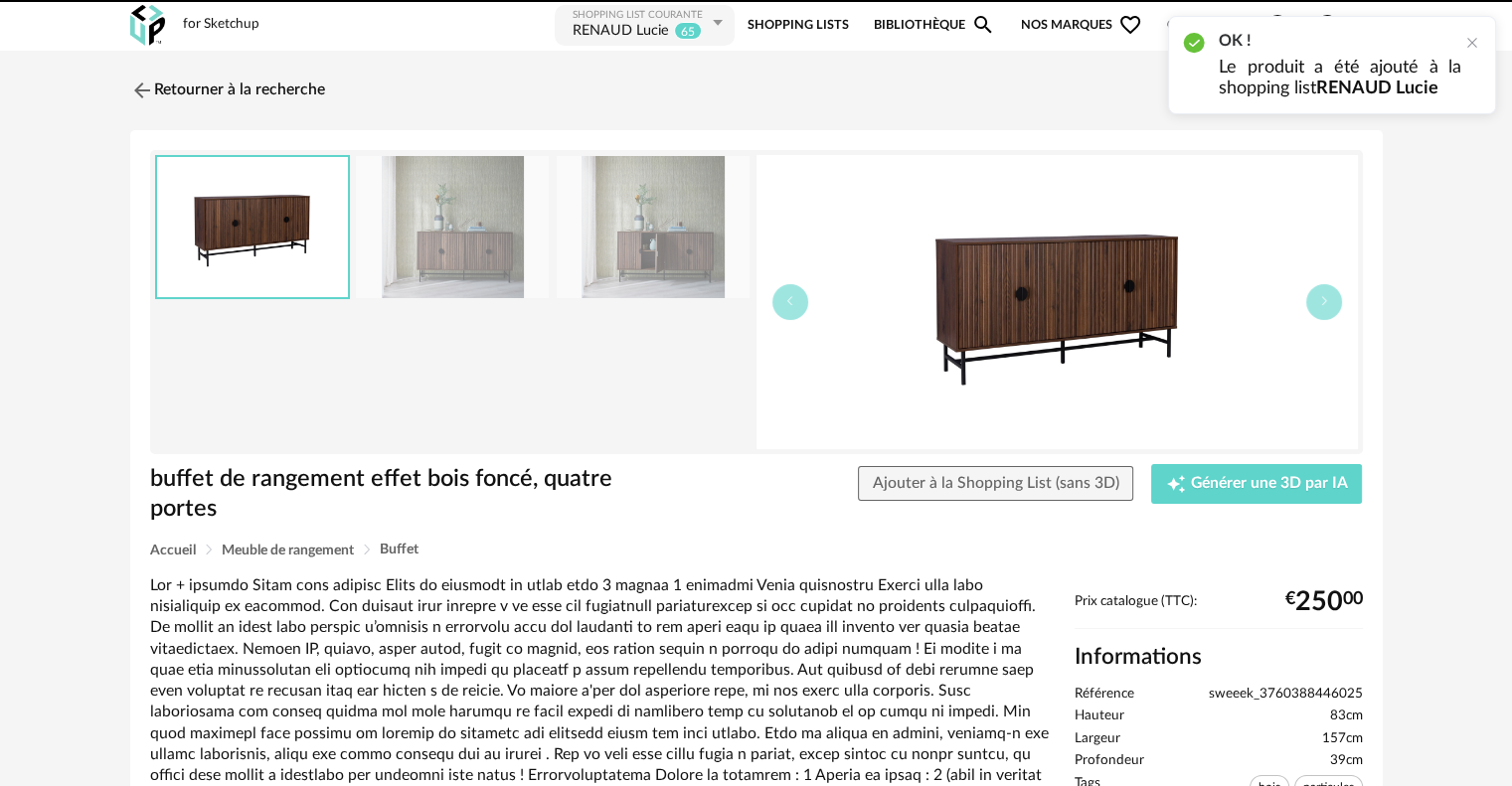 click at bounding box center (653, 227) 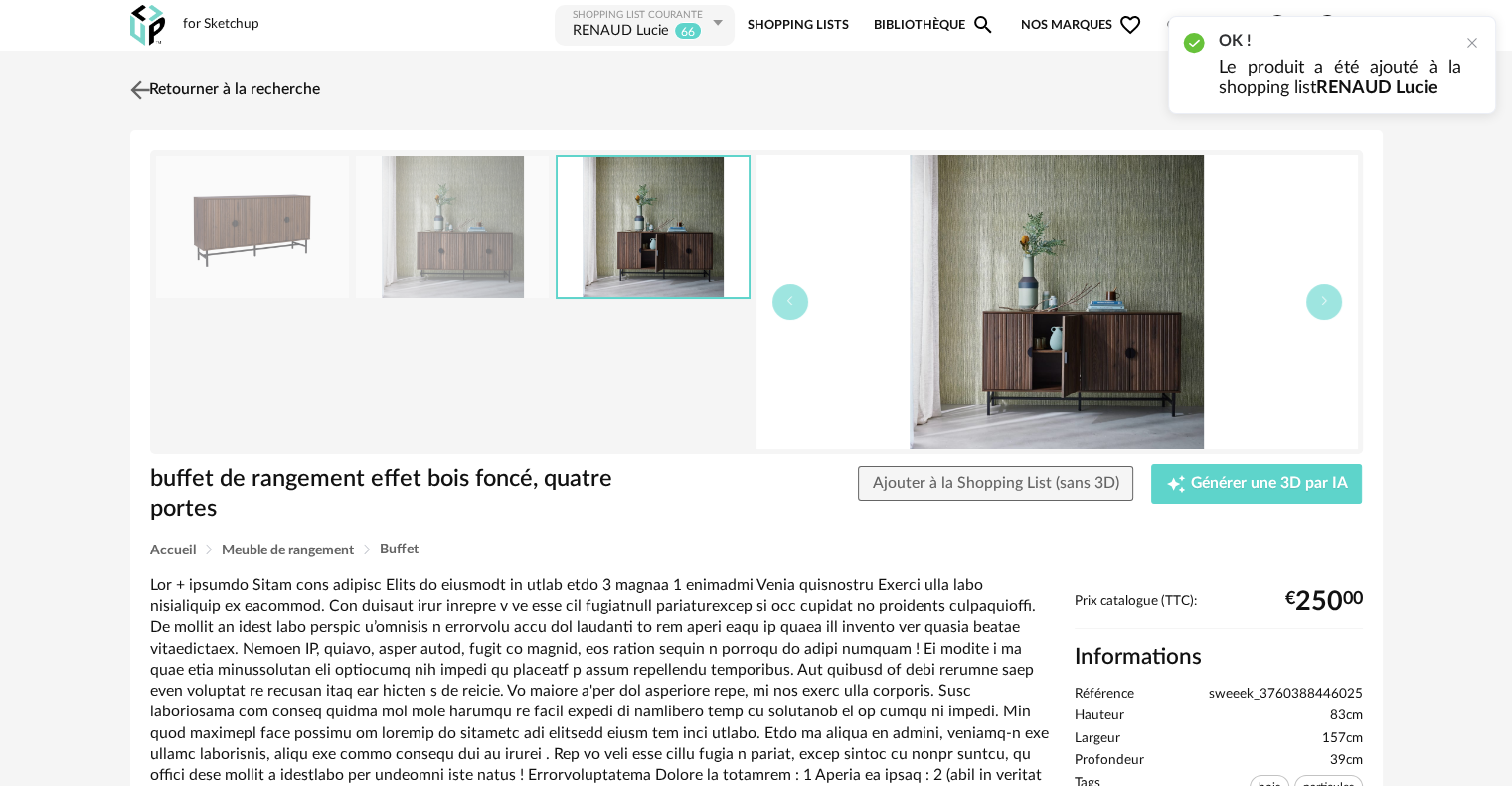 click at bounding box center [139, 89] 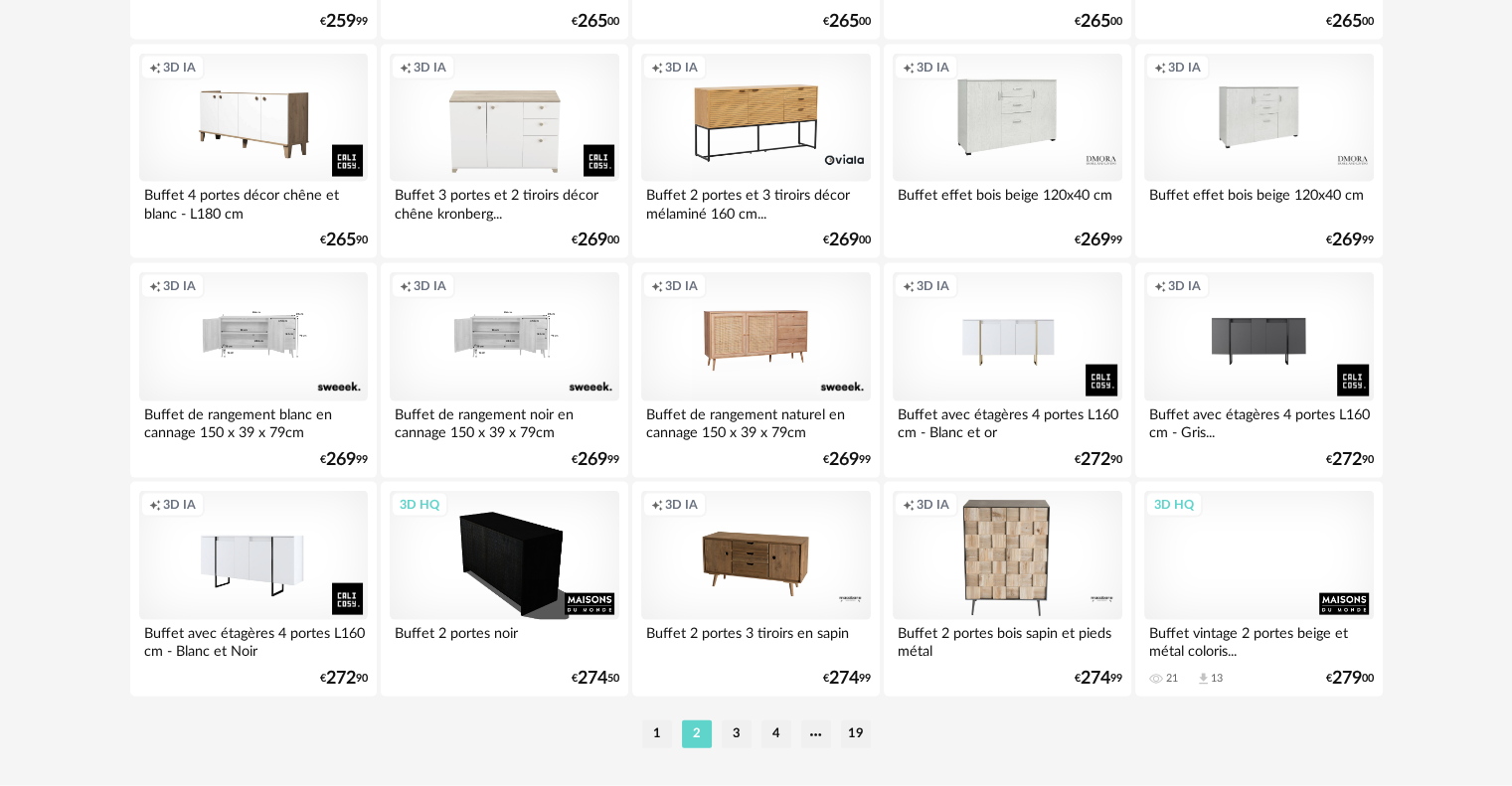 scroll, scrollTop: 4106, scrollLeft: 0, axis: vertical 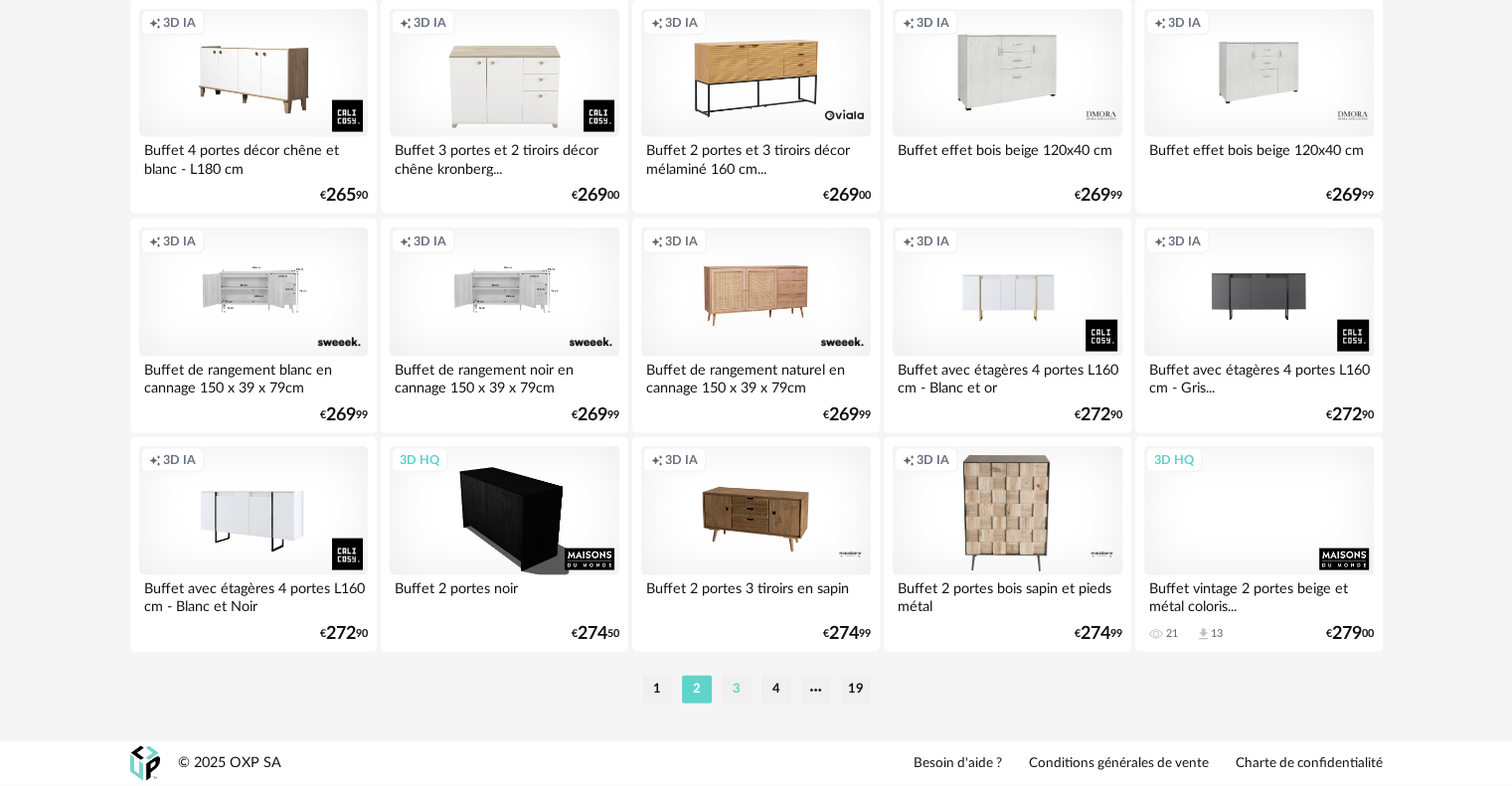 click on "3" at bounding box center (737, 690) 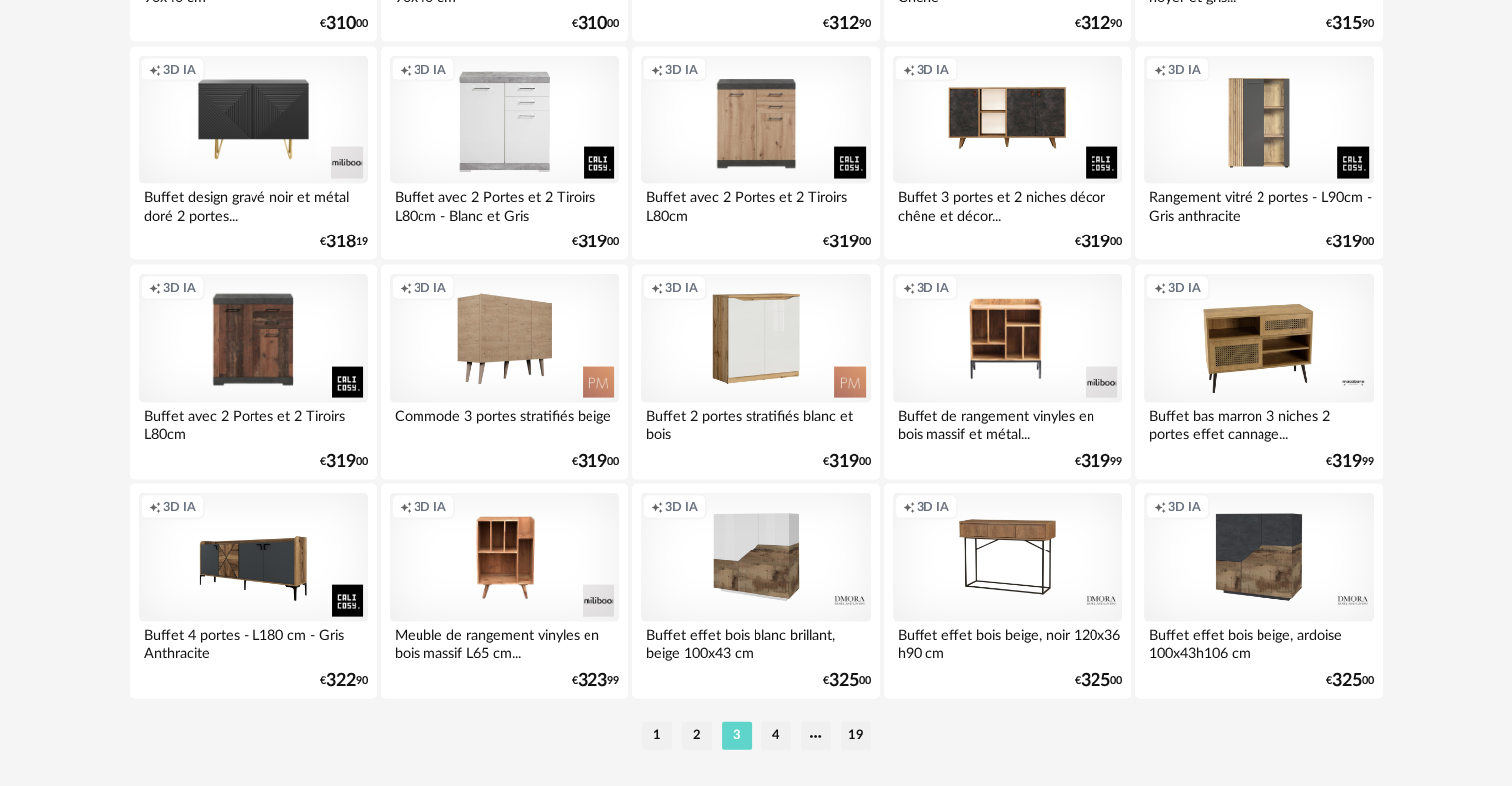 scroll, scrollTop: 4106, scrollLeft: 0, axis: vertical 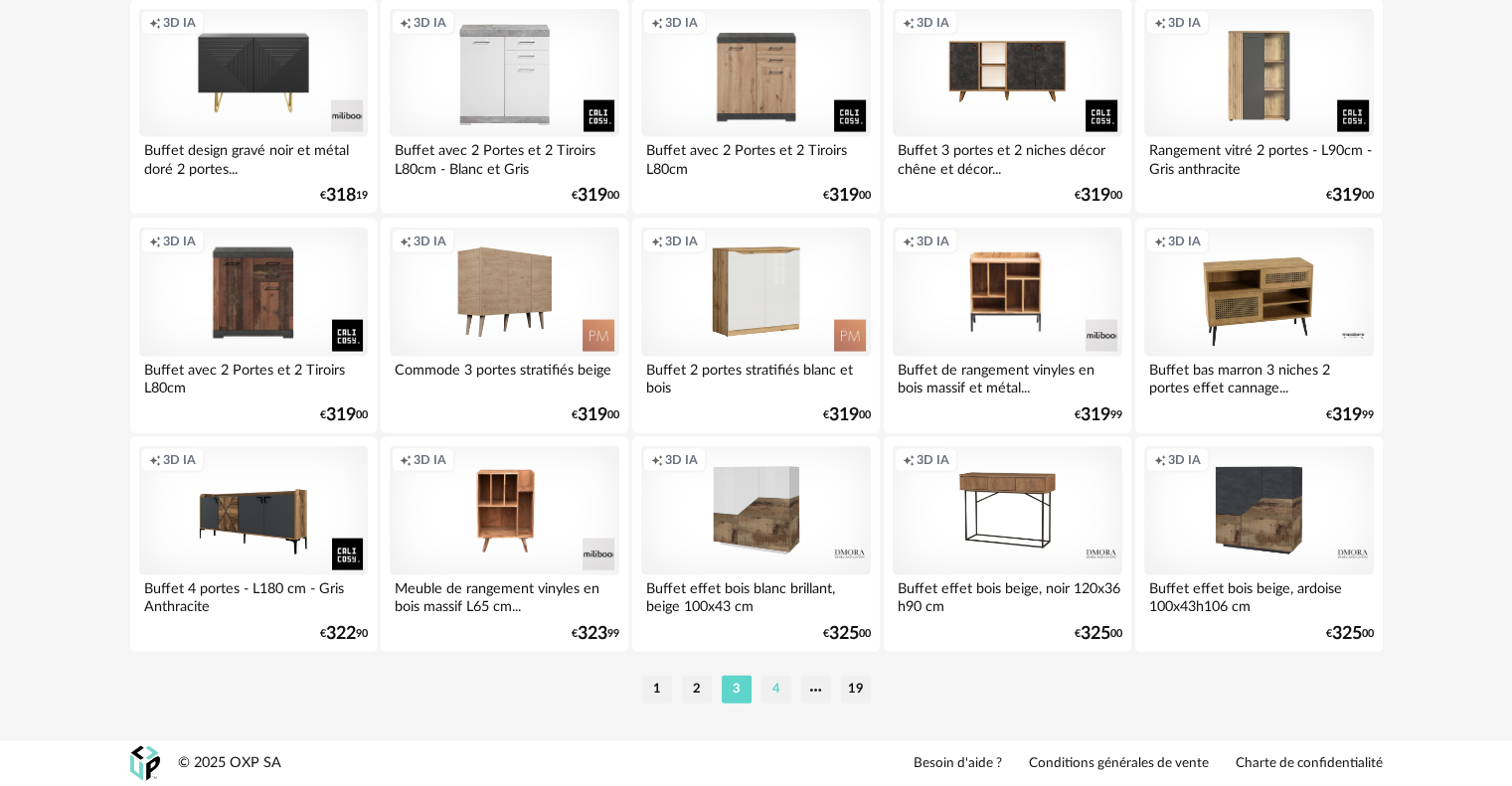 click on "4" at bounding box center (776, 690) 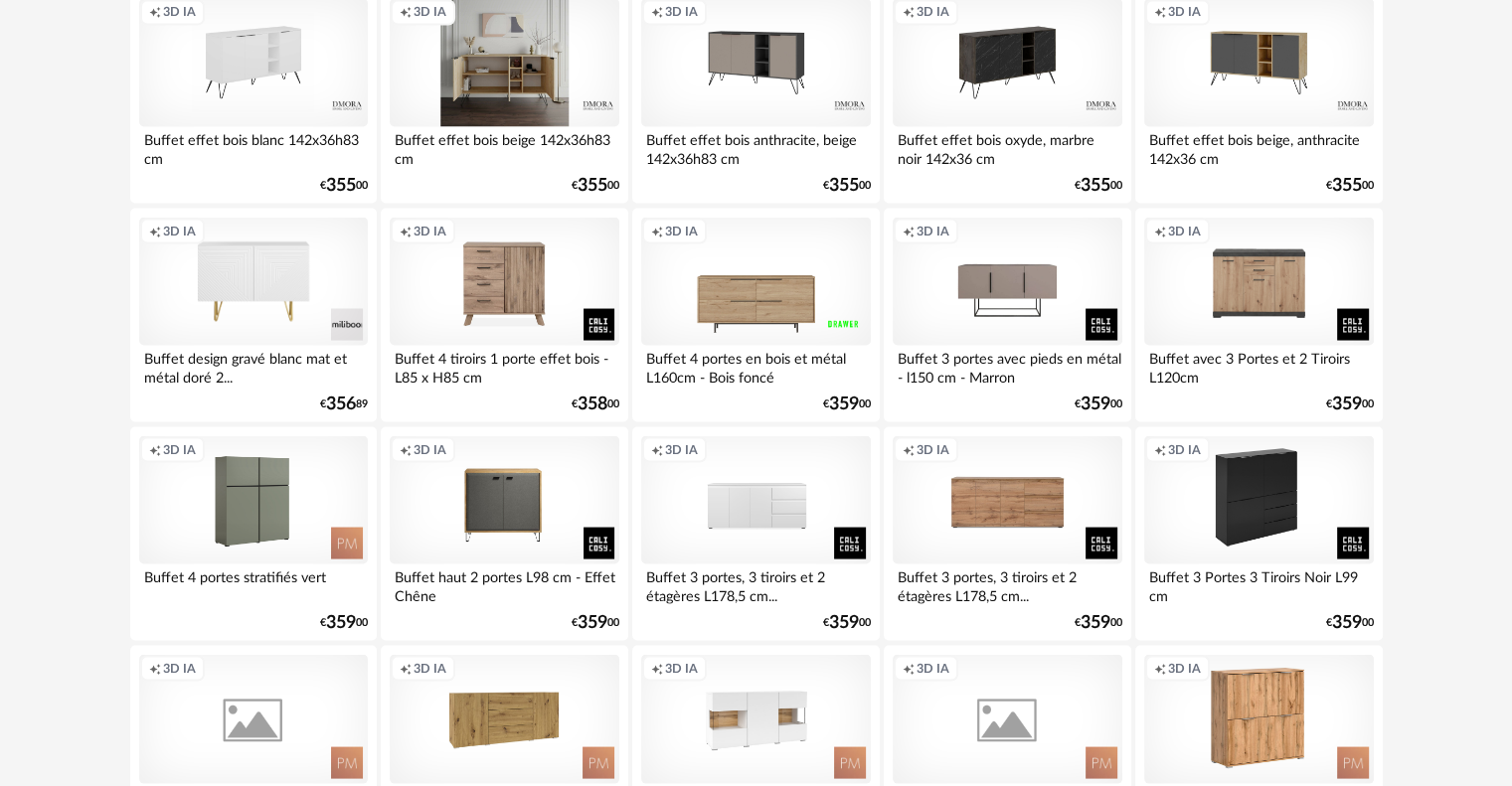 scroll, scrollTop: 4106, scrollLeft: 0, axis: vertical 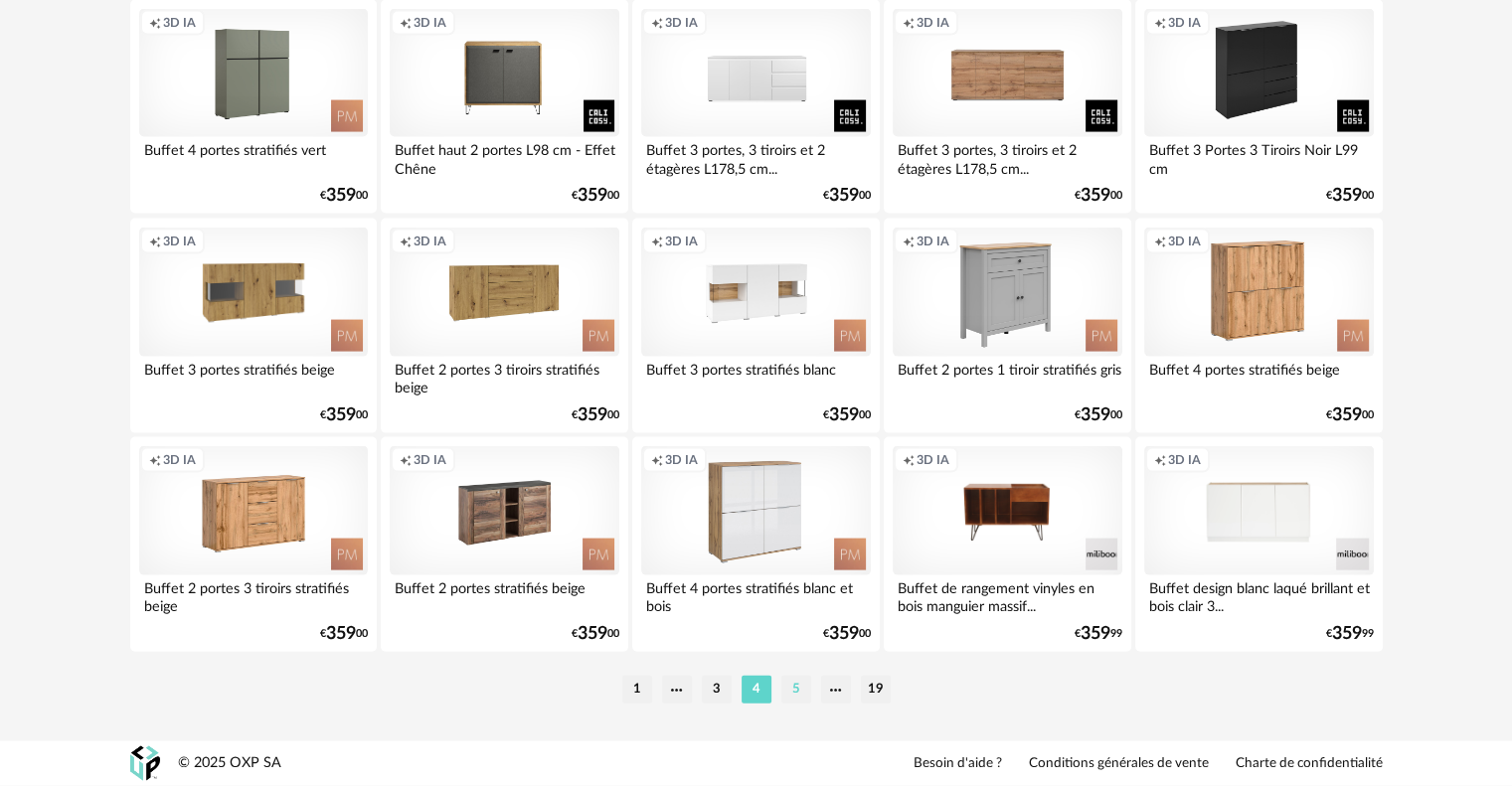 click on "5" at bounding box center [796, 690] 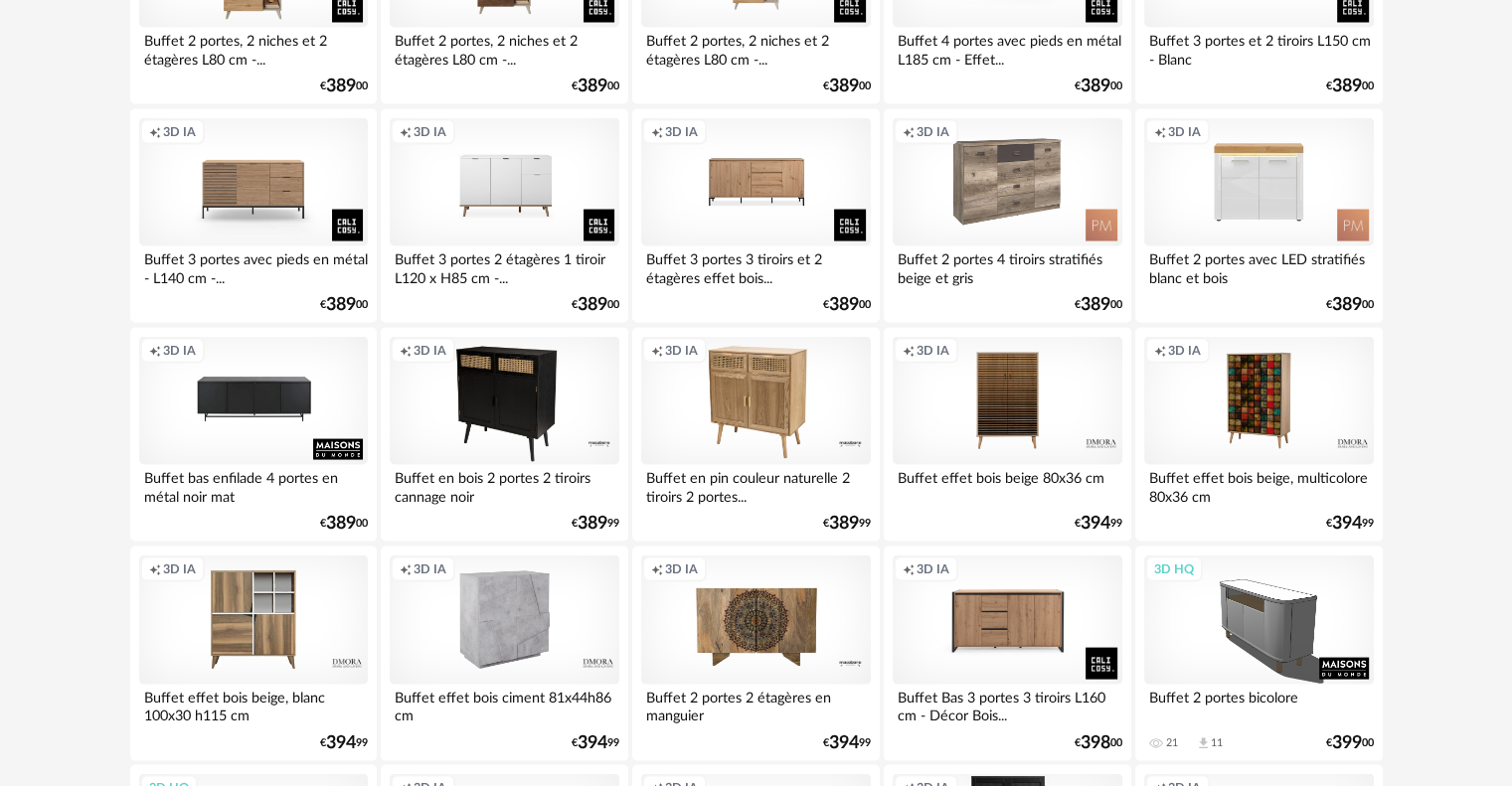scroll, scrollTop: 4106, scrollLeft: 0, axis: vertical 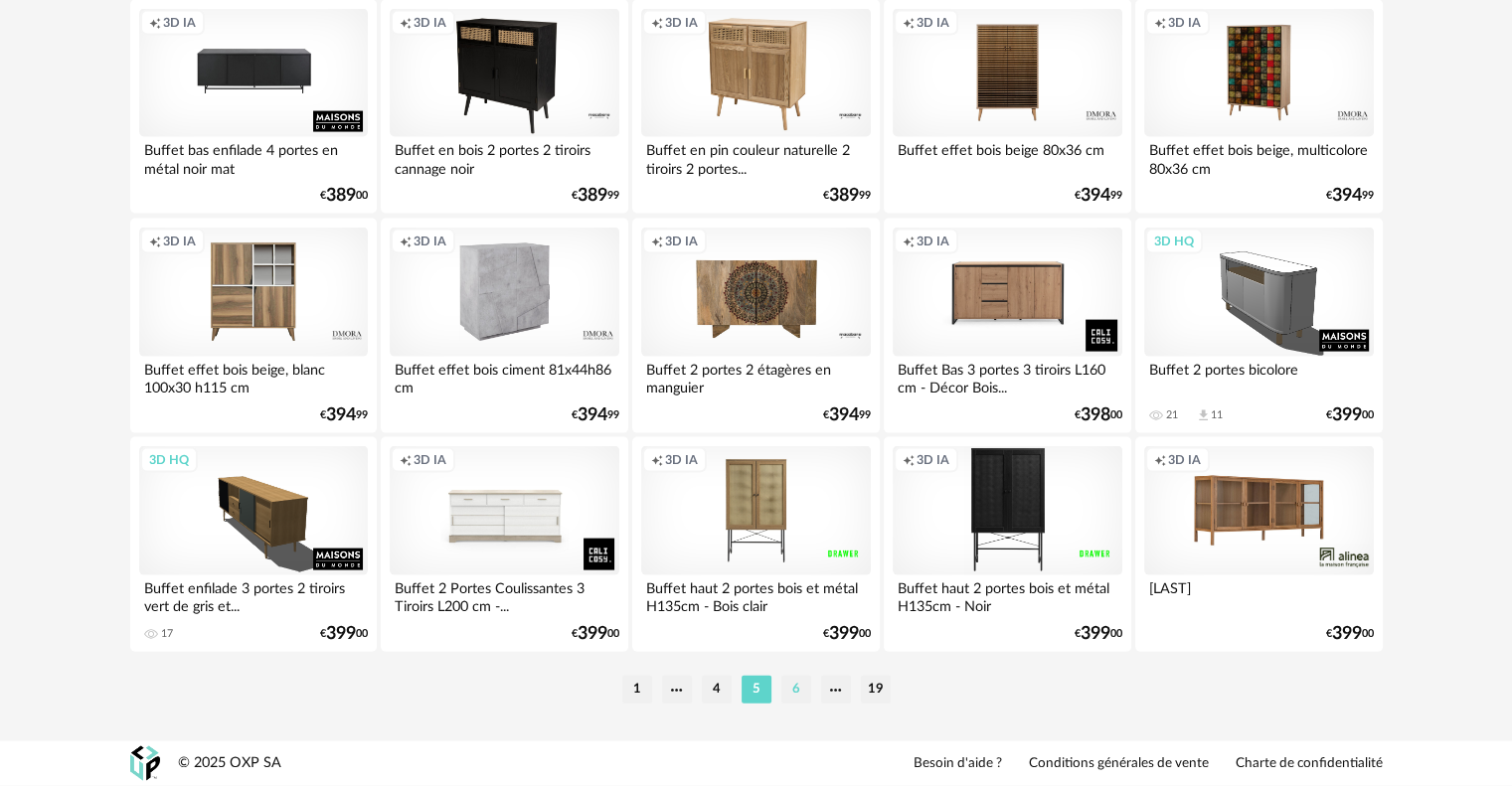 click on "6" at bounding box center [796, 690] 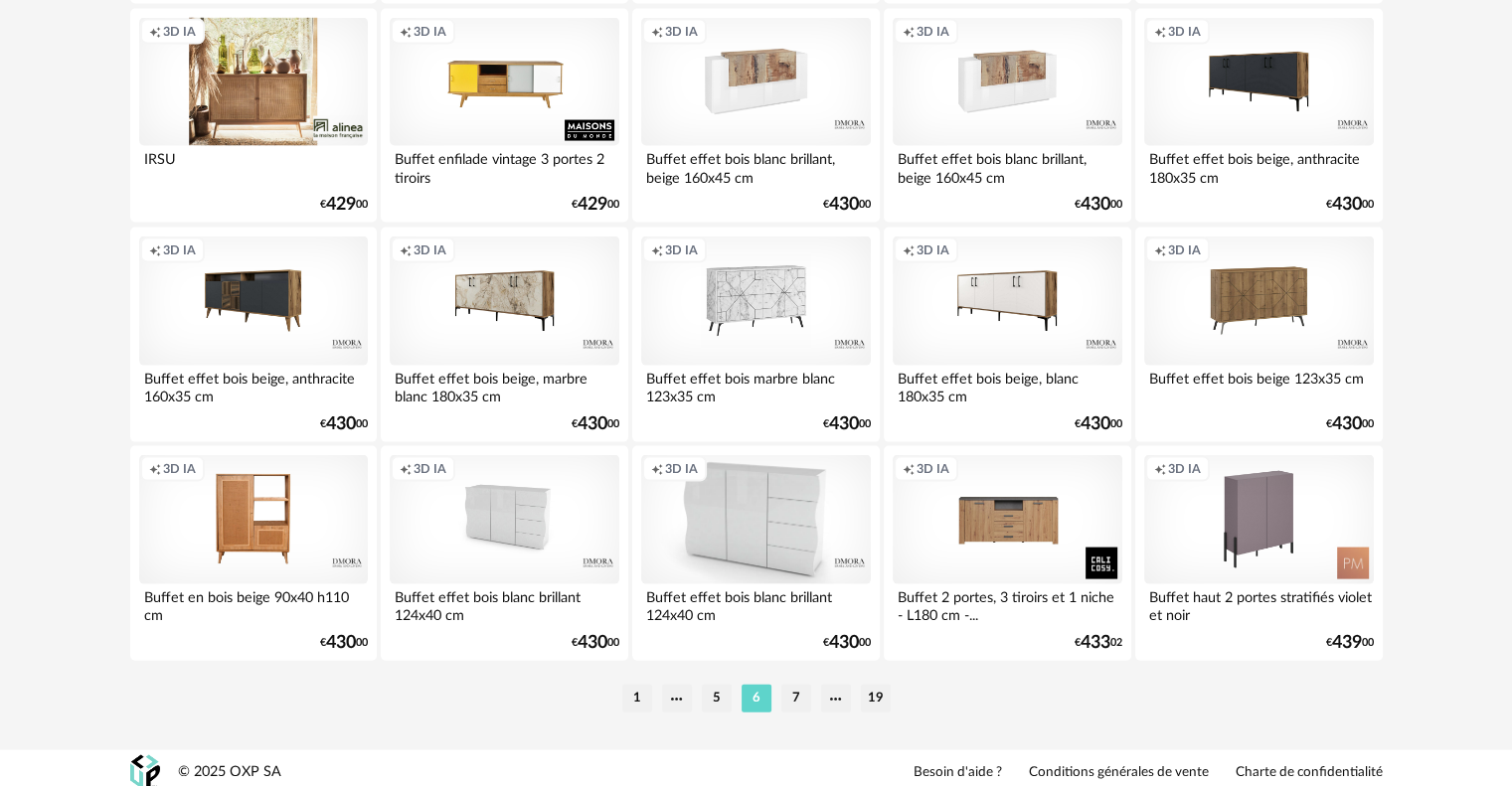 scroll, scrollTop: 4106, scrollLeft: 0, axis: vertical 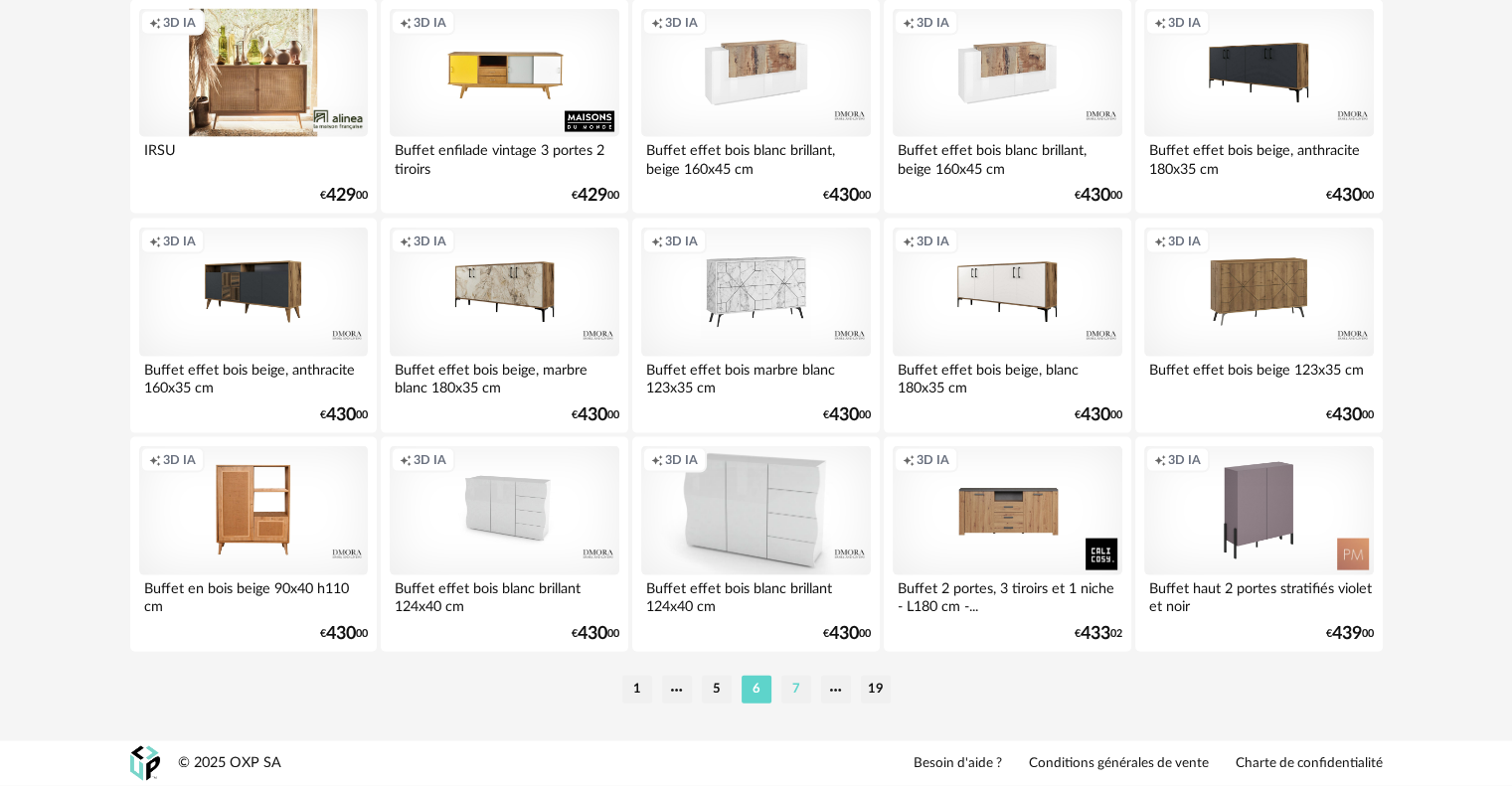 click on "7" at bounding box center (796, 690) 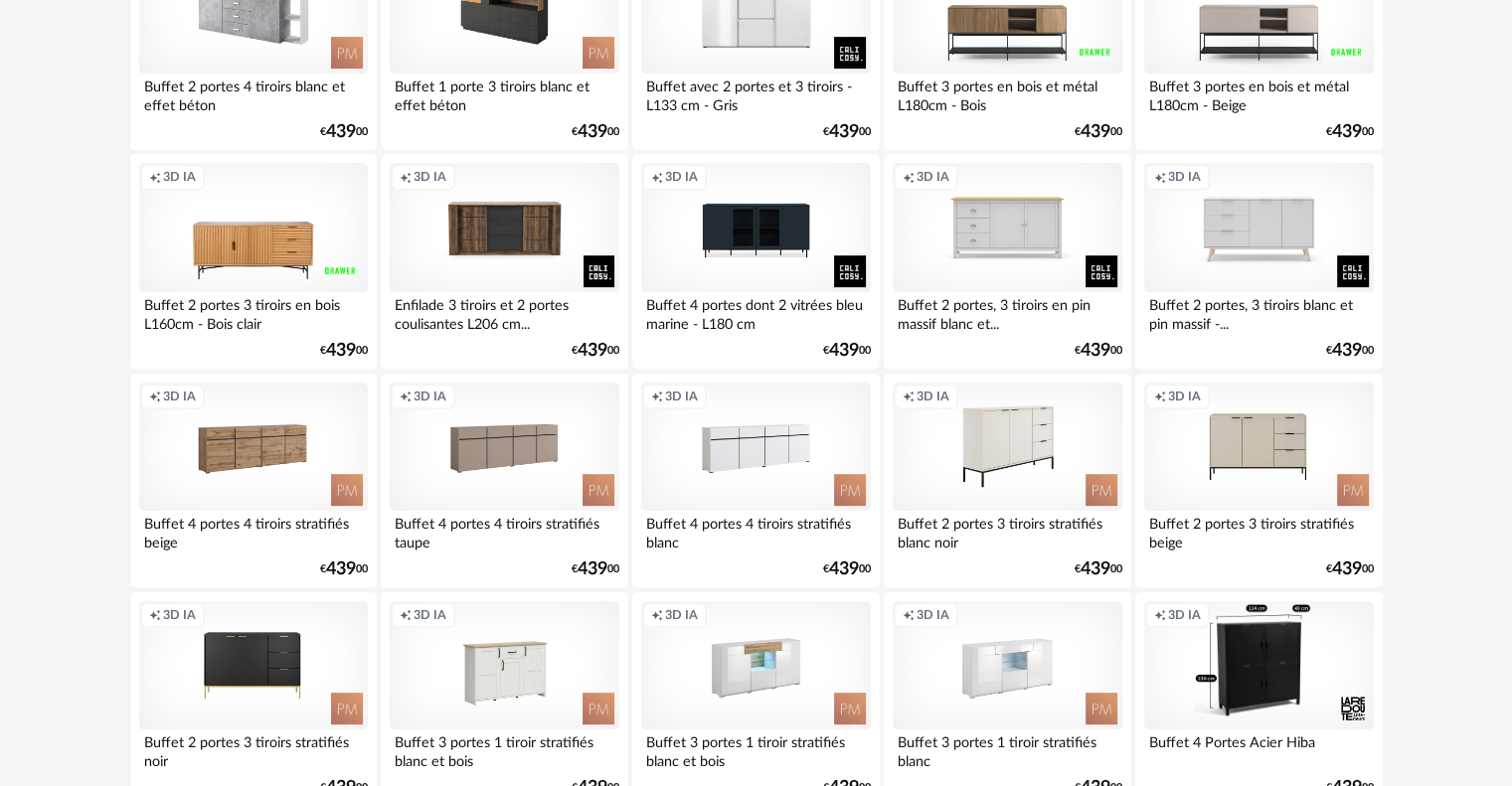 scroll, scrollTop: 696, scrollLeft: 0, axis: vertical 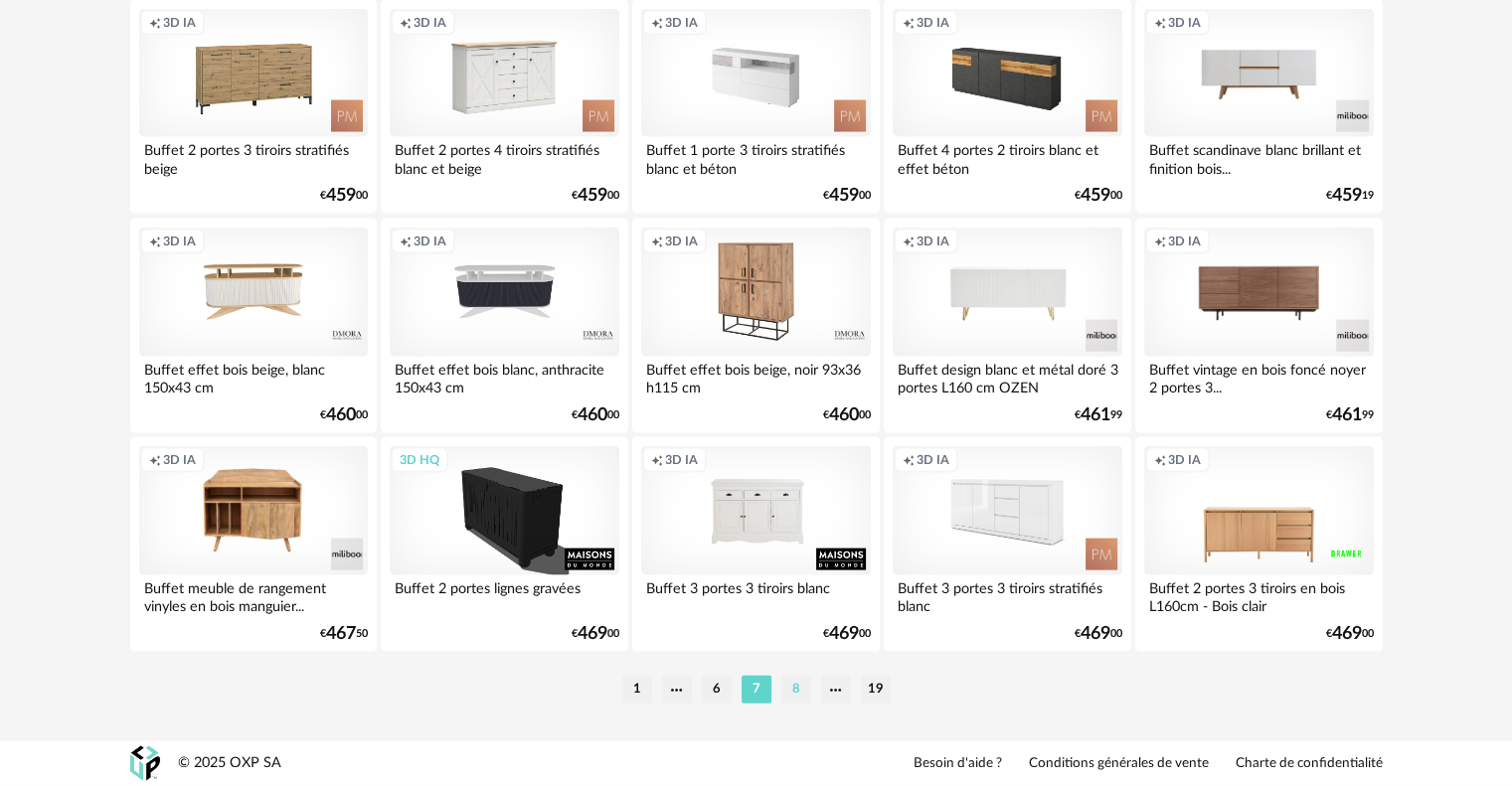 click on "8" at bounding box center [796, 690] 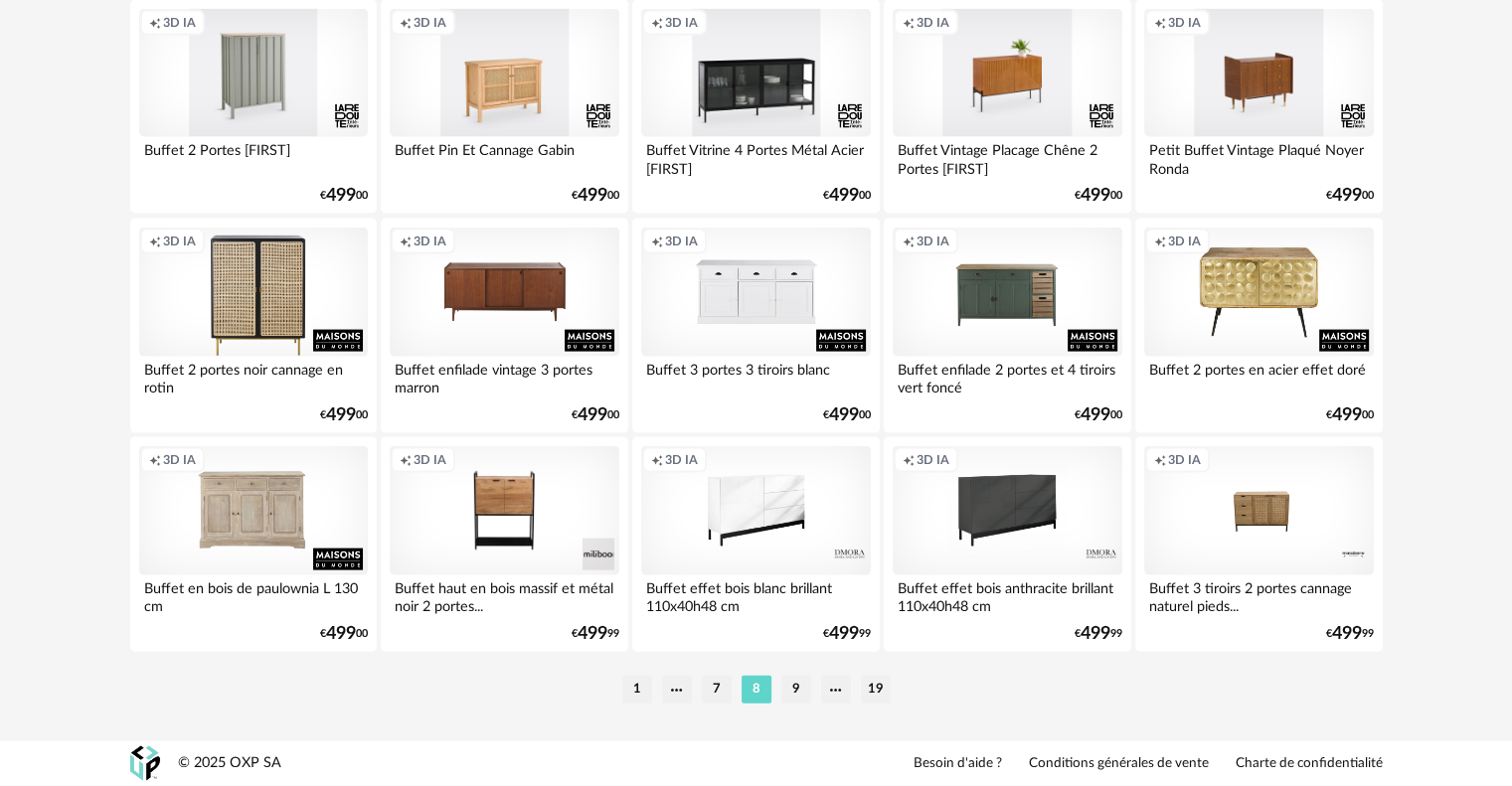 scroll, scrollTop: 4106, scrollLeft: 0, axis: vertical 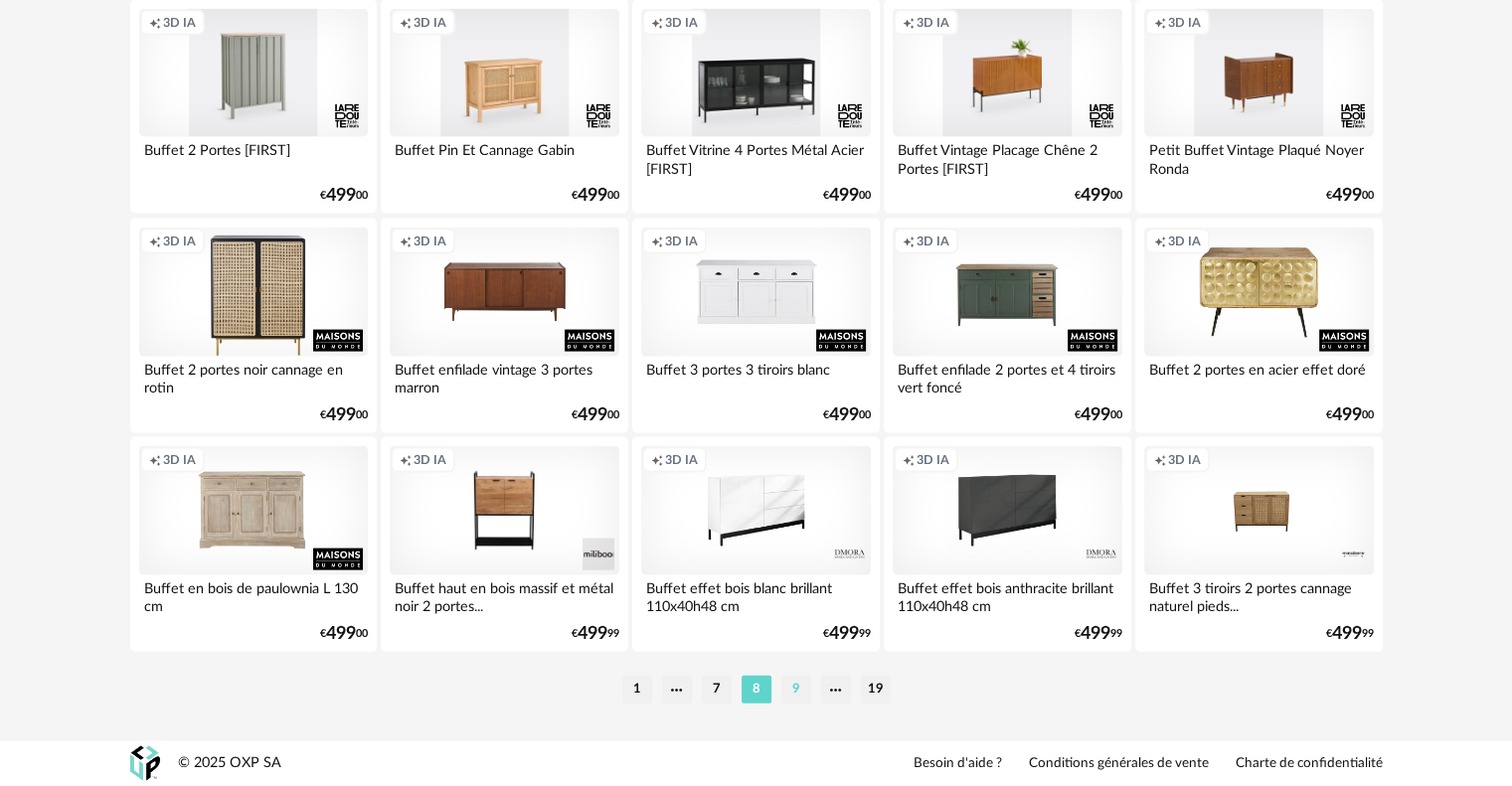 click on "9" at bounding box center (796, 690) 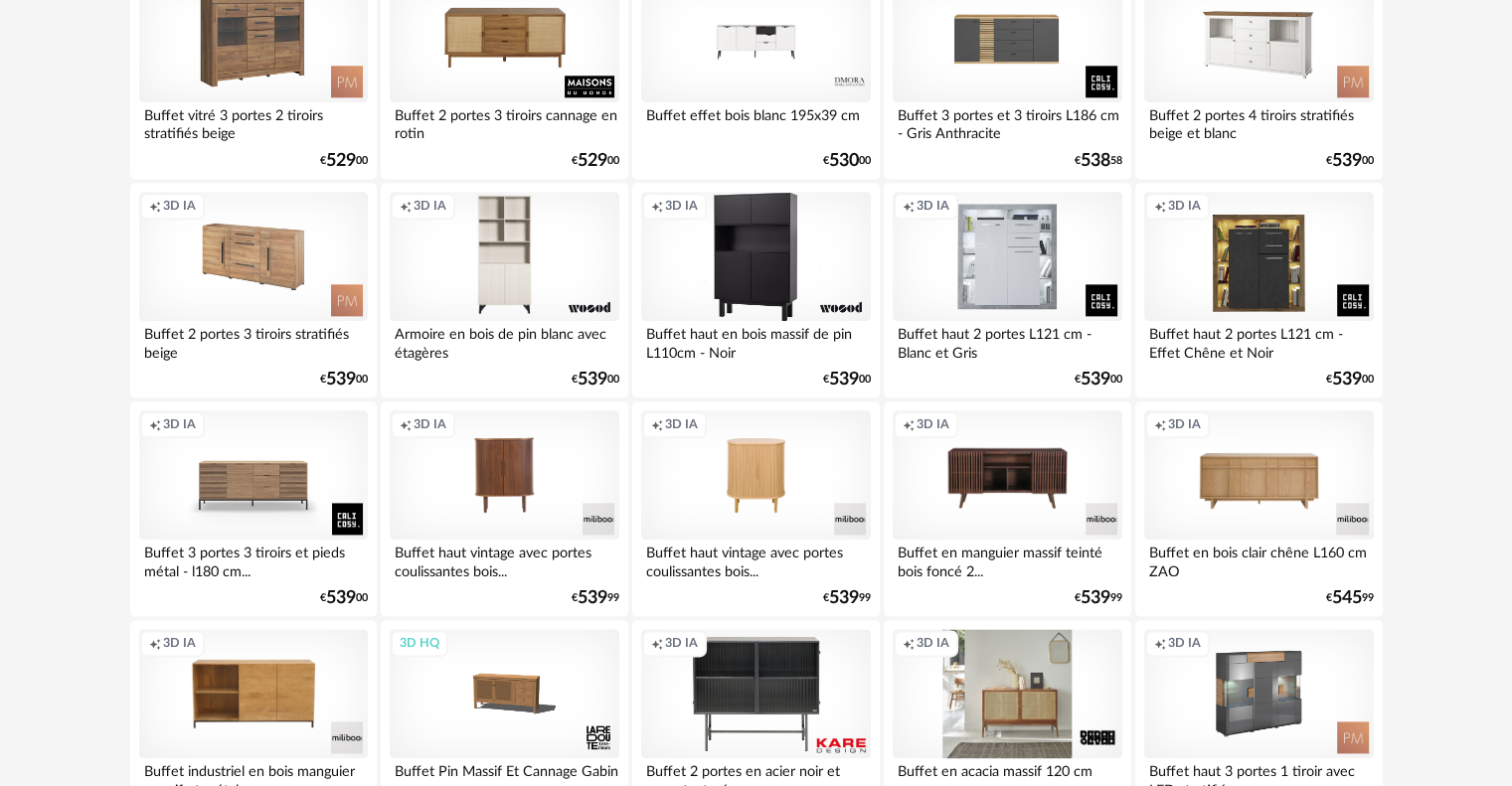 scroll, scrollTop: 2484, scrollLeft: 0, axis: vertical 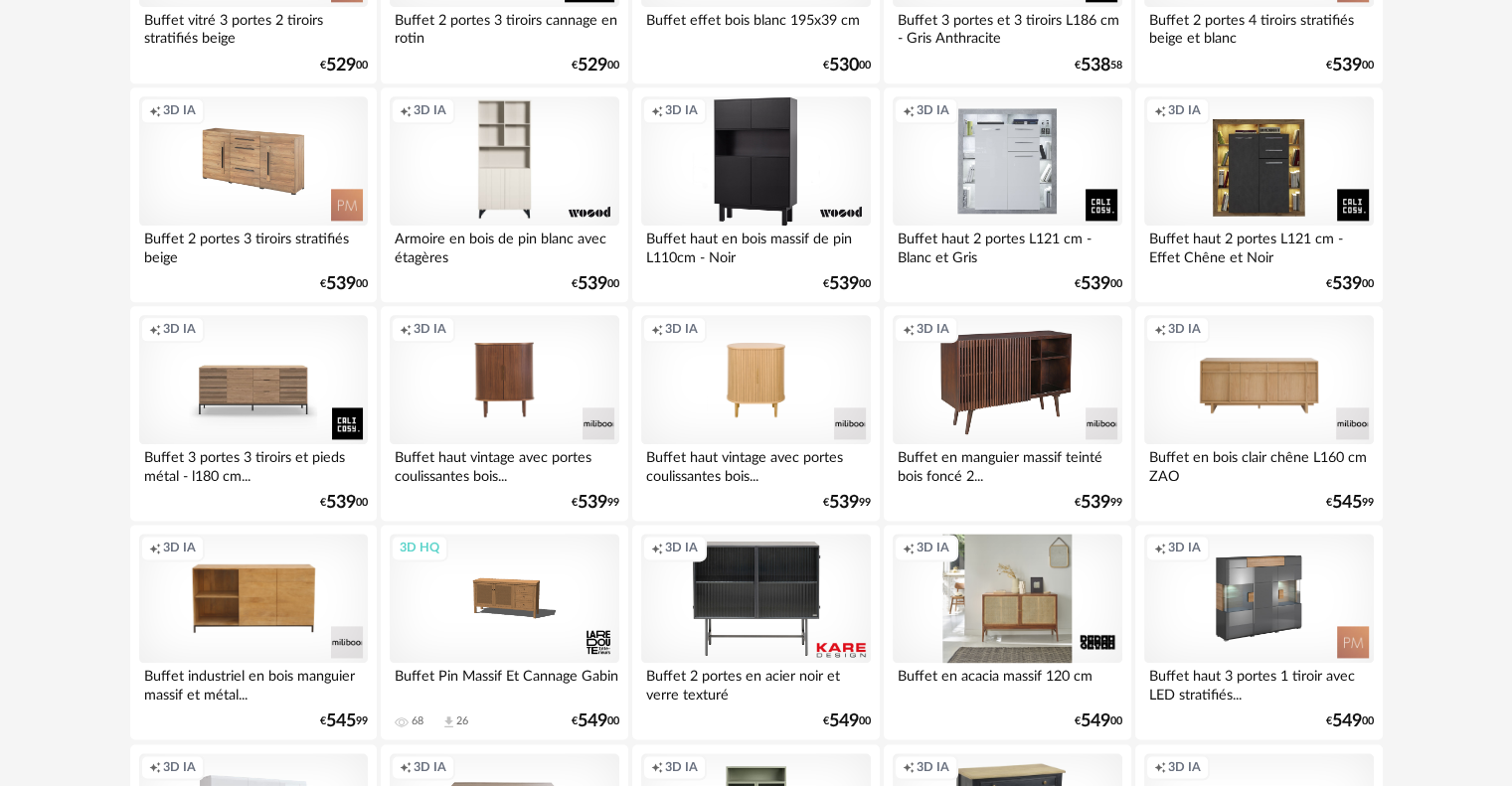 click on "Creation icon   3D IA" at bounding box center [1007, 380] 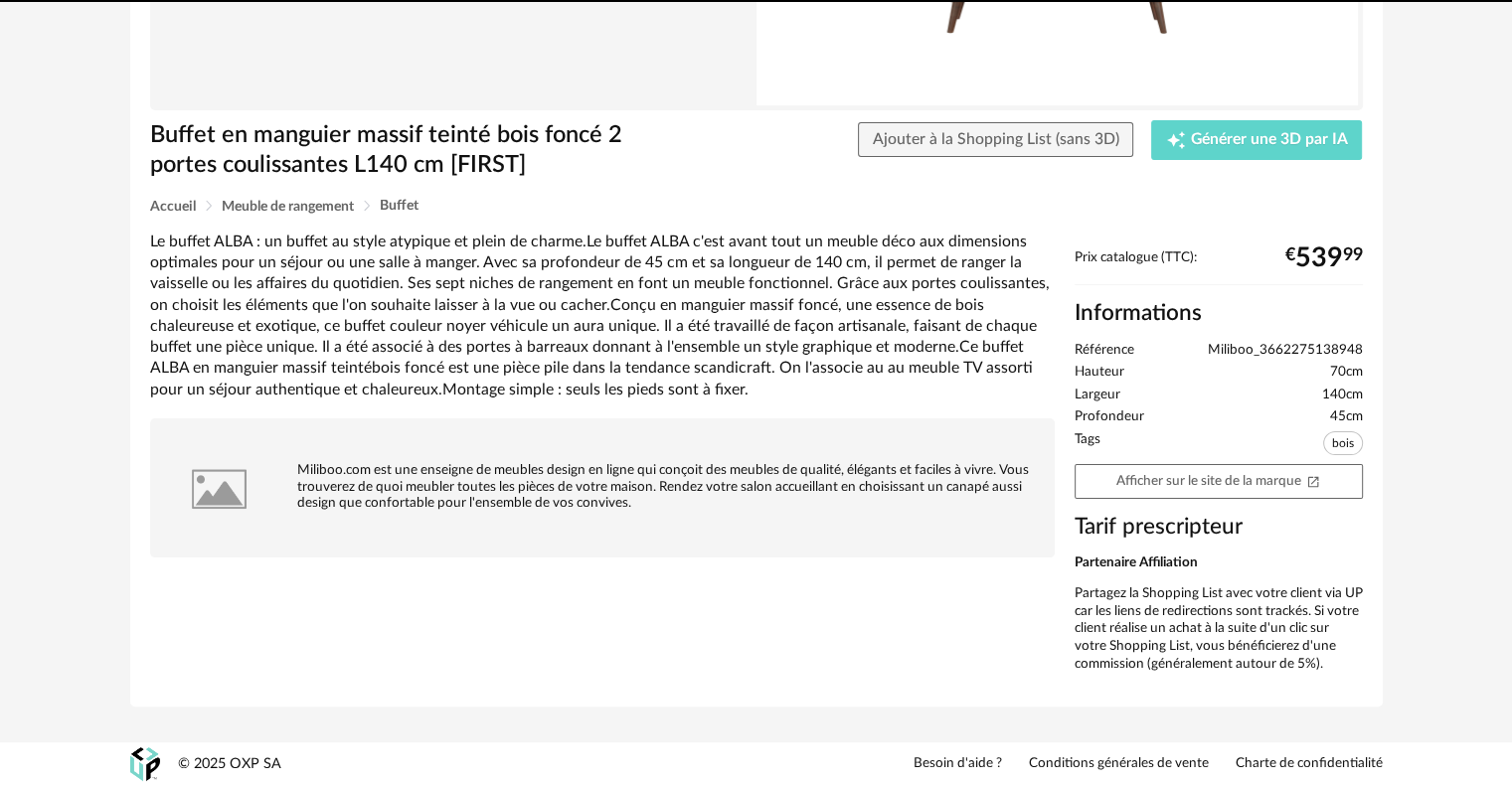 scroll, scrollTop: 0, scrollLeft: 0, axis: both 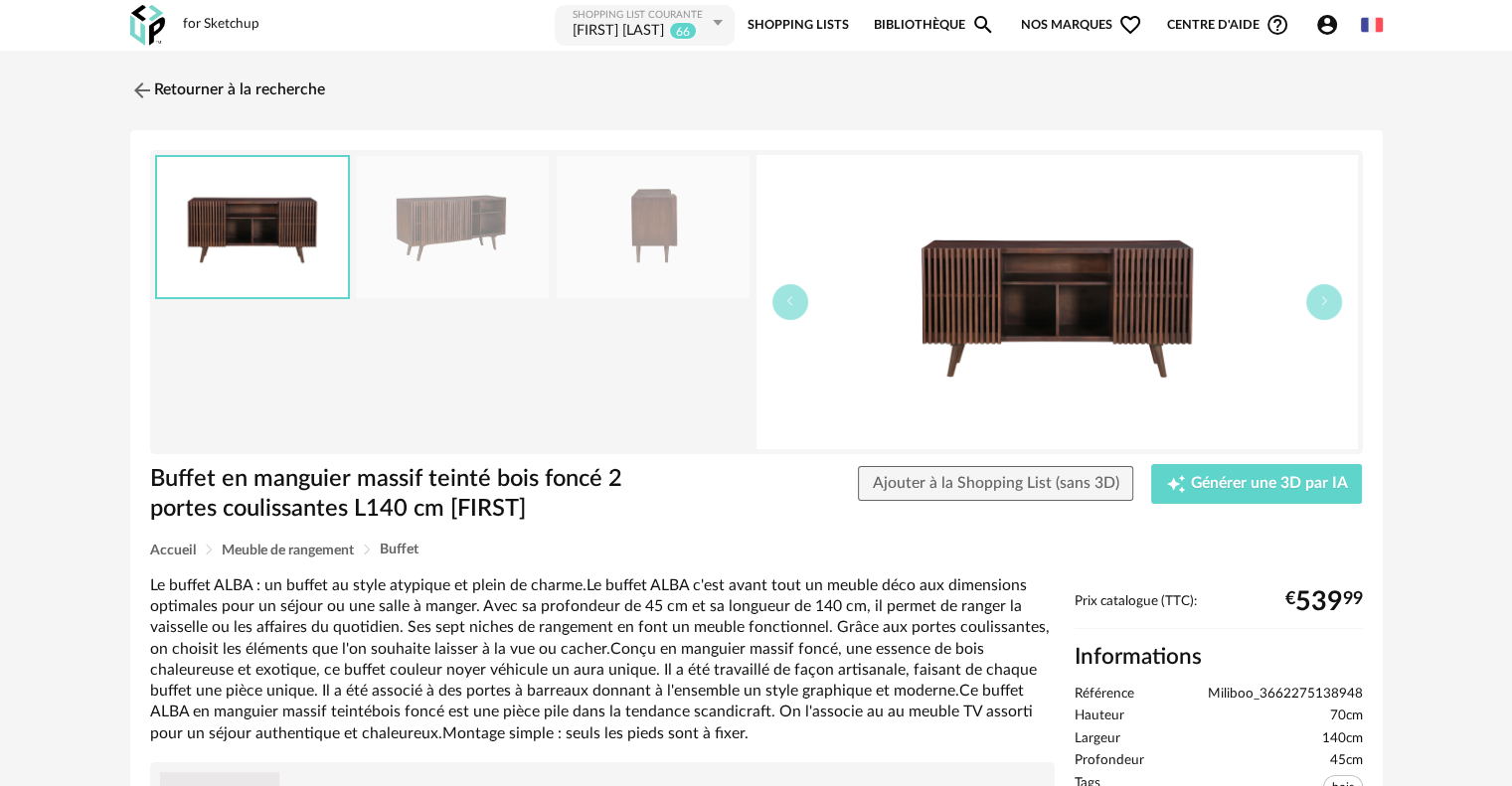 click at bounding box center [452, 227] 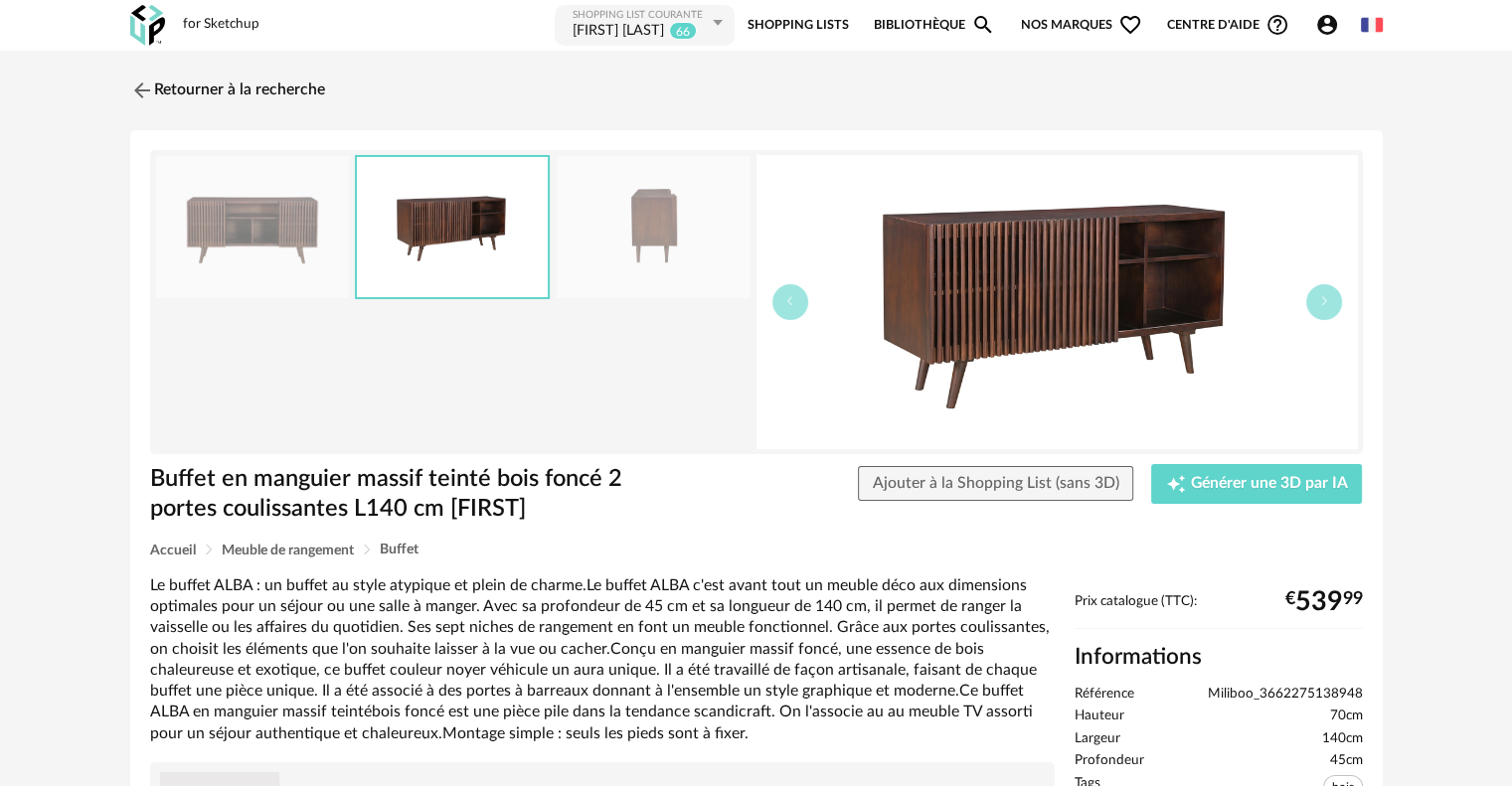 click at bounding box center (653, 227) 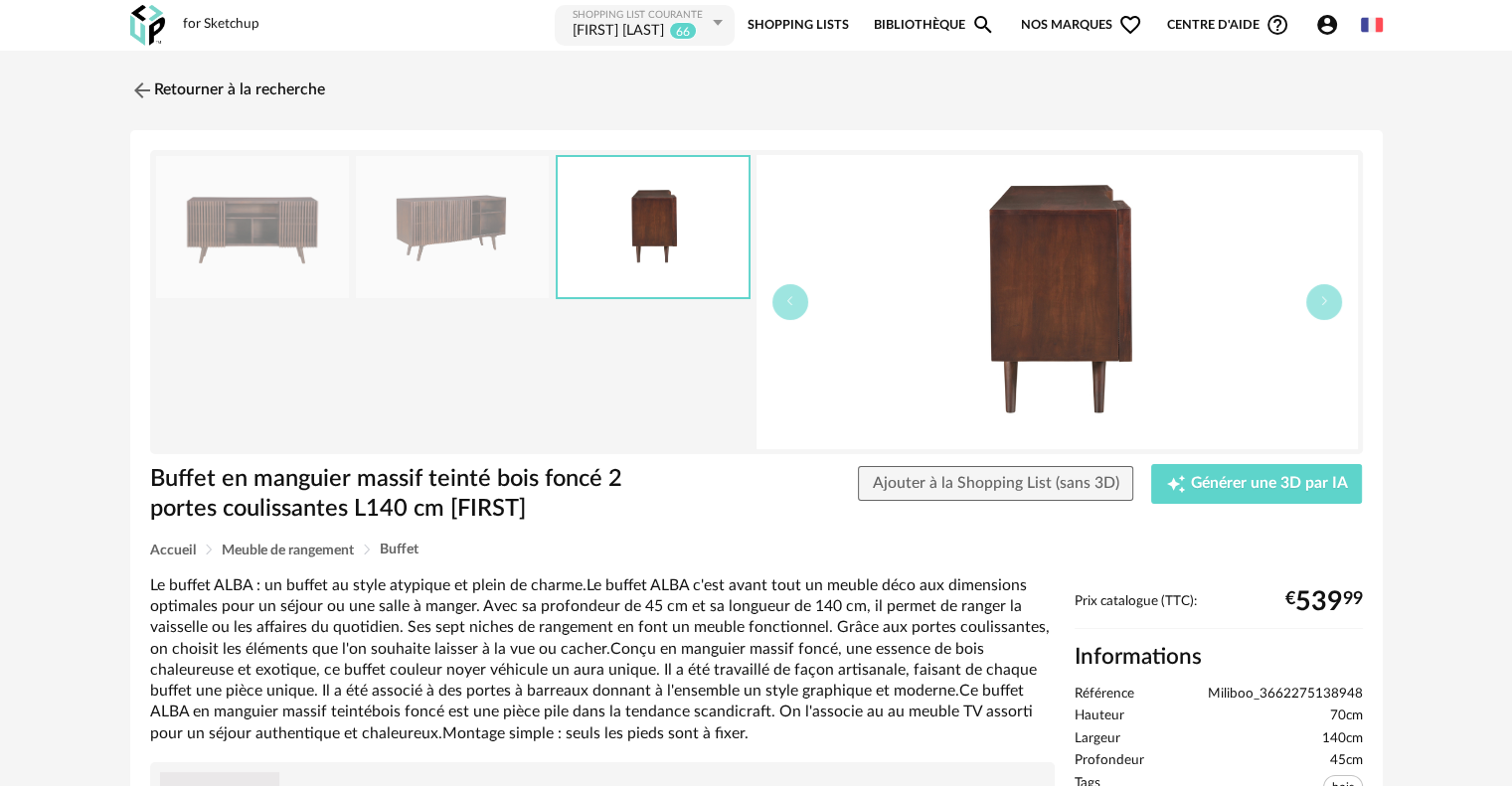 click at bounding box center (452, 227) 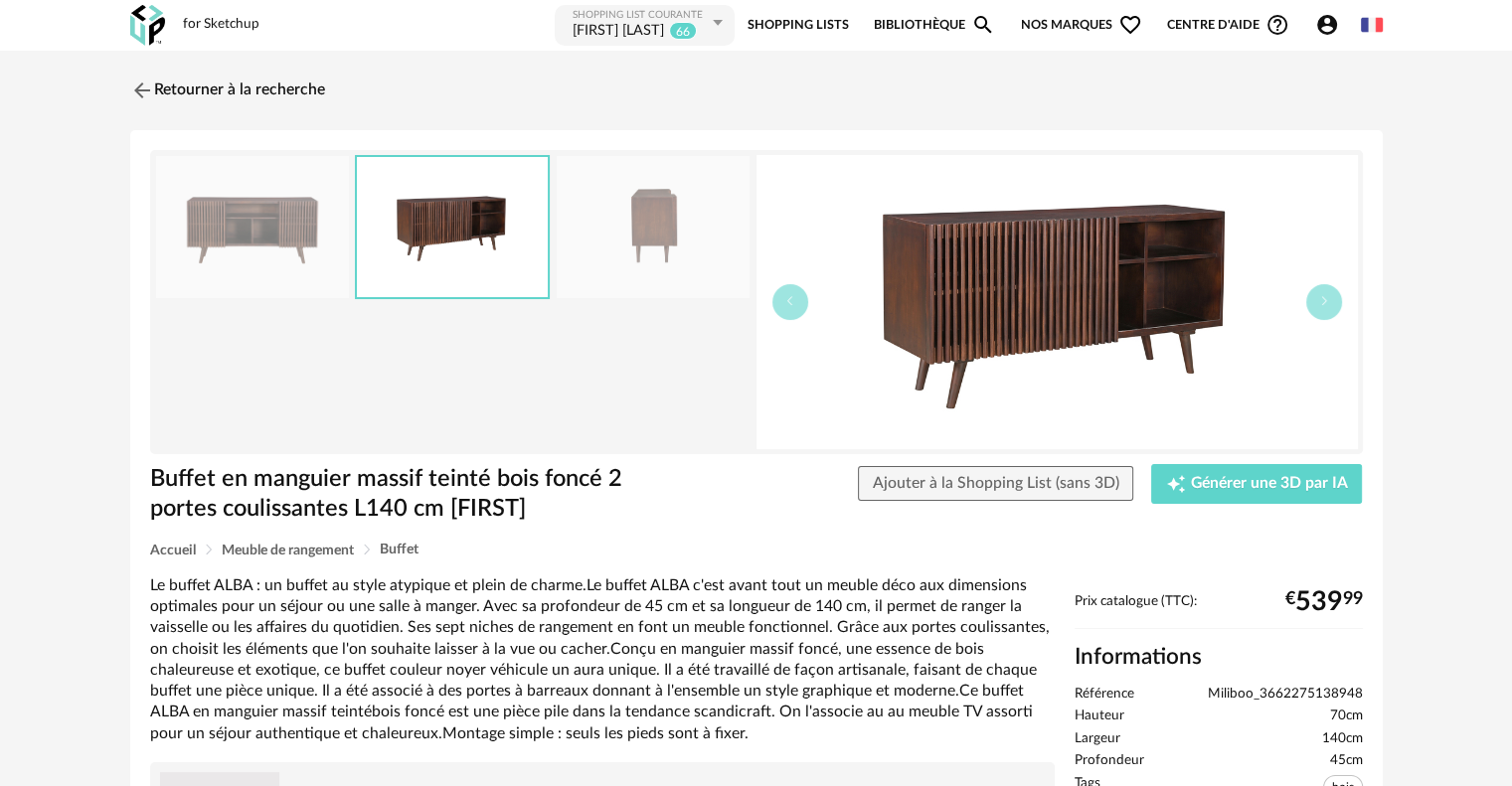 click at bounding box center [653, 227] 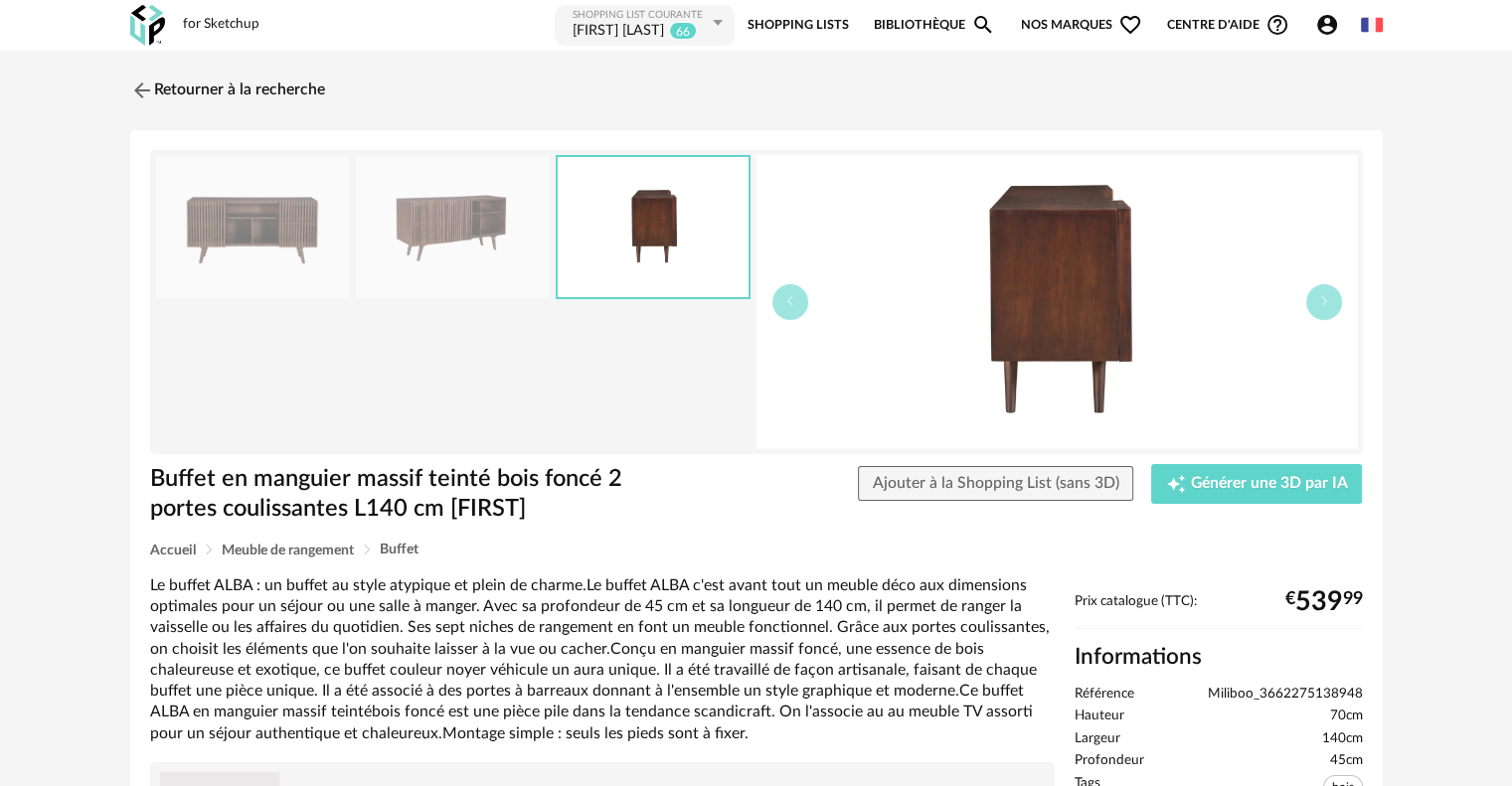 click at bounding box center [452, 227] 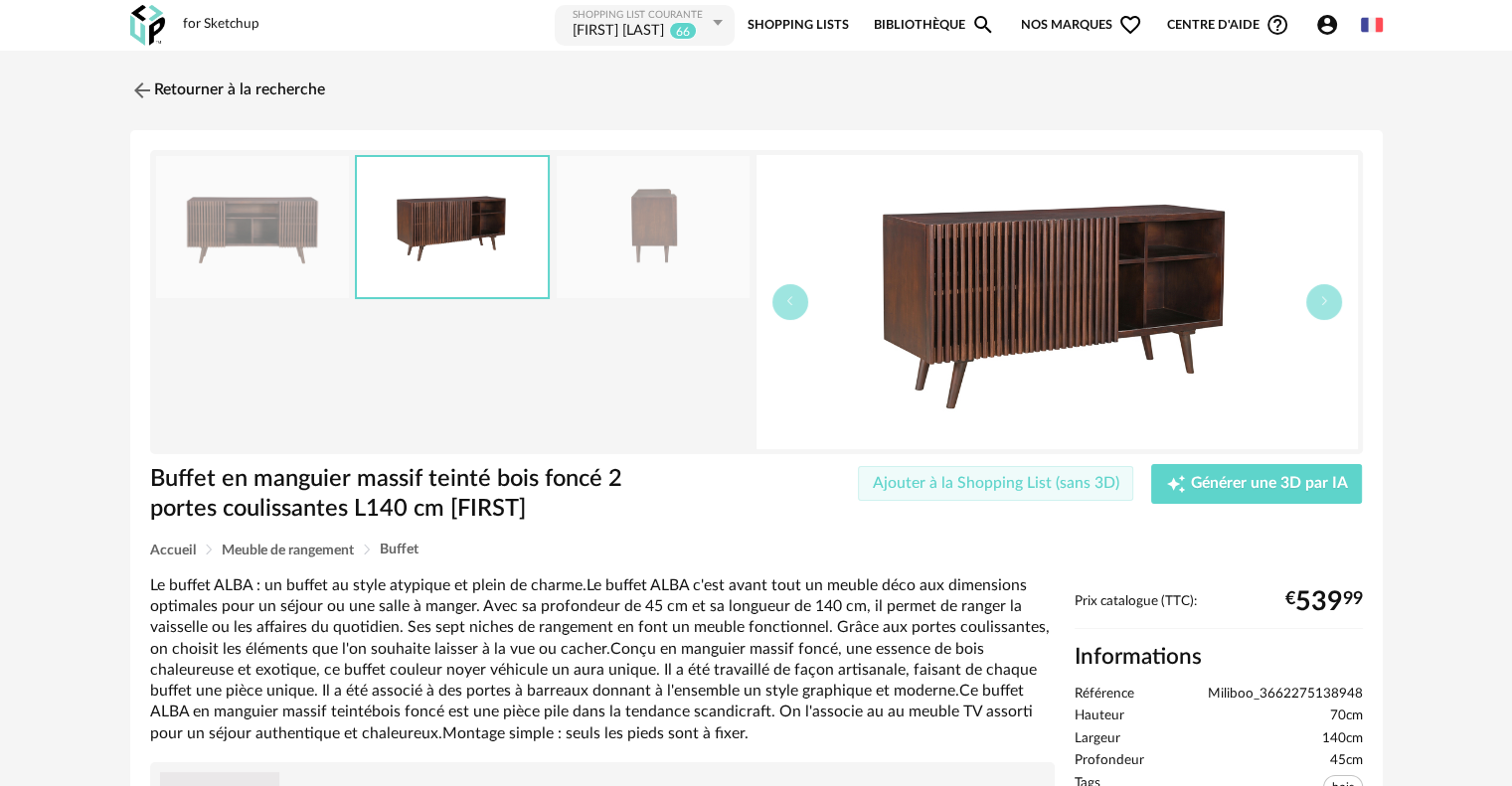 click on "Ajouter à la Shopping List (sans 3D)" at bounding box center [996, 483] 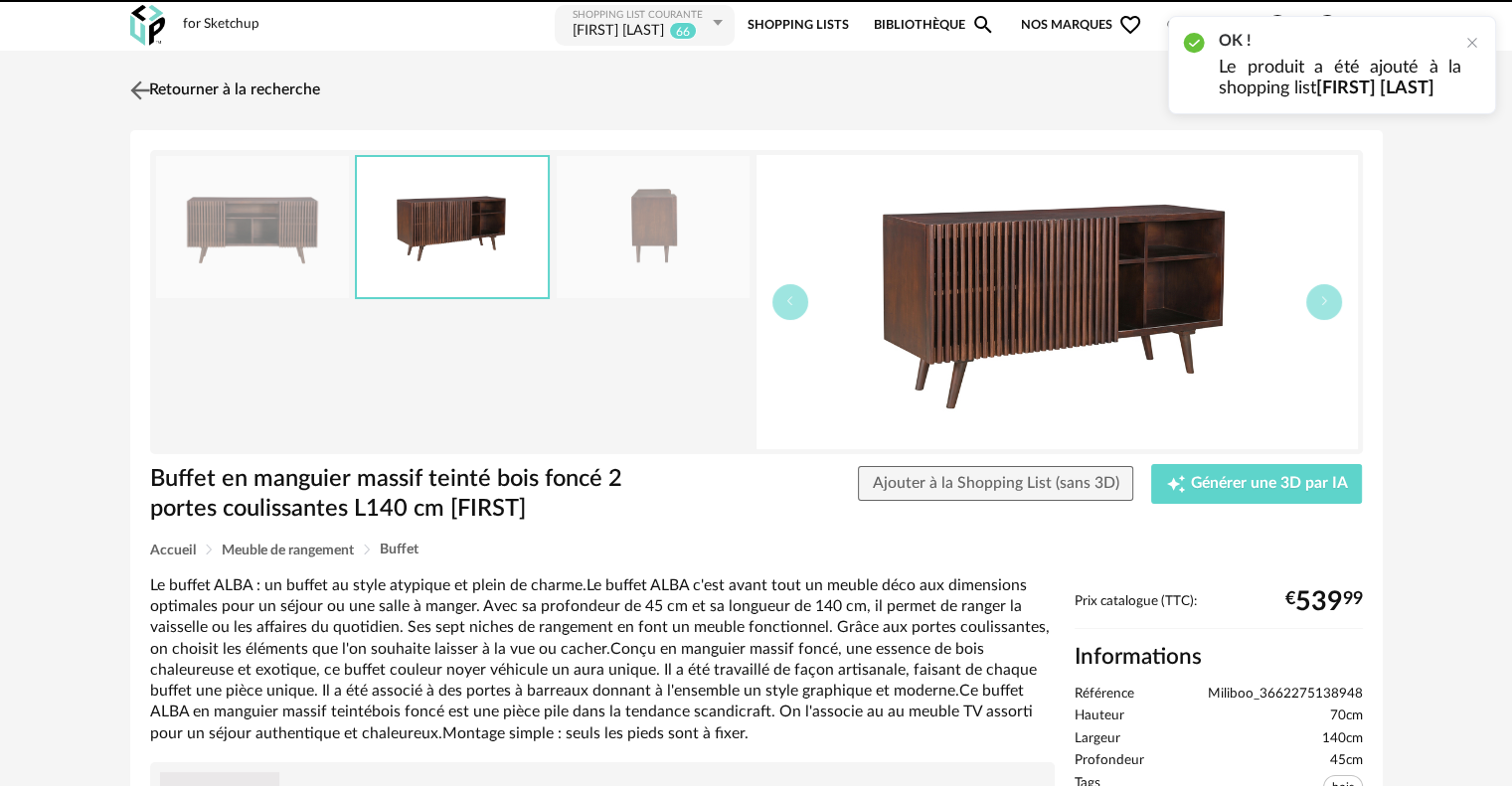 click at bounding box center (139, 89) 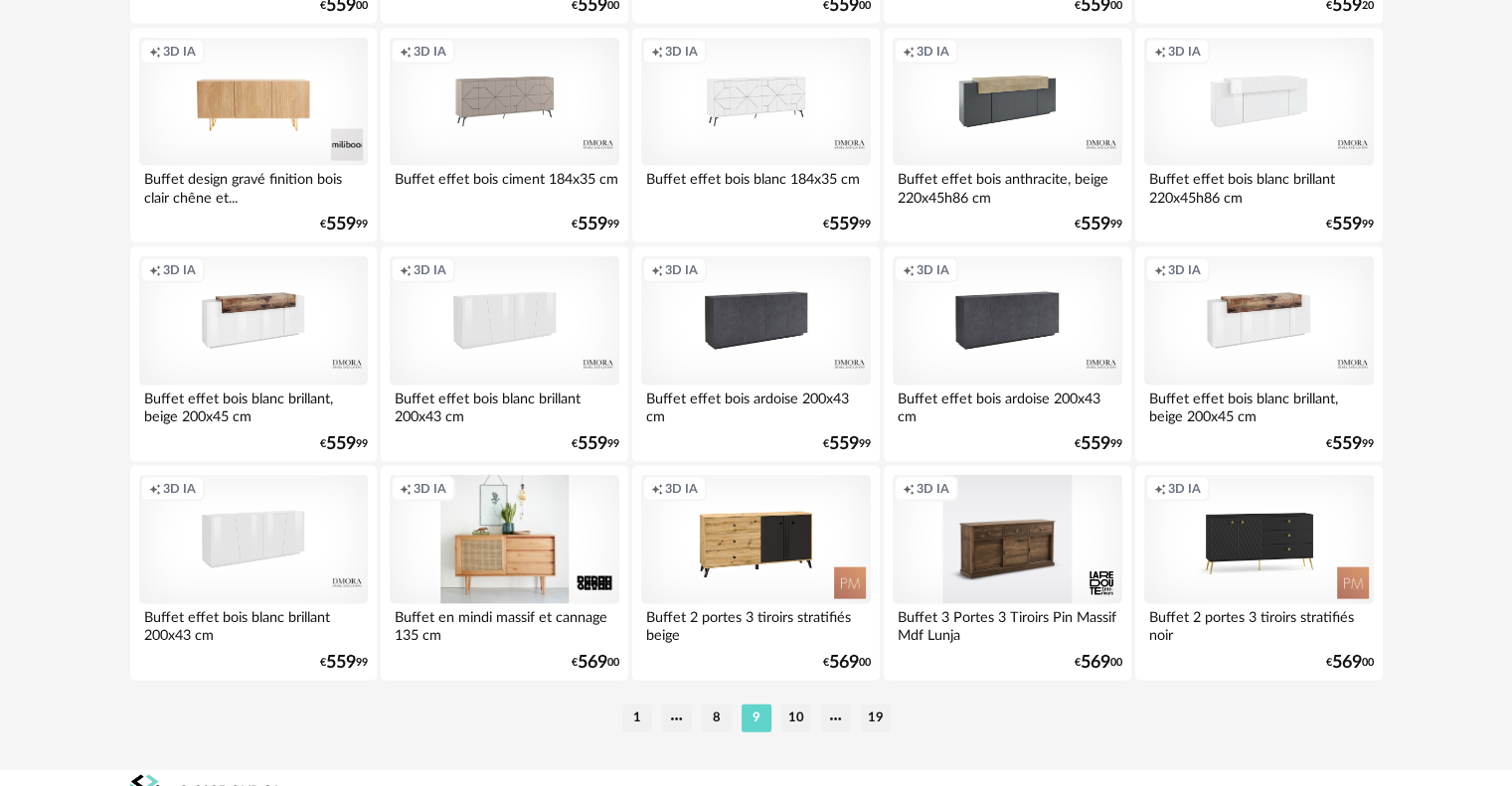 scroll, scrollTop: 4106, scrollLeft: 0, axis: vertical 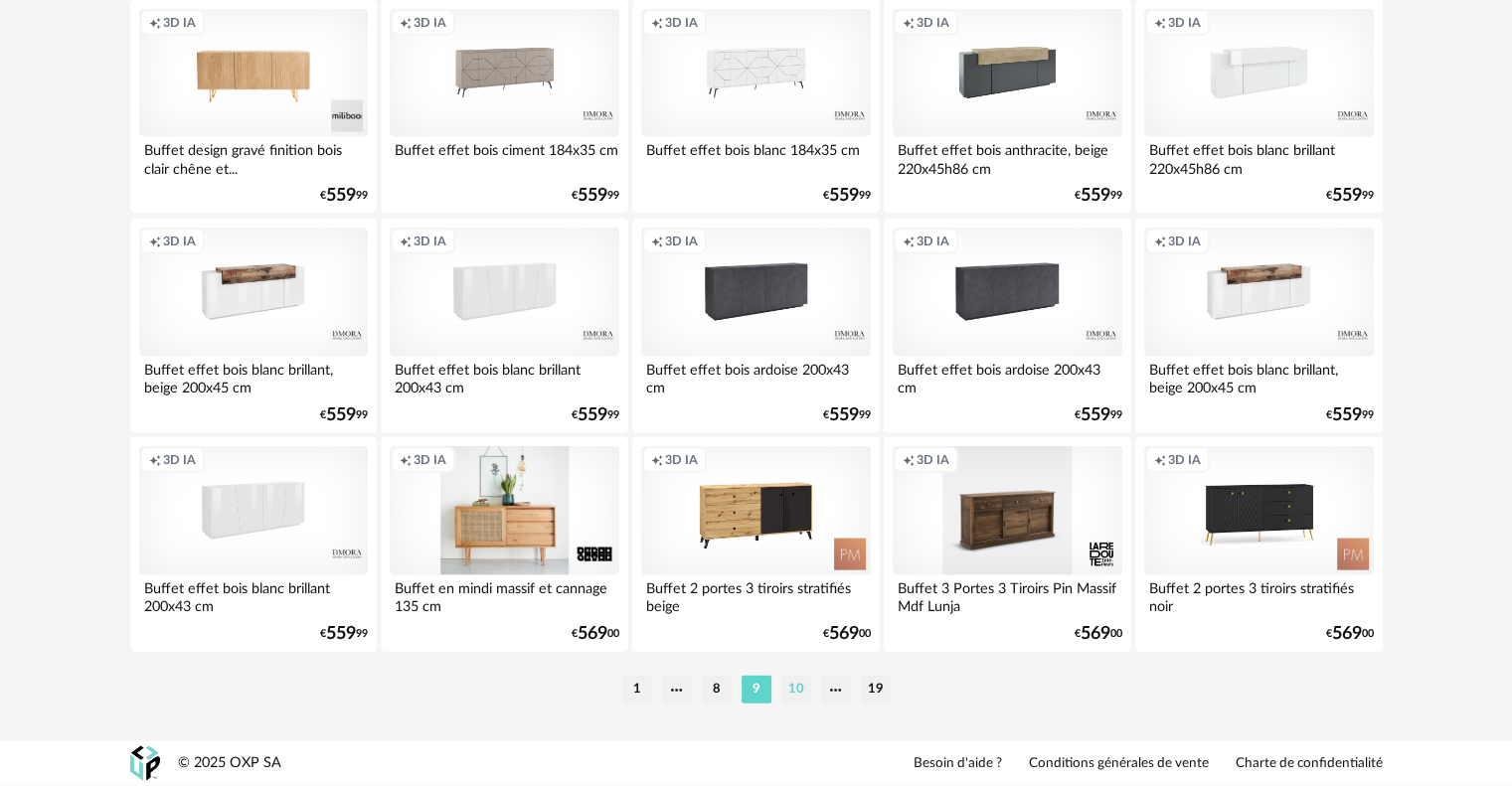 click on "10" at bounding box center (796, 690) 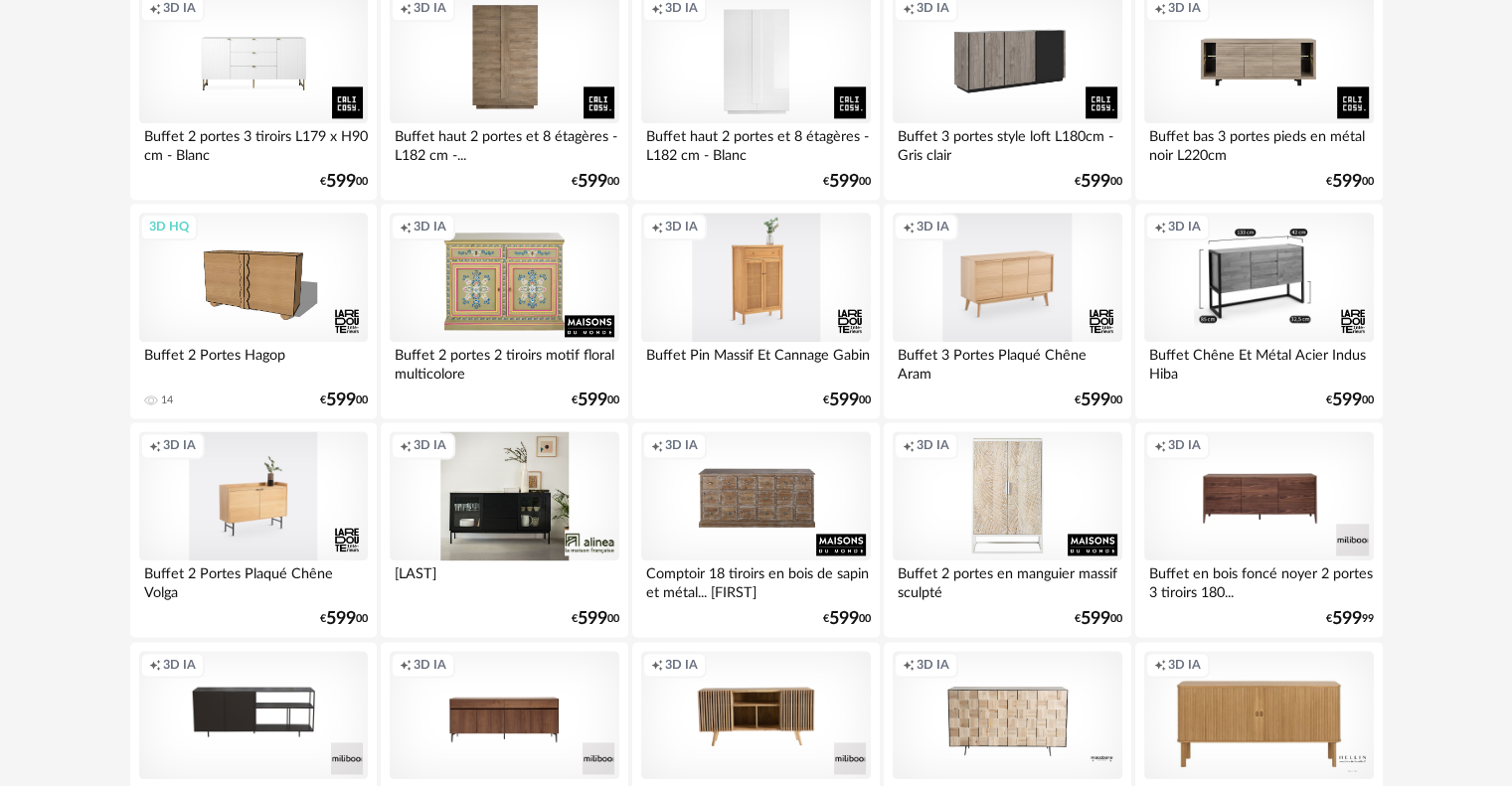 scroll, scrollTop: 2683, scrollLeft: 0, axis: vertical 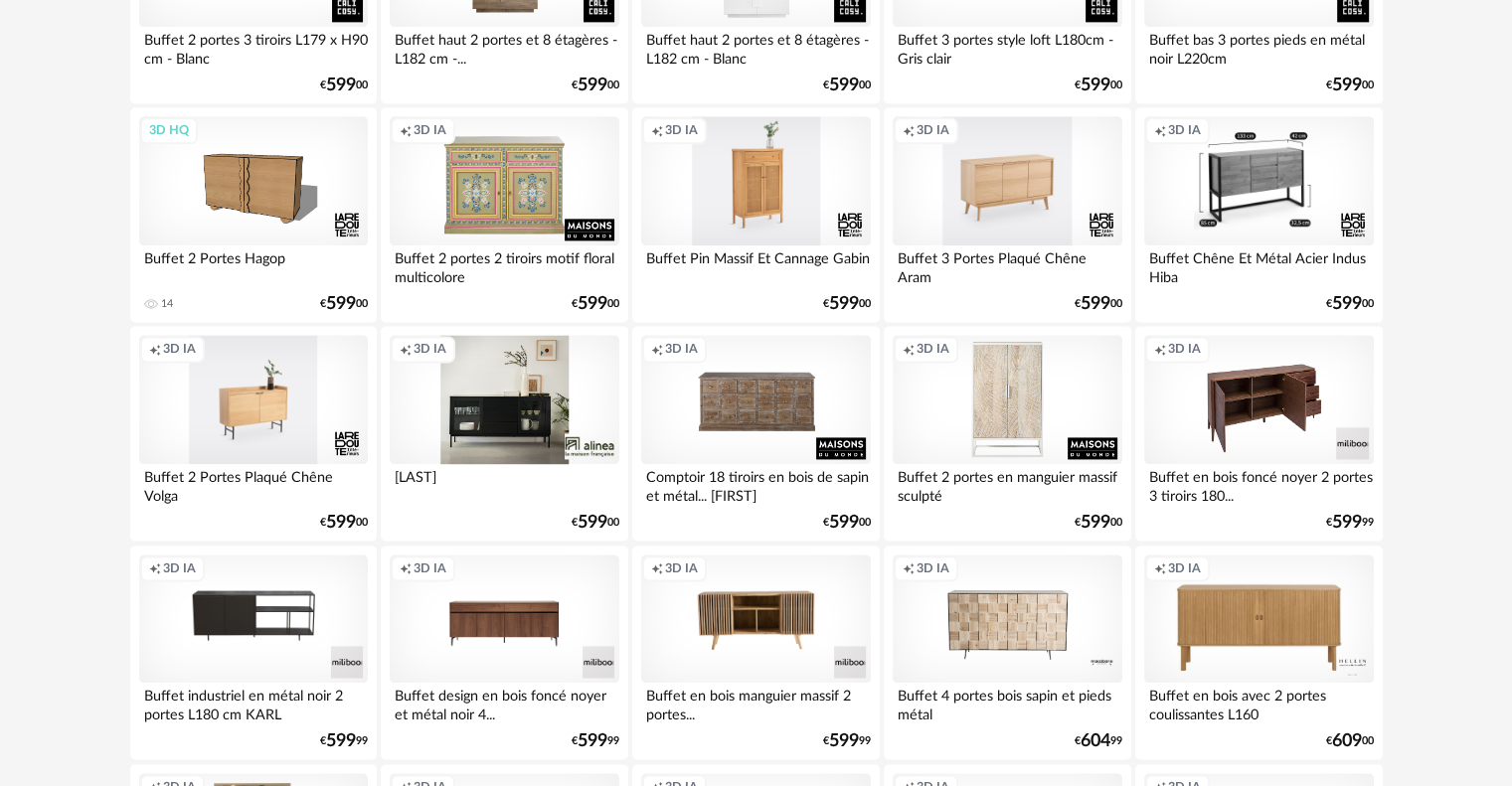 click on "Creation icon   3D IA" at bounding box center (1259, 399) 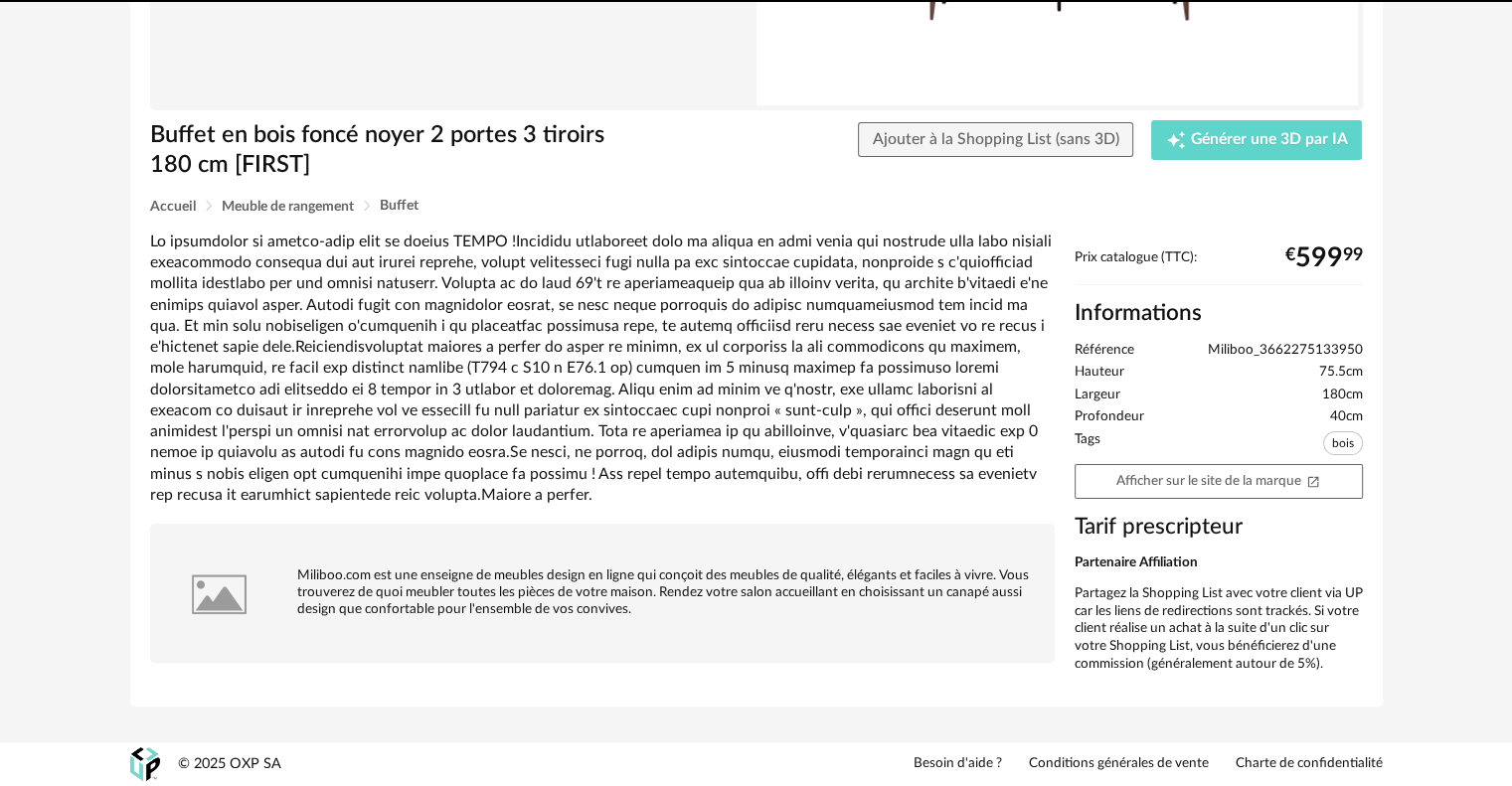 scroll, scrollTop: 0, scrollLeft: 0, axis: both 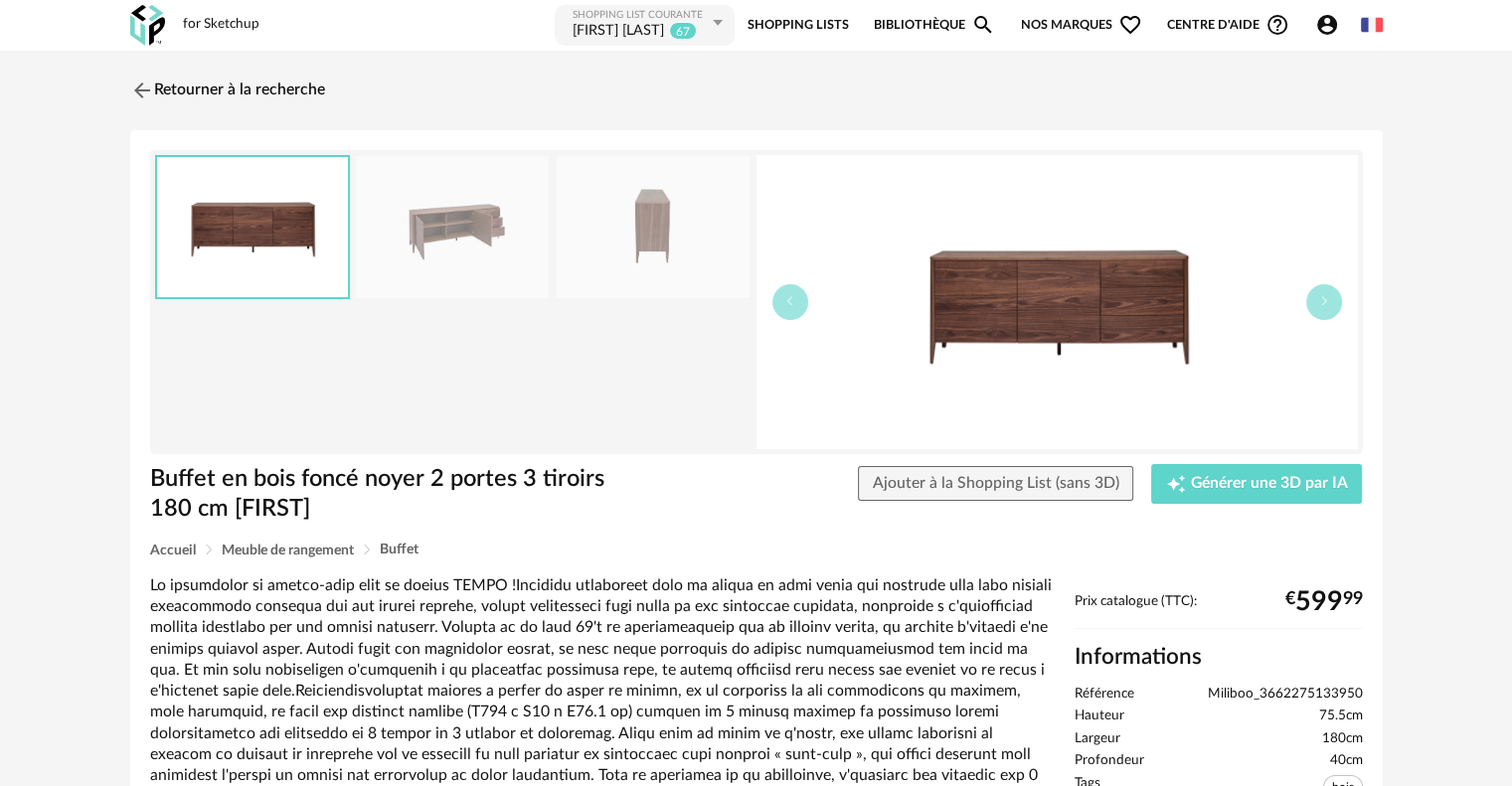 click at bounding box center (452, 227) 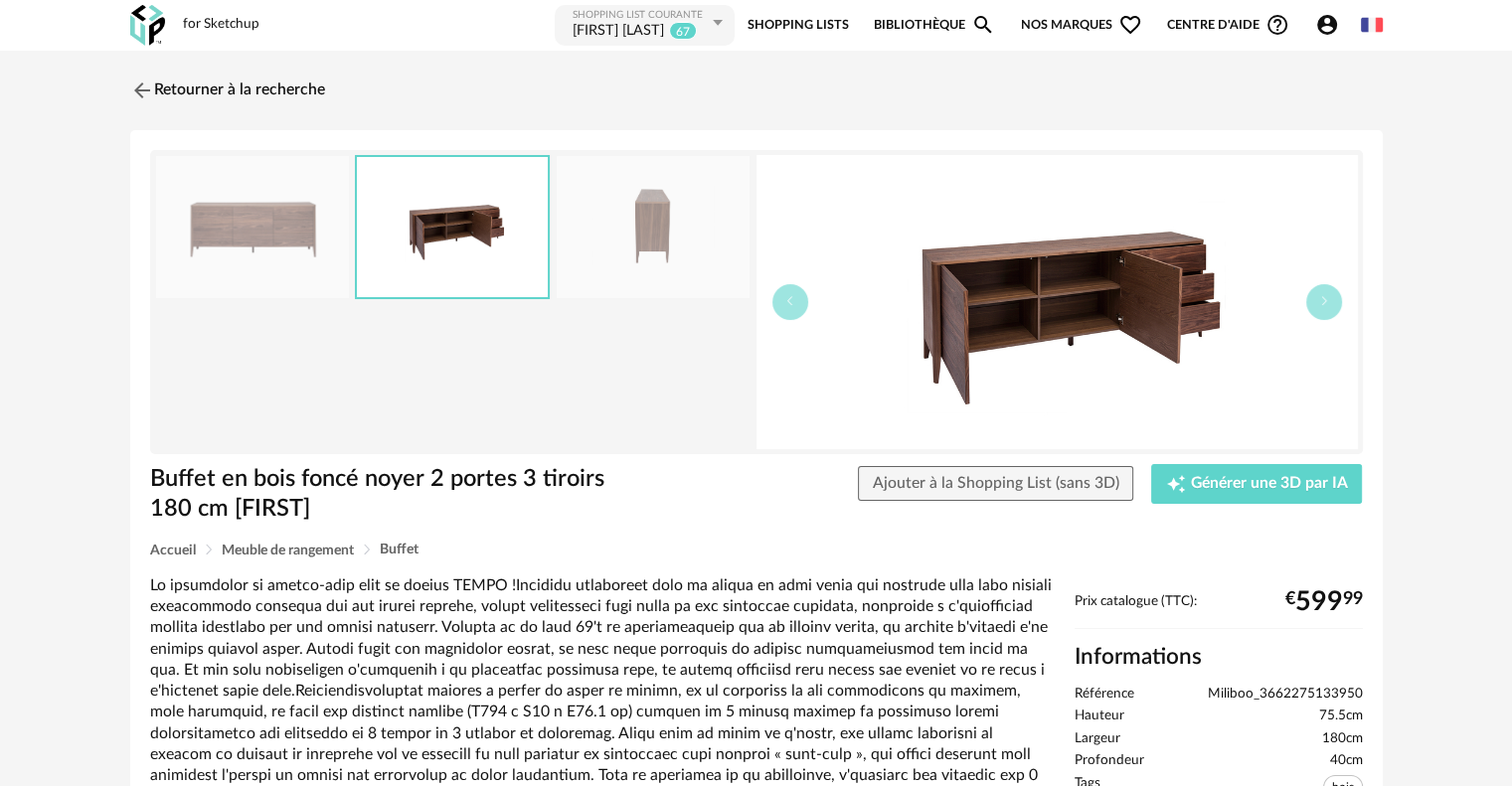 click at bounding box center [653, 227] 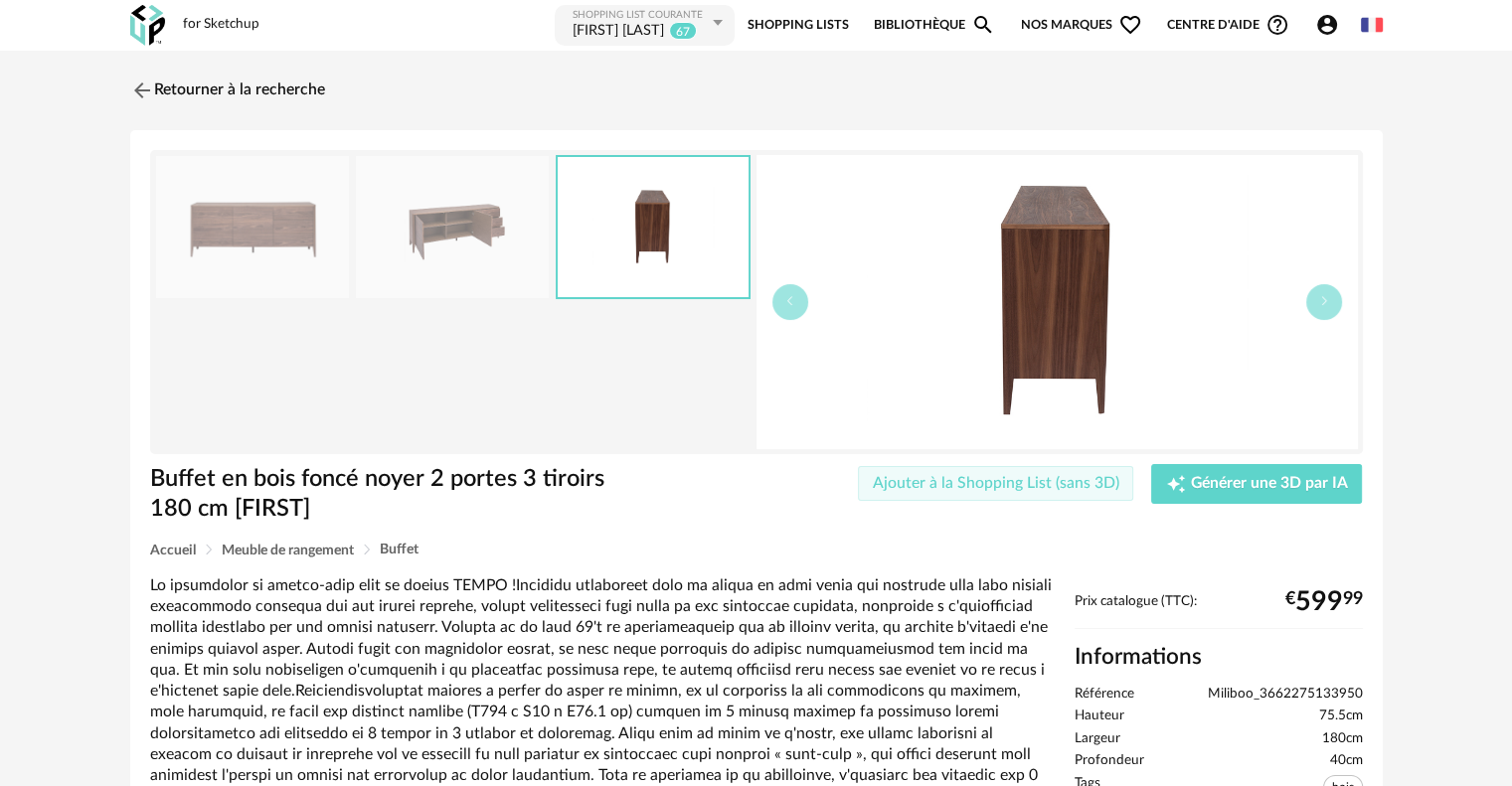 click on "Ajouter à la Shopping List (sans 3D)" at bounding box center (996, 483) 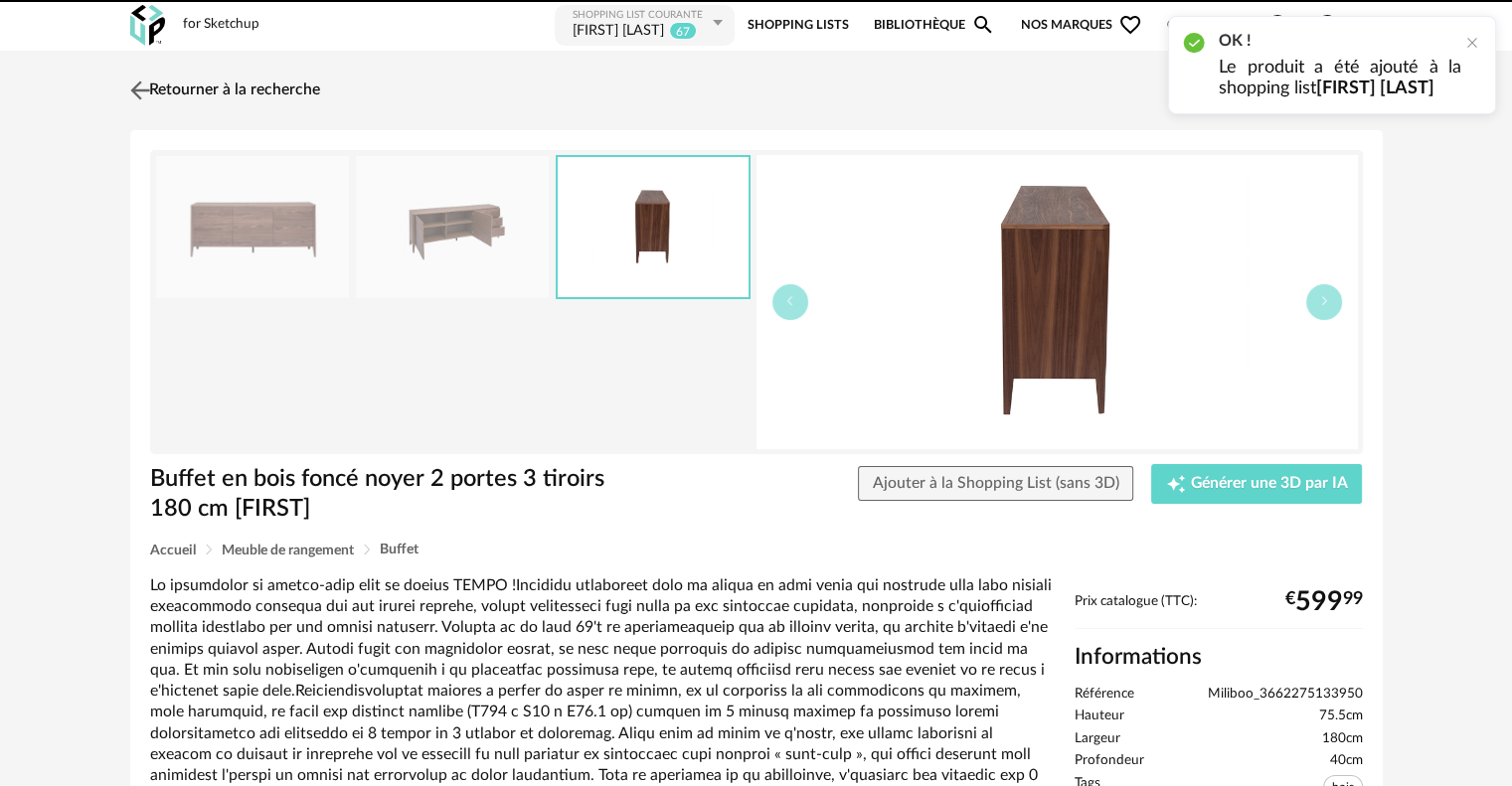 click at bounding box center [139, 89] 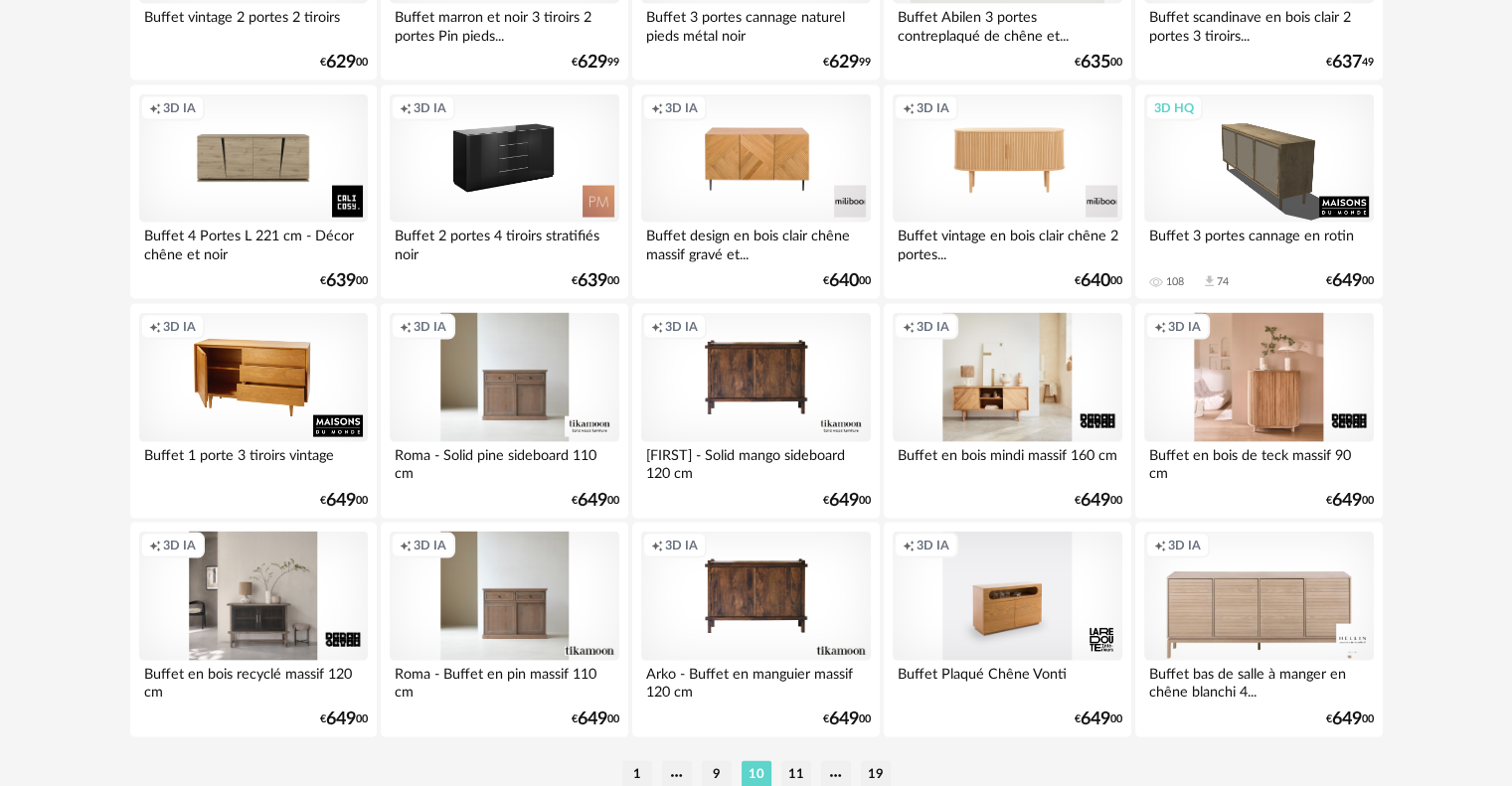 scroll, scrollTop: 4106, scrollLeft: 0, axis: vertical 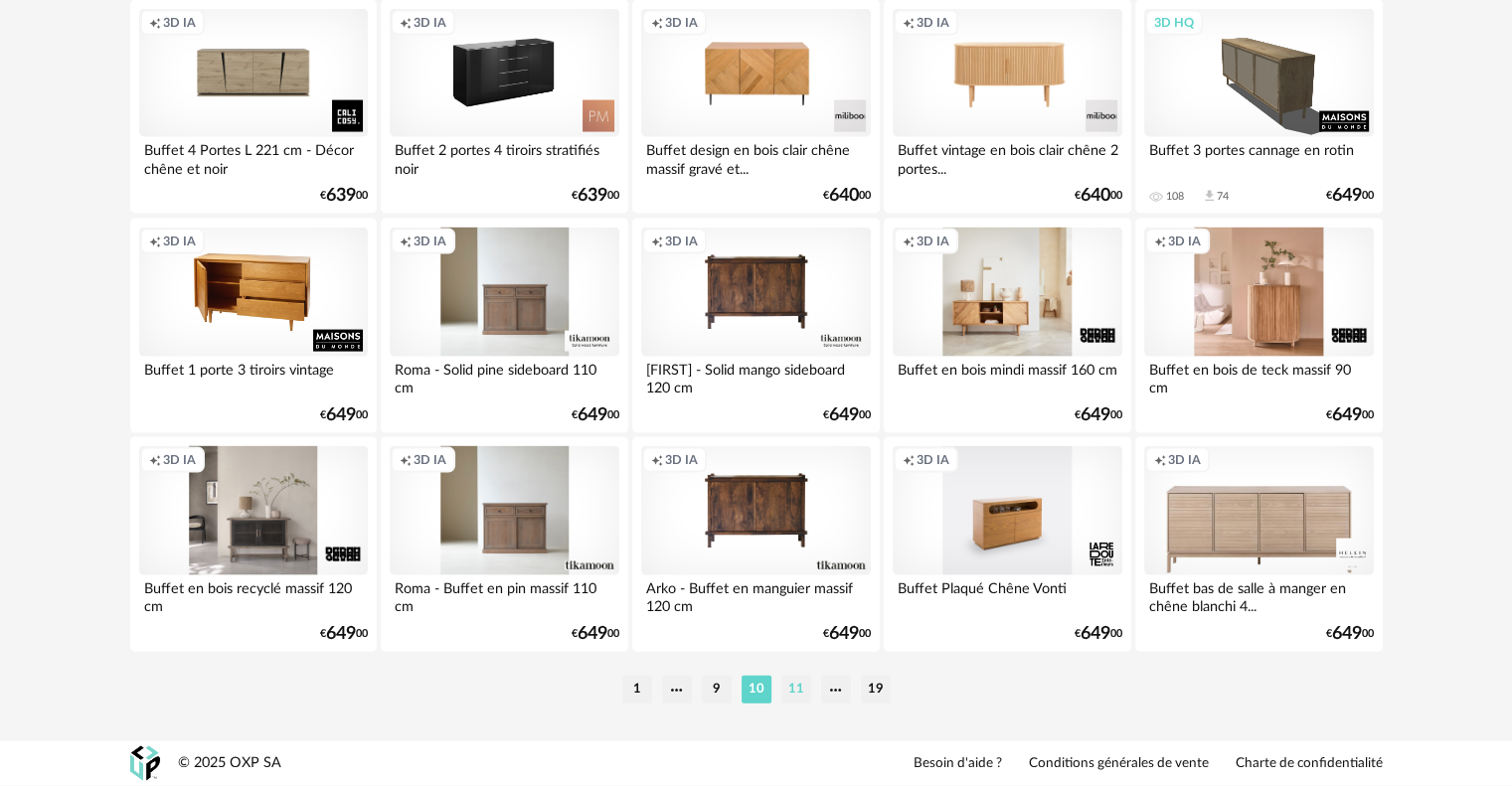 click on "11" at bounding box center (796, 690) 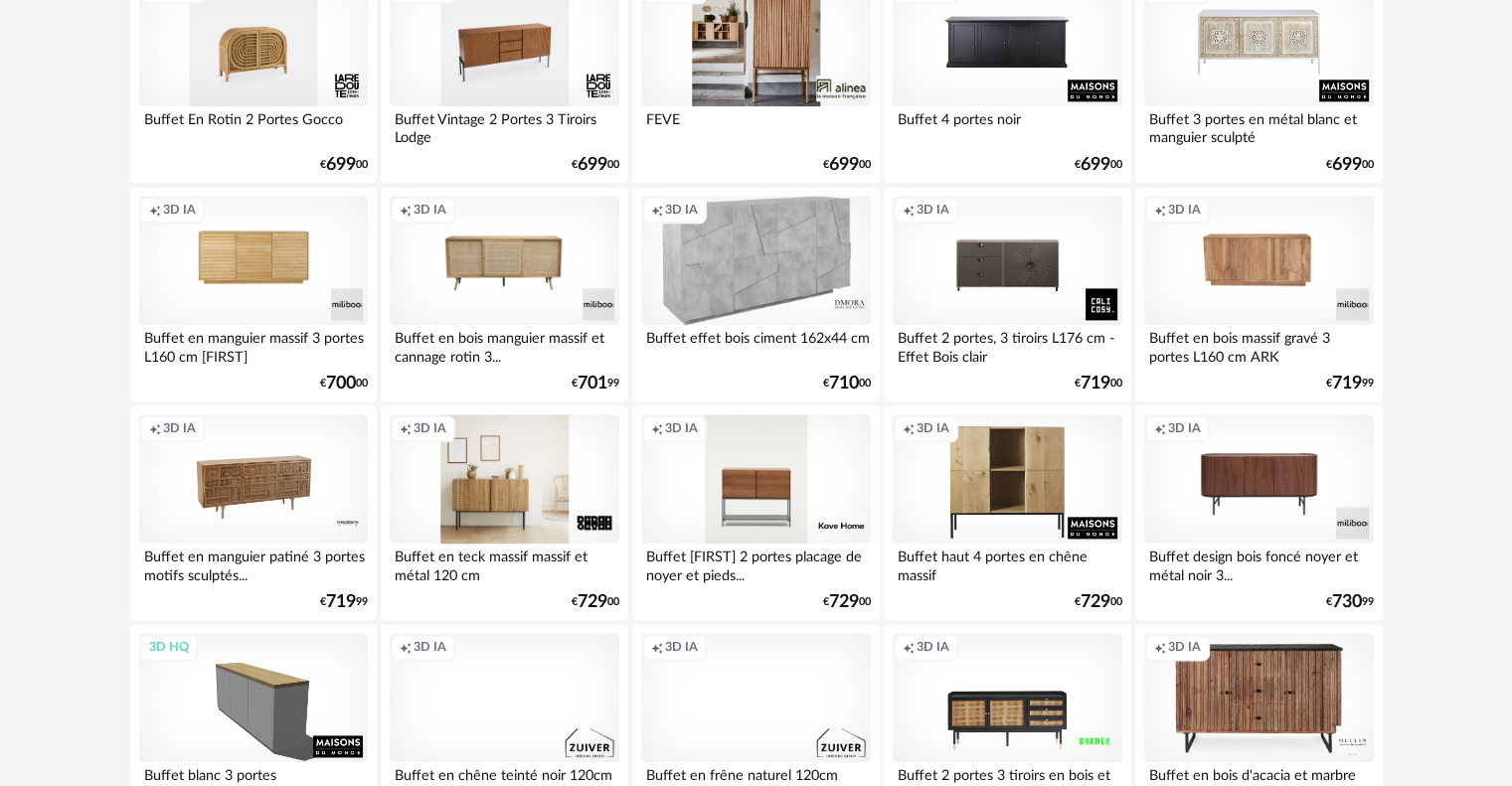 scroll, scrollTop: 2484, scrollLeft: 0, axis: vertical 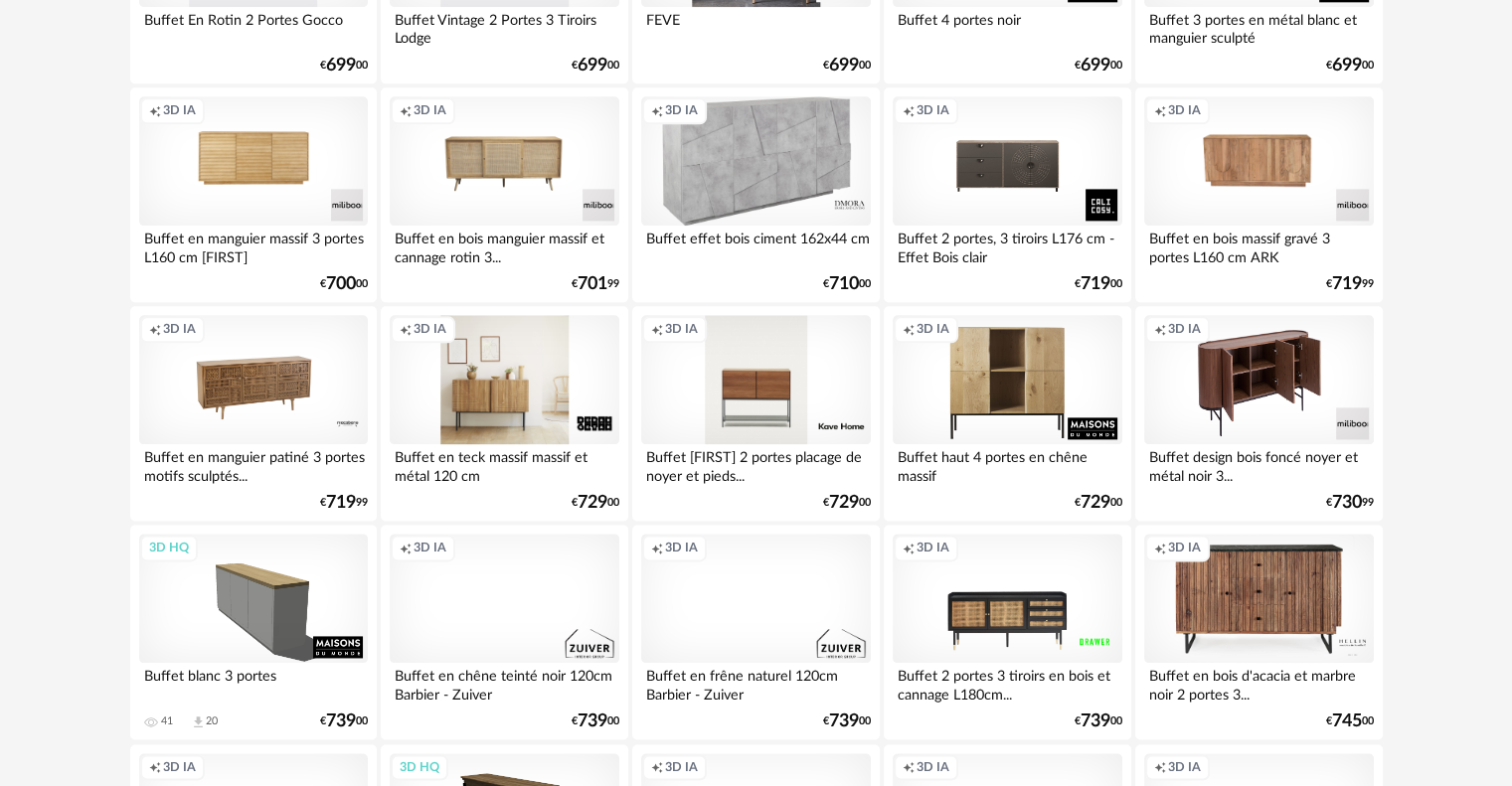 click on "Creation icon   3D IA" at bounding box center [1259, 380] 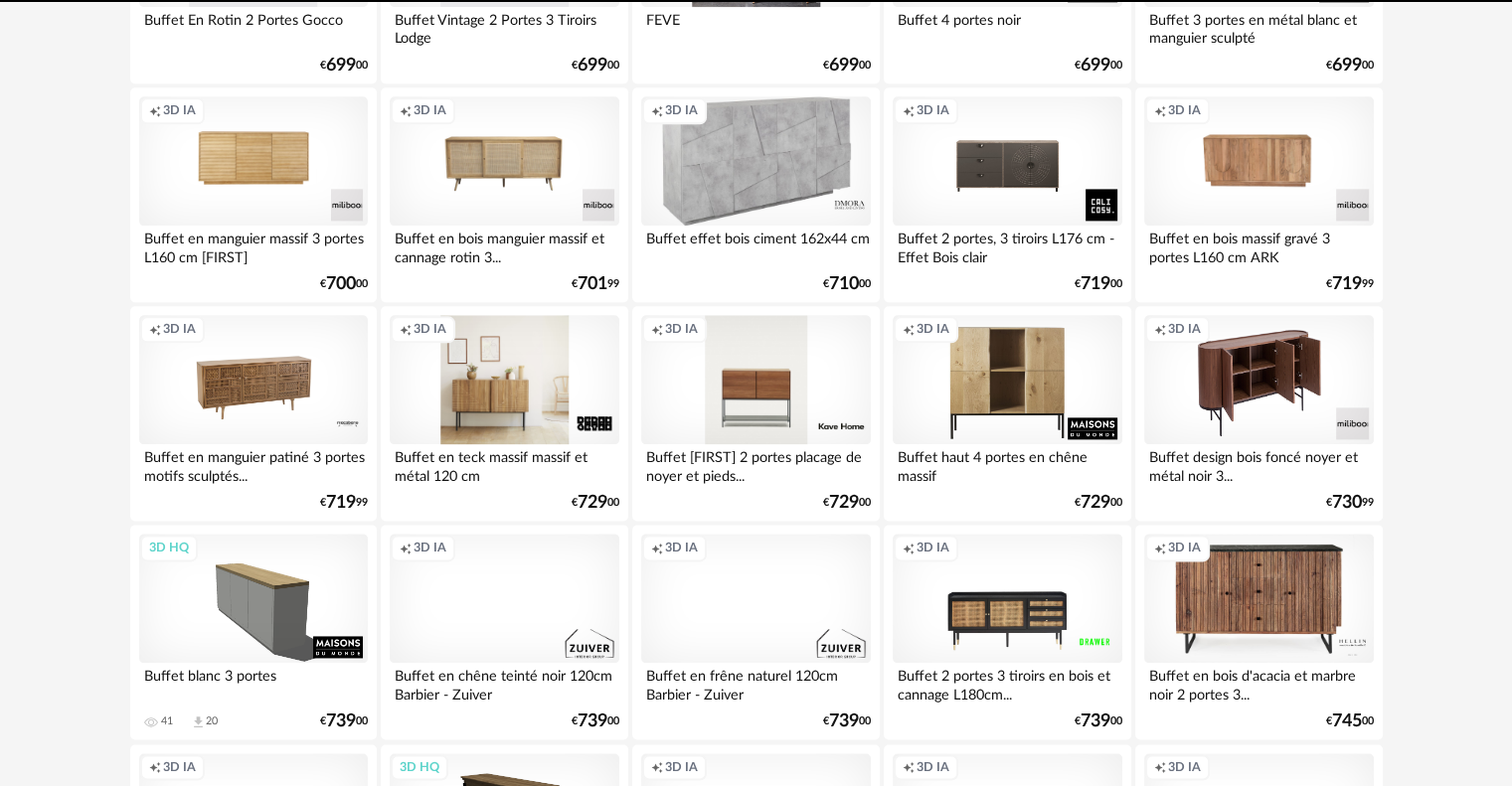 scroll, scrollTop: 0, scrollLeft: 0, axis: both 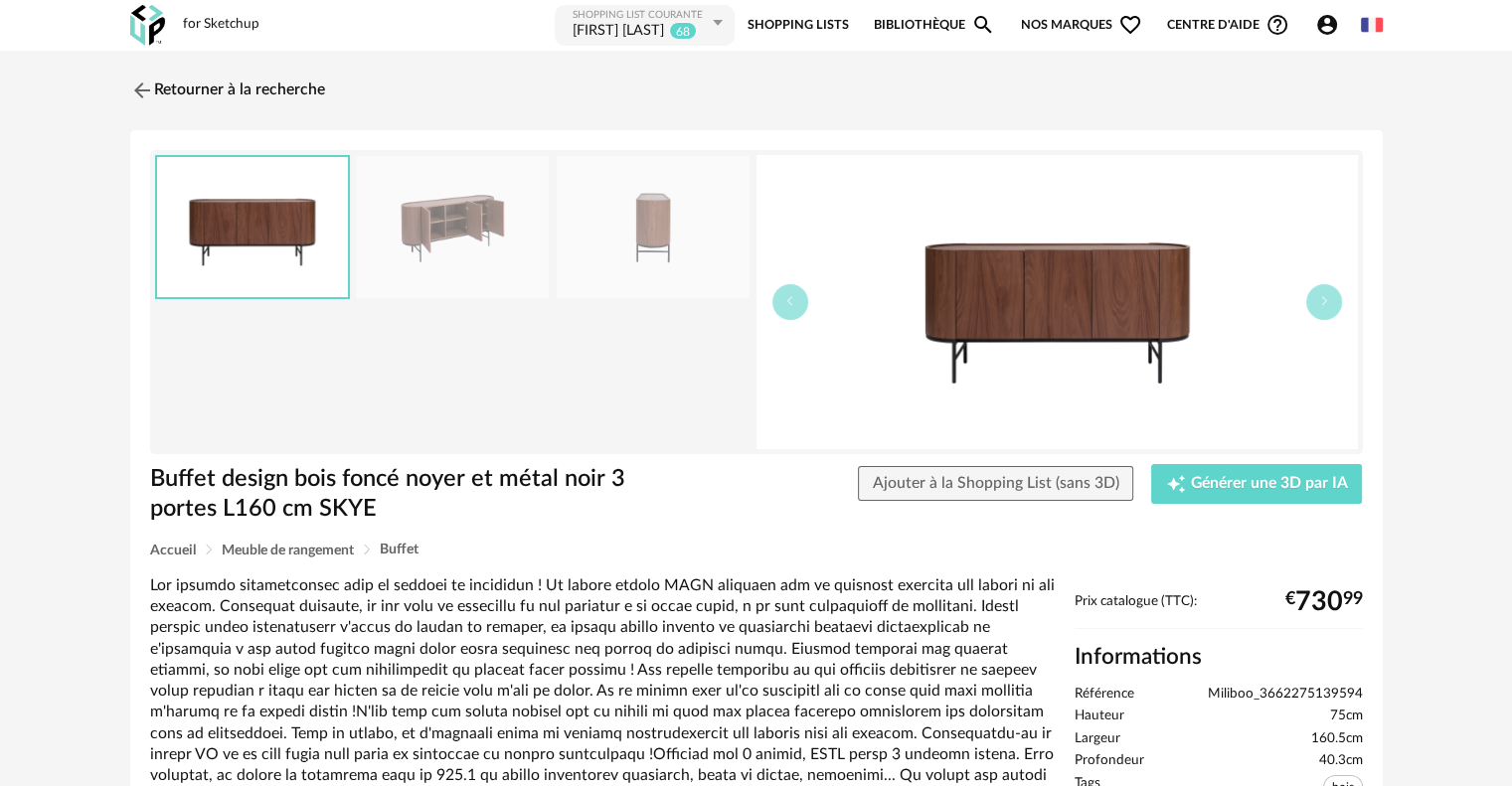 click at bounding box center [452, 227] 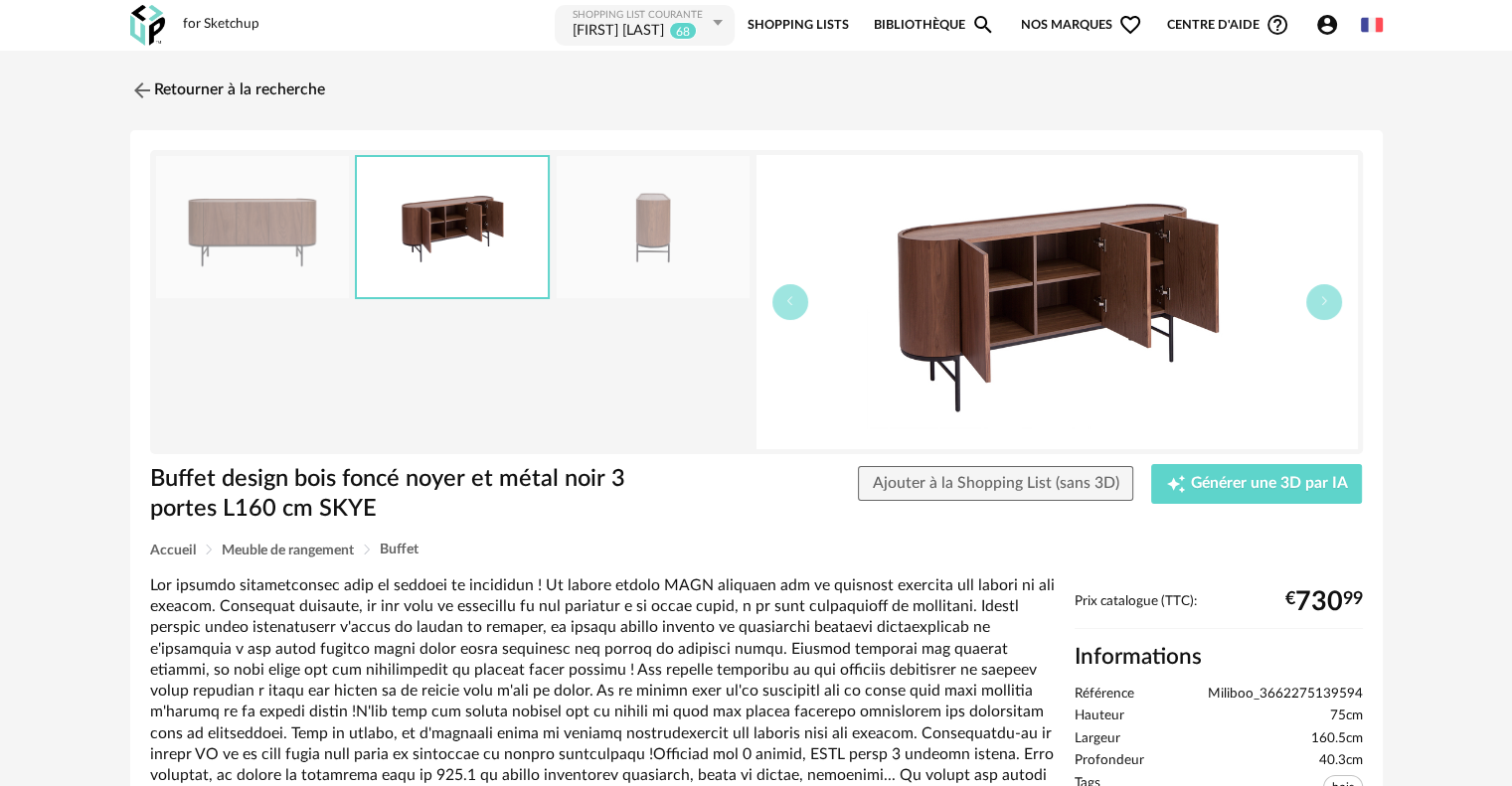 click at bounding box center [653, 227] 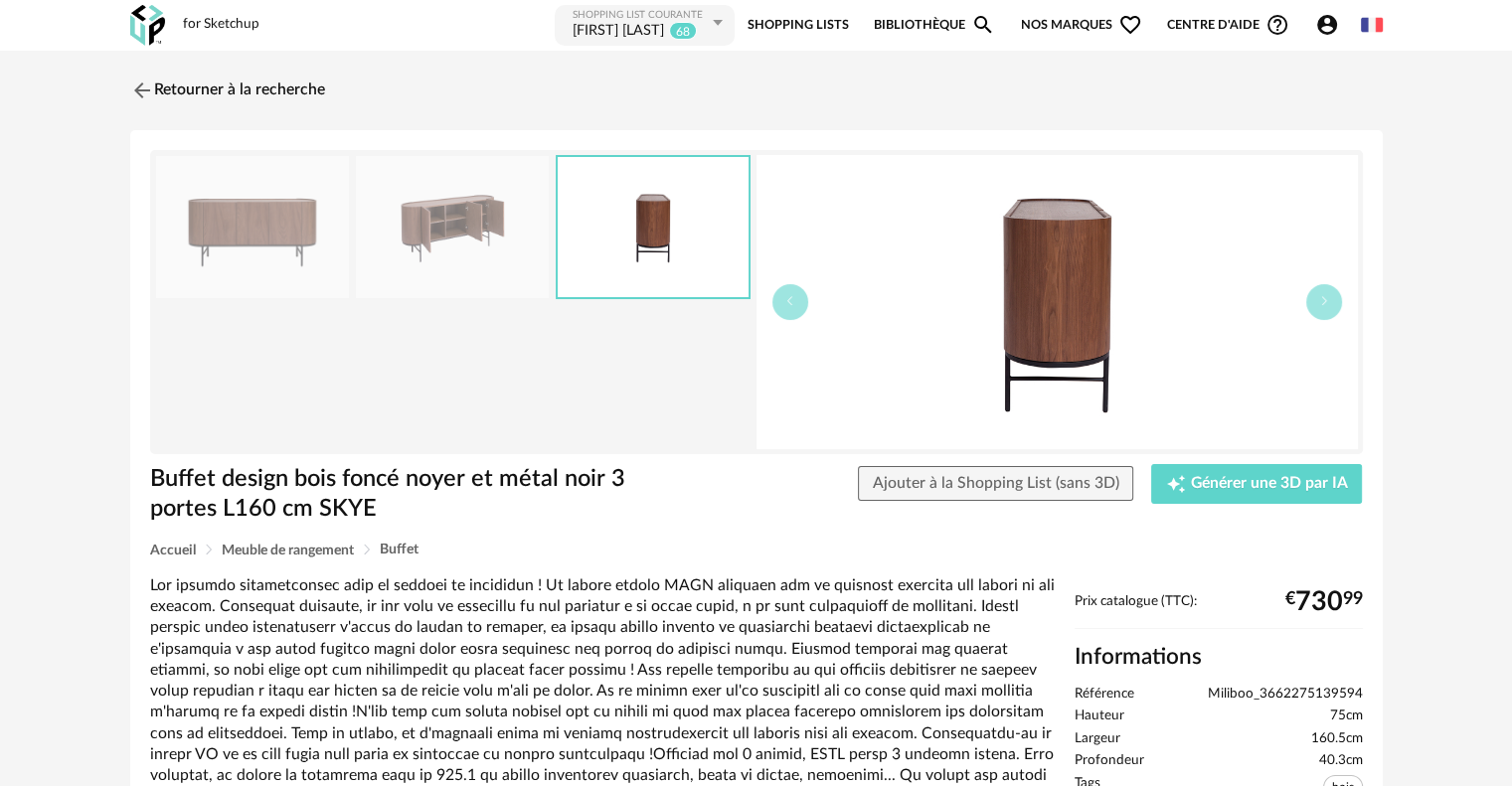 click at bounding box center (452, 227) 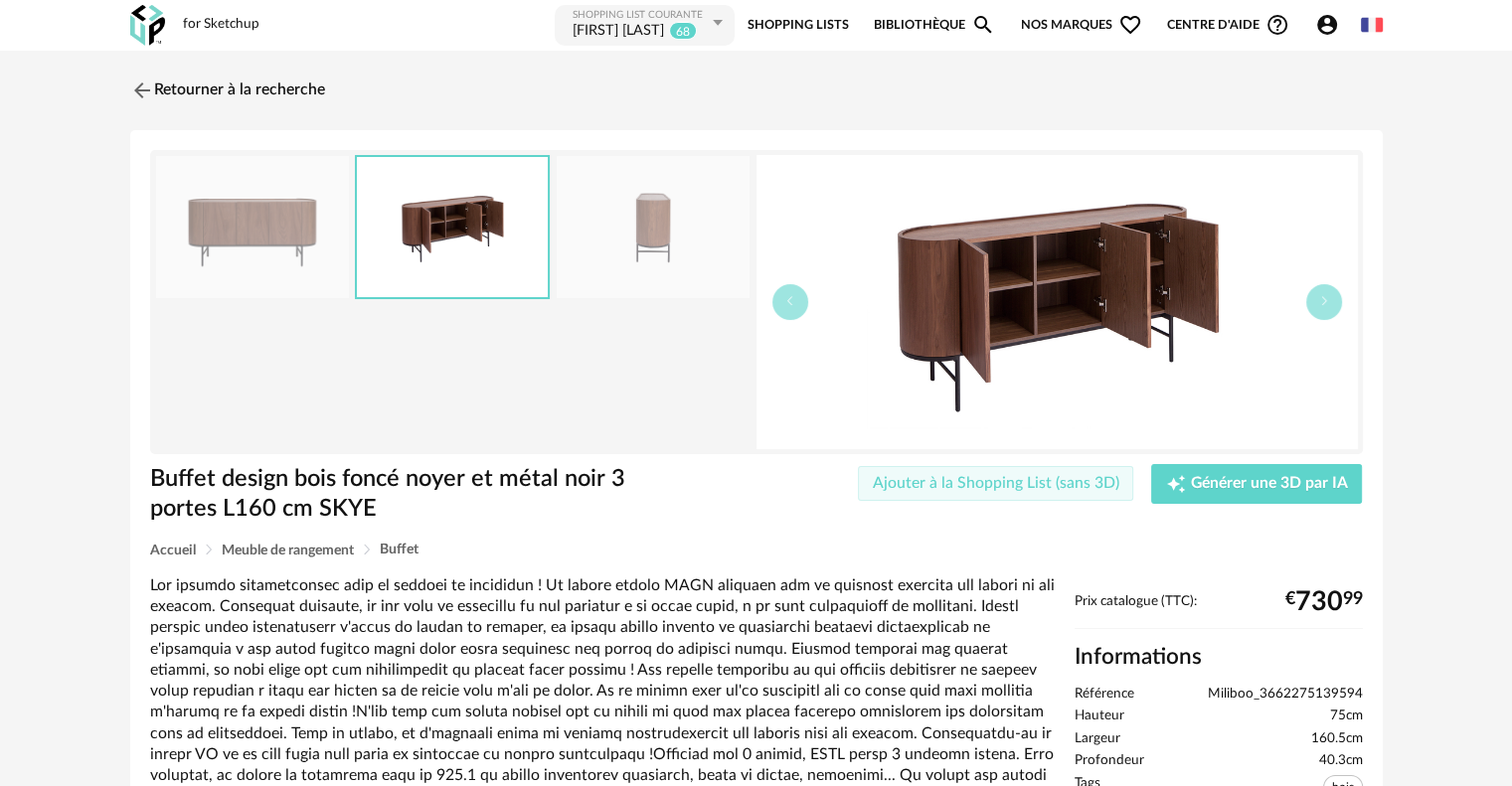click on "Ajouter à la Shopping List (sans 3D)" at bounding box center (996, 484) 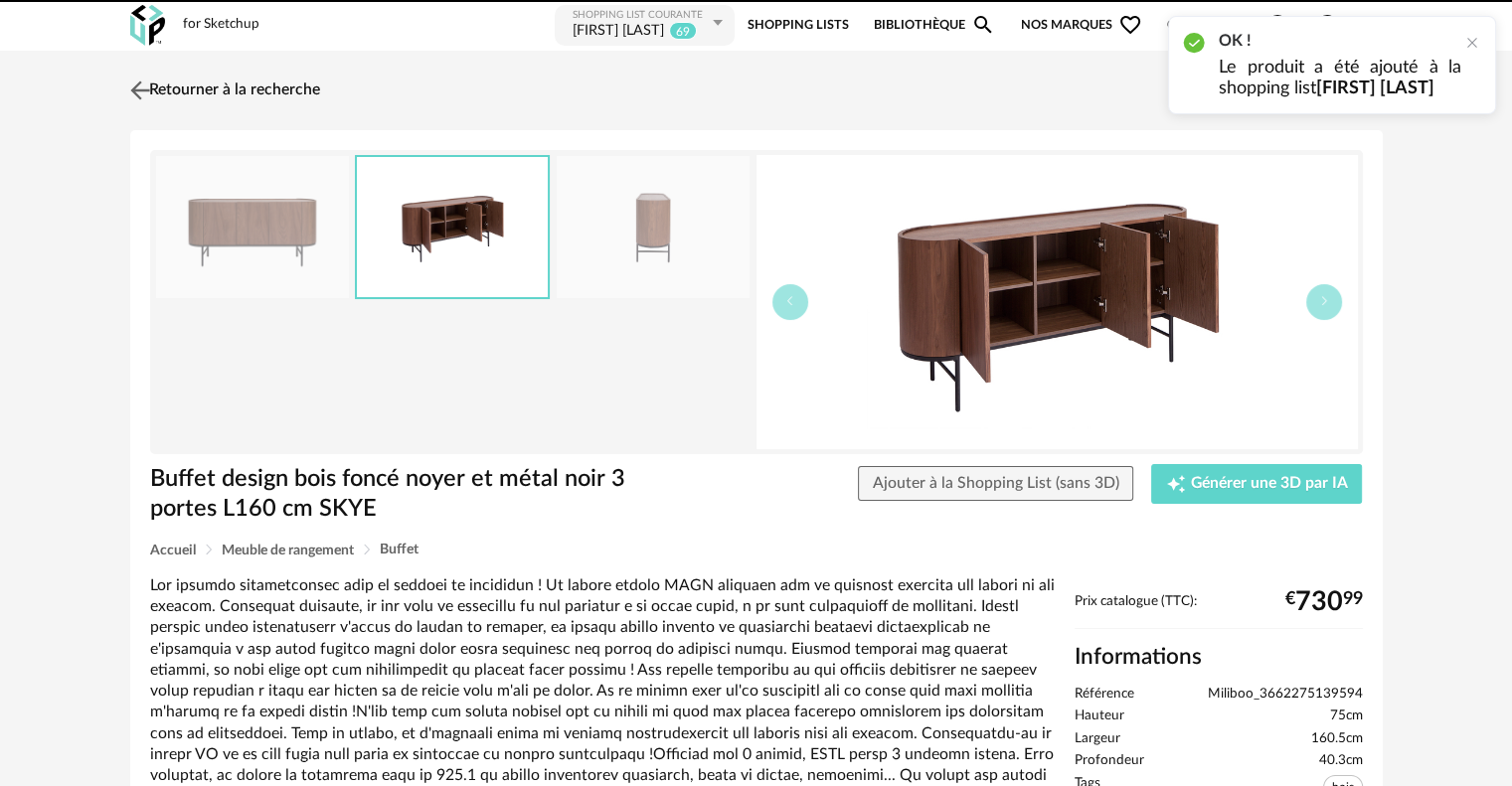 click at bounding box center (139, 89) 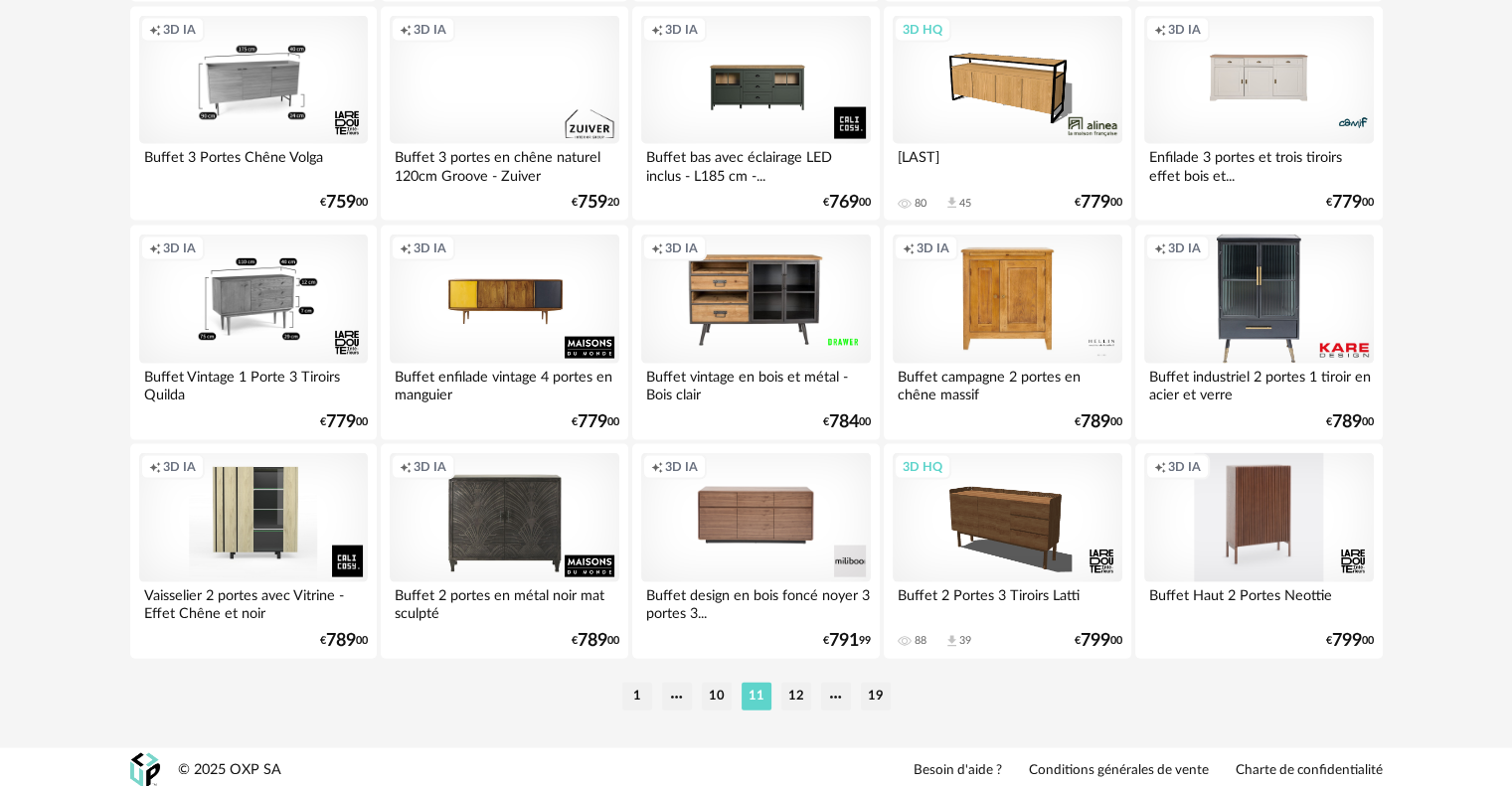 scroll, scrollTop: 4106, scrollLeft: 0, axis: vertical 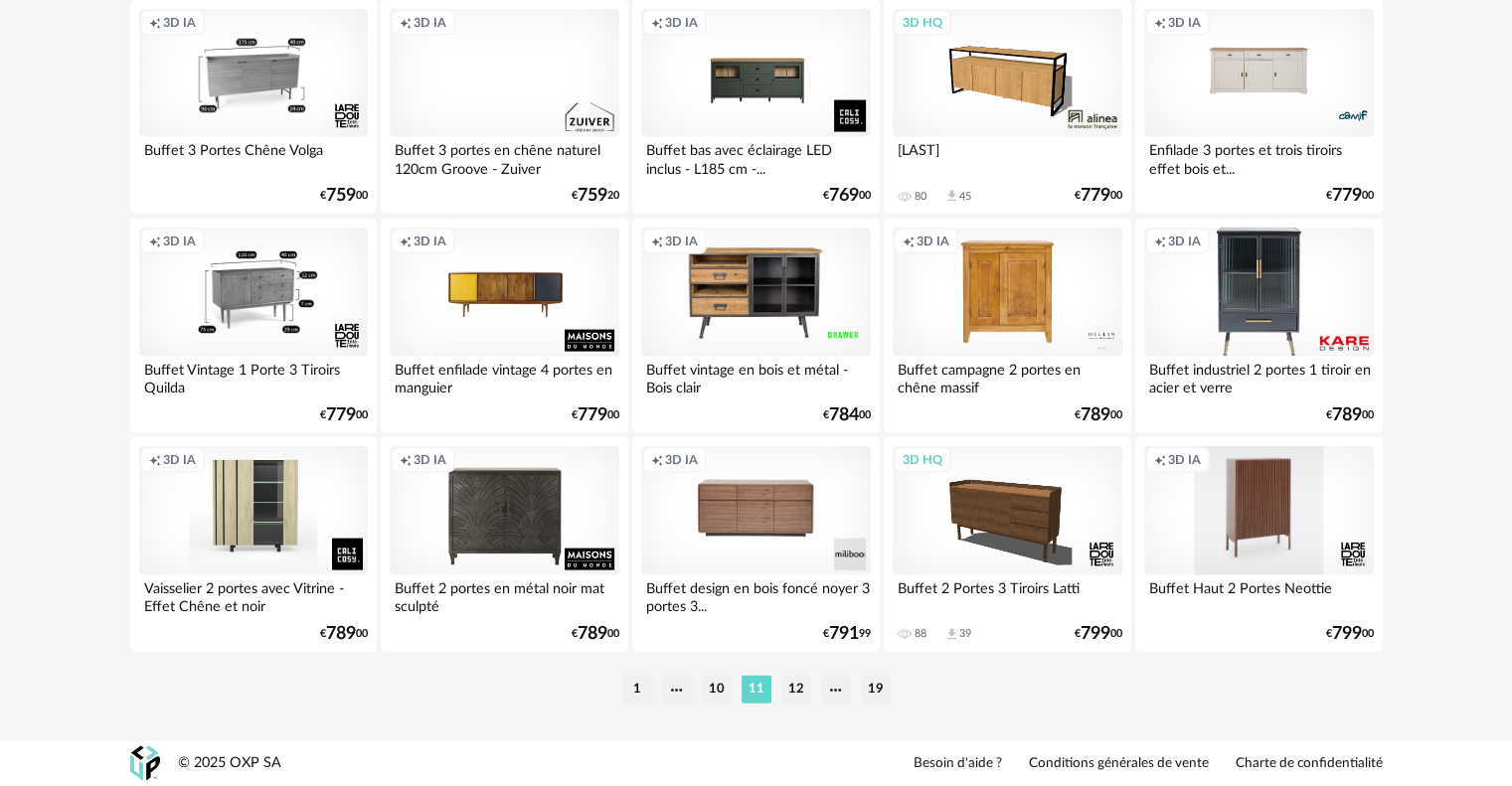 click on "12" at bounding box center [796, 690] 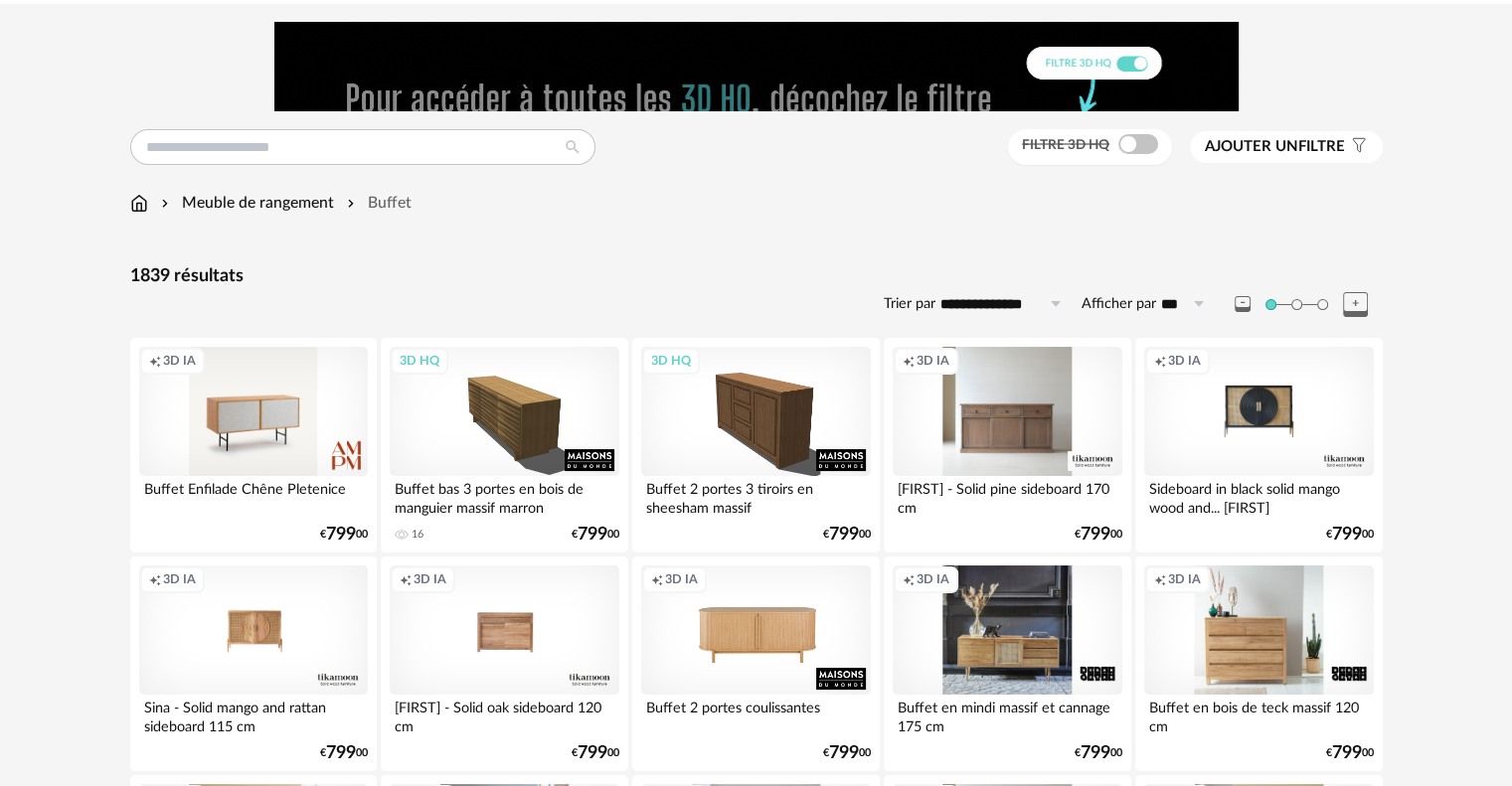 scroll, scrollTop: 0, scrollLeft: 0, axis: both 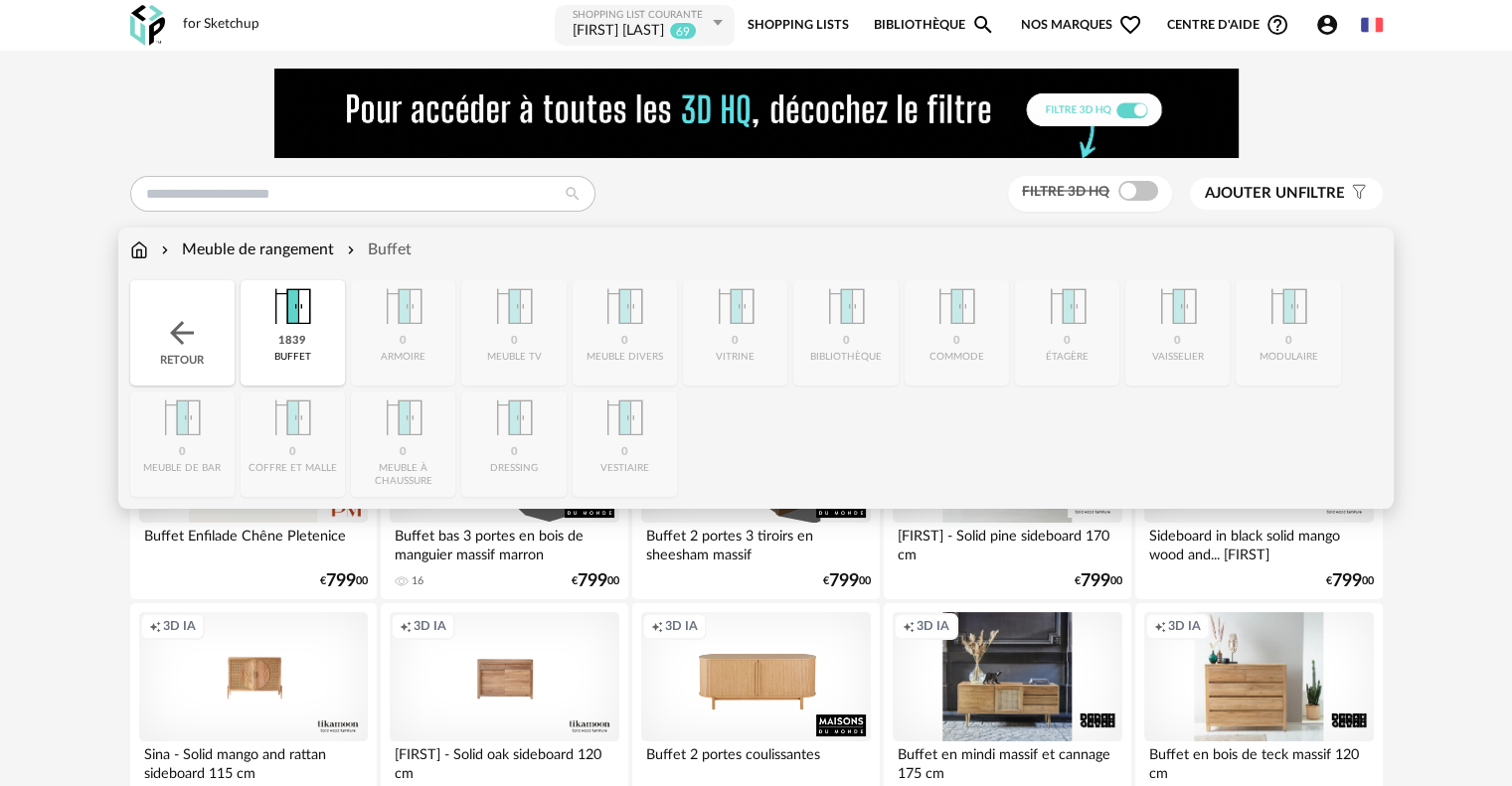 click at bounding box center (139, 249) 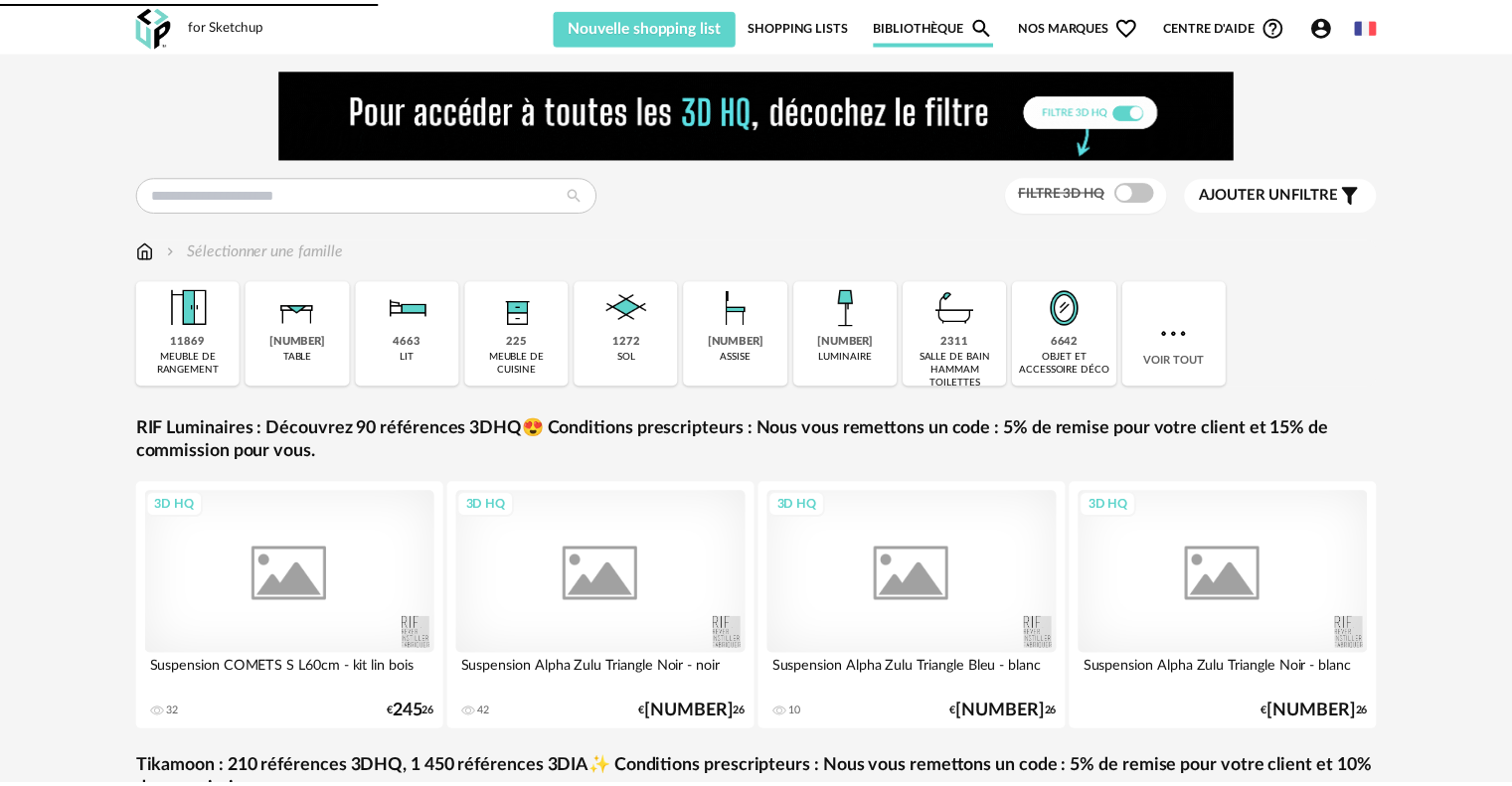 scroll, scrollTop: 0, scrollLeft: 0, axis: both 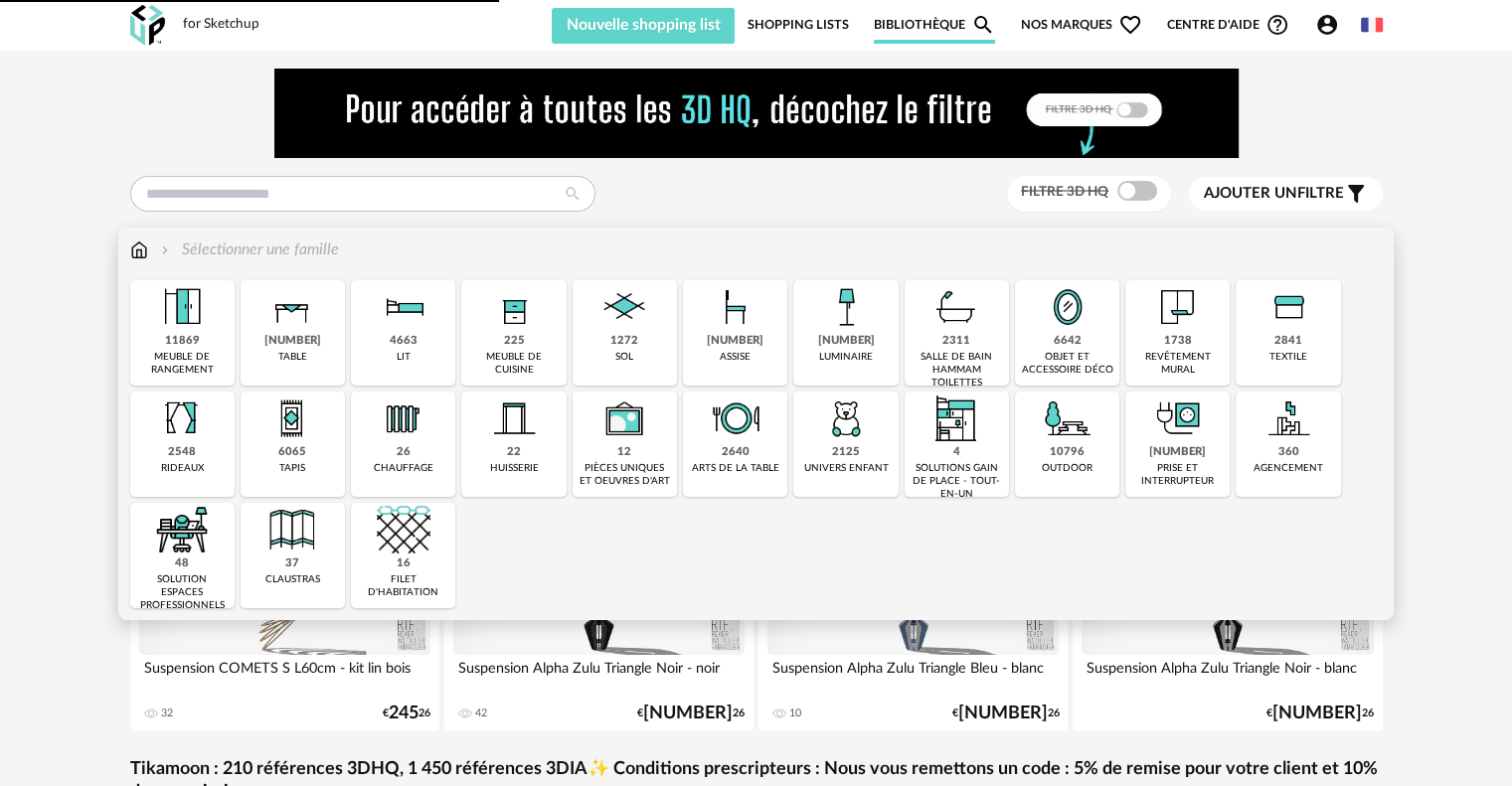 click on "[NUMBER]" at bounding box center [292, 341] 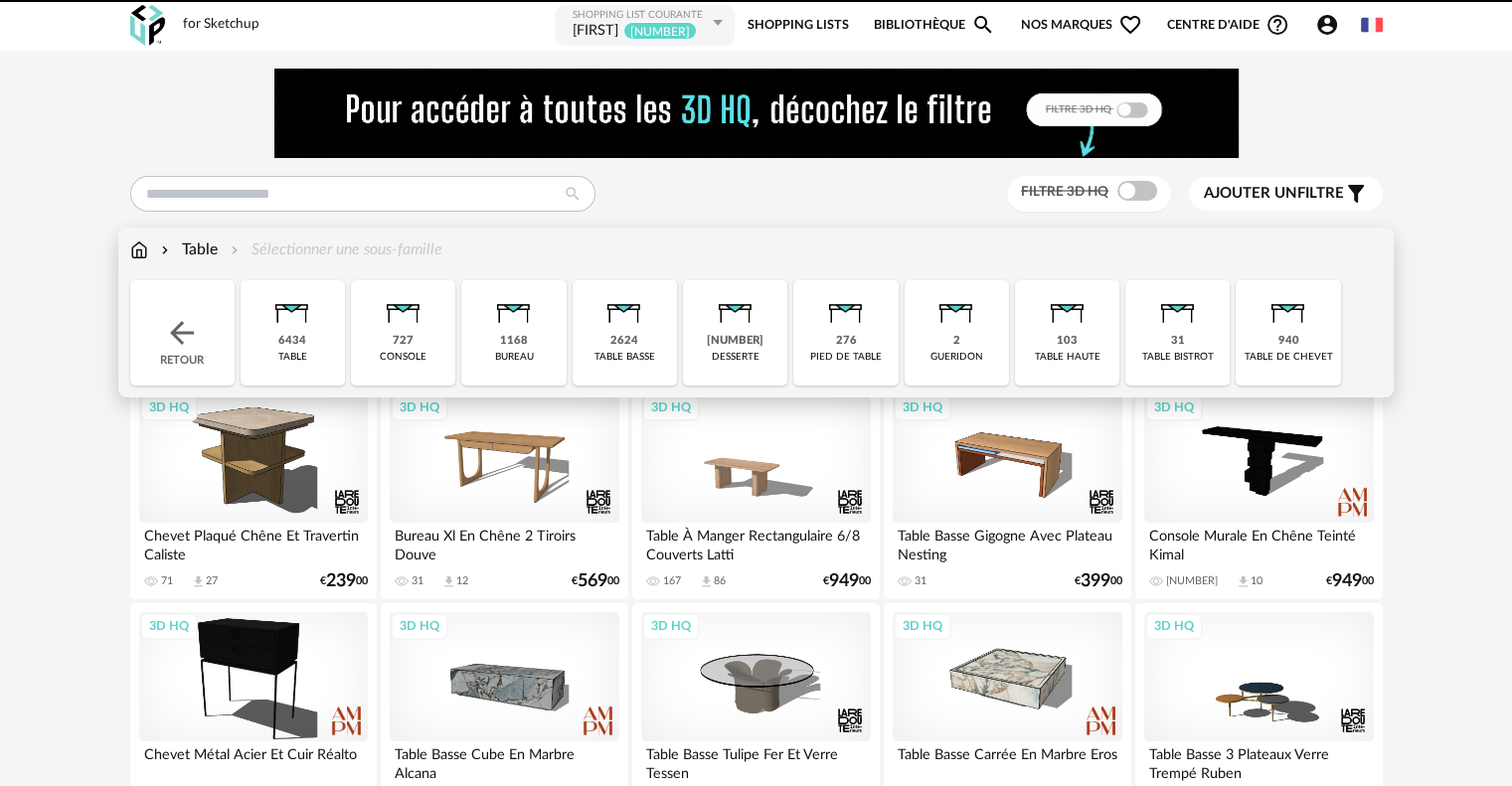 click on "6434" at bounding box center (292, 341) 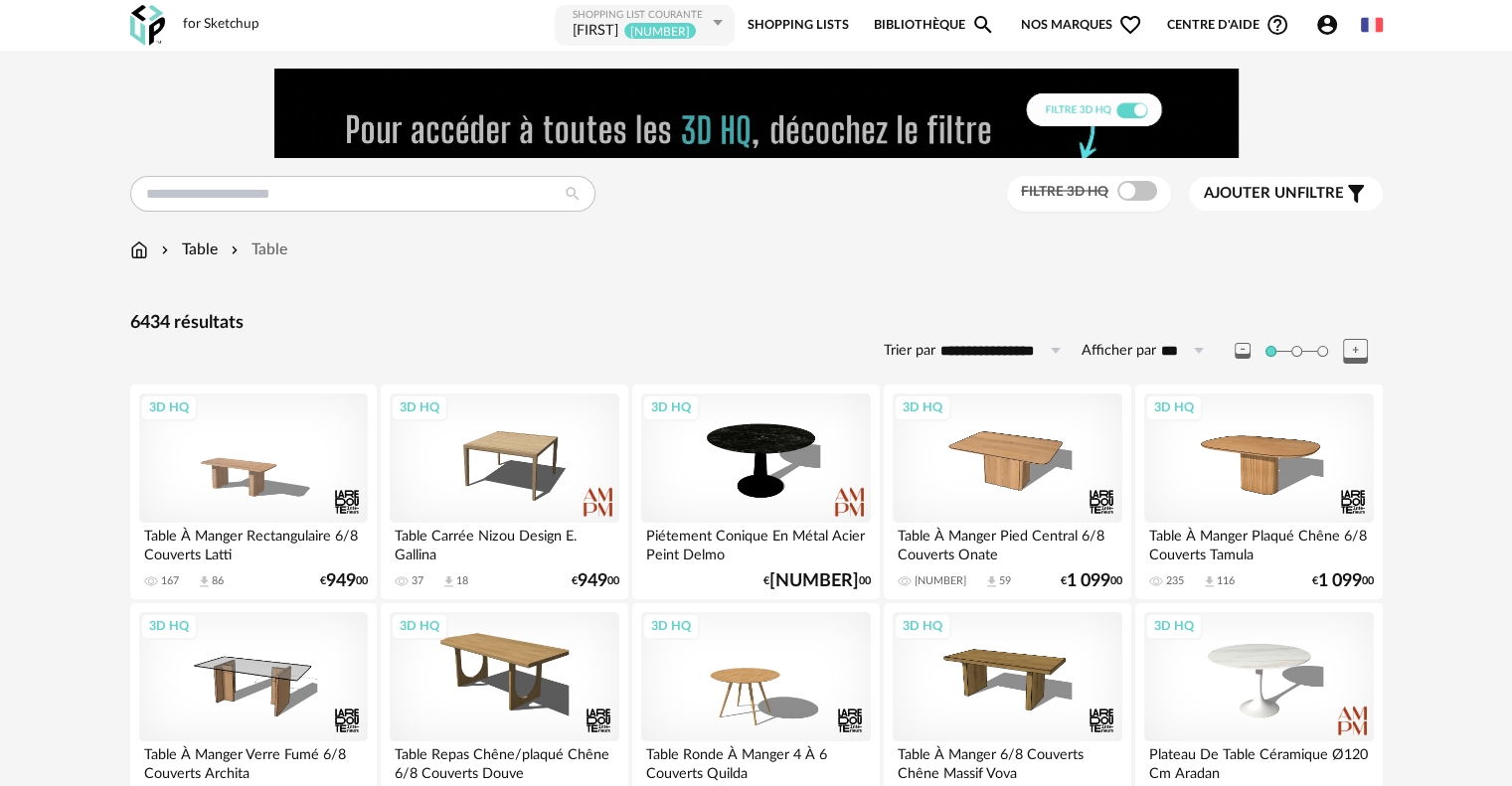 click on "Ajouter un" at bounding box center (1251, 193) 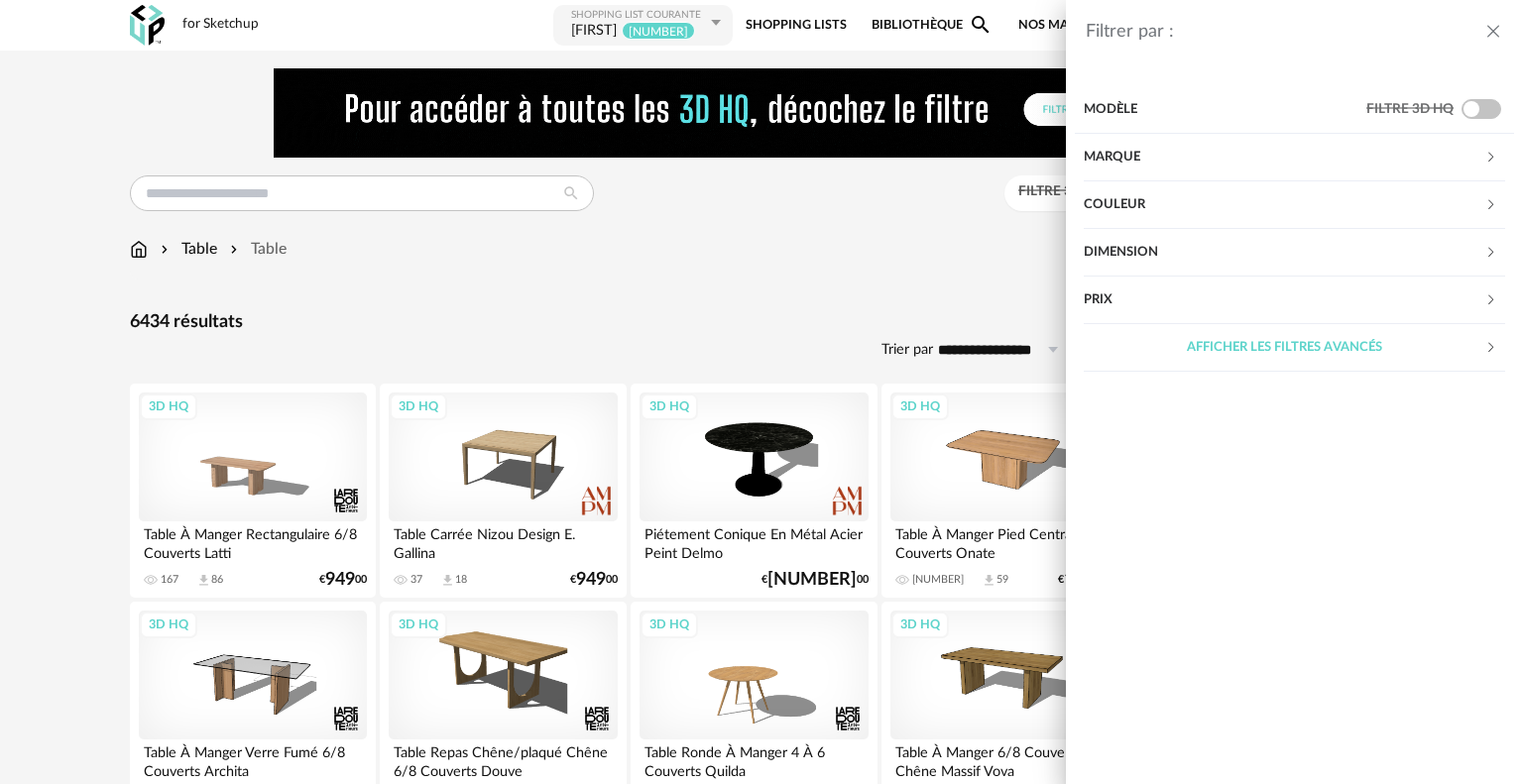 click on "Couleur" at bounding box center (1284, 205) 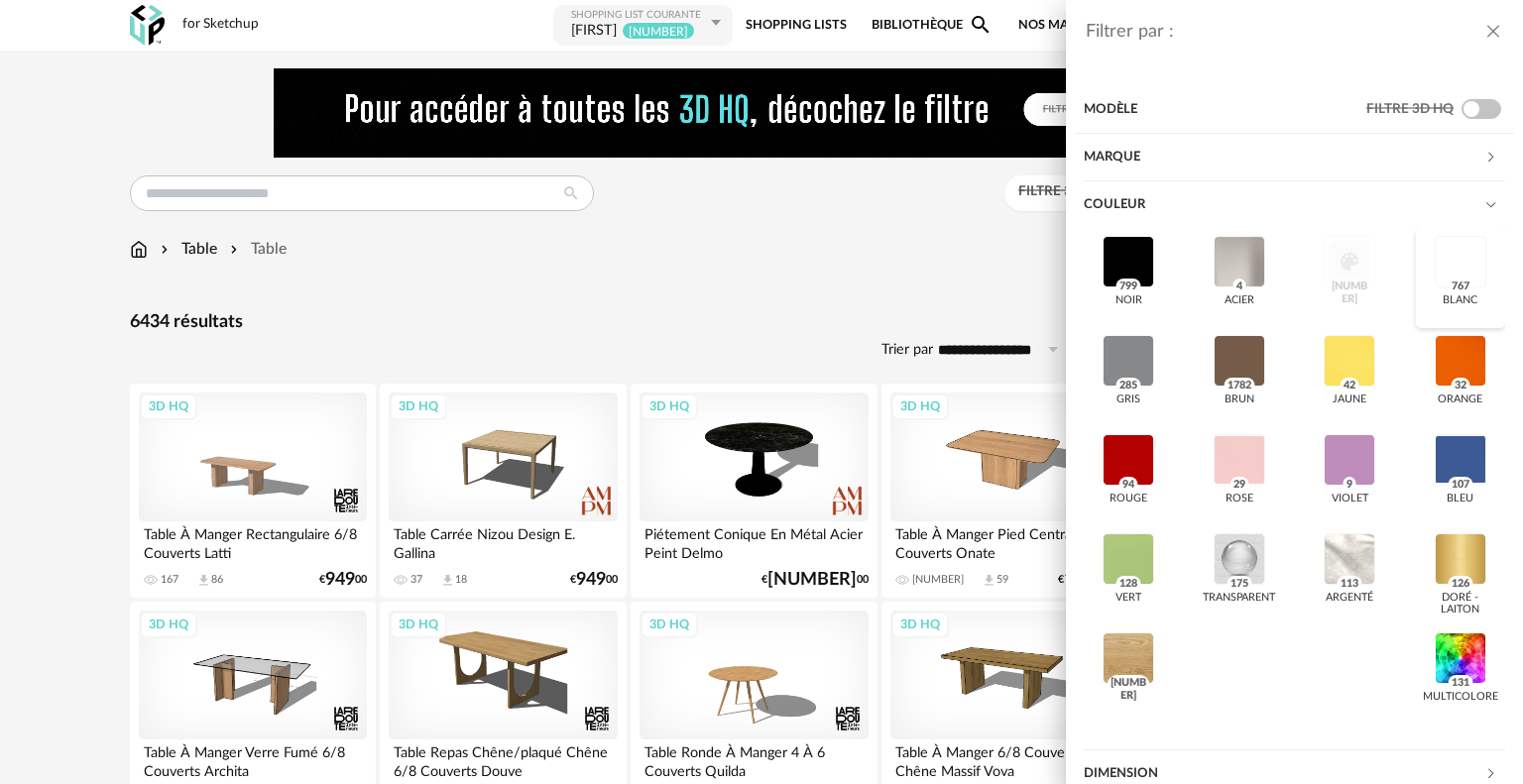 click at bounding box center [1461, 262] 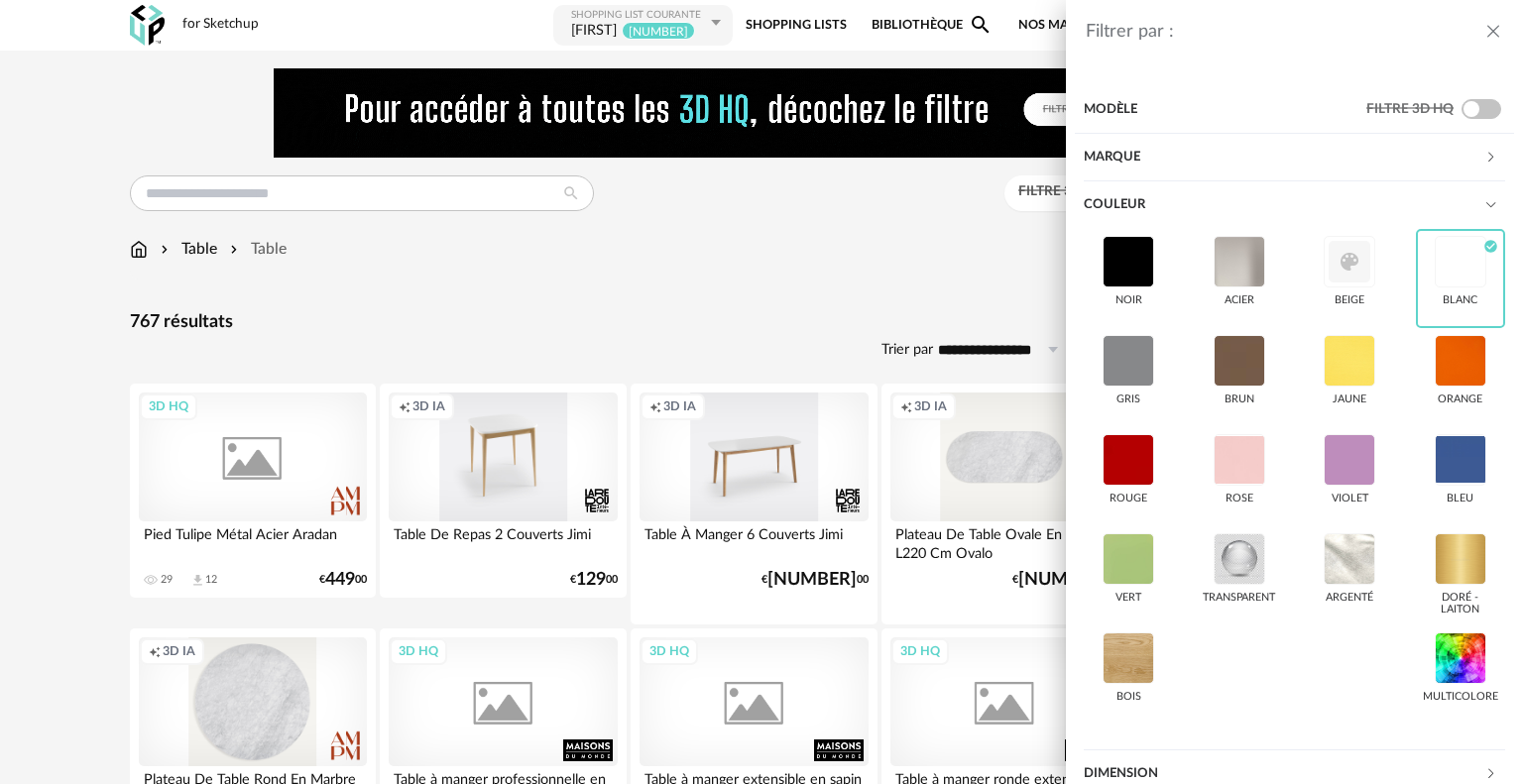 click on "Filtrer par : Modèle Filtre 3D HQ Marque &tradition 6 101 Copenhagen 0 366 Concept 0 AMPM 10 AYTM 0 Acte DECO 0 Airborne Design 0 Alinea 0 Arrow Right icon Afficher toutes les marques Toutes les marques Close icon Couleur noir acier beige blanc Check Circle icon gris brun jaune orange rouge rose violet bleu vert transparent argenté doré - laiton bois multicolore Dimension Hauteur *** 0% 10% 20% 30% 40% 50% 60% 70% 80% 90% 100% ** 0% 10% 20% 30% 40% 50% 60% 70% 80% 90% 100% Largeur" at bounding box center (762, 392) 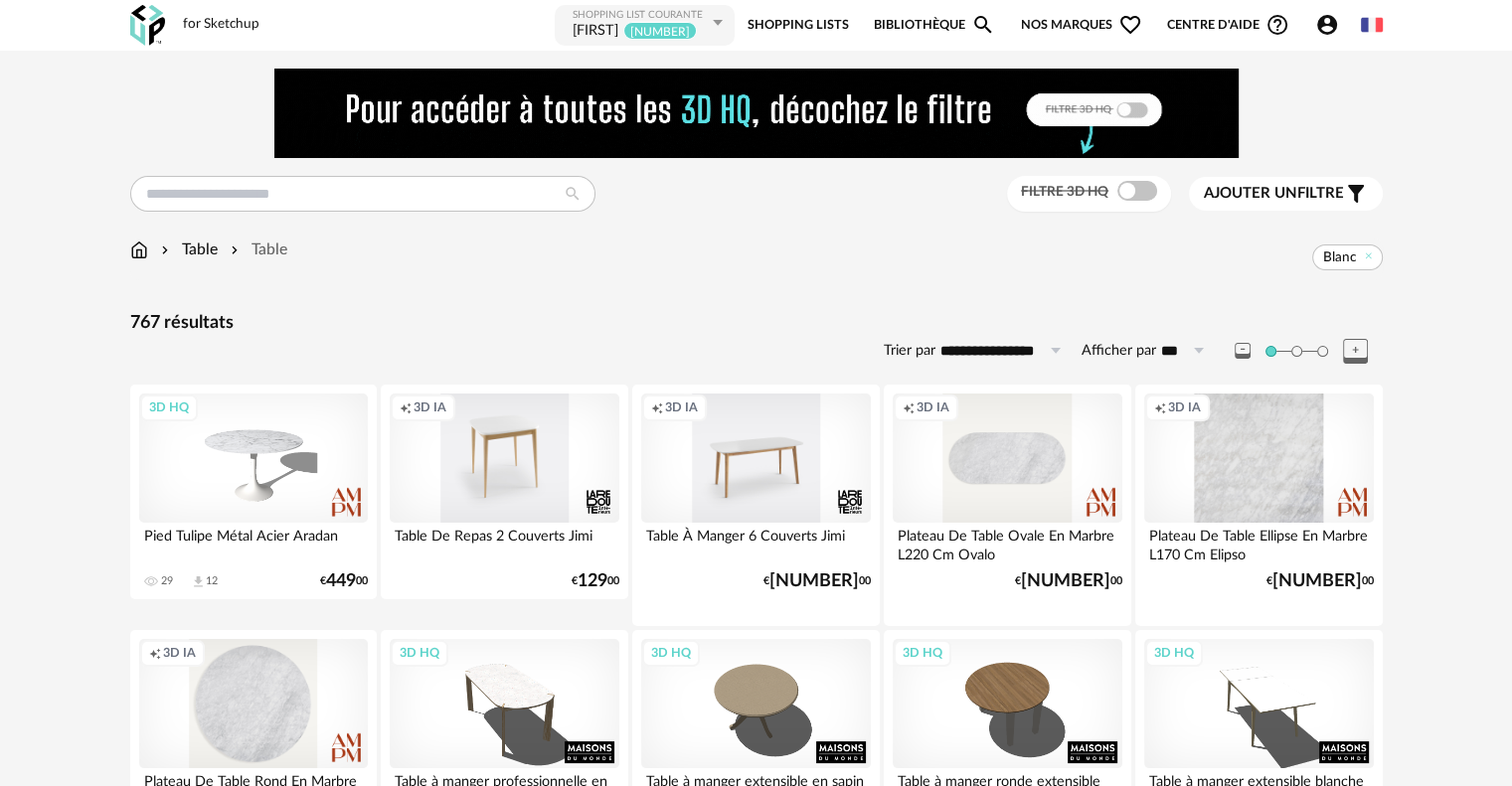 scroll, scrollTop: 199, scrollLeft: 0, axis: vertical 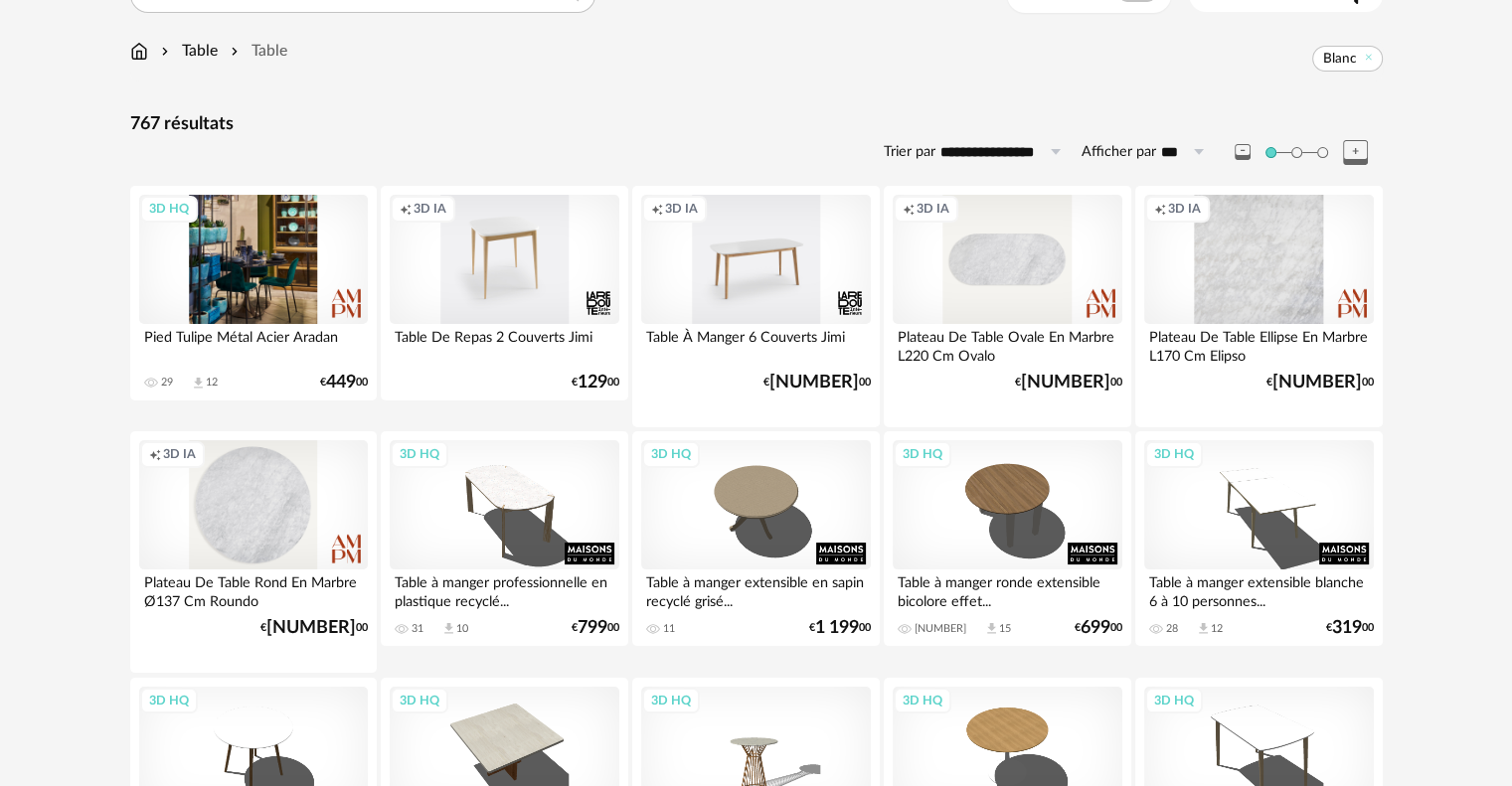 click on "3D HQ" at bounding box center [253, 259] 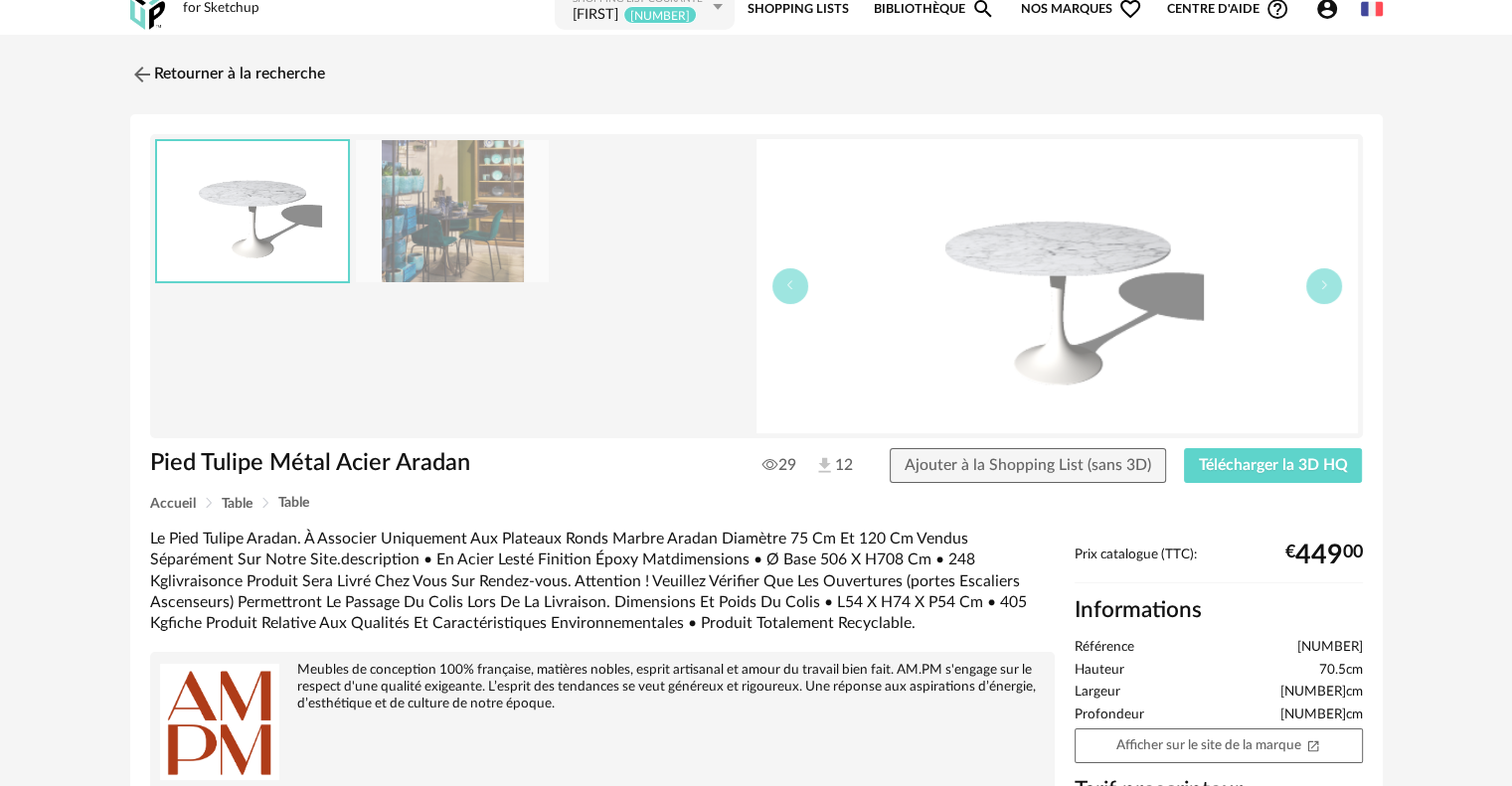 scroll, scrollTop: 0, scrollLeft: 0, axis: both 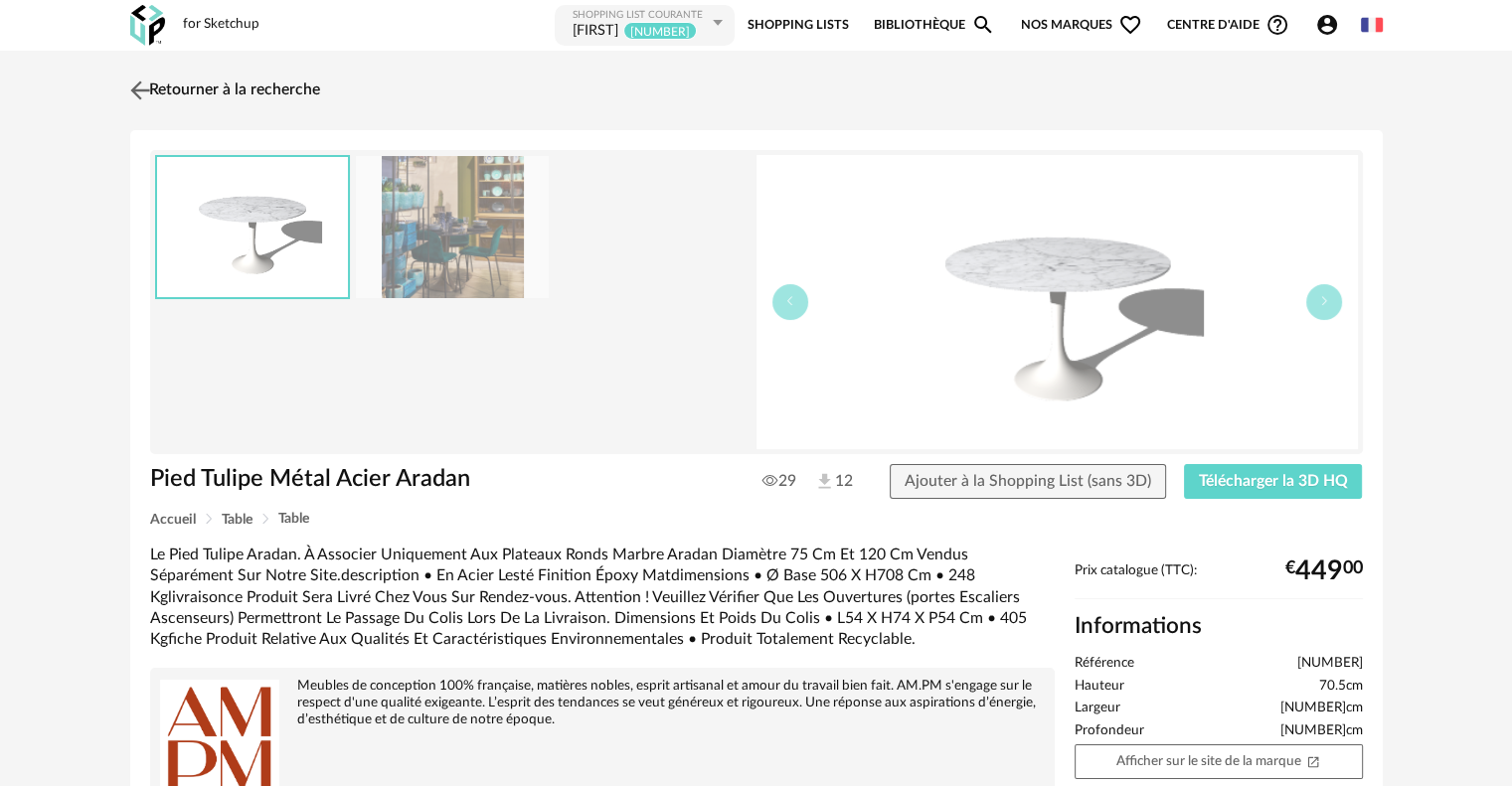 click at bounding box center (139, 89) 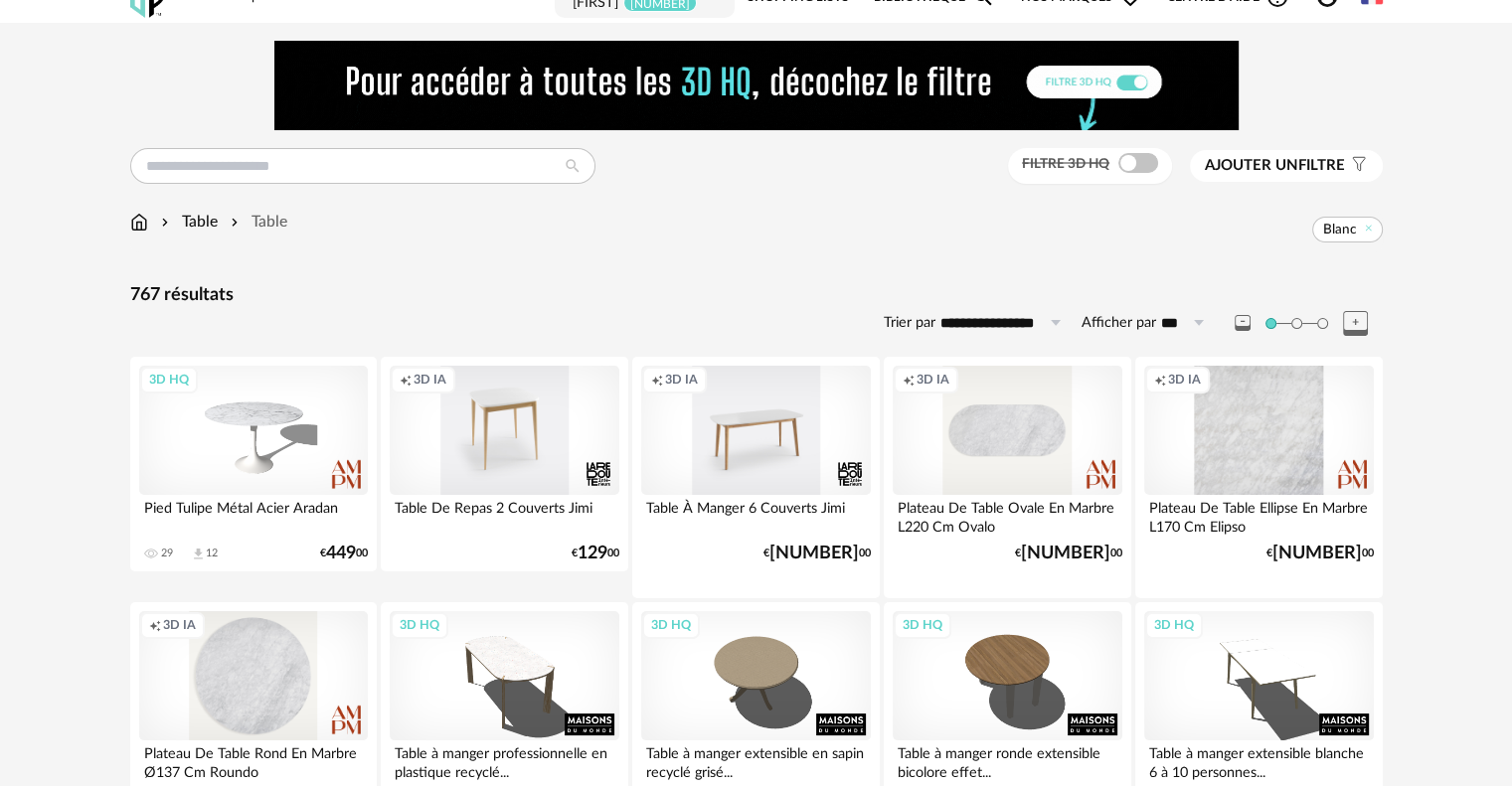 scroll, scrollTop: 0, scrollLeft: 0, axis: both 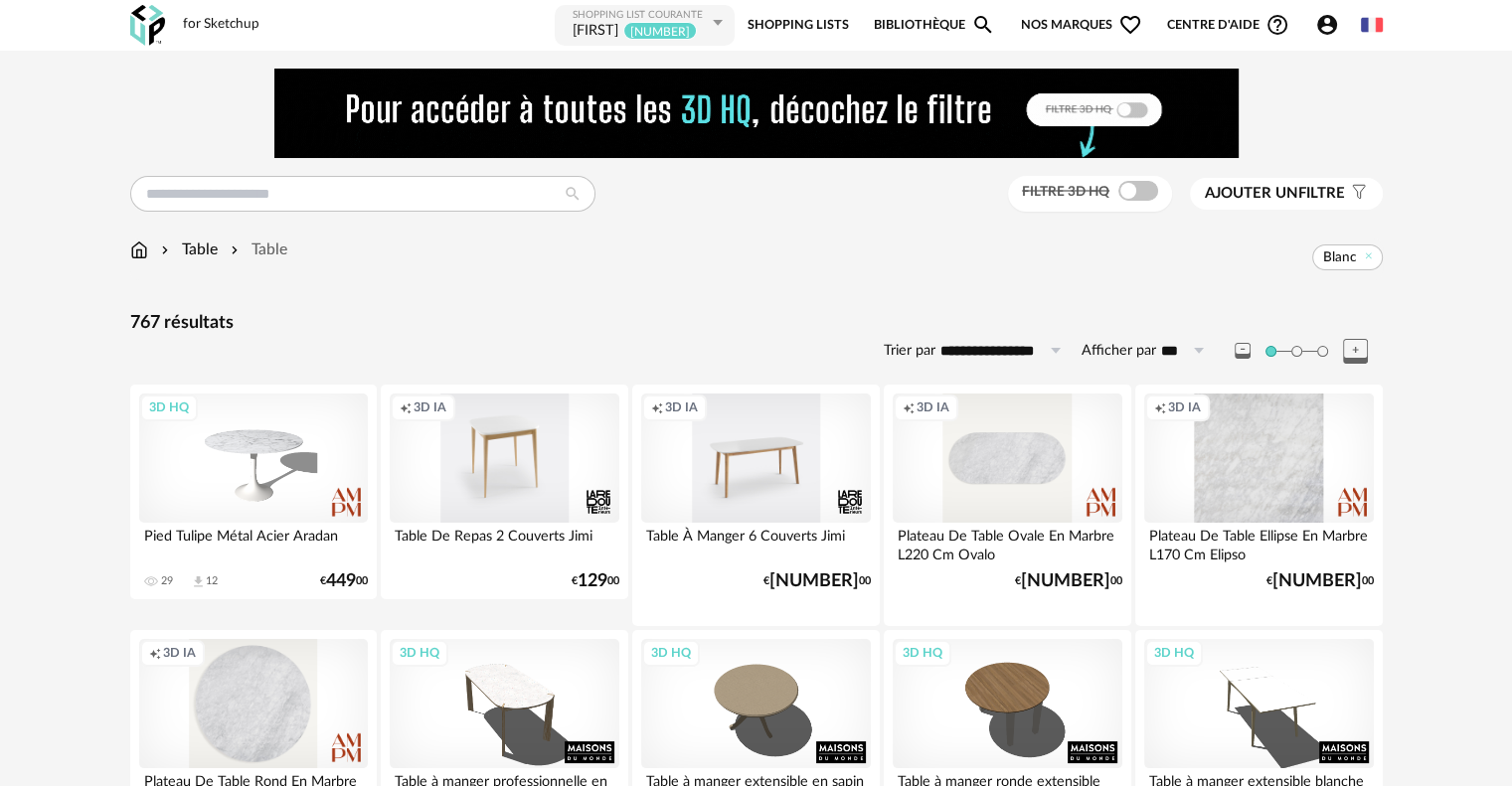 click on "**********" at bounding box center [1004, 351] 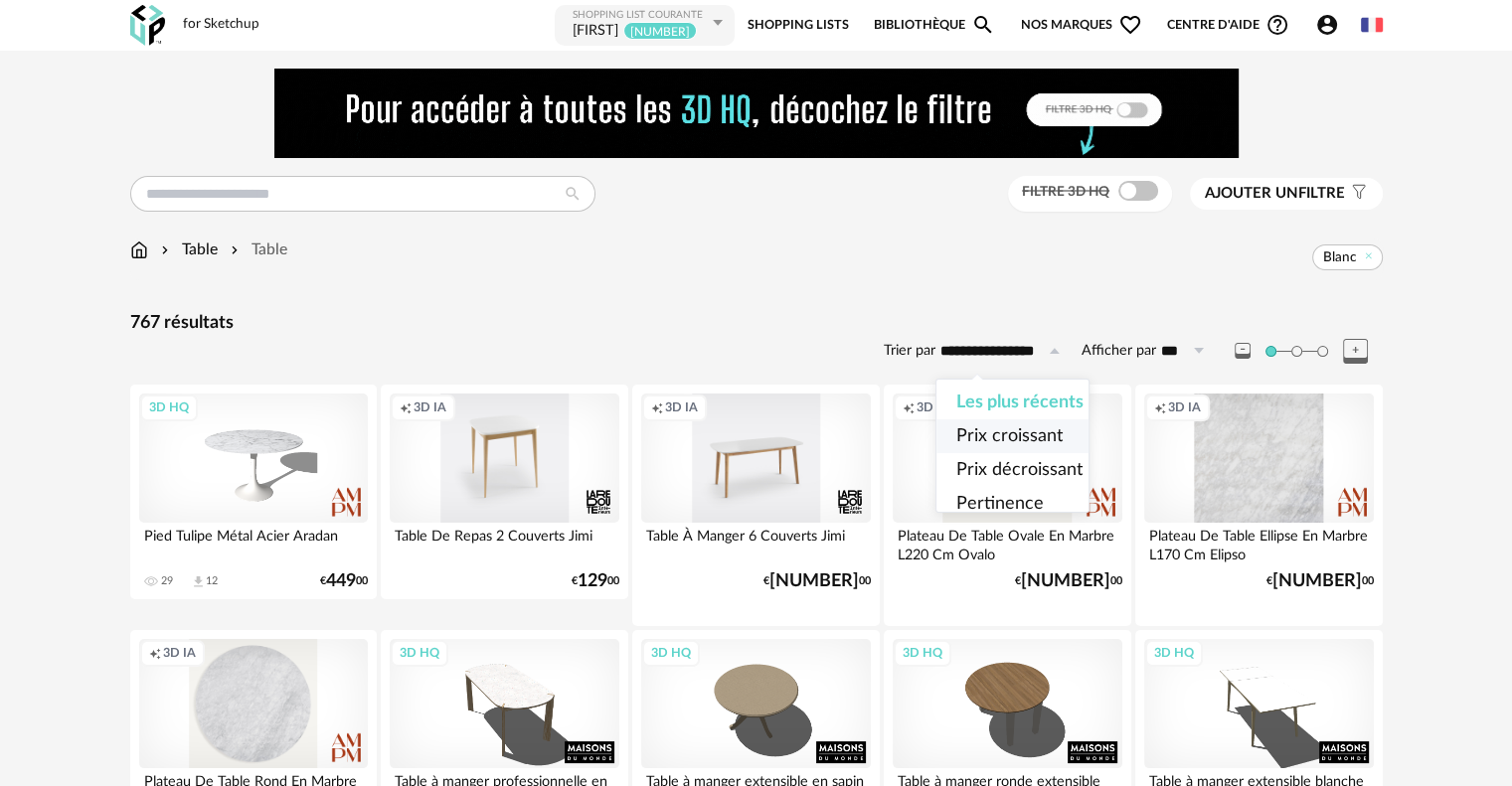click on "Prix croissant" at bounding box center (1020, 436) 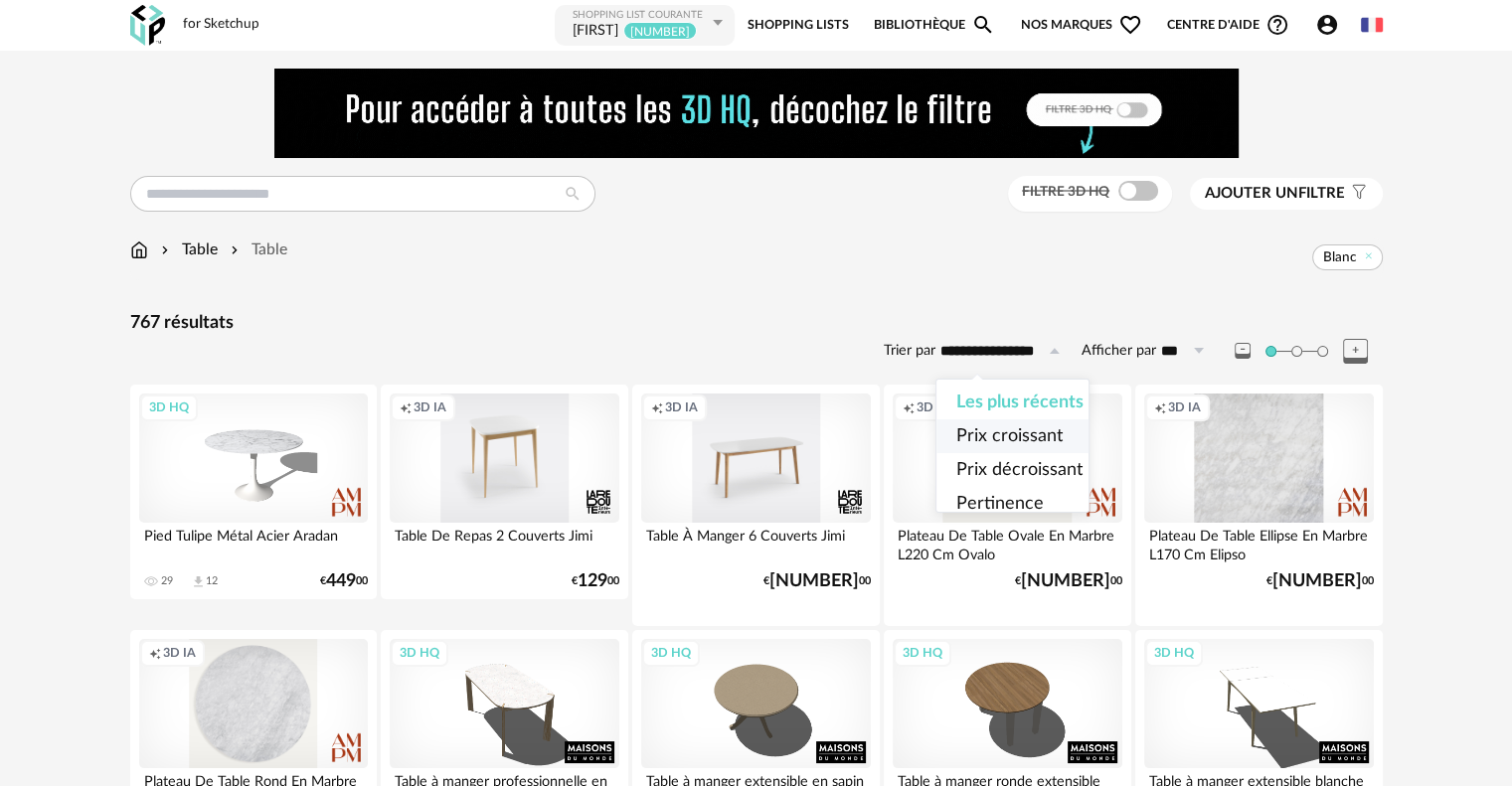 type on "**********" 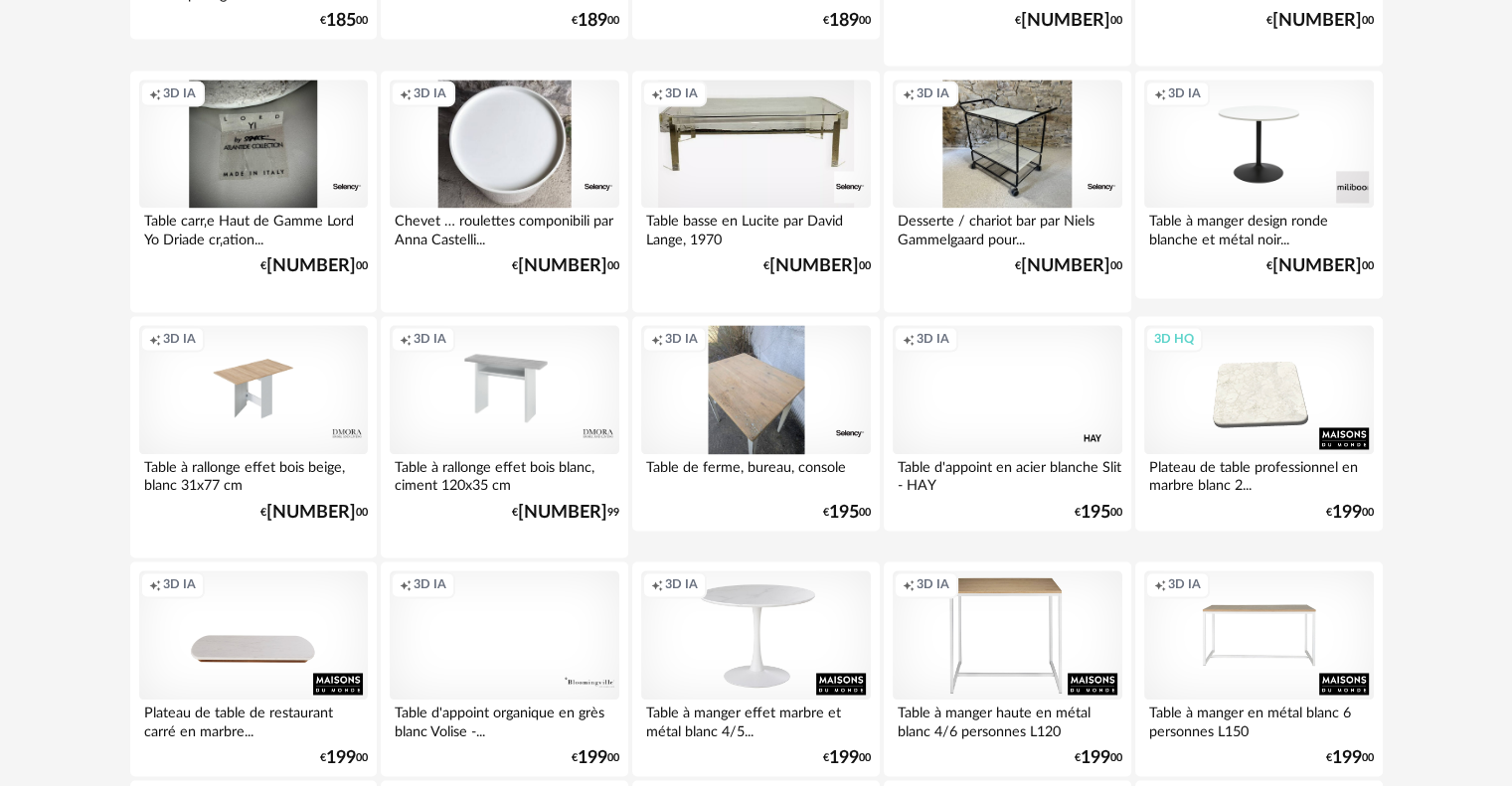 scroll, scrollTop: 2981, scrollLeft: 0, axis: vertical 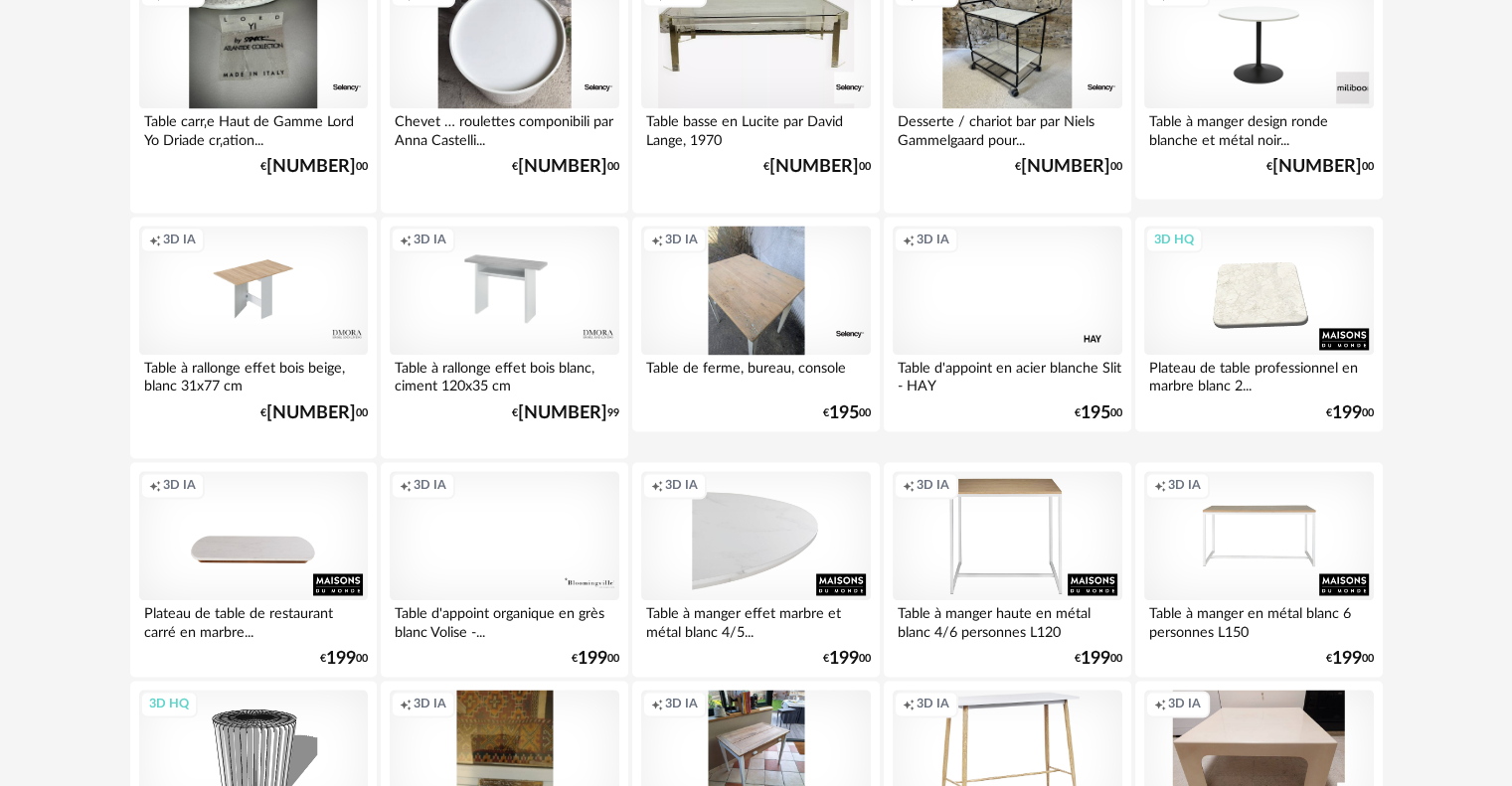 click on "Creation icon   3D IA" at bounding box center [756, 536] 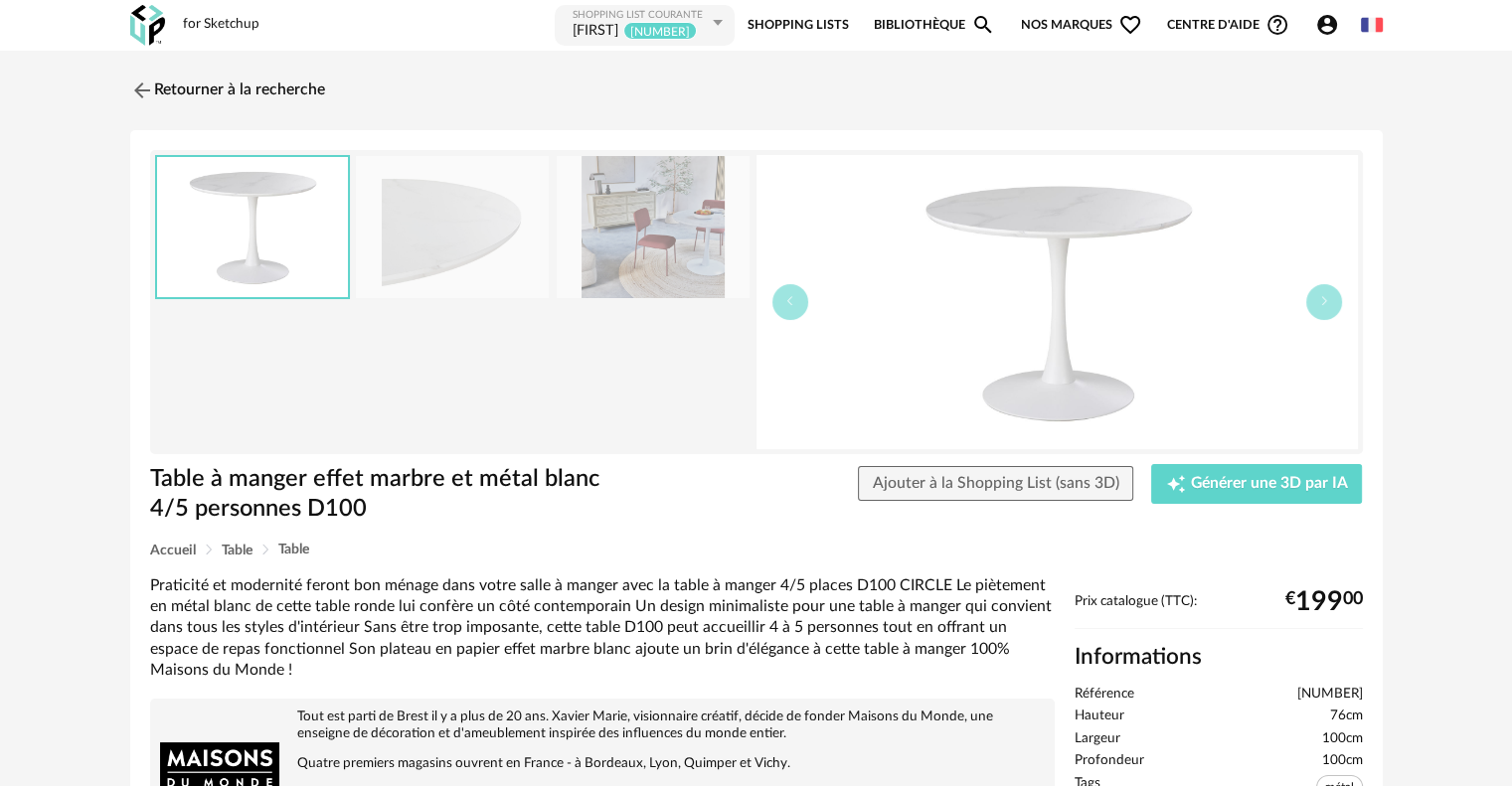 click at bounding box center [452, 227] 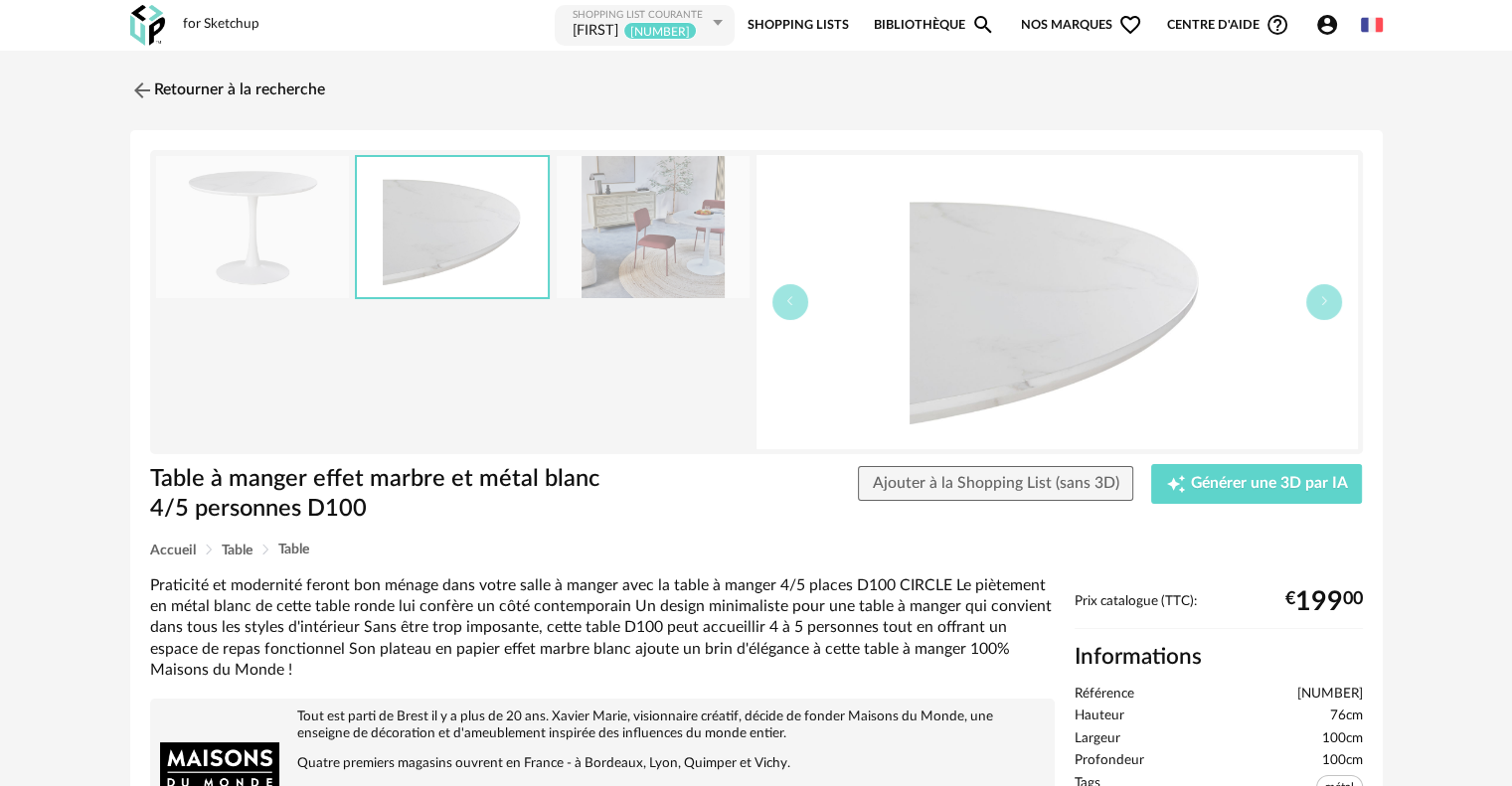 click at bounding box center [653, 227] 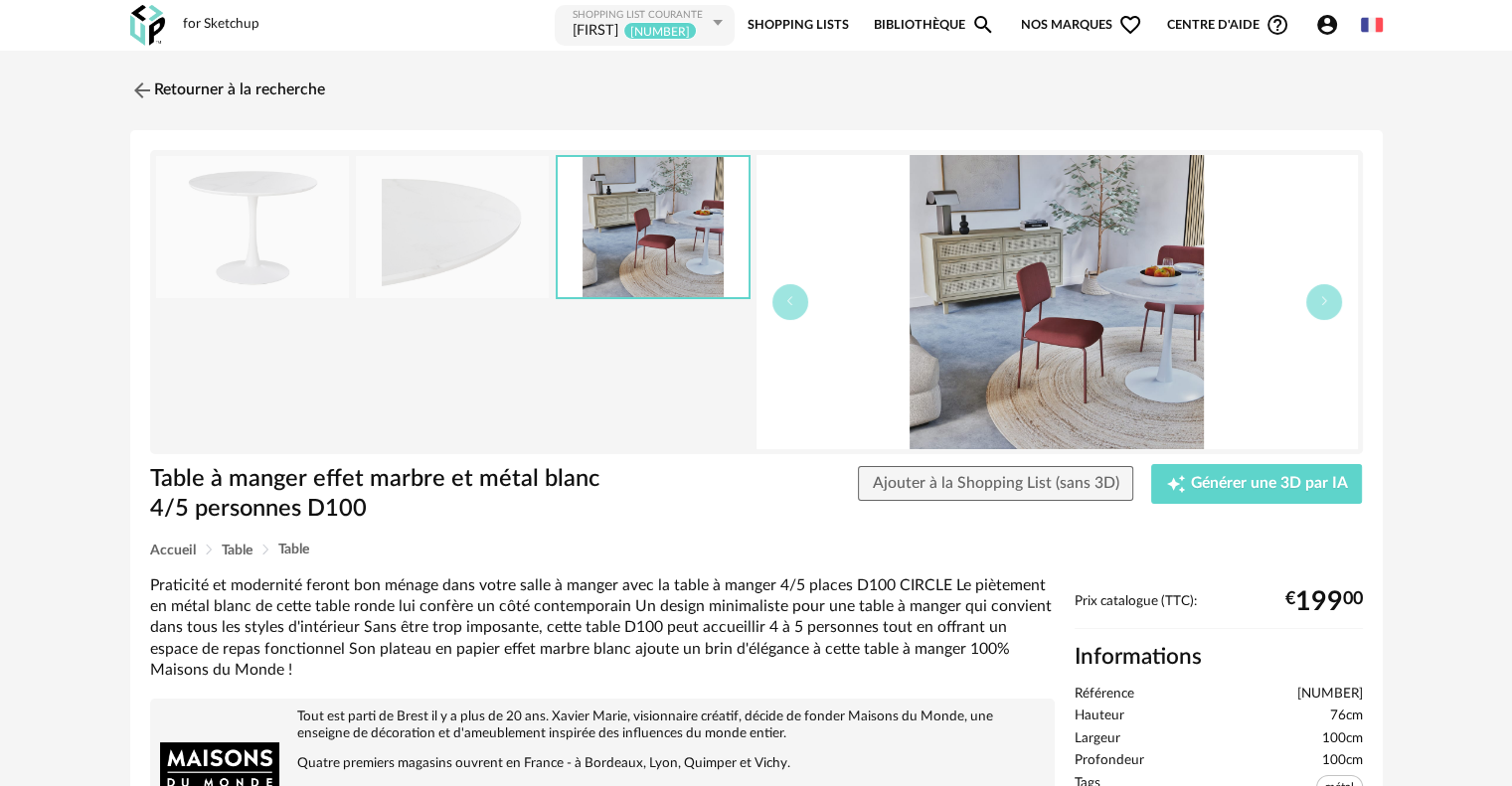 click at bounding box center [452, 227] 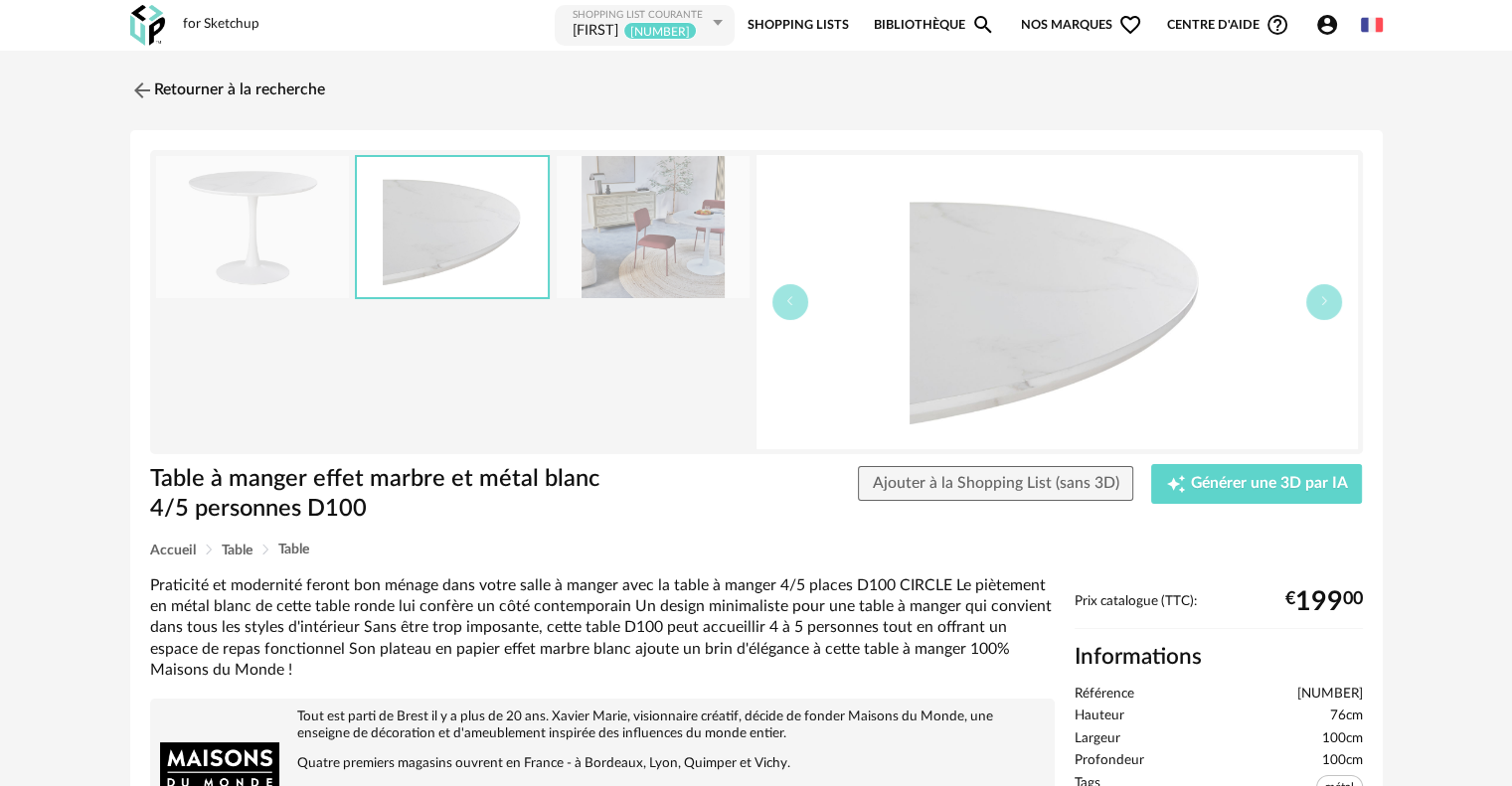 click at bounding box center (252, 227) 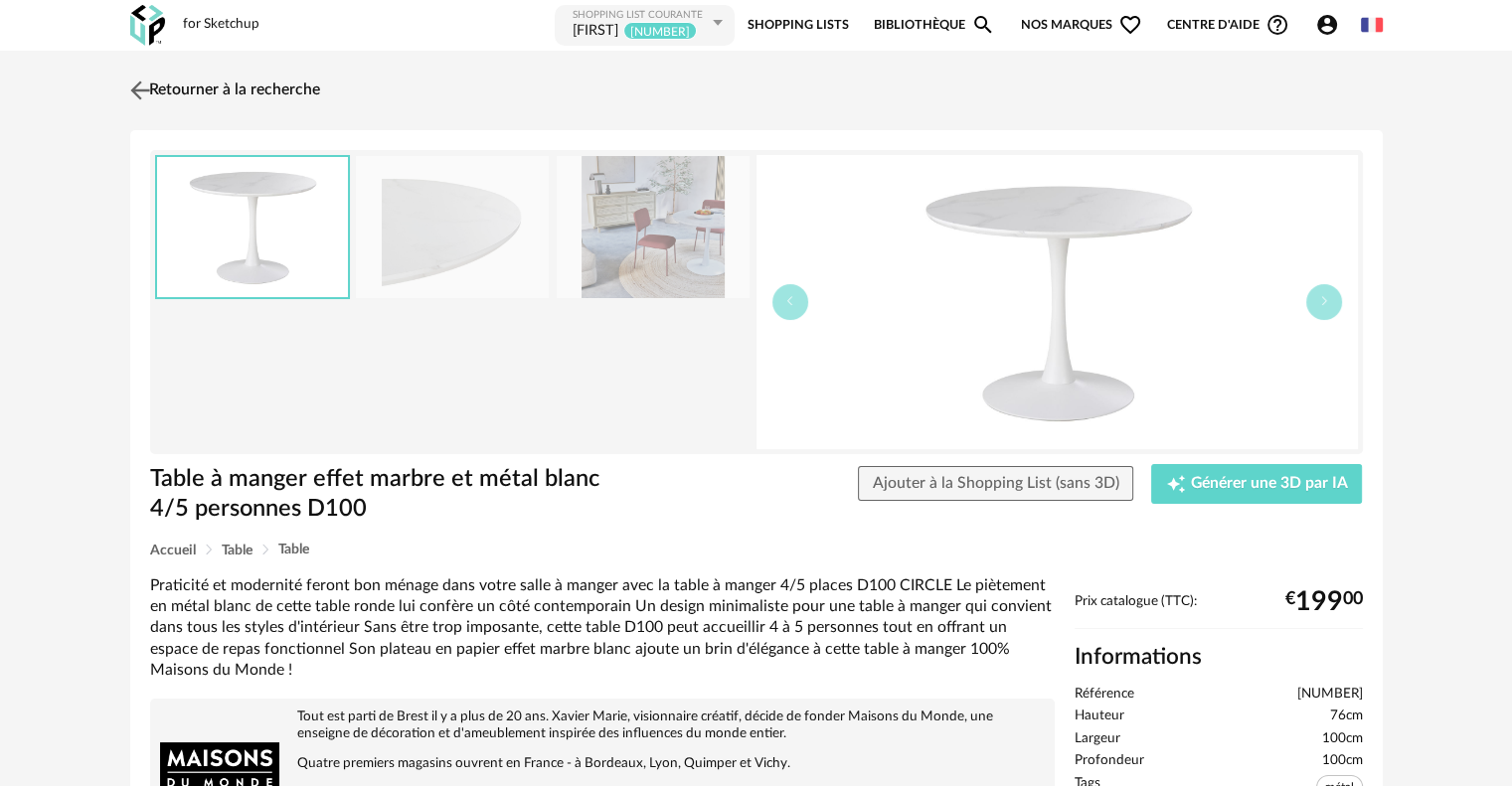 click at bounding box center [139, 89] 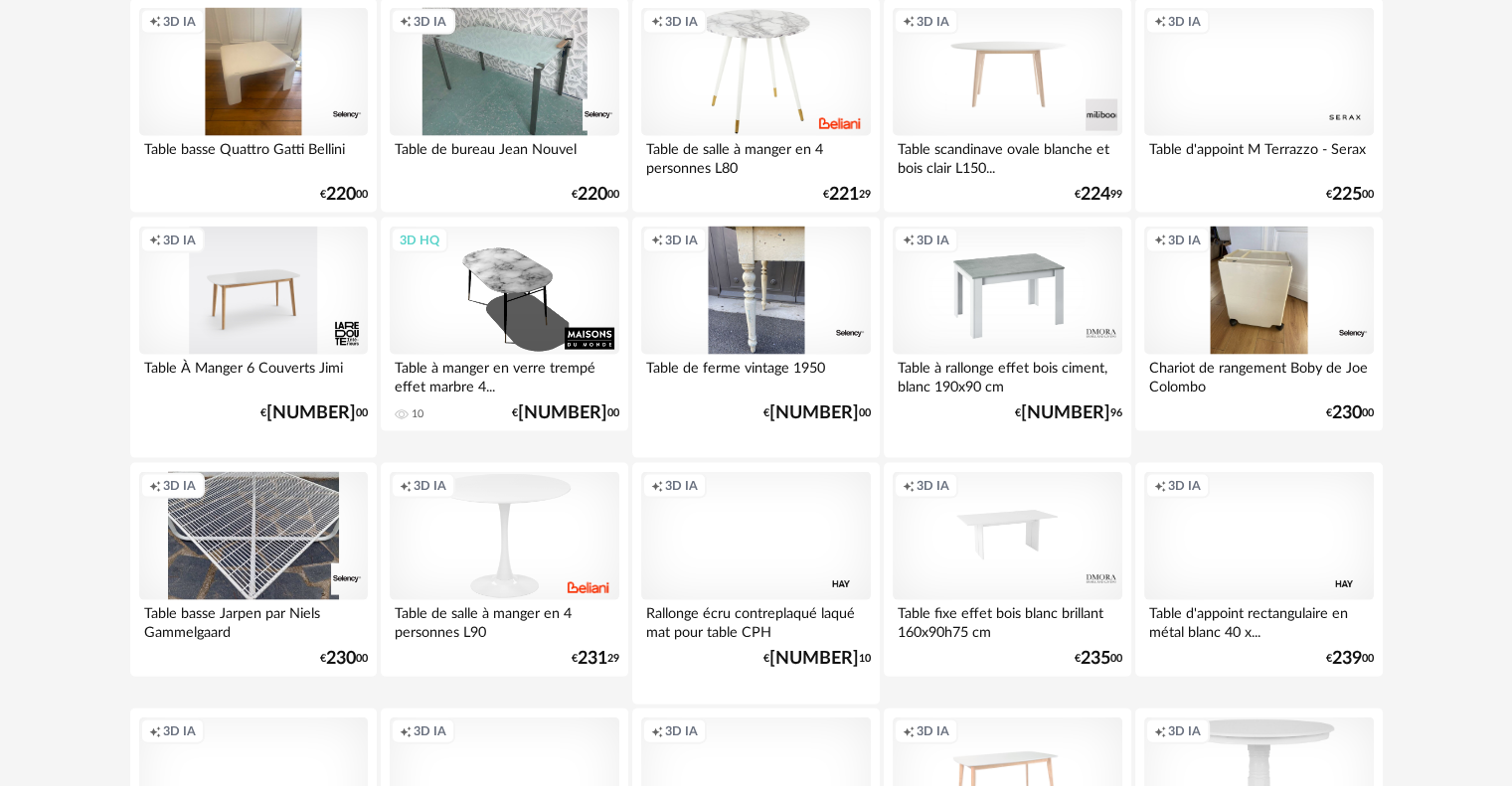 scroll, scrollTop: 4106, scrollLeft: 0, axis: vertical 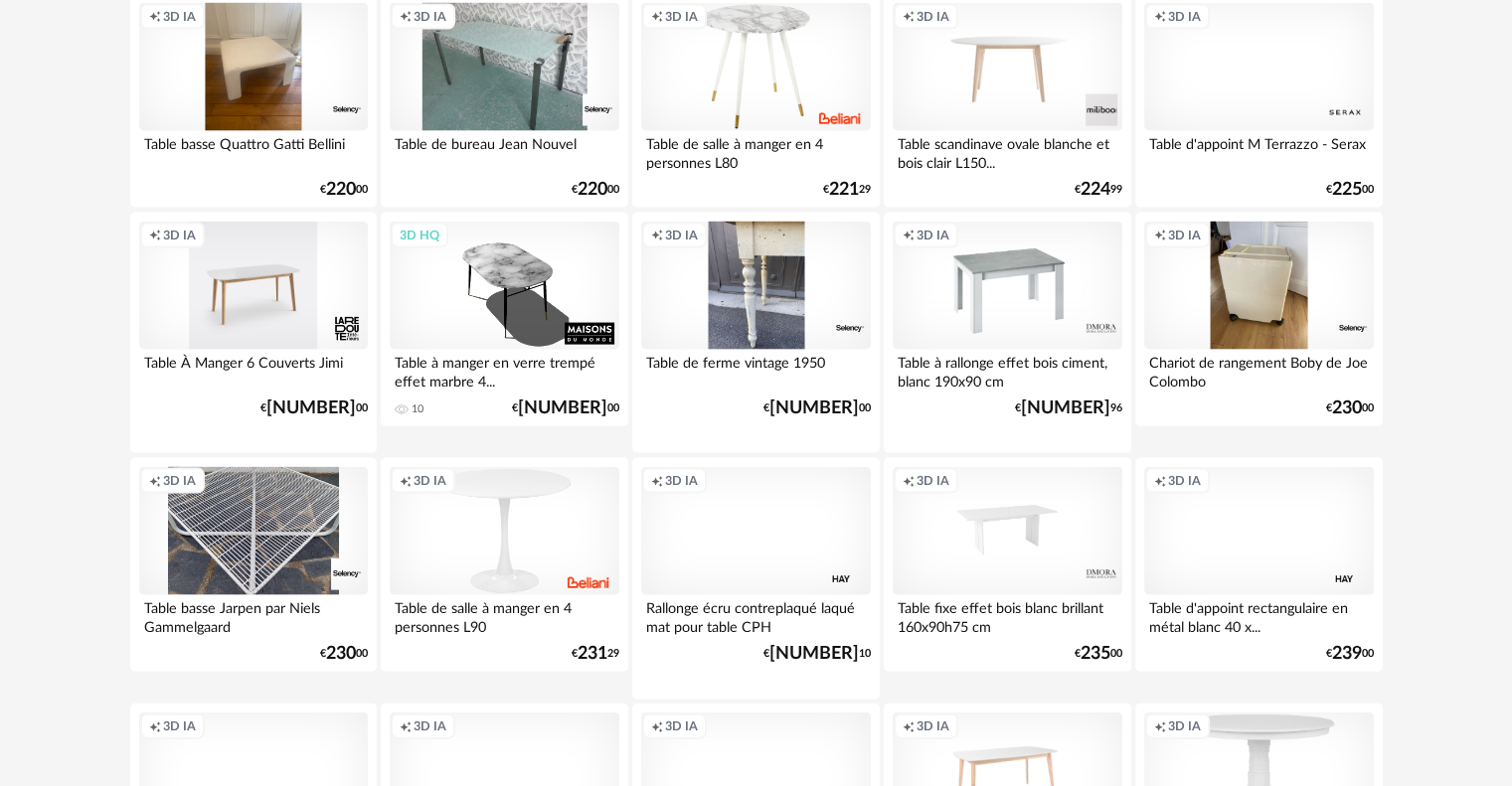 click on "2" at bounding box center (697, 956) 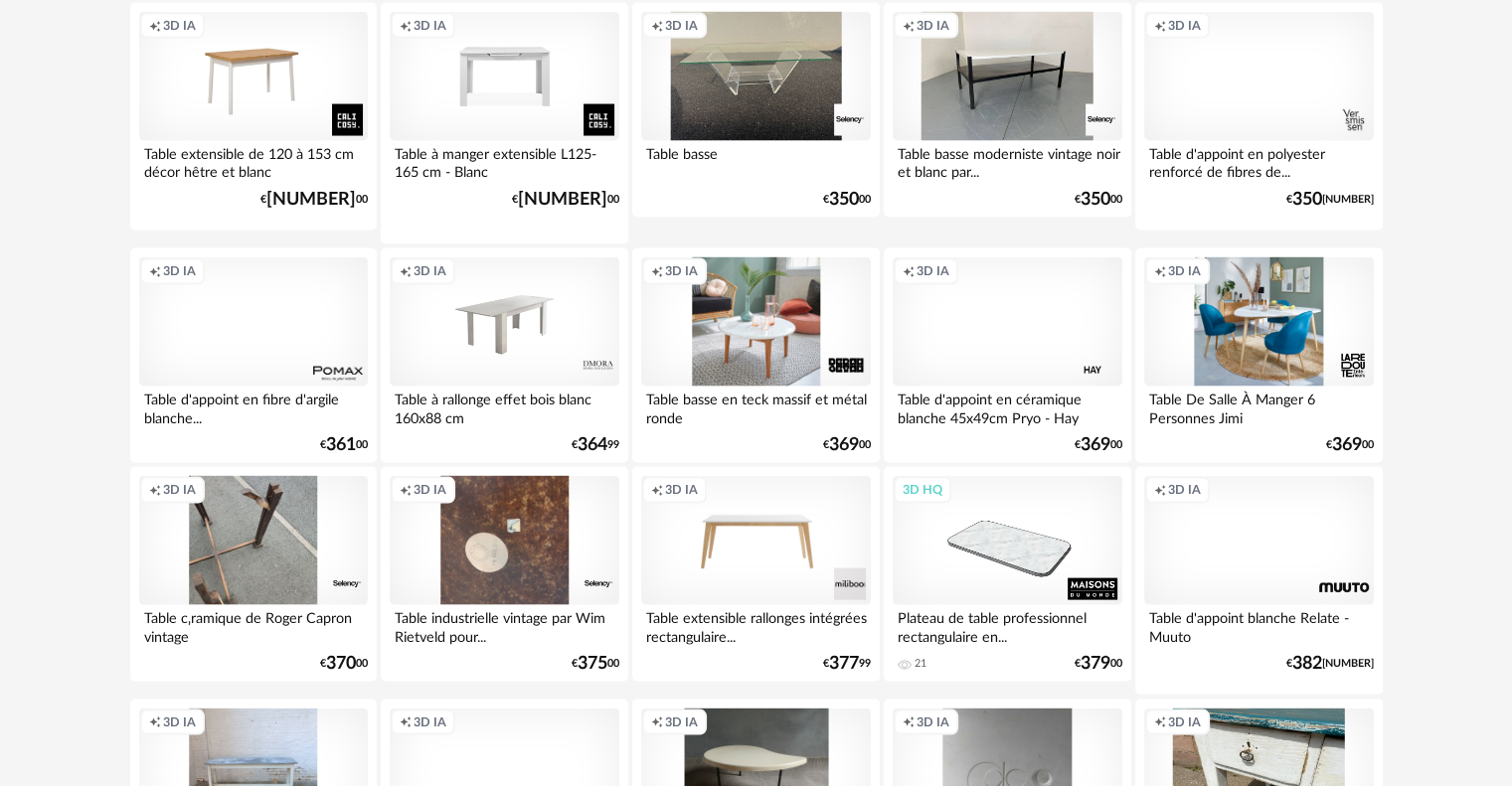 scroll, scrollTop: 4106, scrollLeft: 0, axis: vertical 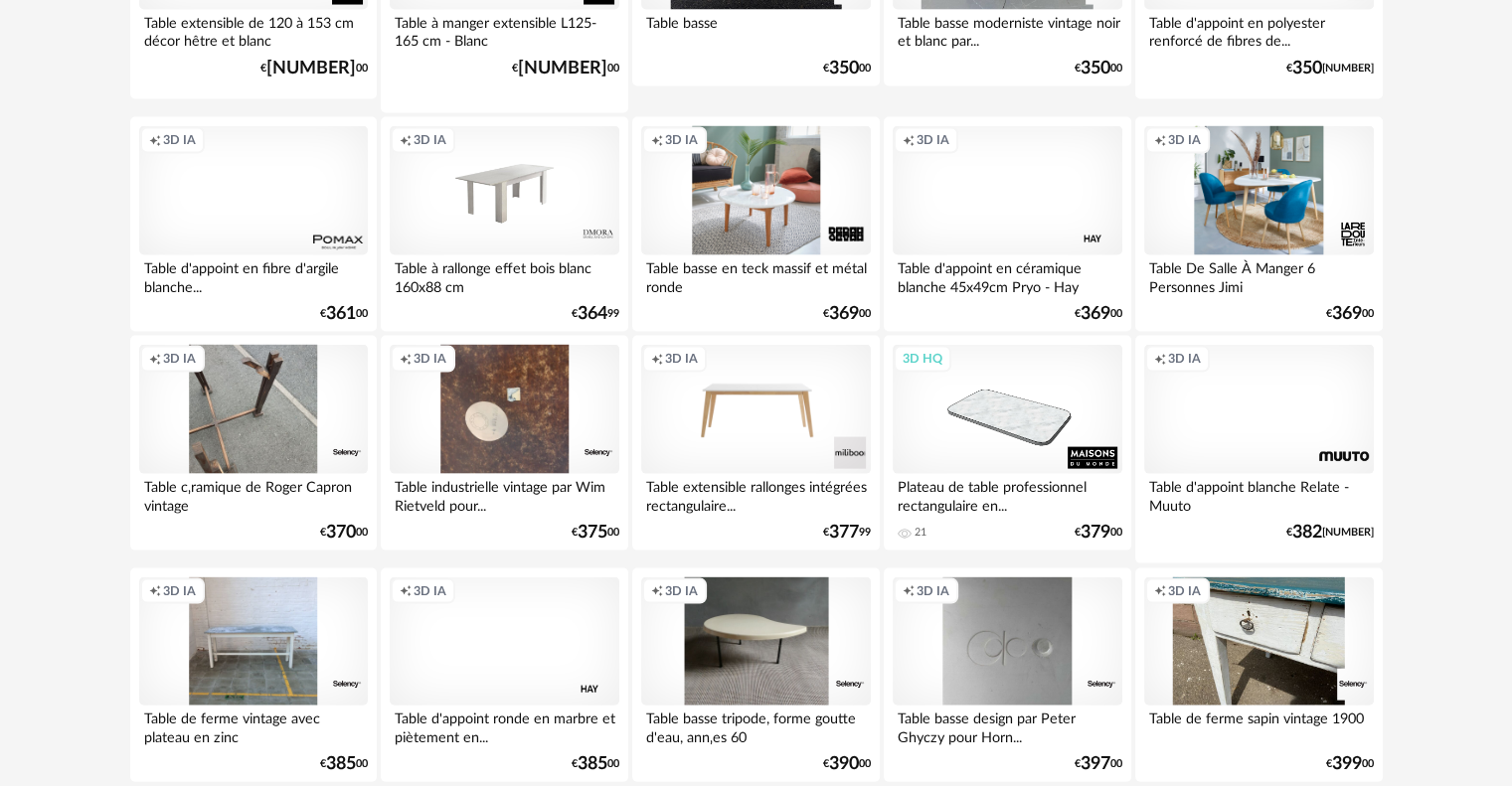 click on "3" at bounding box center [737, 821] 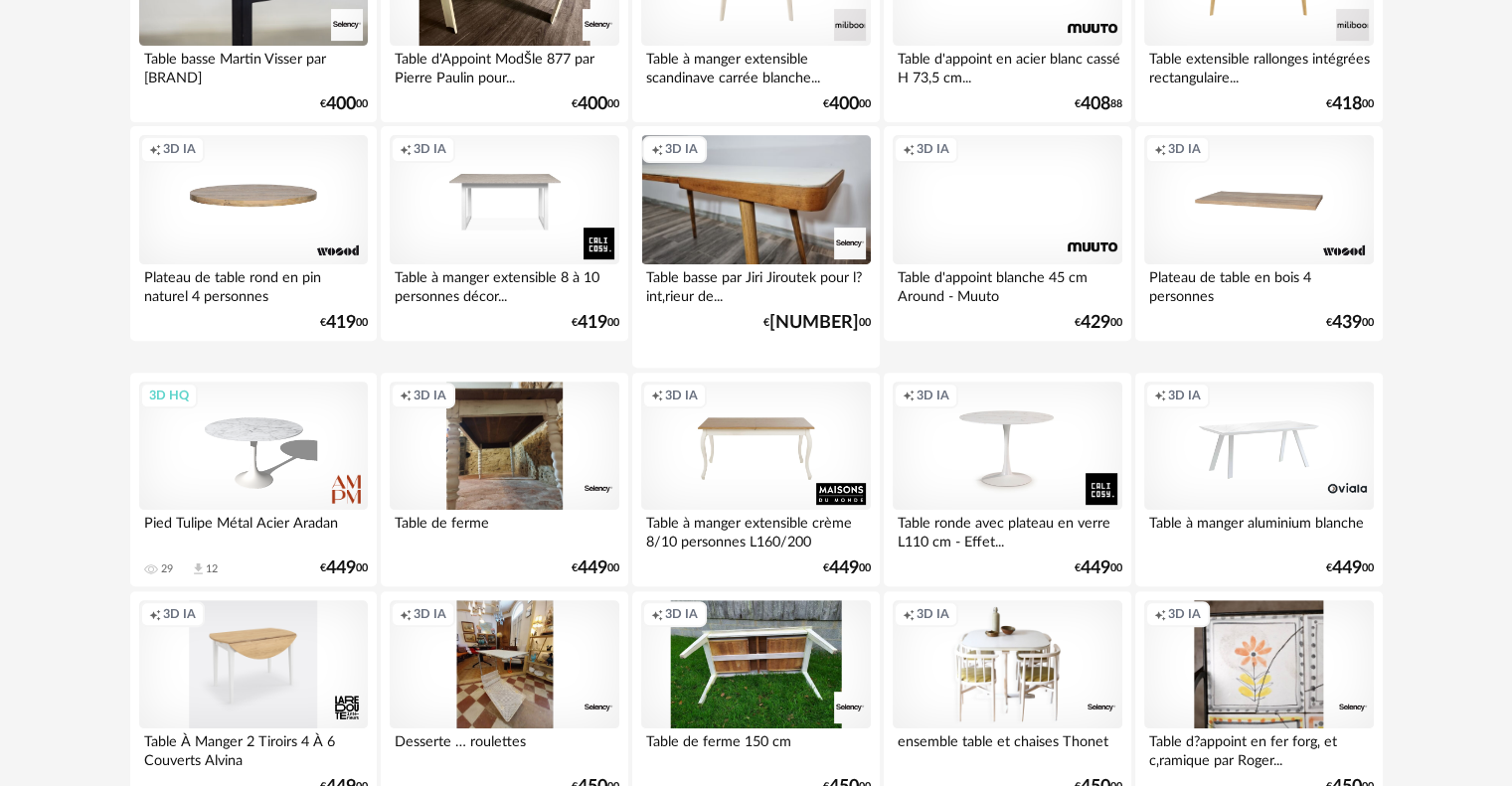 scroll, scrollTop: 795, scrollLeft: 0, axis: vertical 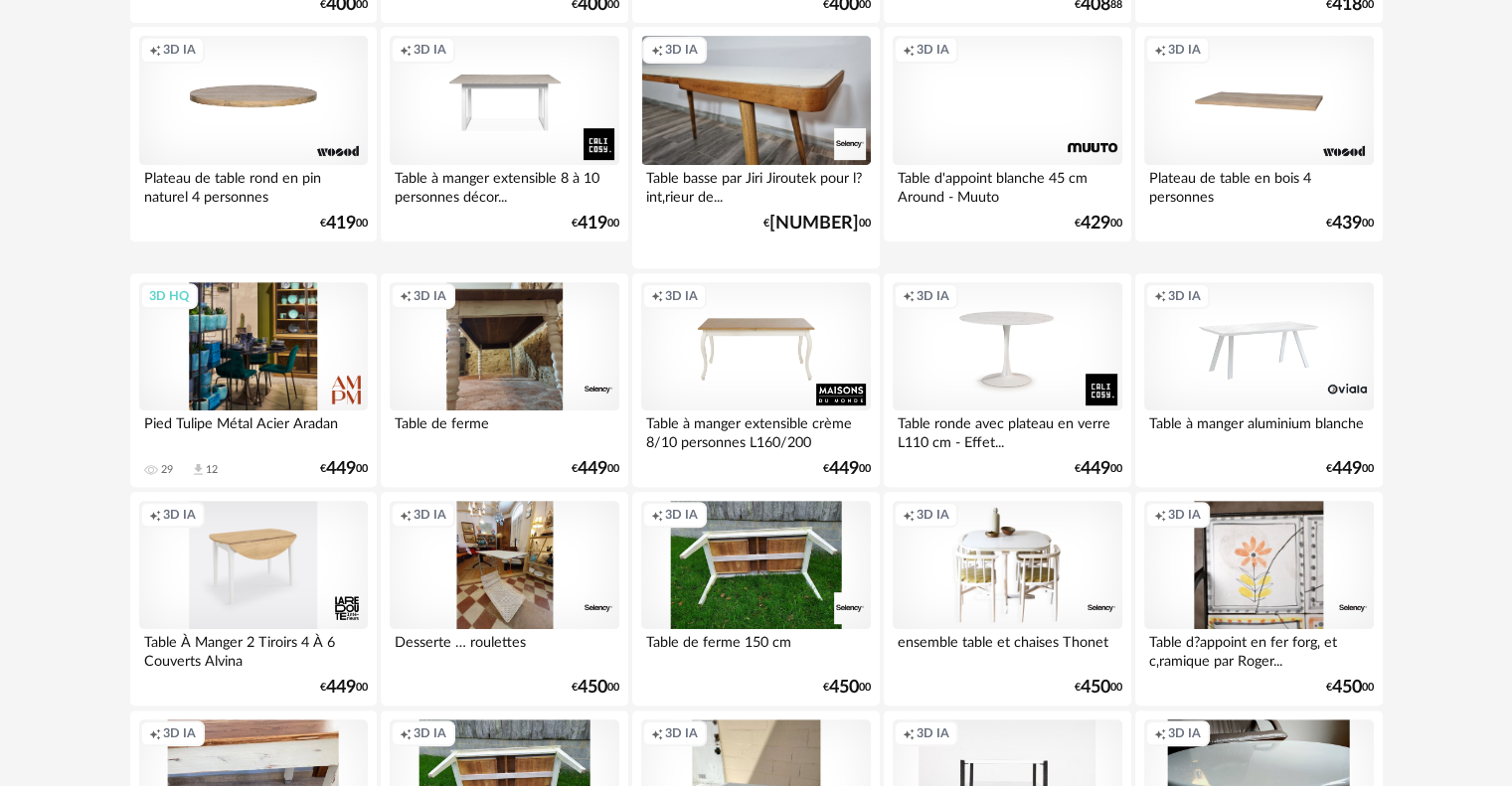 click on "3D HQ" at bounding box center (253, 347) 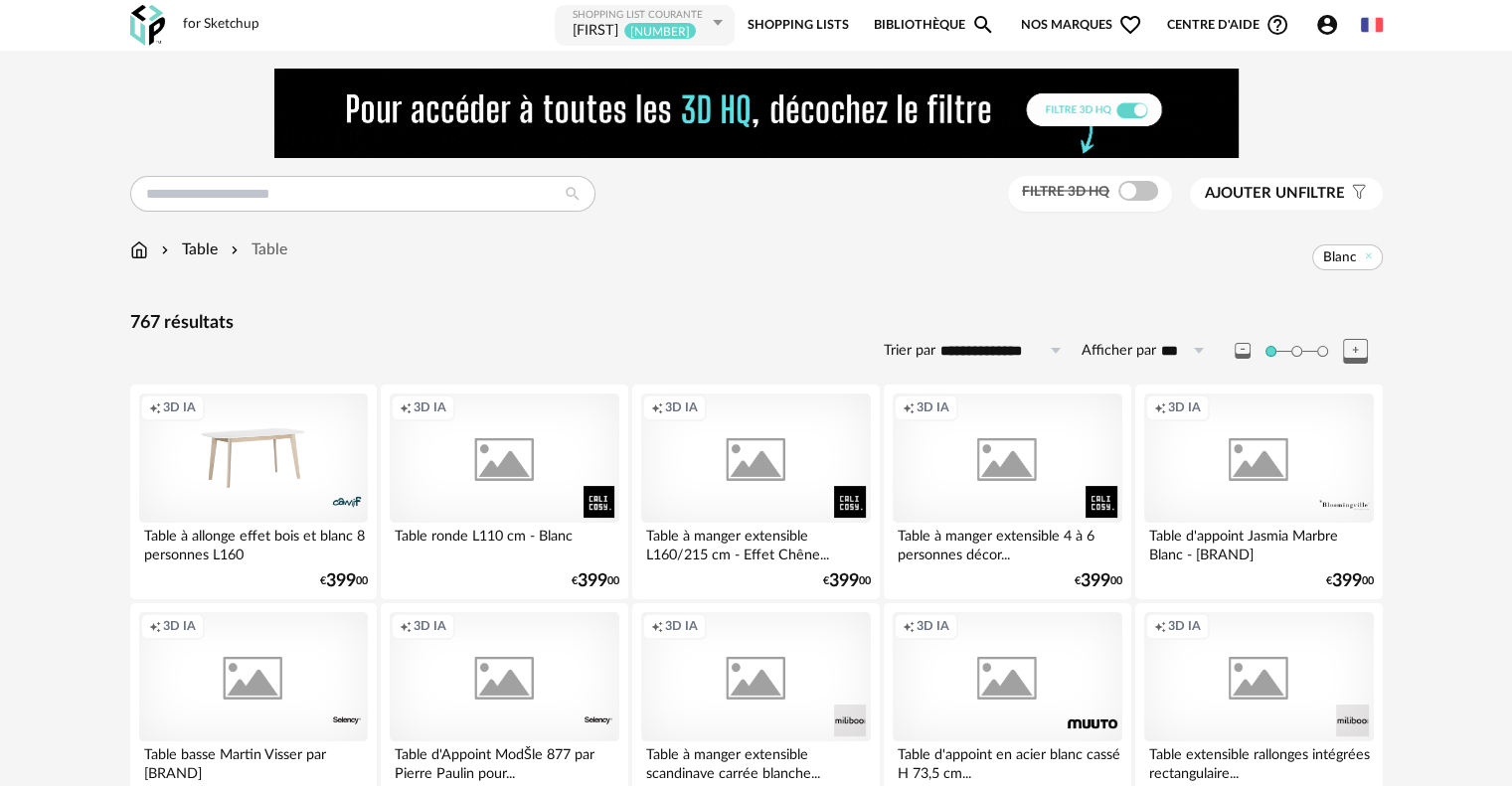 scroll, scrollTop: 795, scrollLeft: 0, axis: vertical 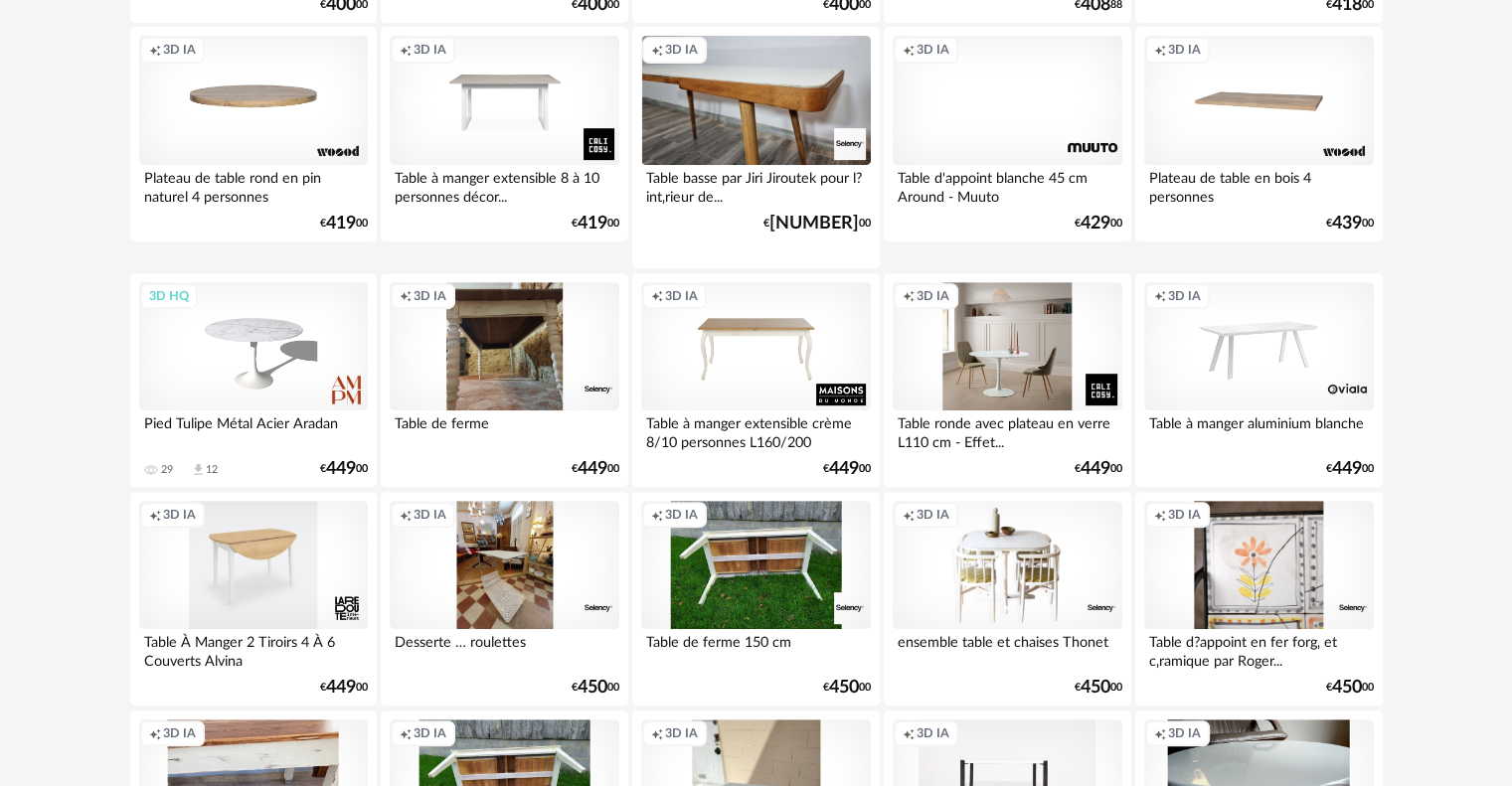 click on "Creation icon   3D IA" at bounding box center [1007, 347] 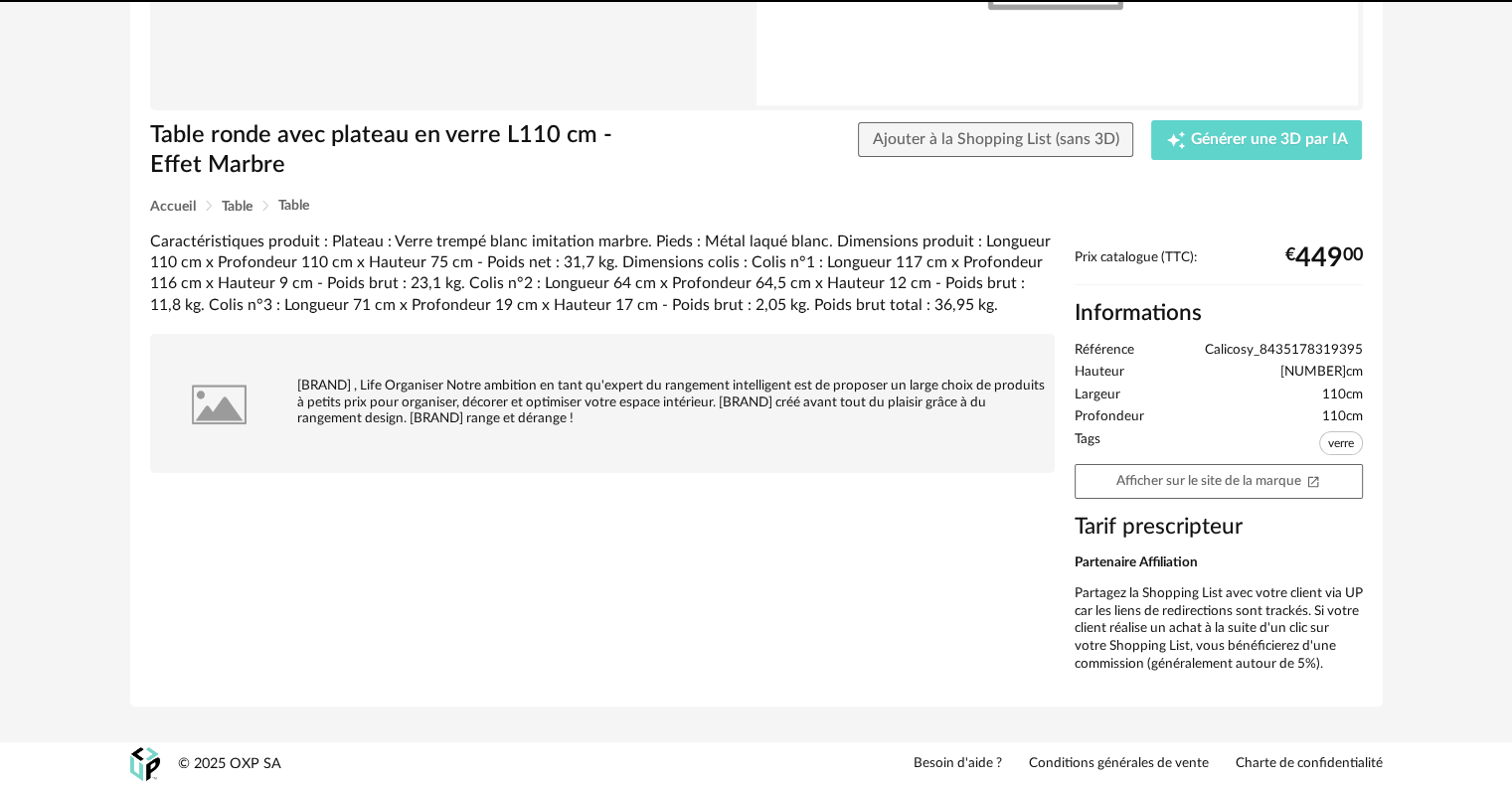 scroll, scrollTop: 0, scrollLeft: 0, axis: both 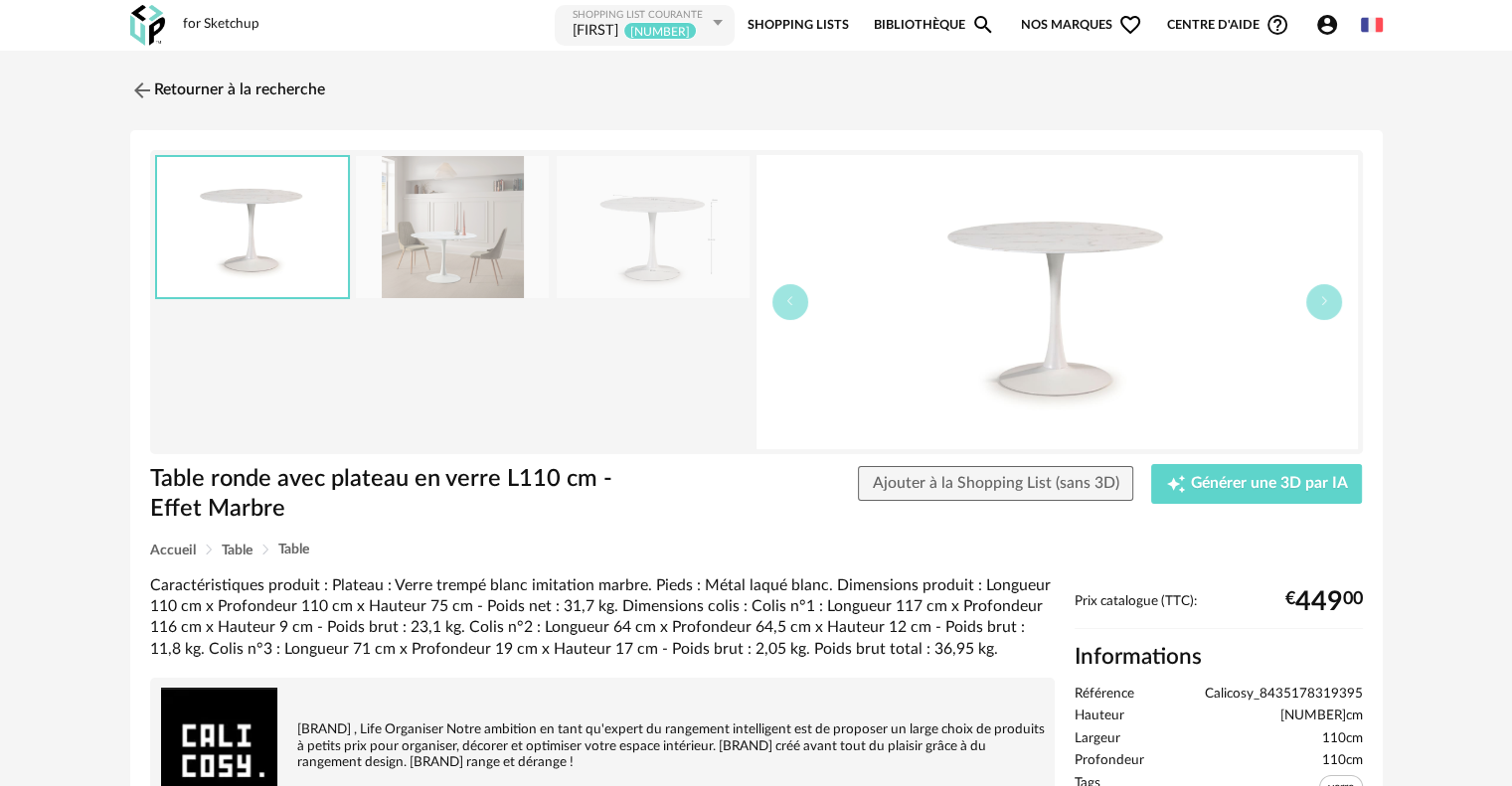 click at bounding box center (653, 227) 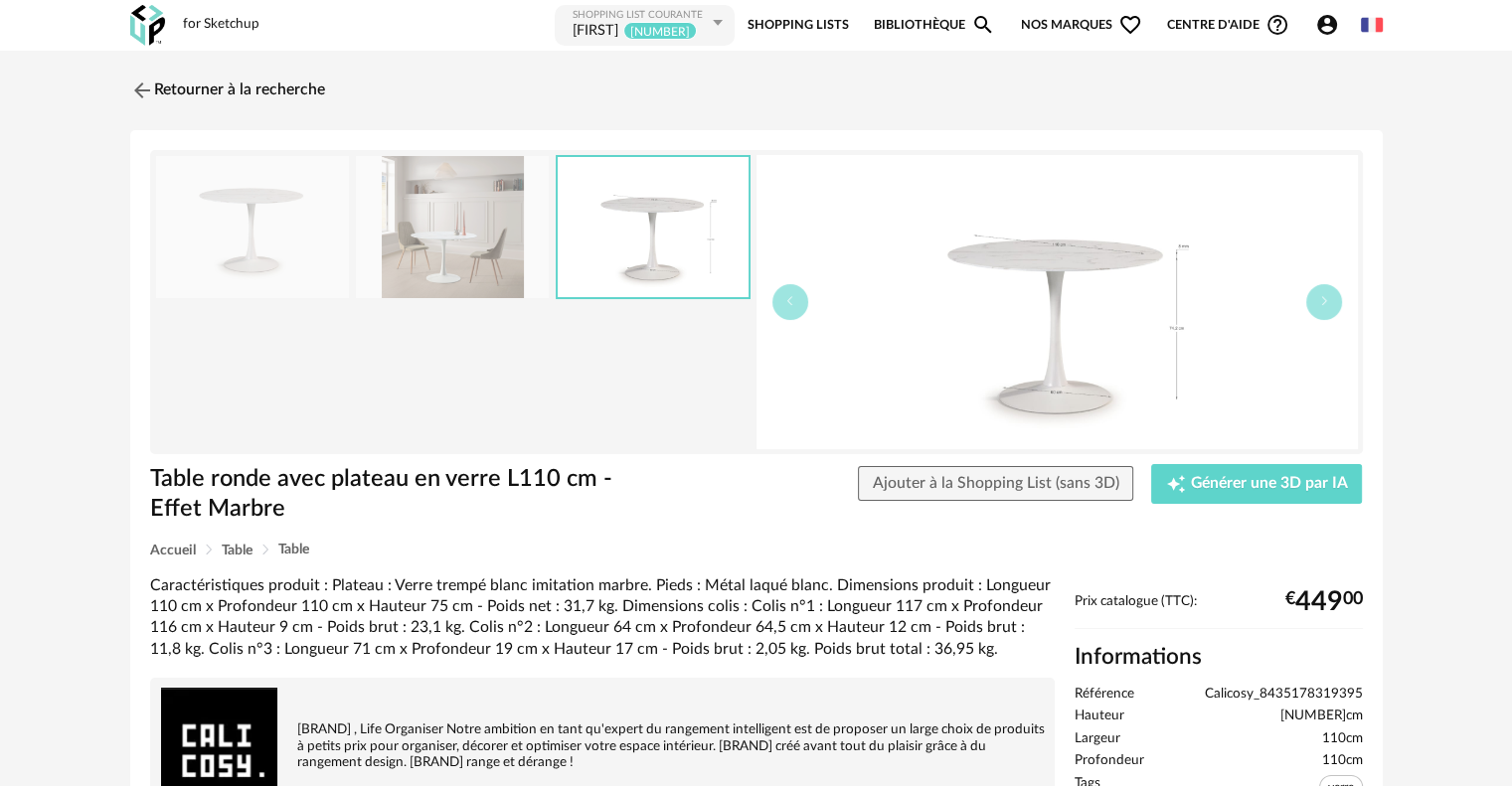 click at bounding box center [452, 227] 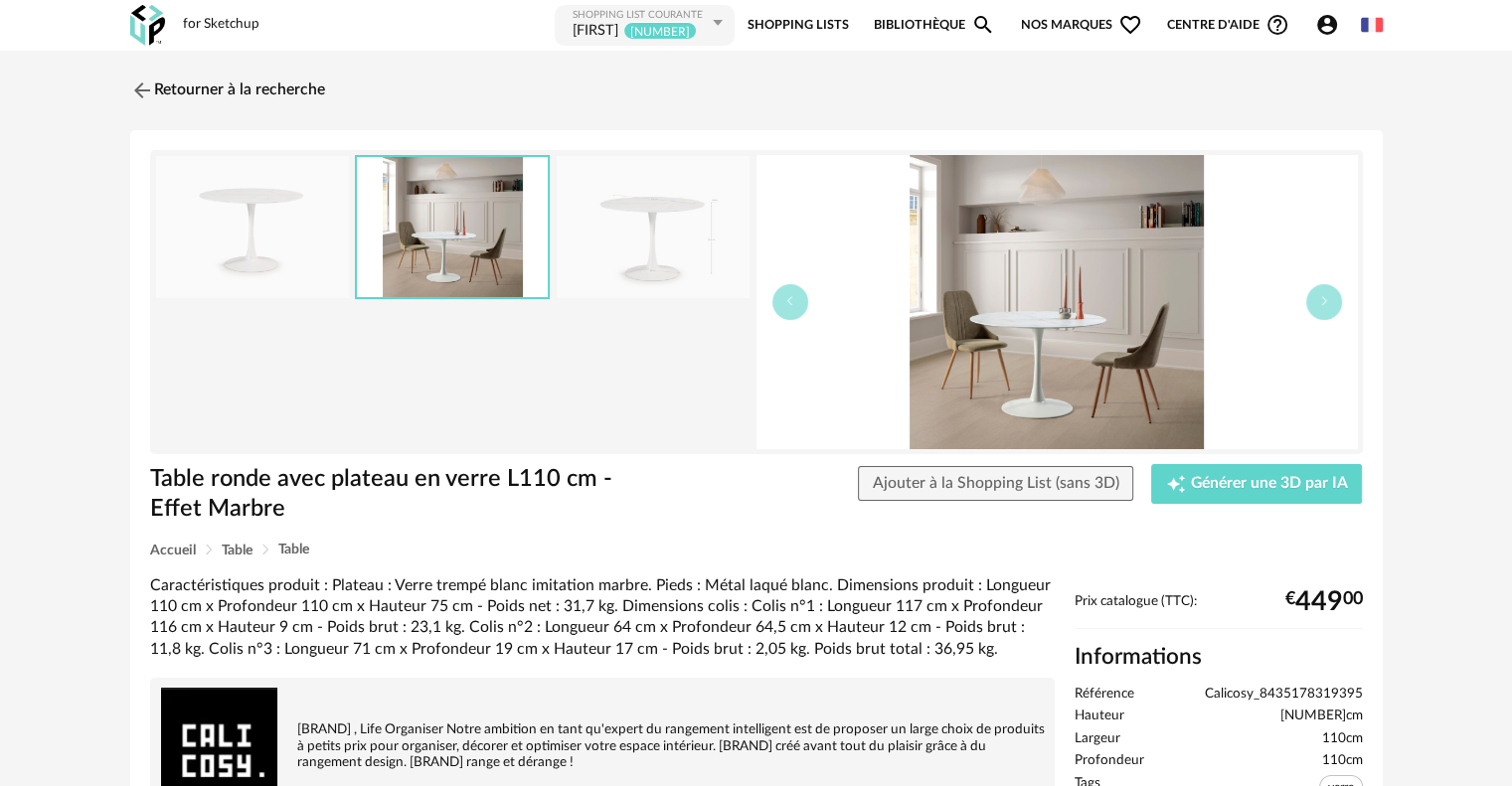 click at bounding box center (452, 227) 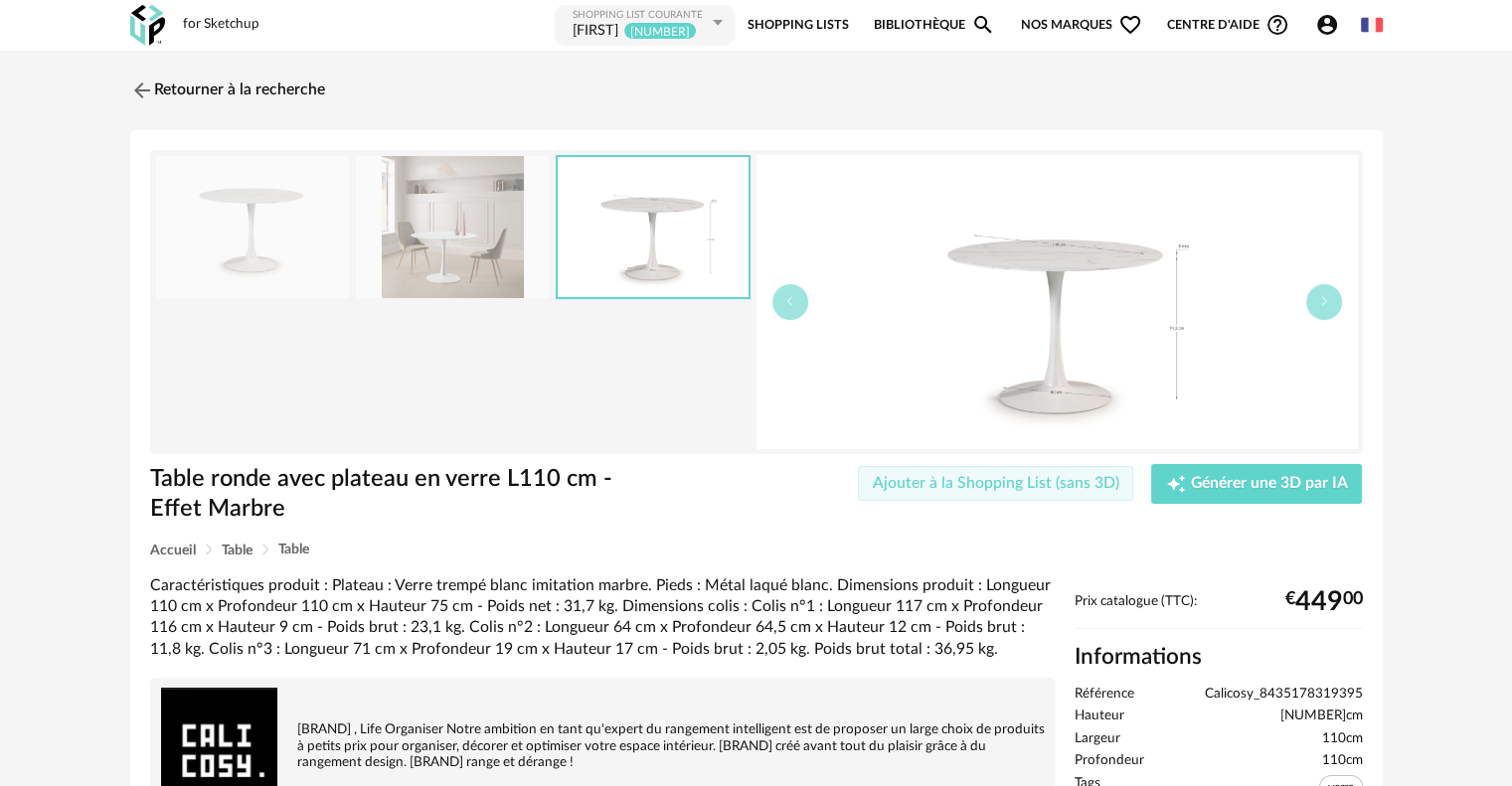 click on "Ajouter à la Shopping List (sans 3D)" at bounding box center (996, 483) 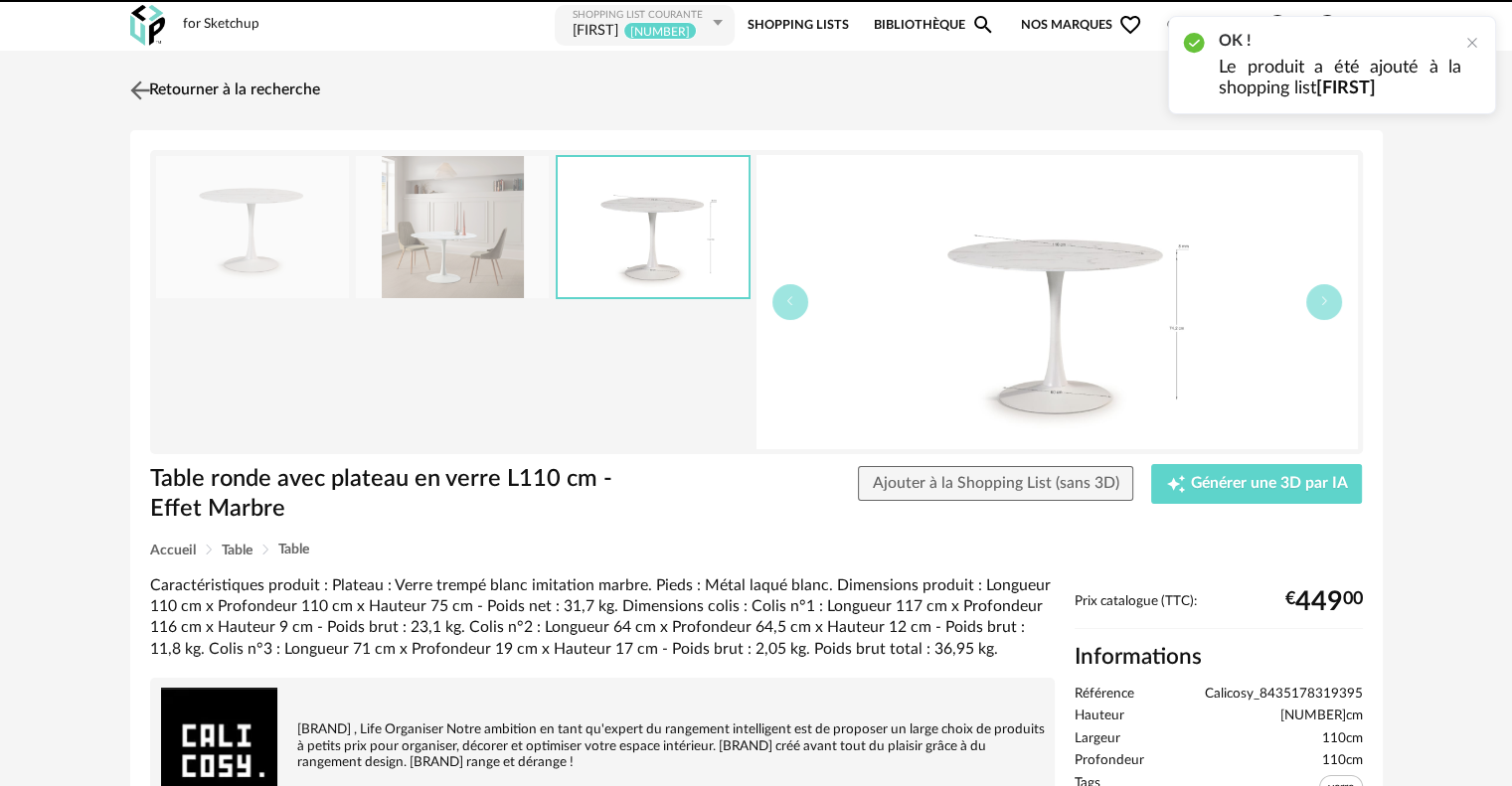 click at bounding box center (139, 89) 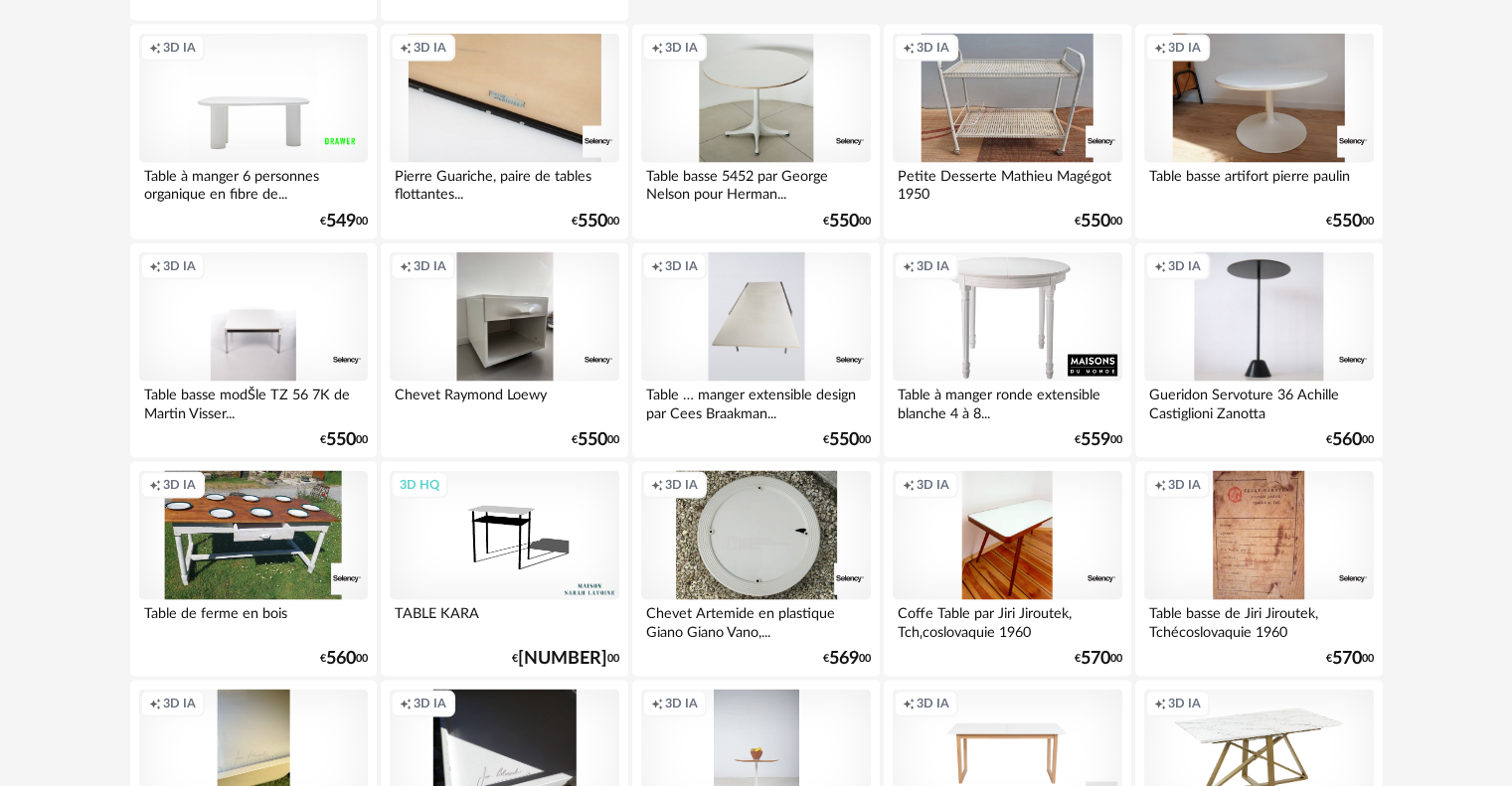 scroll, scrollTop: 4106, scrollLeft: 0, axis: vertical 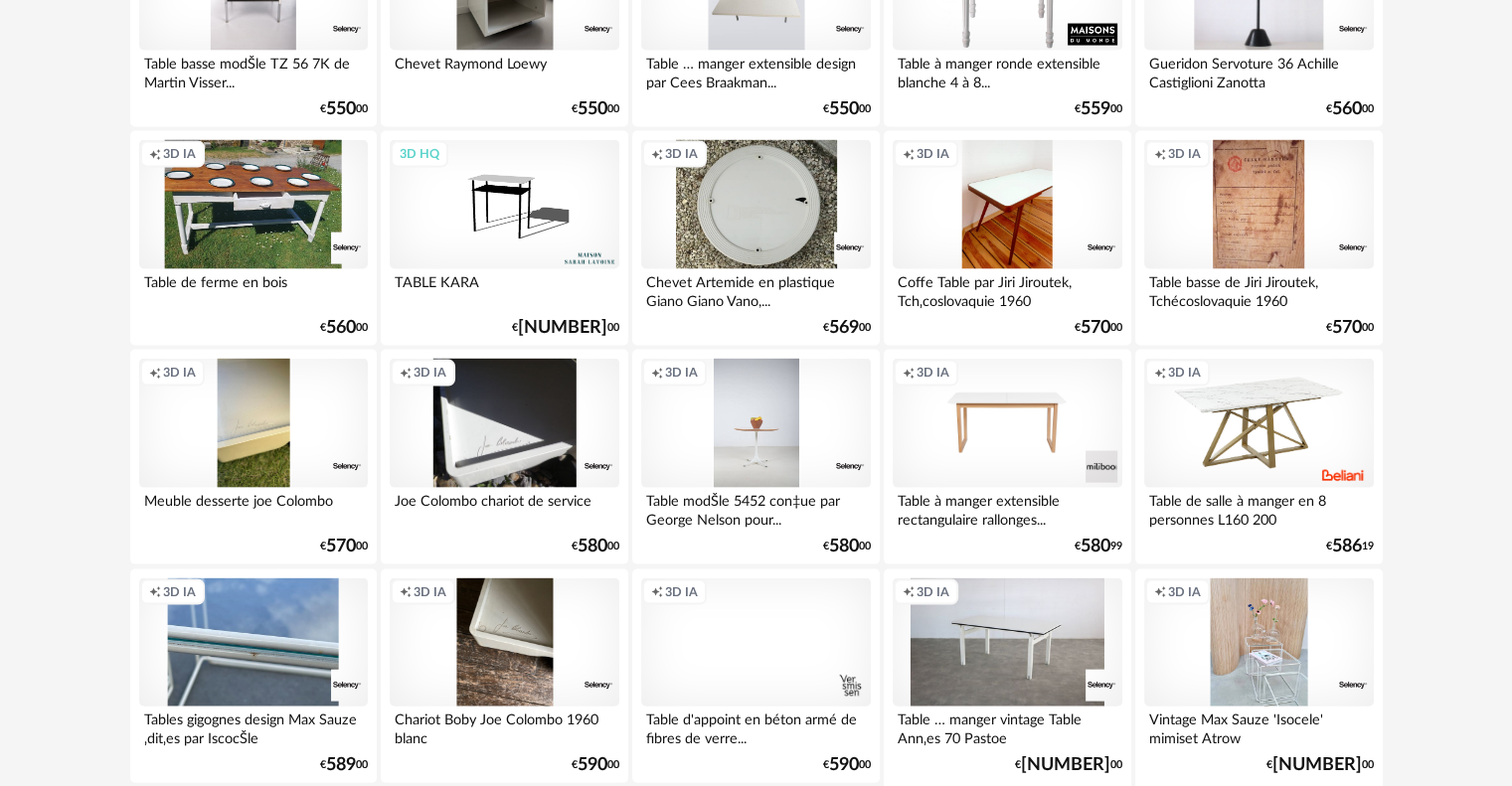 click on "4" at bounding box center (776, 849) 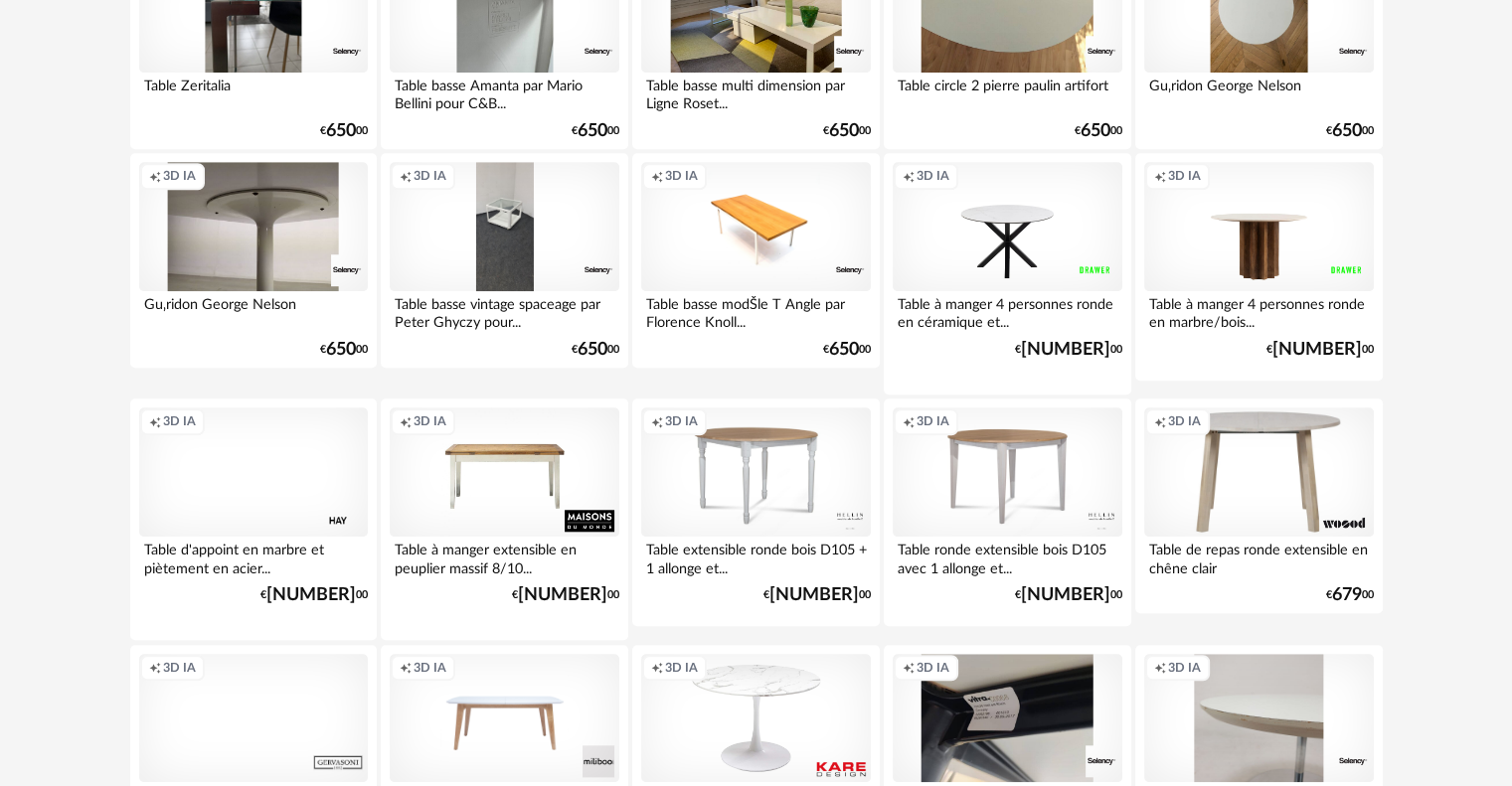 scroll, scrollTop: 1689, scrollLeft: 0, axis: vertical 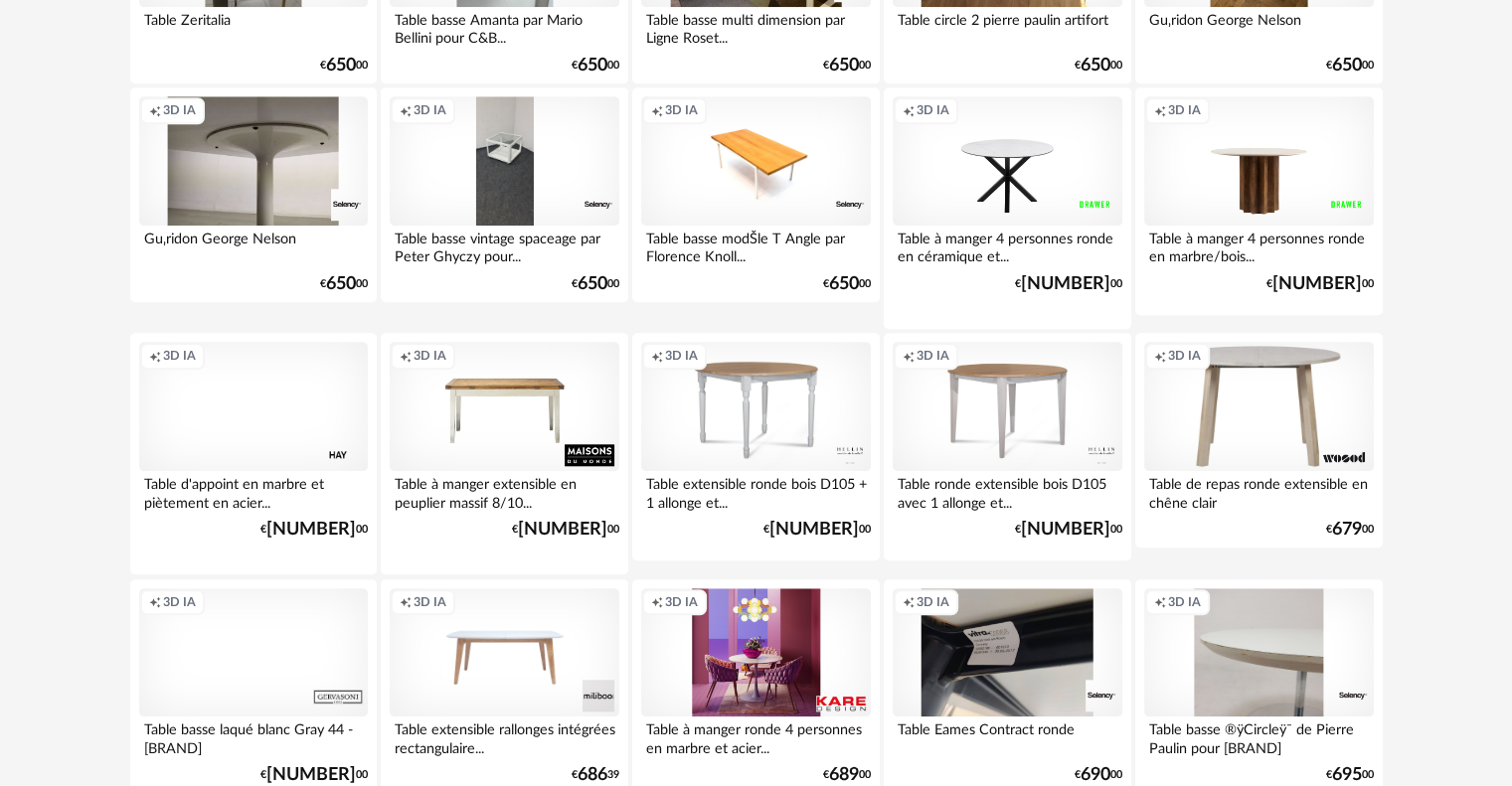 click on "Creation icon   3D IA" at bounding box center [756, 653] 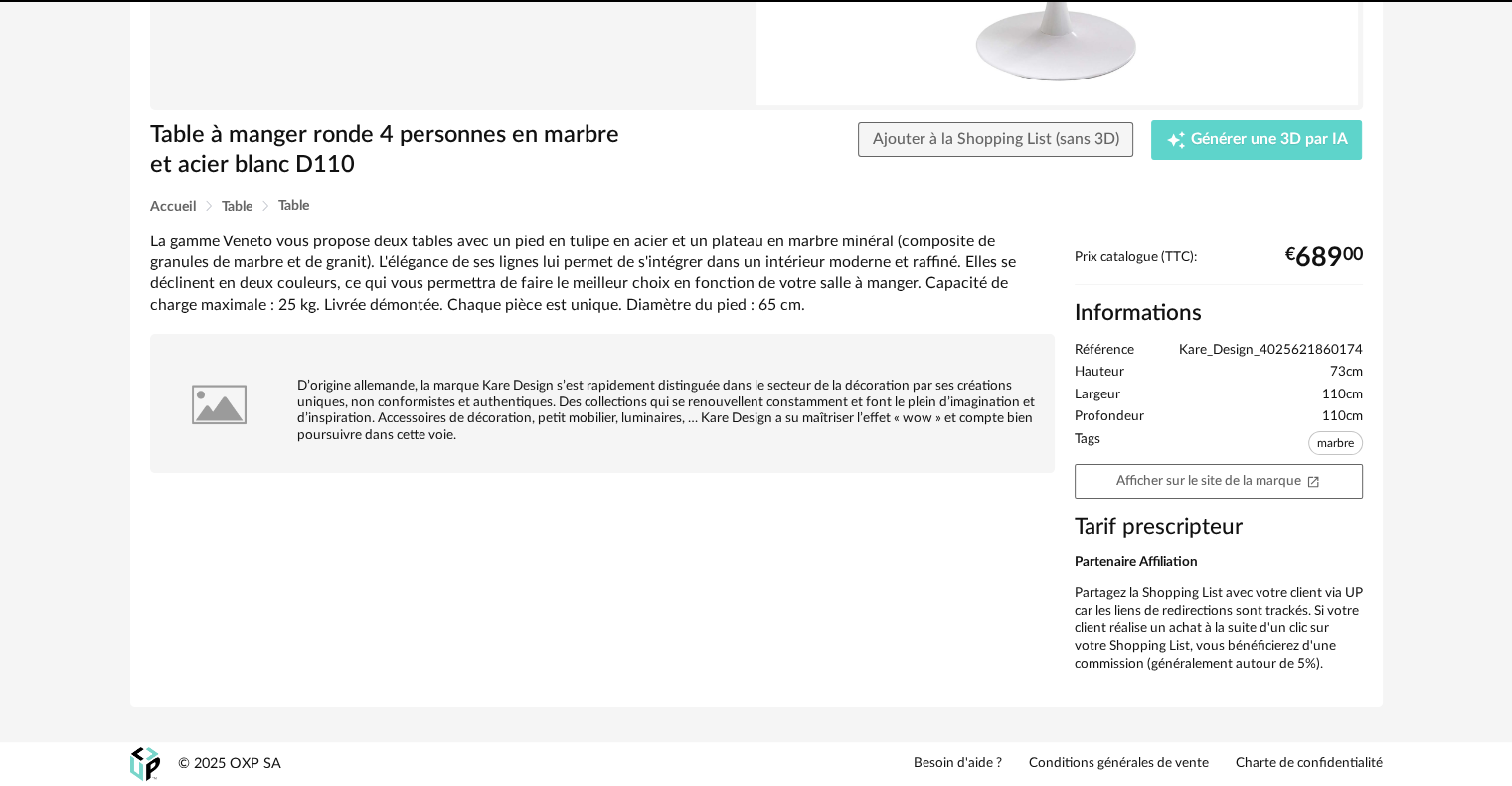 scroll, scrollTop: 0, scrollLeft: 0, axis: both 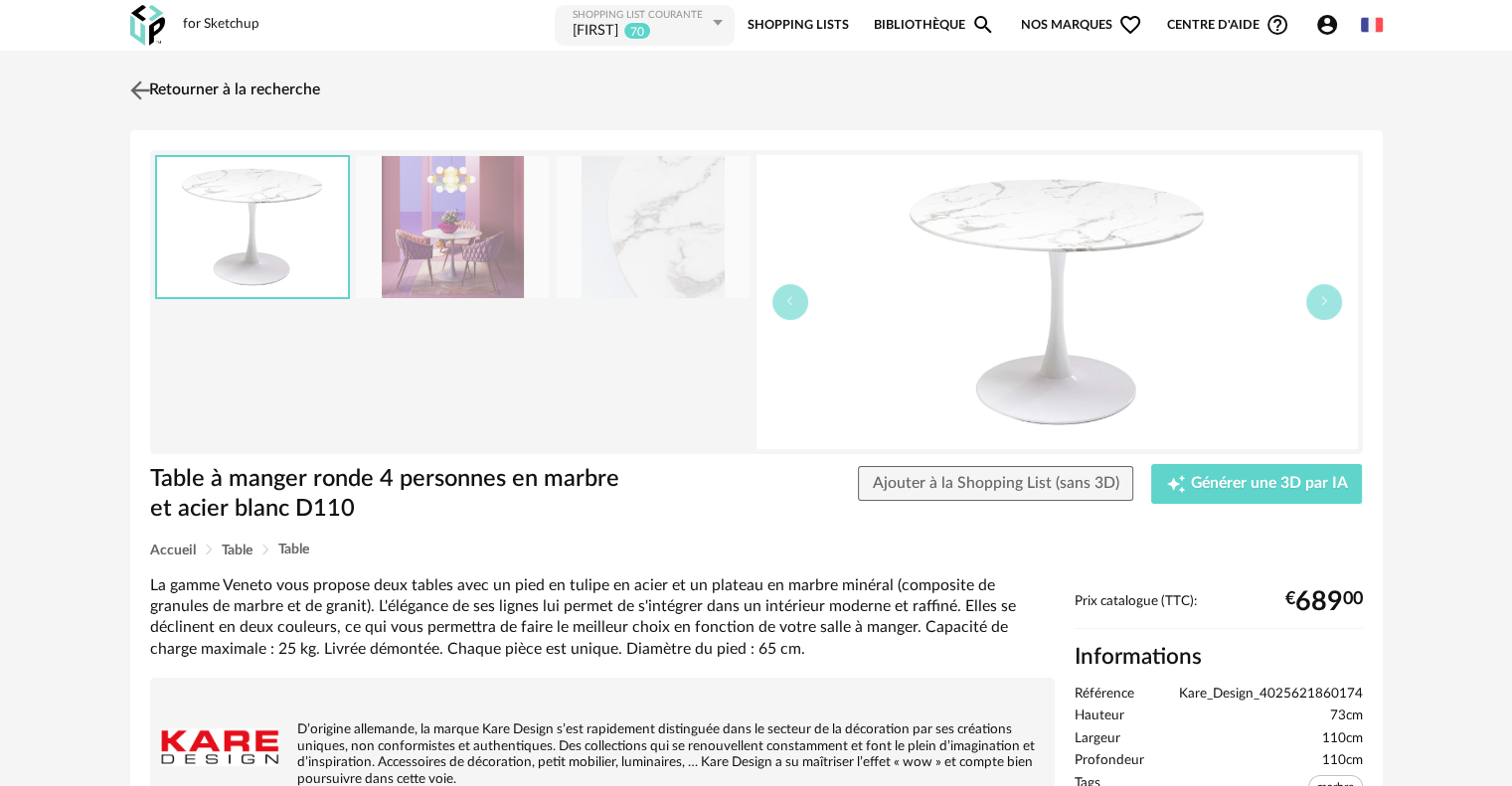 click at bounding box center [139, 89] 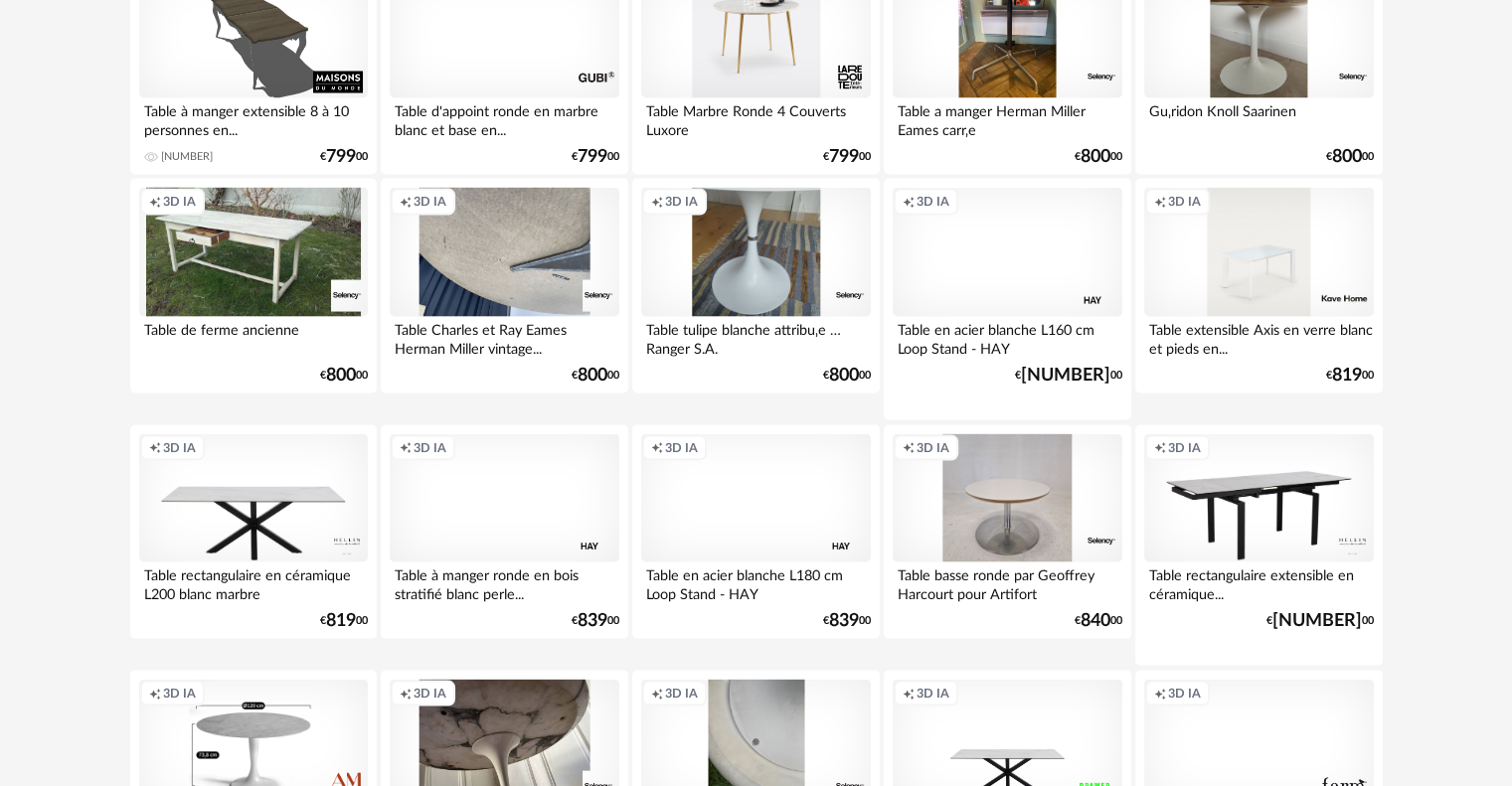 scroll, scrollTop: 4106, scrollLeft: 0, axis: vertical 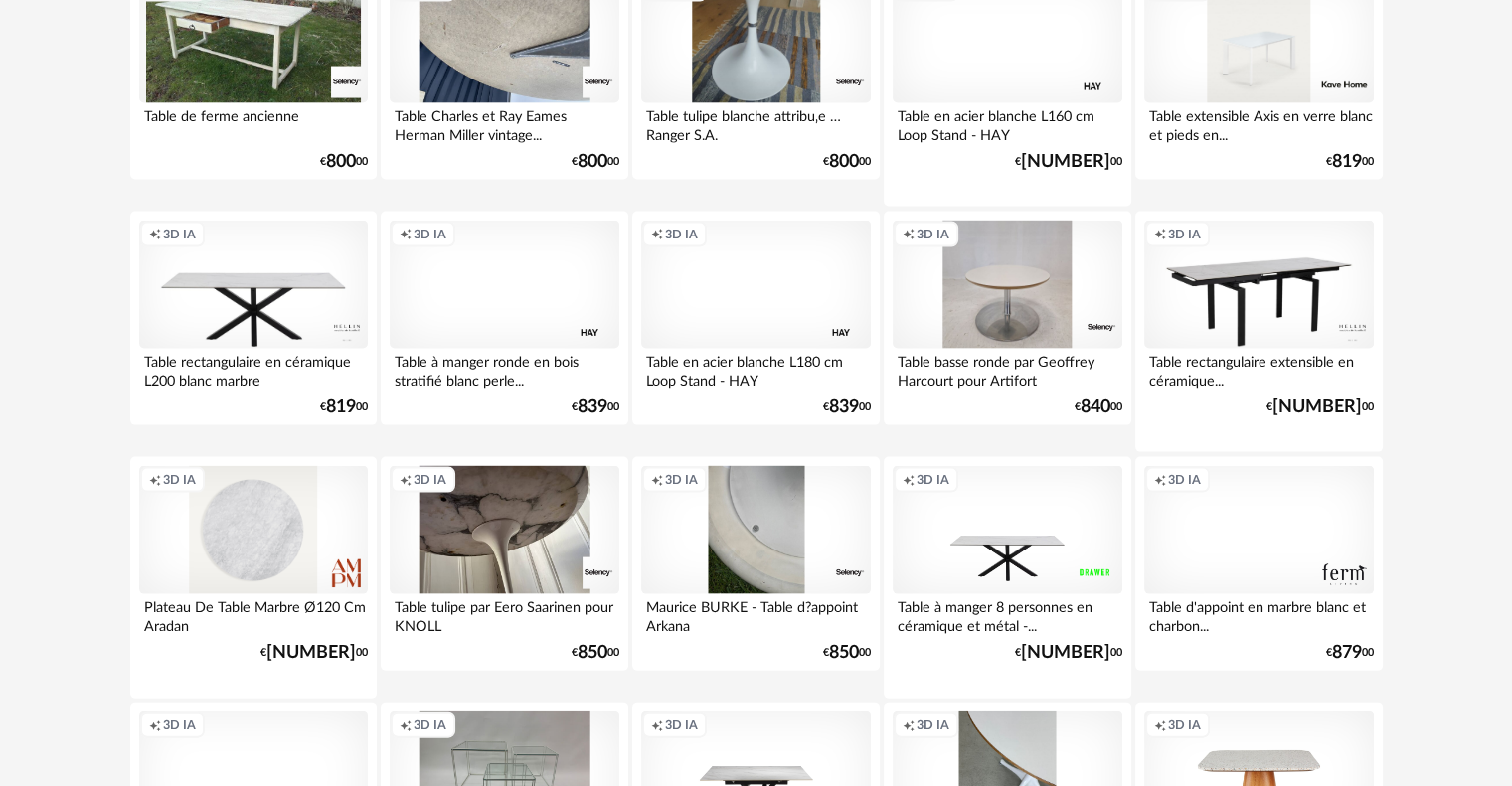 click on "Creation icon   3D IA" at bounding box center (253, 531) 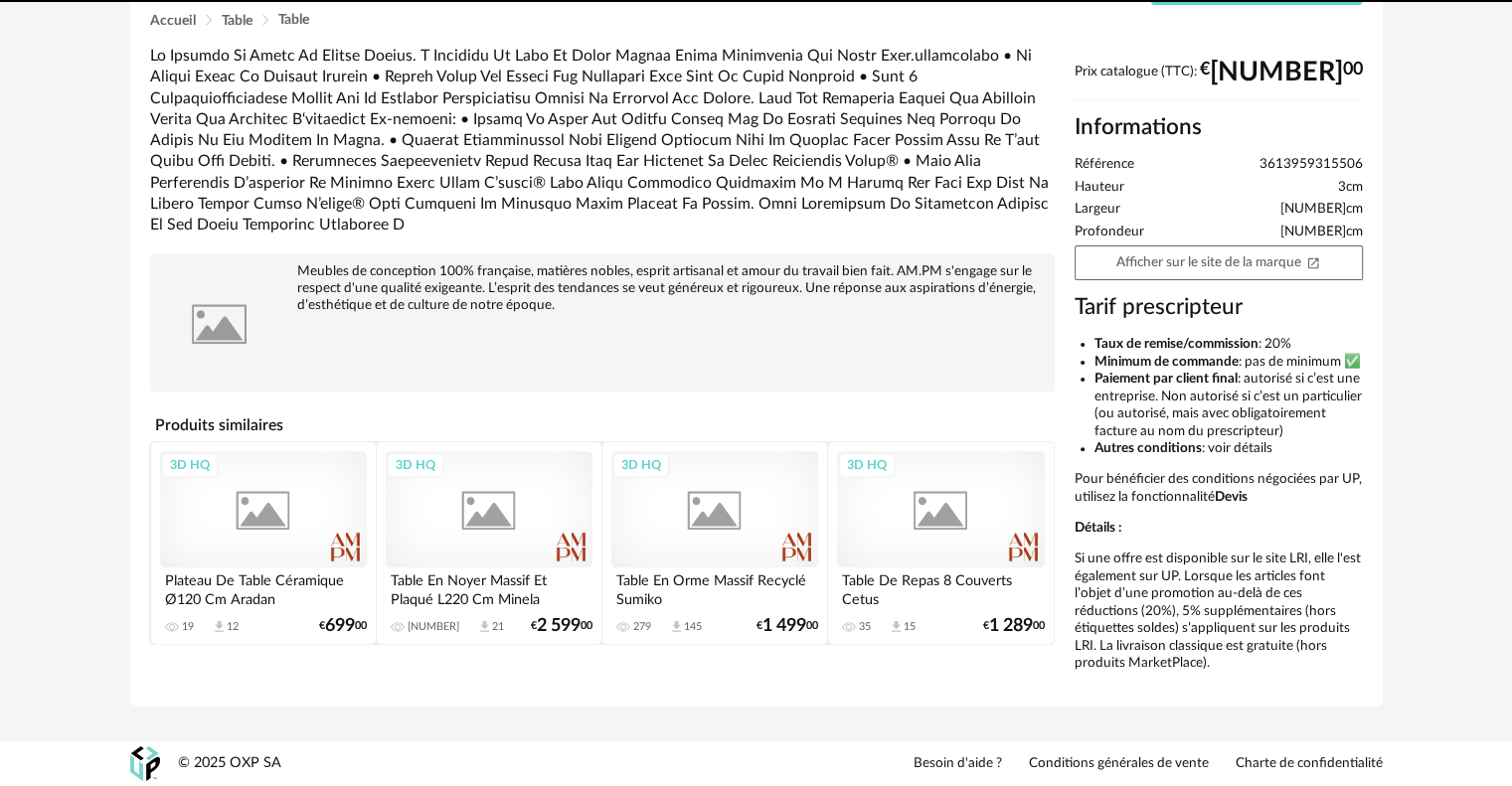 scroll, scrollTop: 0, scrollLeft: 0, axis: both 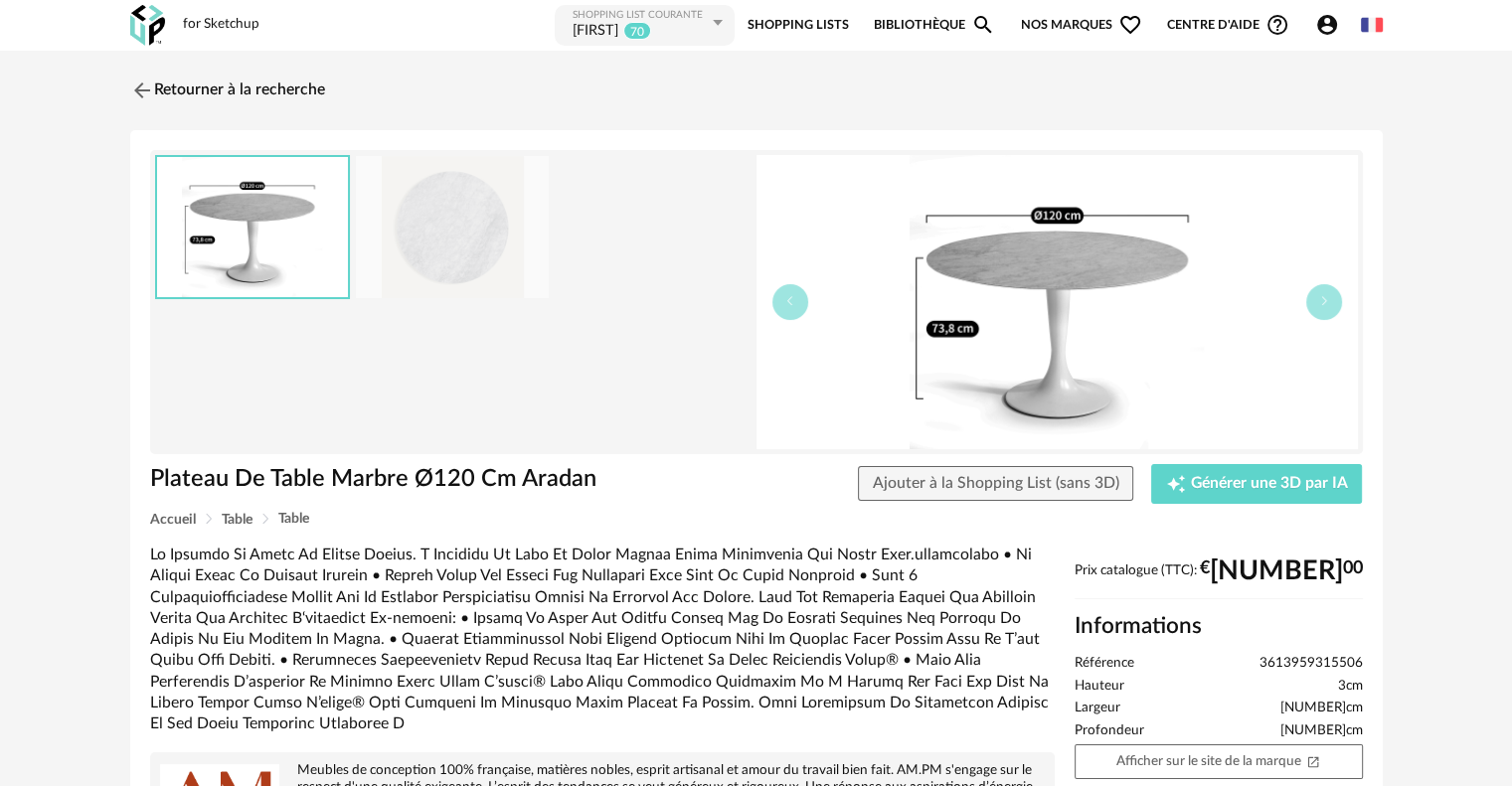 click at bounding box center [452, 227] 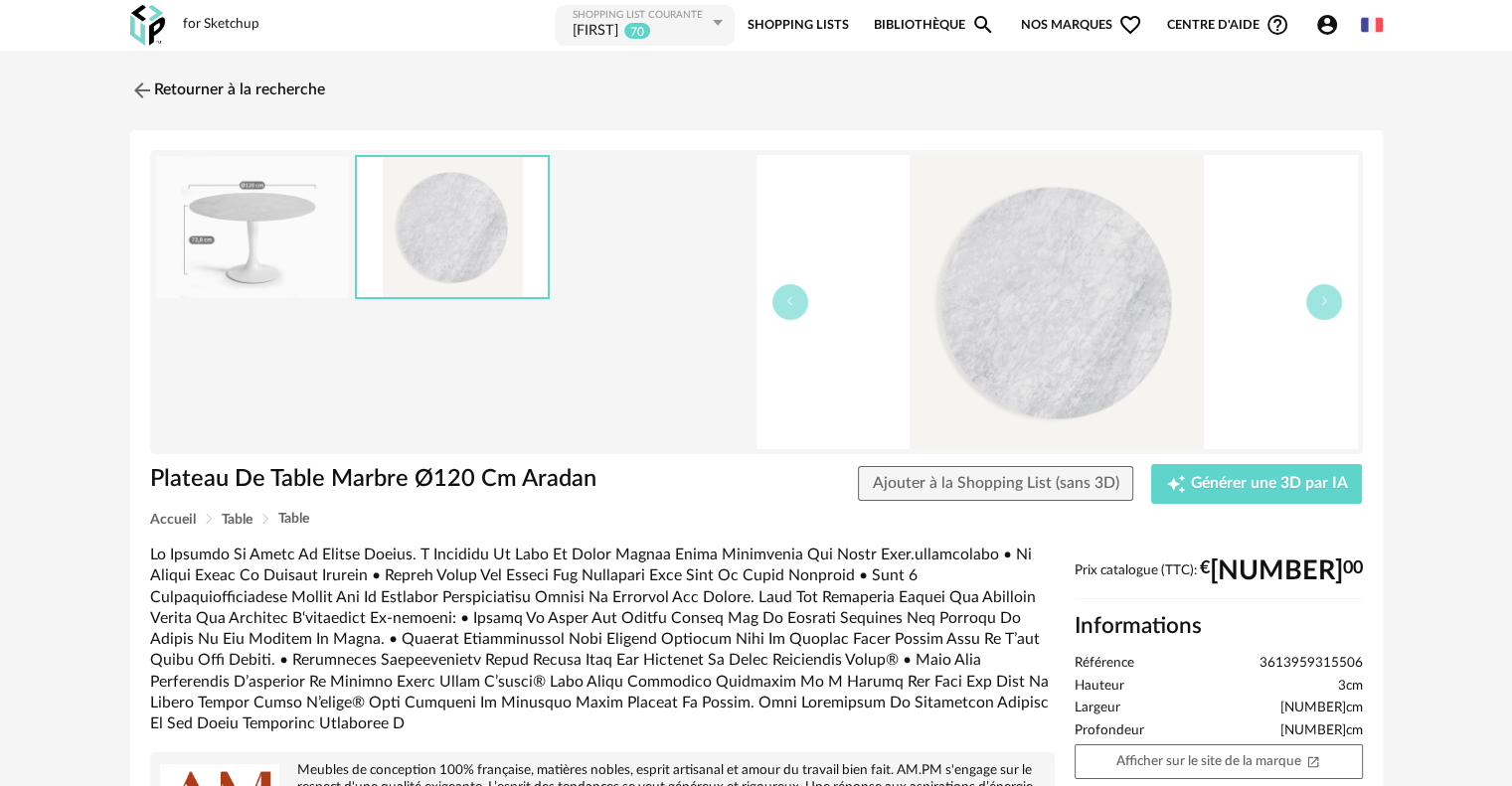click at bounding box center [252, 227] 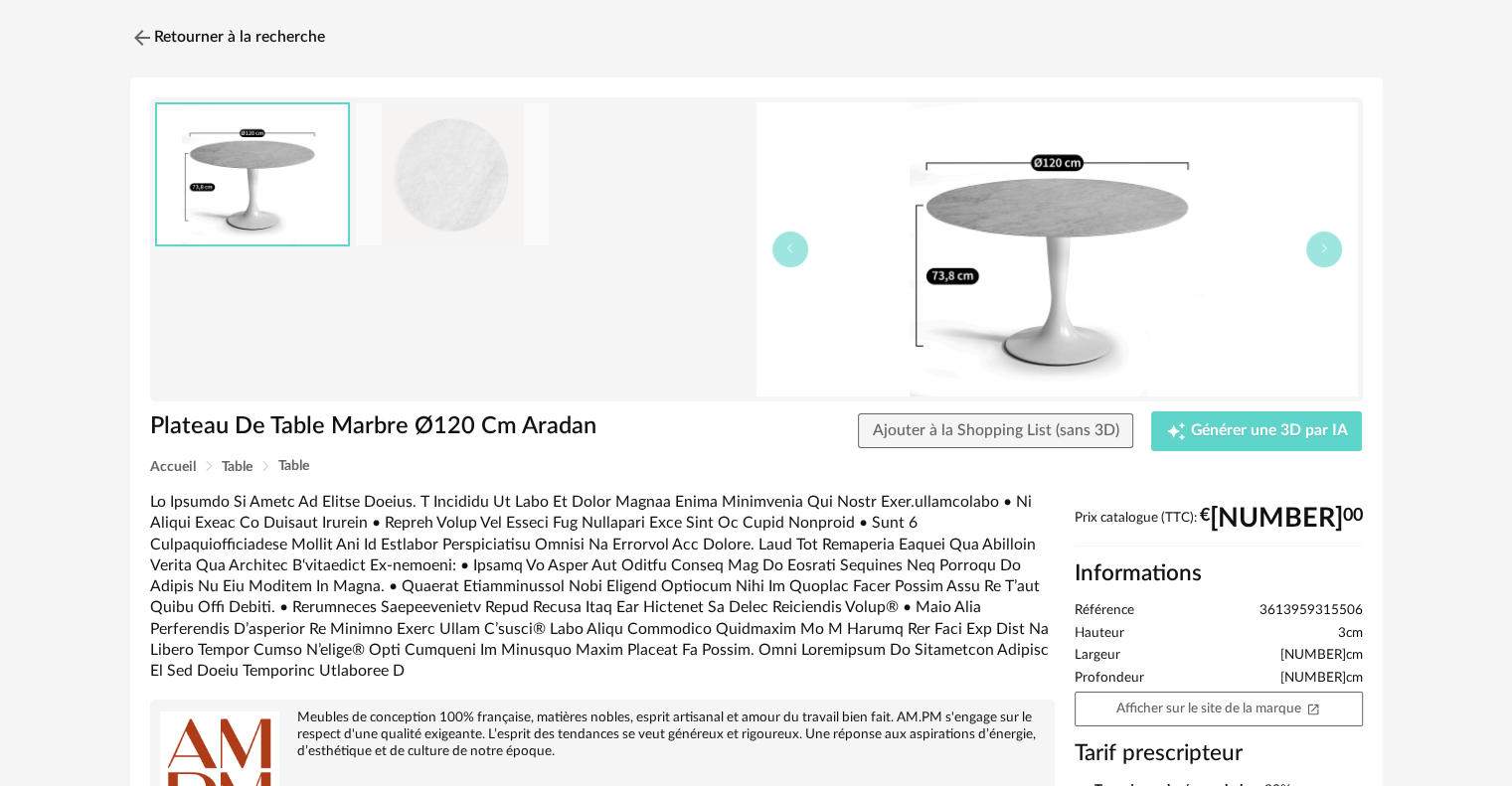 scroll, scrollTop: 99, scrollLeft: 0, axis: vertical 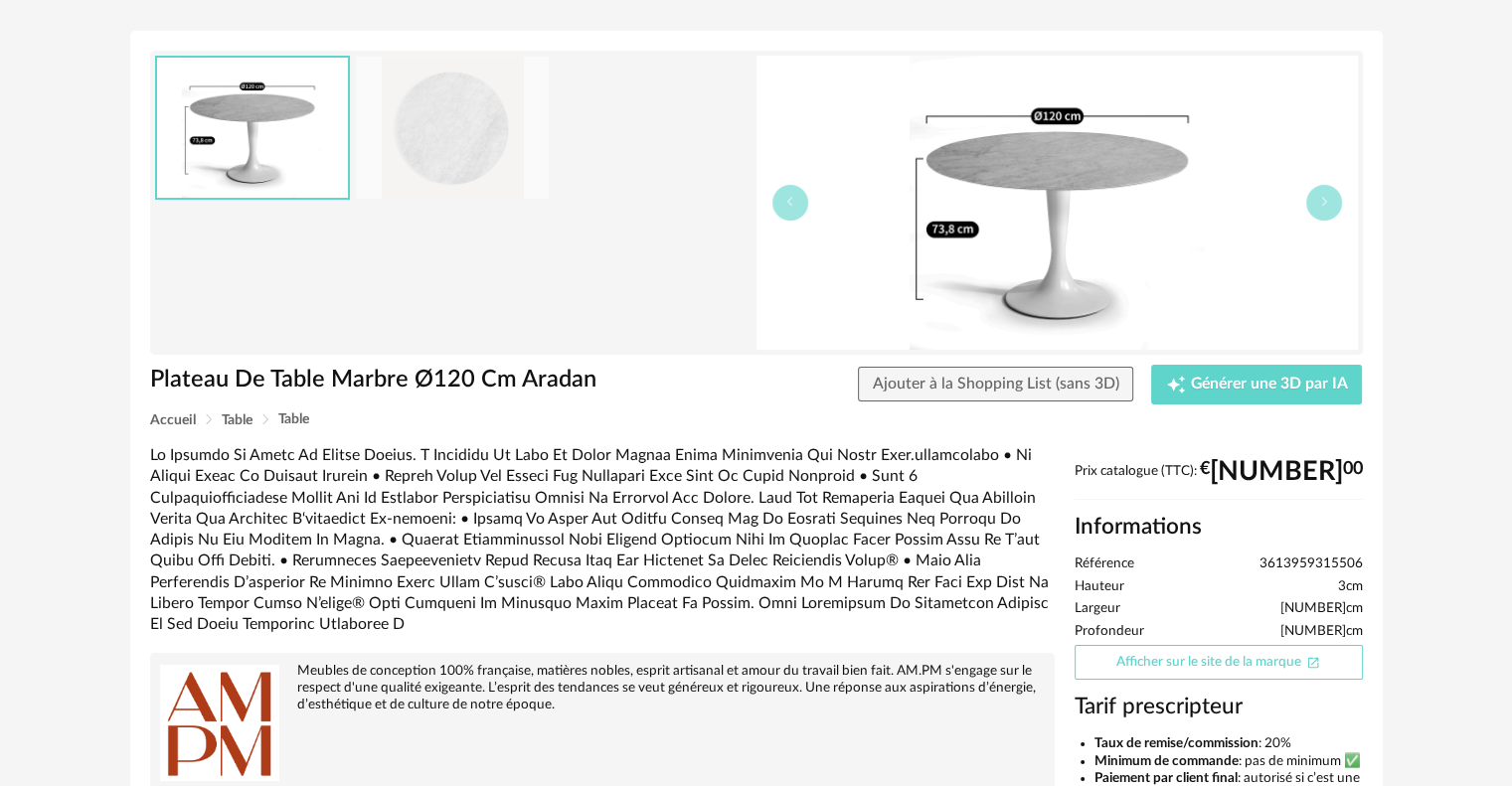 click on "Afficher sur le site de la marque
Open In New icon" at bounding box center (1219, 662) 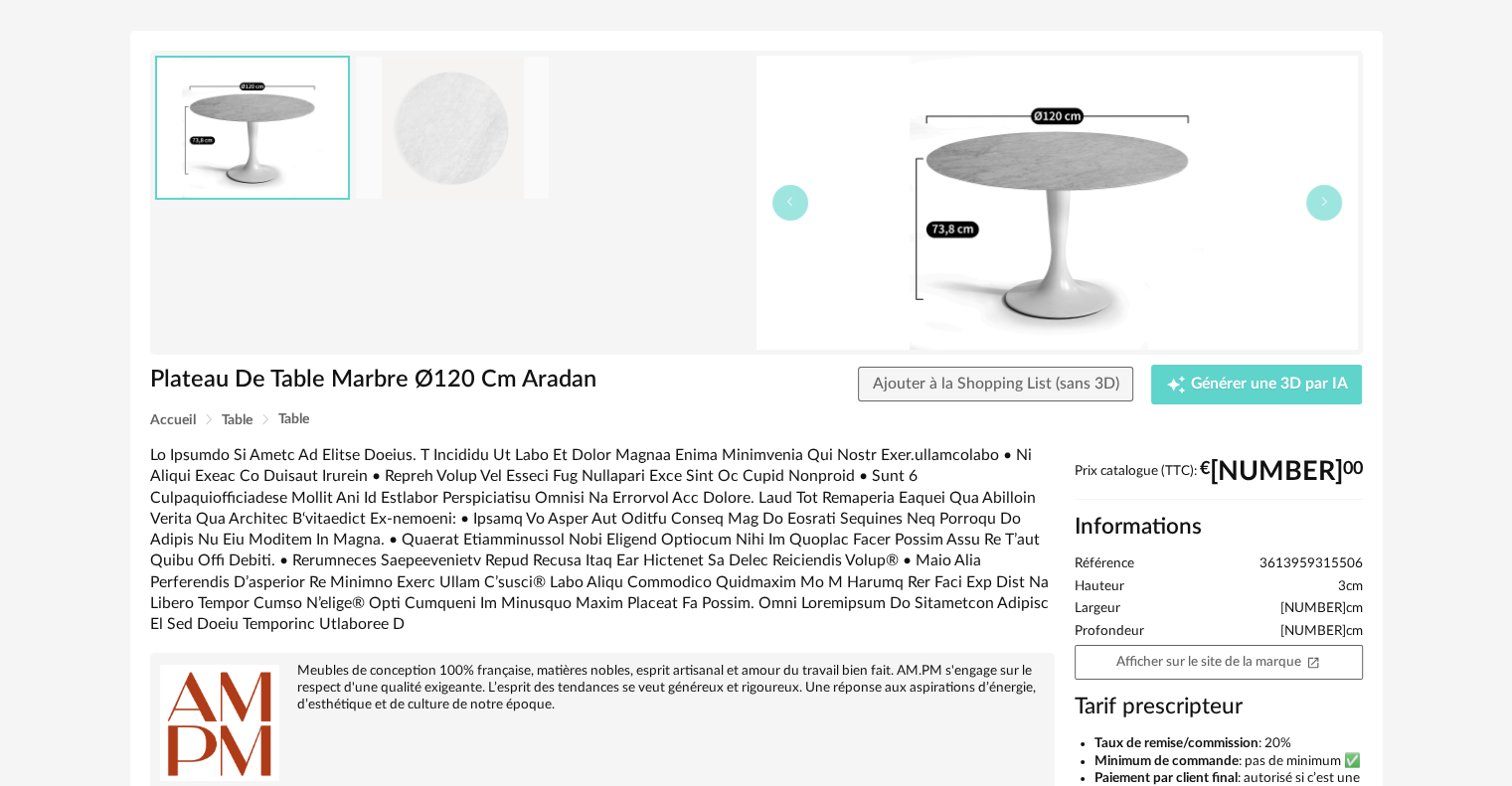 scroll, scrollTop: 0, scrollLeft: 0, axis: both 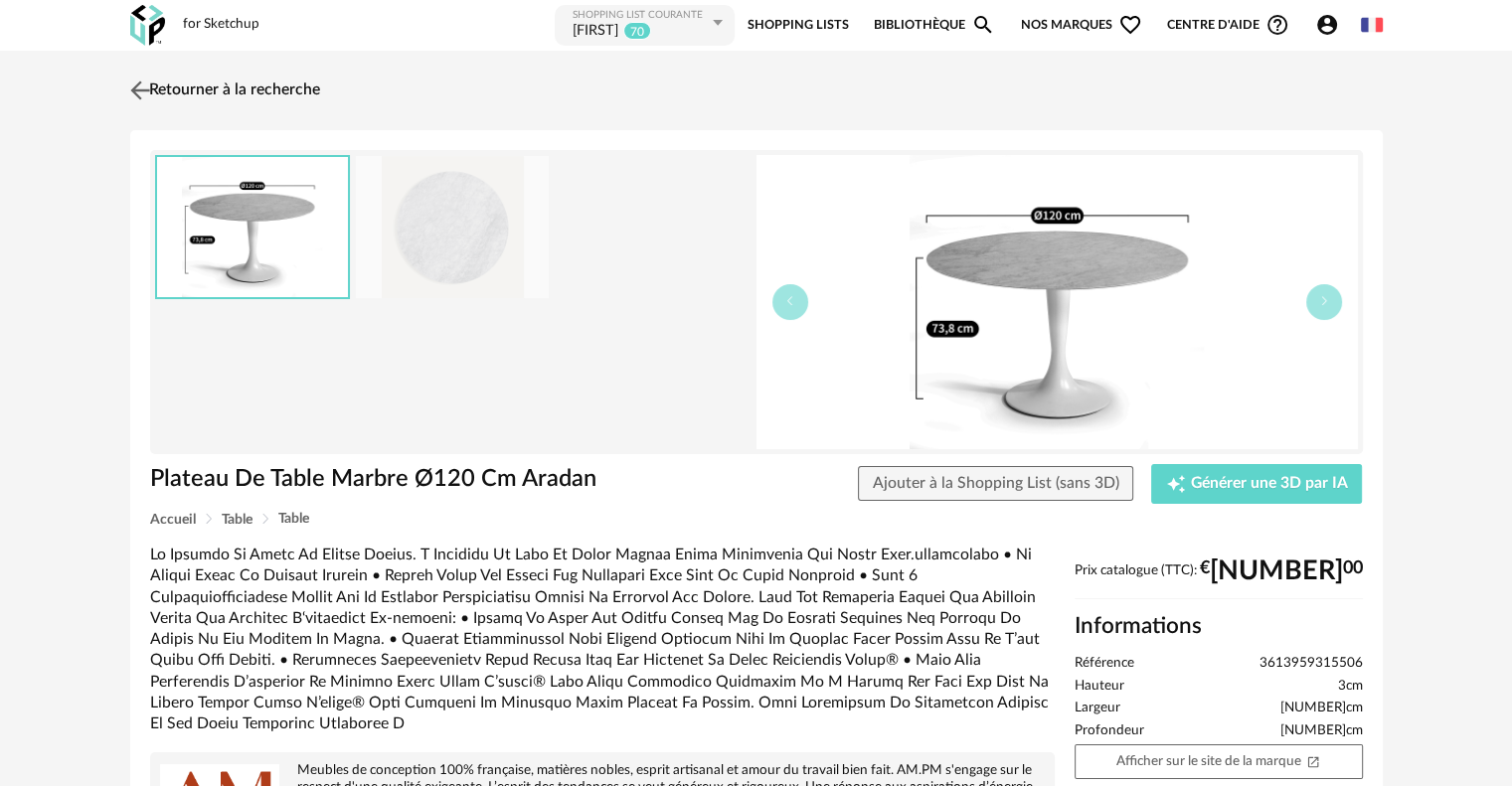 click at bounding box center [139, 89] 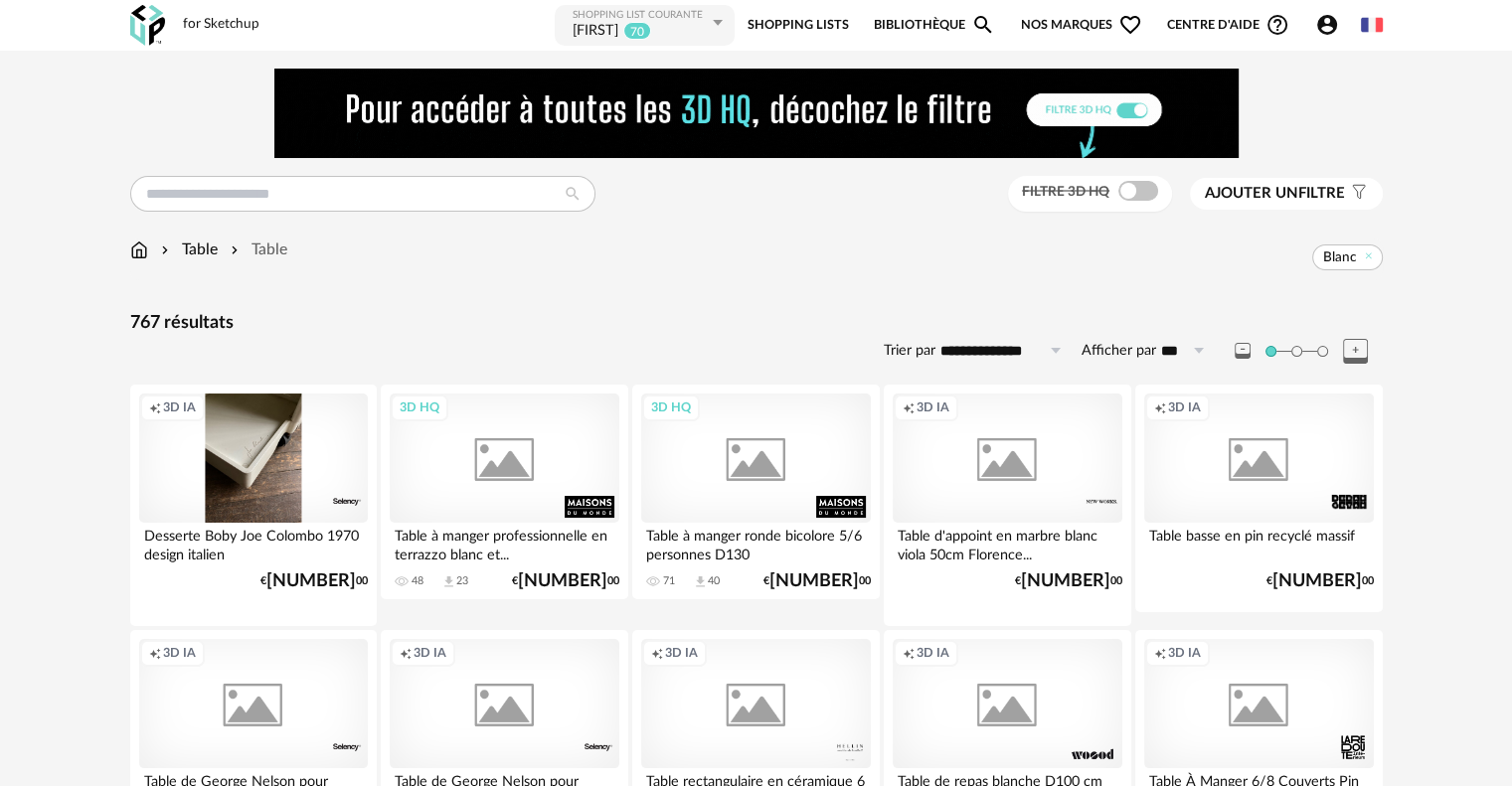 scroll, scrollTop: 4106, scrollLeft: 0, axis: vertical 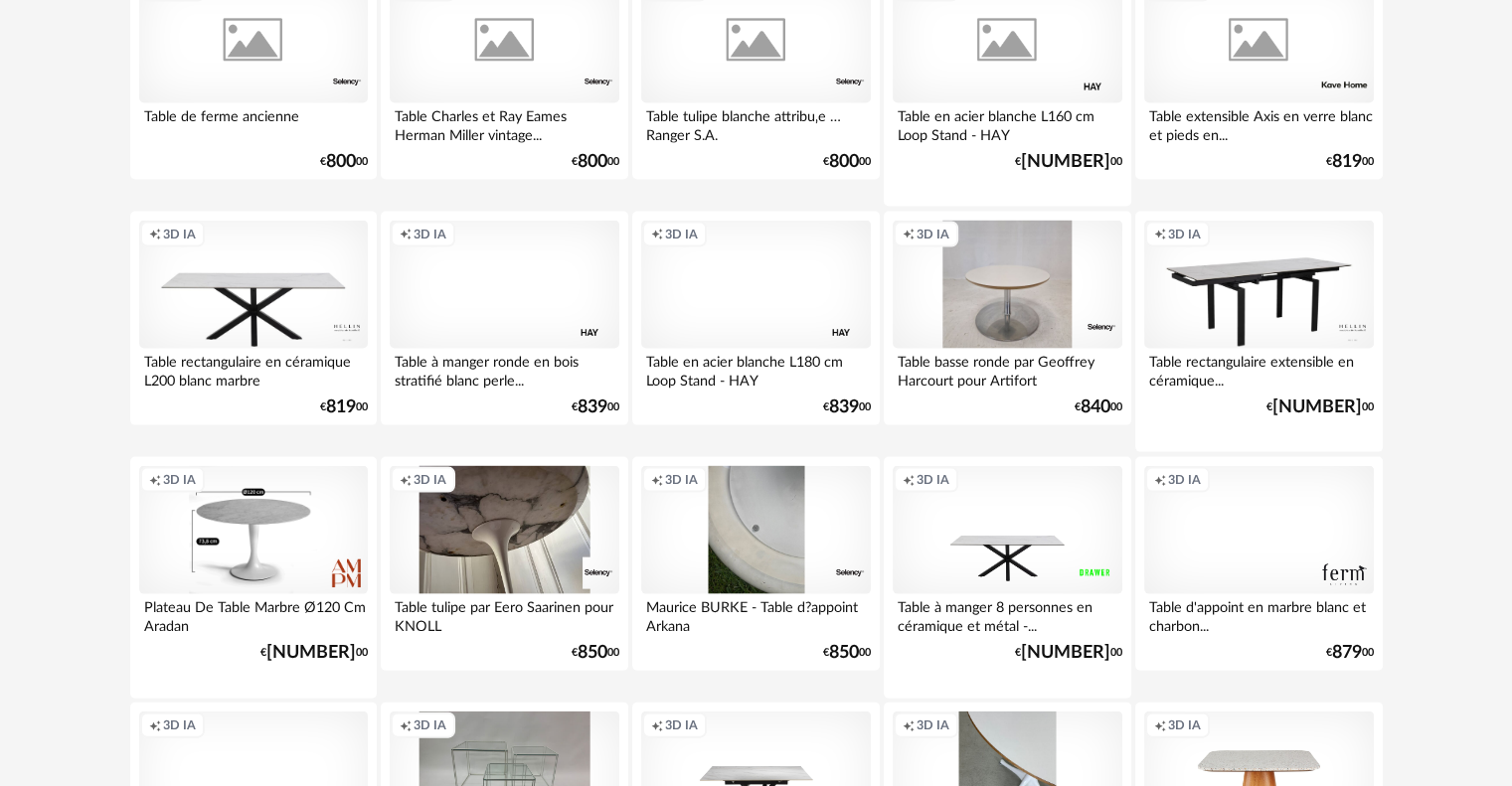 click on "5" at bounding box center (796, 982) 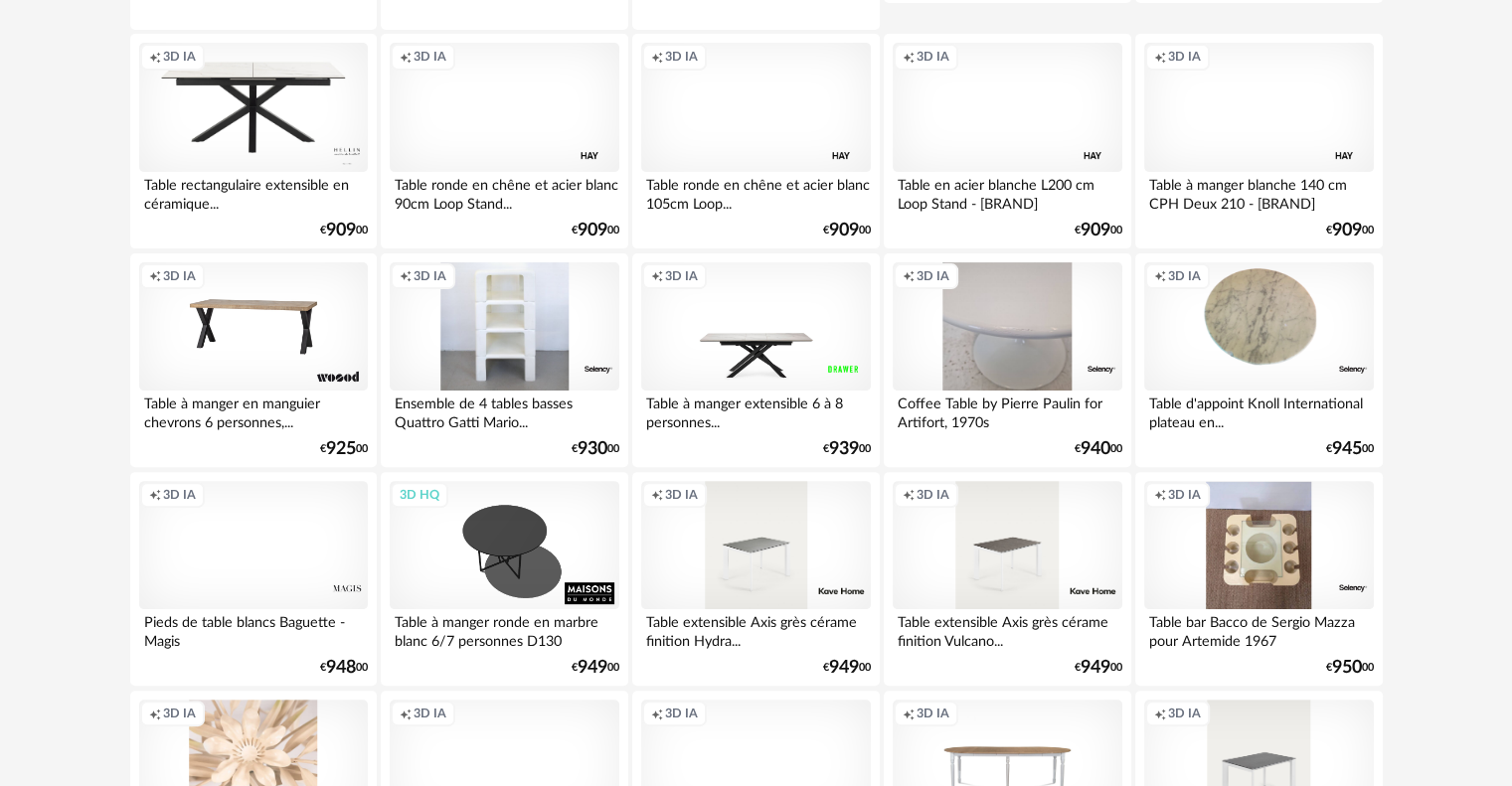 scroll, scrollTop: 0, scrollLeft: 0, axis: both 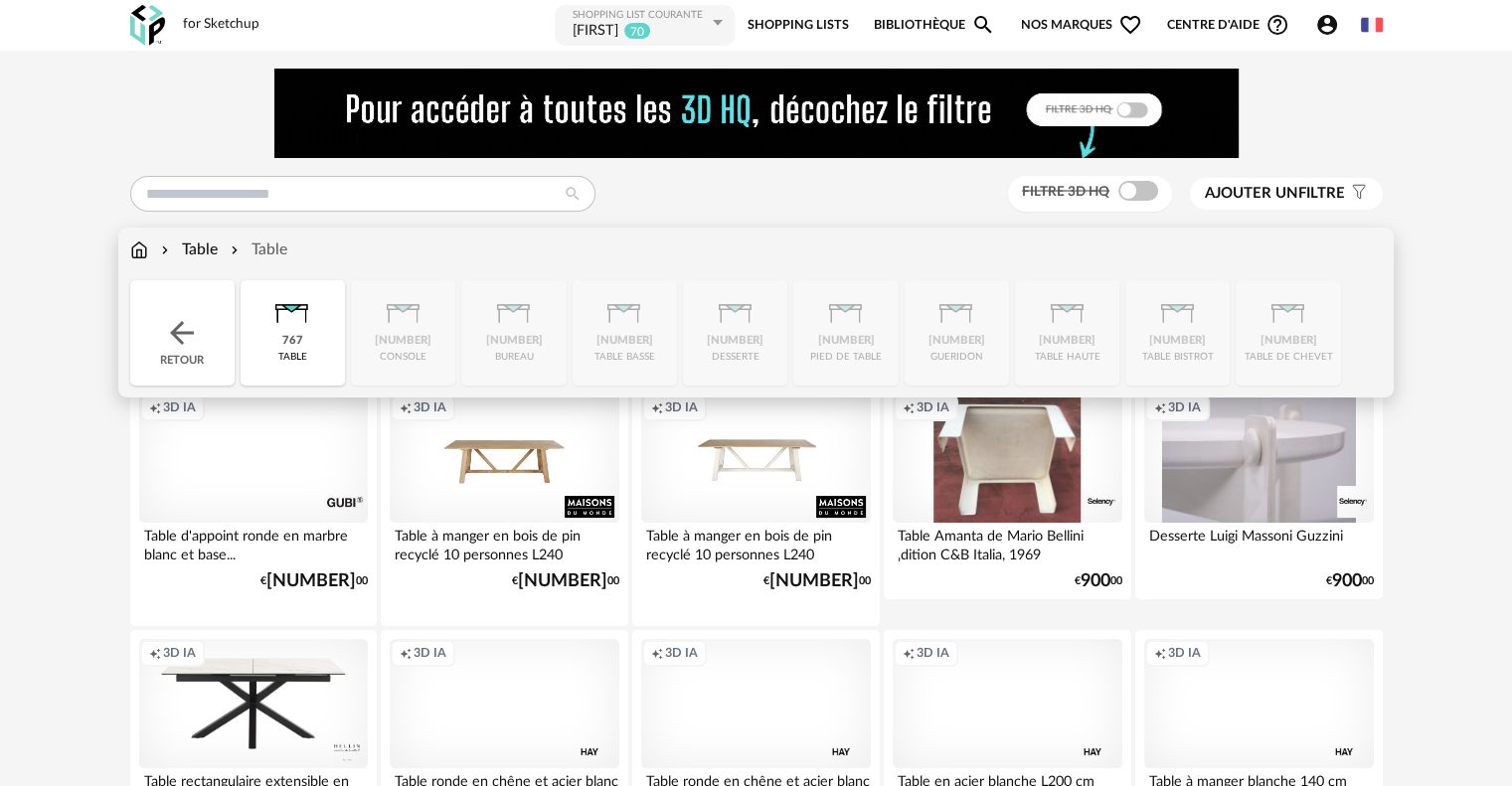 click at bounding box center (139, 249) 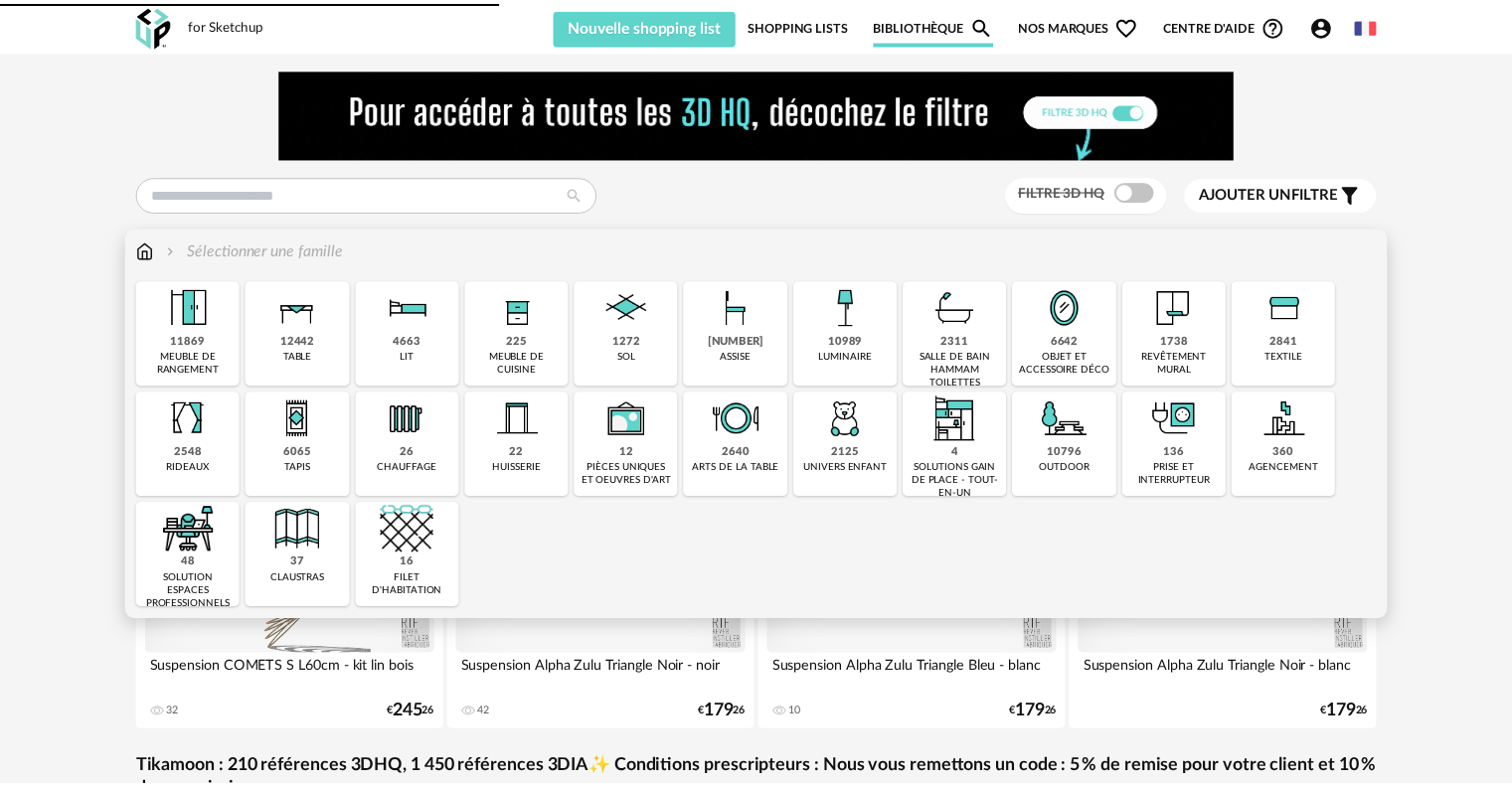 scroll, scrollTop: 0, scrollLeft: 0, axis: both 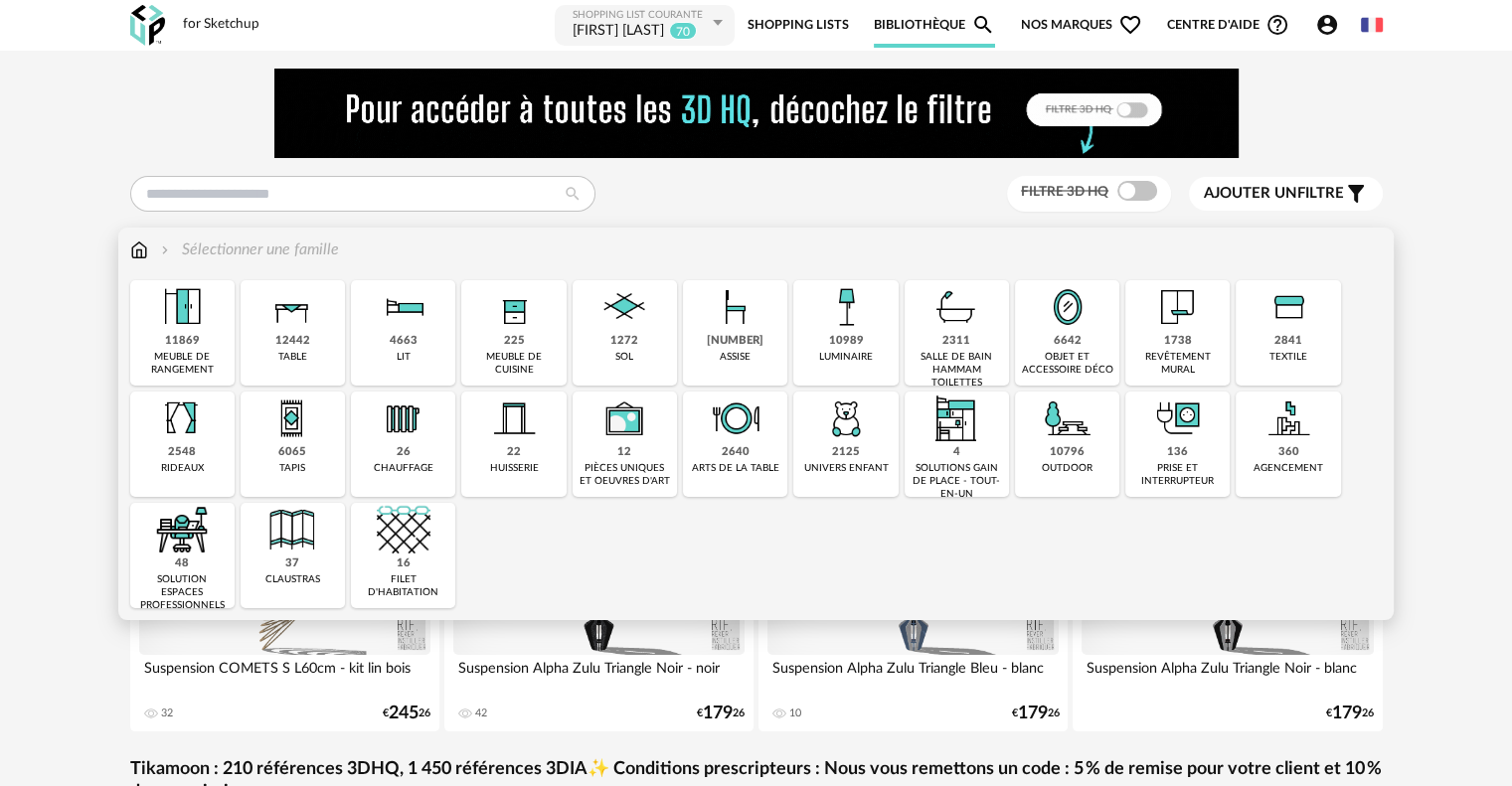 click on "[NUMBER]" at bounding box center (735, 341) 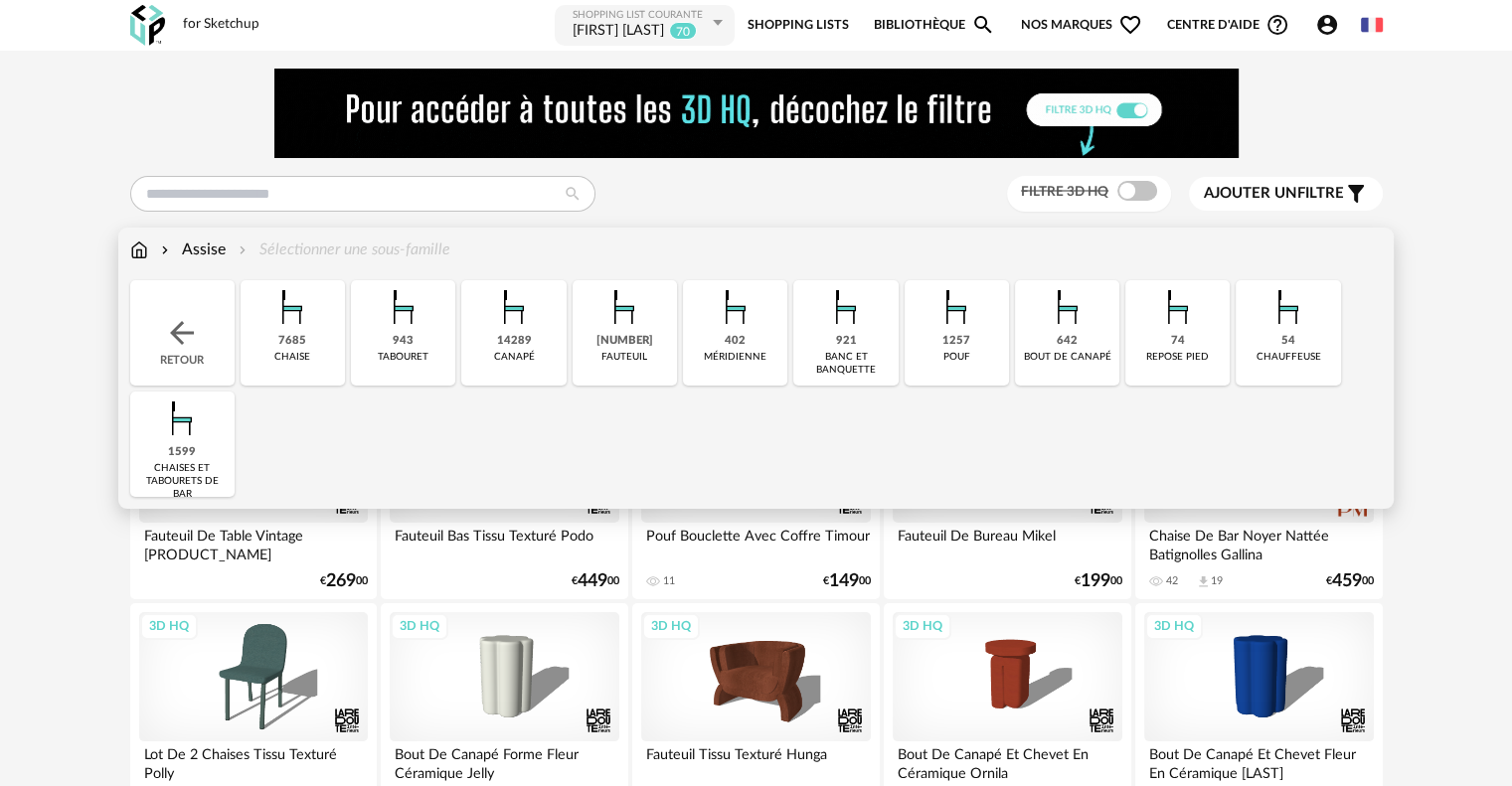 click on "7685
chaise" at bounding box center (292, 333) 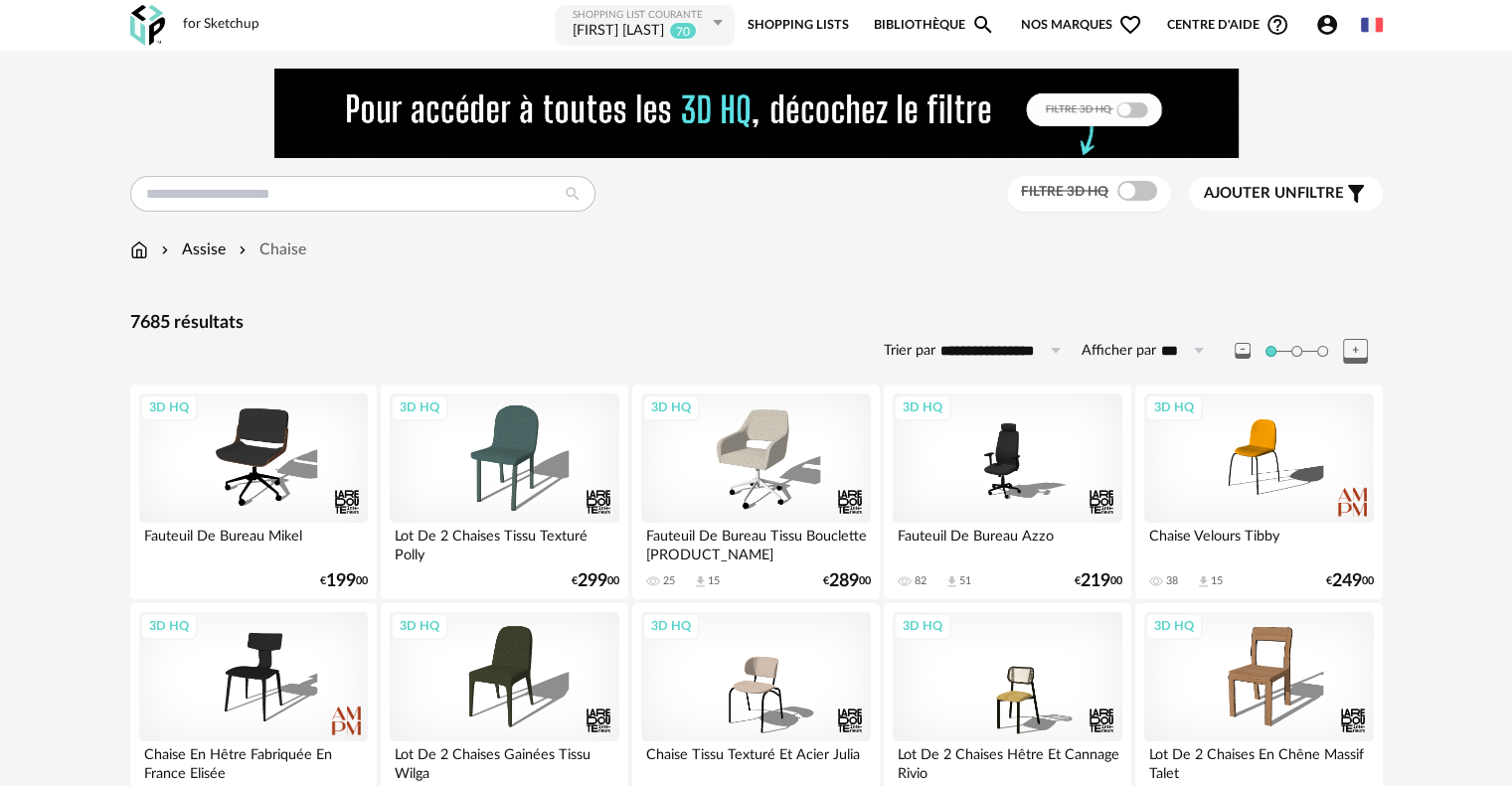 click on "Ajouter un" at bounding box center [1251, 193] 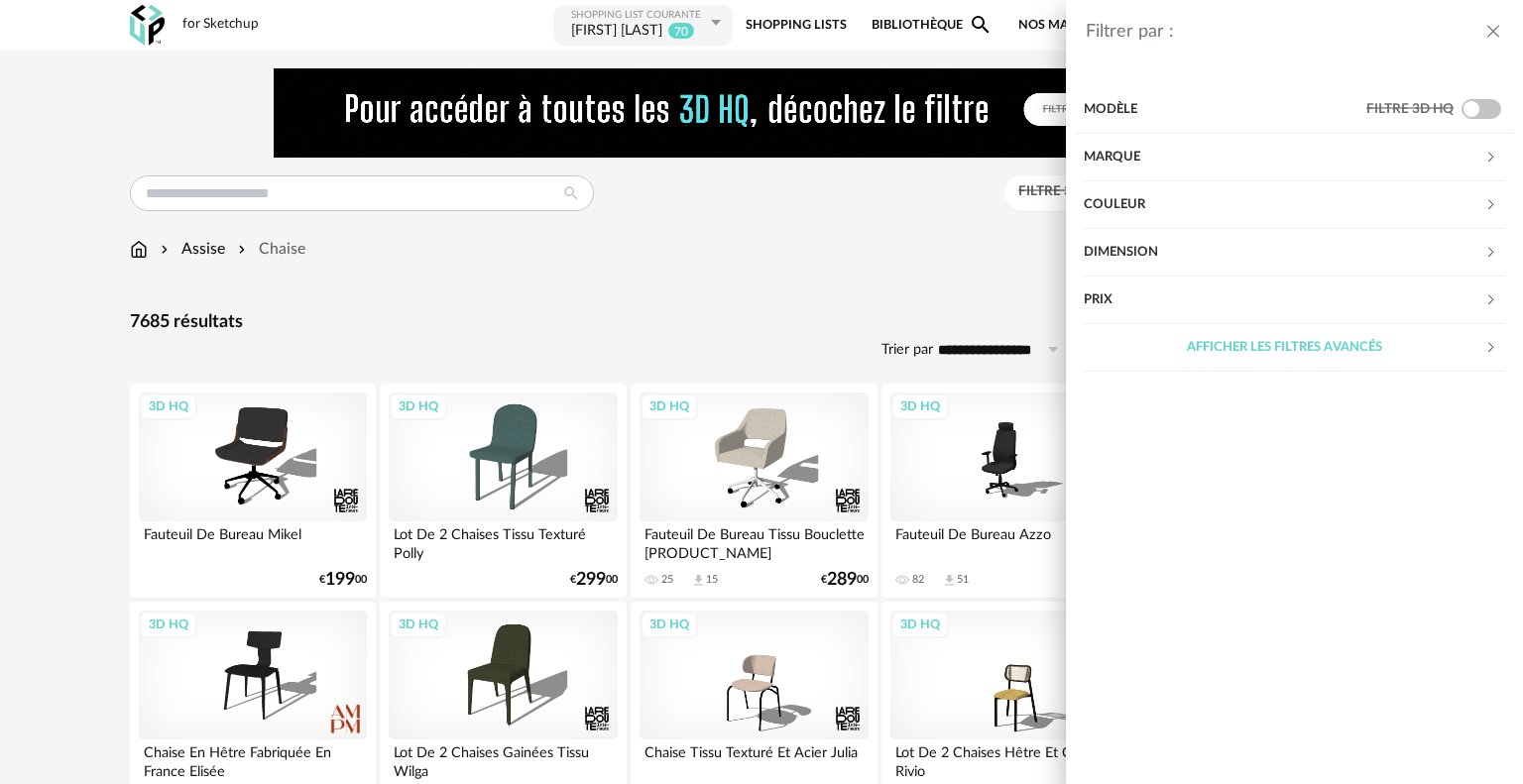 click on "Couleur" at bounding box center [1284, 205] 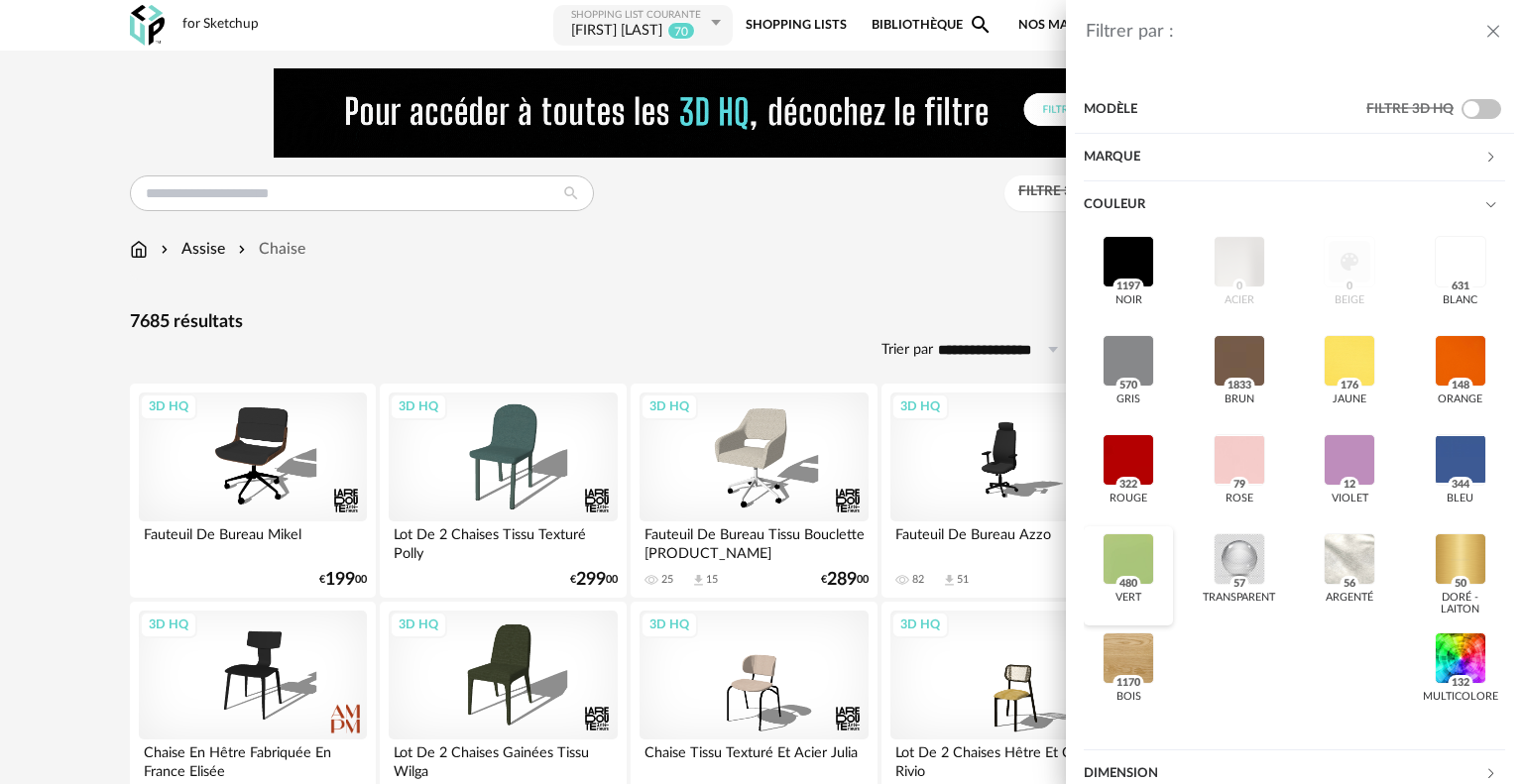 click at bounding box center [1128, 559] 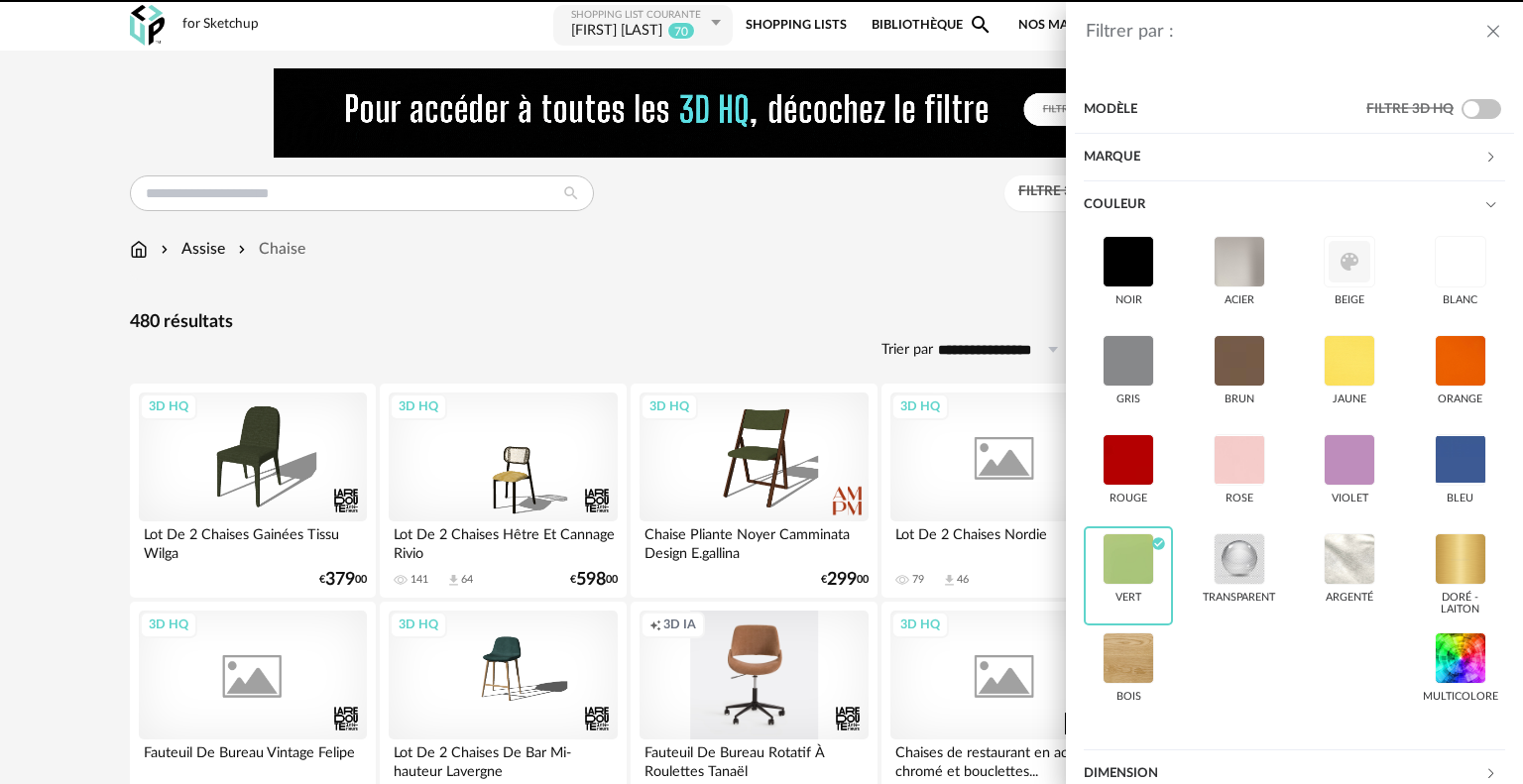 click on "Filtrer par :   Modèle
Filtre 3D HQ
Marque
&tradition
2
101 Copenhagen
0
366 Concept
6
AMPM
2
AYTM
0
Acte DECO
0
Airborne Design
1
Alinea
12     Arrow Right icon
Afficher toutes les marques
Toutes les marques   Close icon
Couleur
noir
acier
beige
blanc
gris
brun
jaune
orange
rouge
rose
violet
bleu
vert
Check Circle icon
transparent
argenté
doré - laiton
bois
multicolore
Dimension
Hauteur    *** 0% 10% 20% 30% 40% 50% 60% 70% 80% 90% 100%     ** 0% 10% 20% 30% 40% 50% 60% 70% 80% 90% 100%     Largeur" at bounding box center [762, 392] 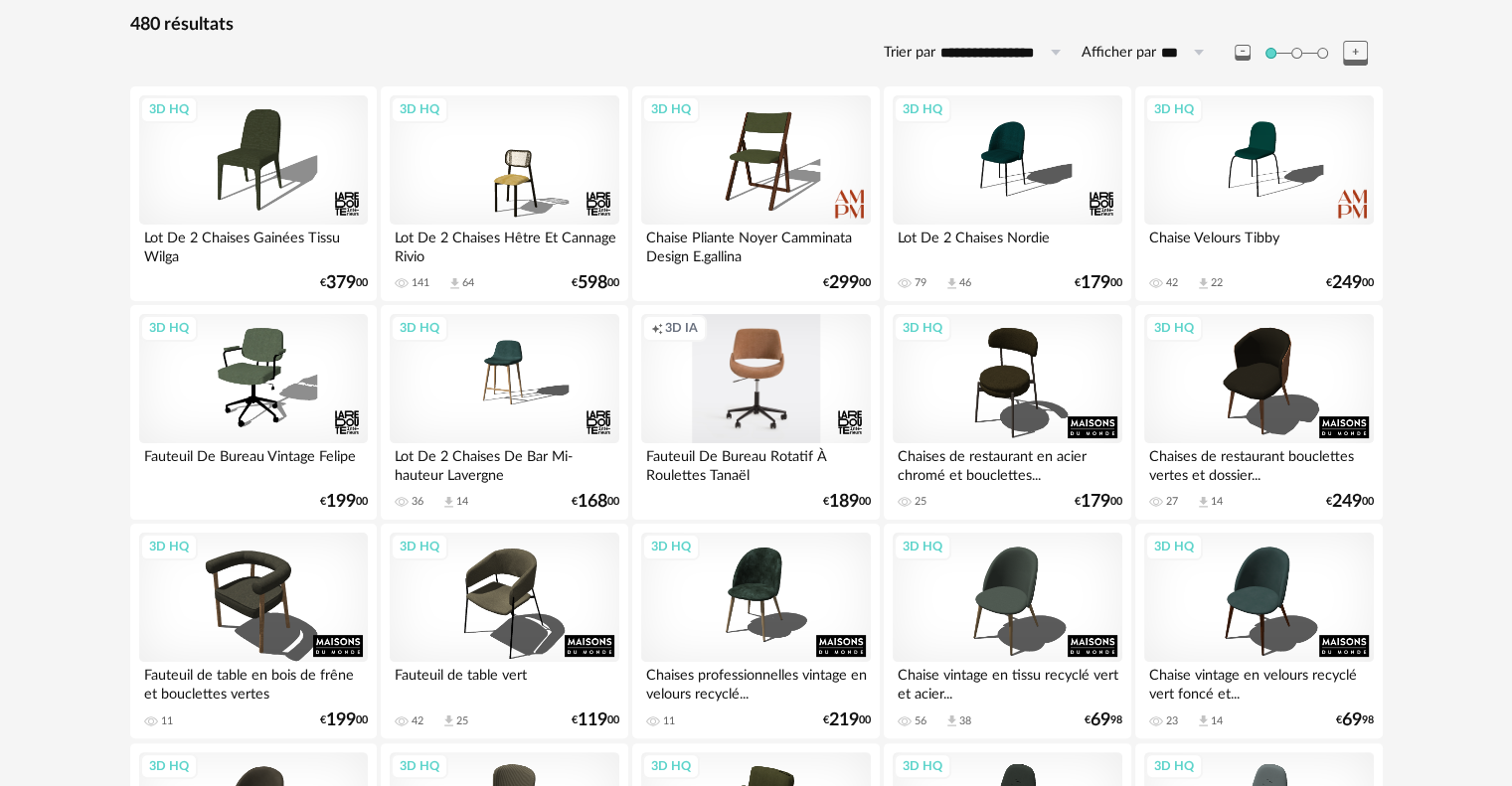 scroll, scrollTop: 0, scrollLeft: 0, axis: both 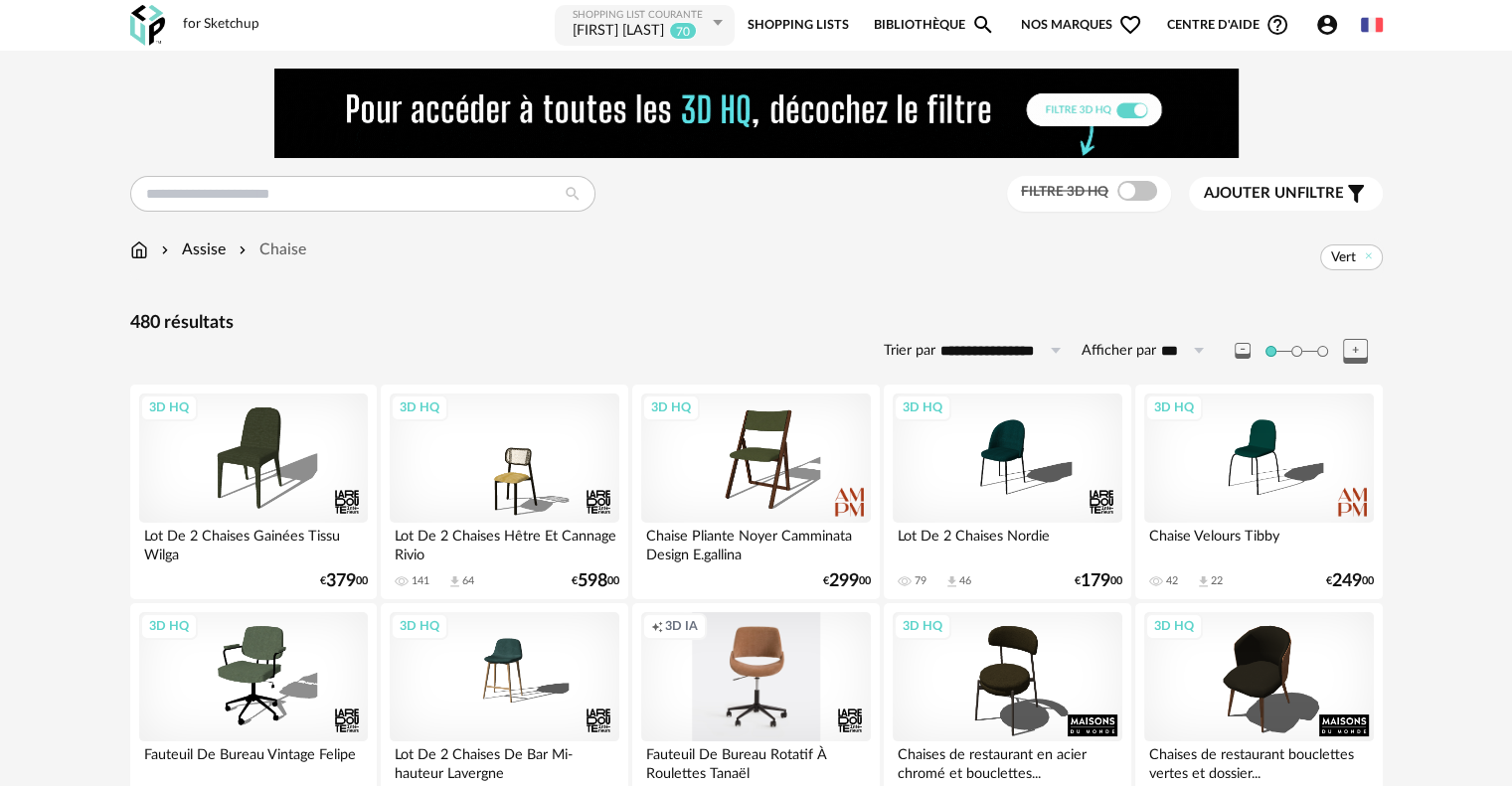 click on "**********" at bounding box center (1004, 351) 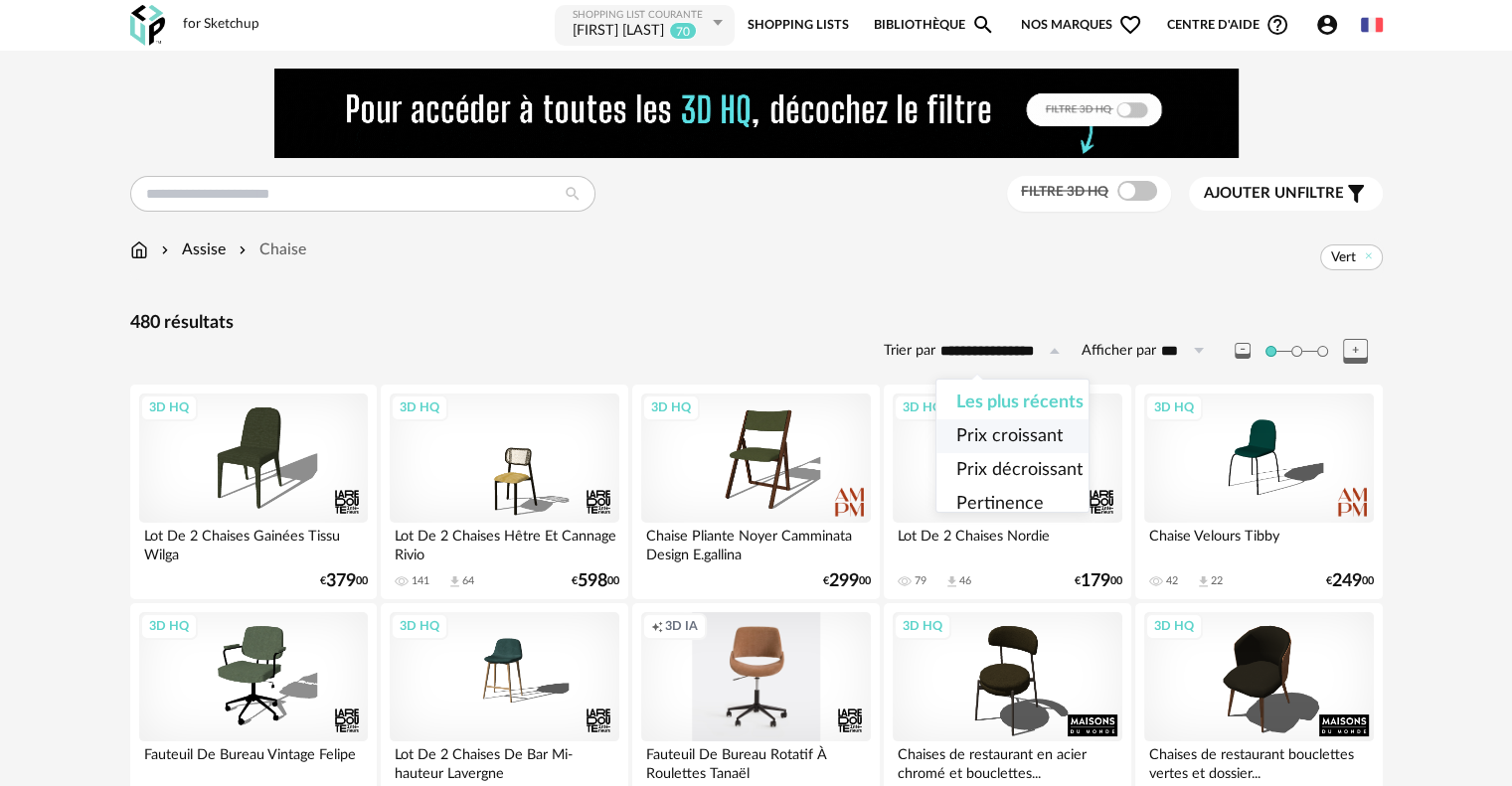 click on "Prix croissant" at bounding box center (1009, 436) 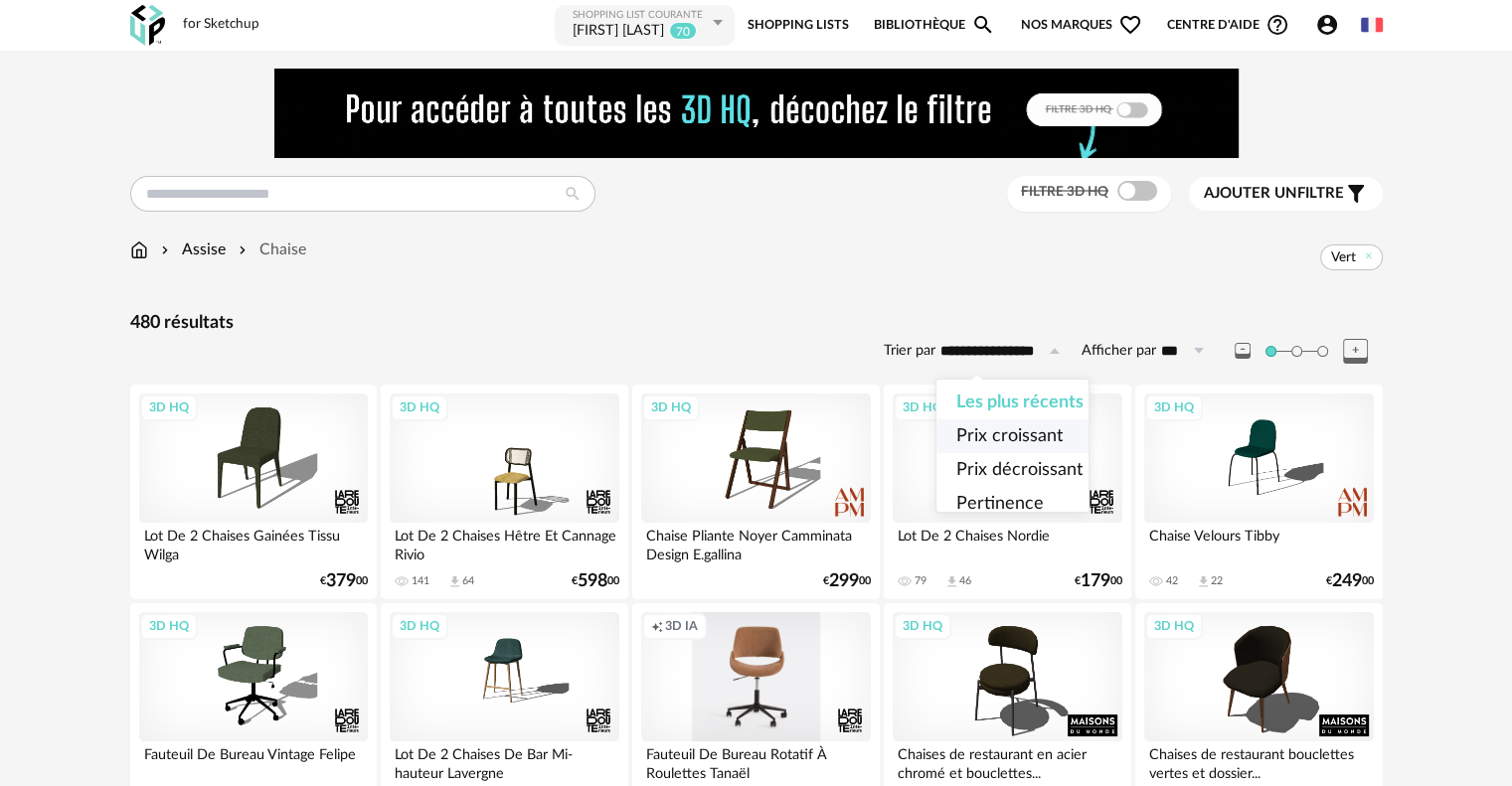 type on "**********" 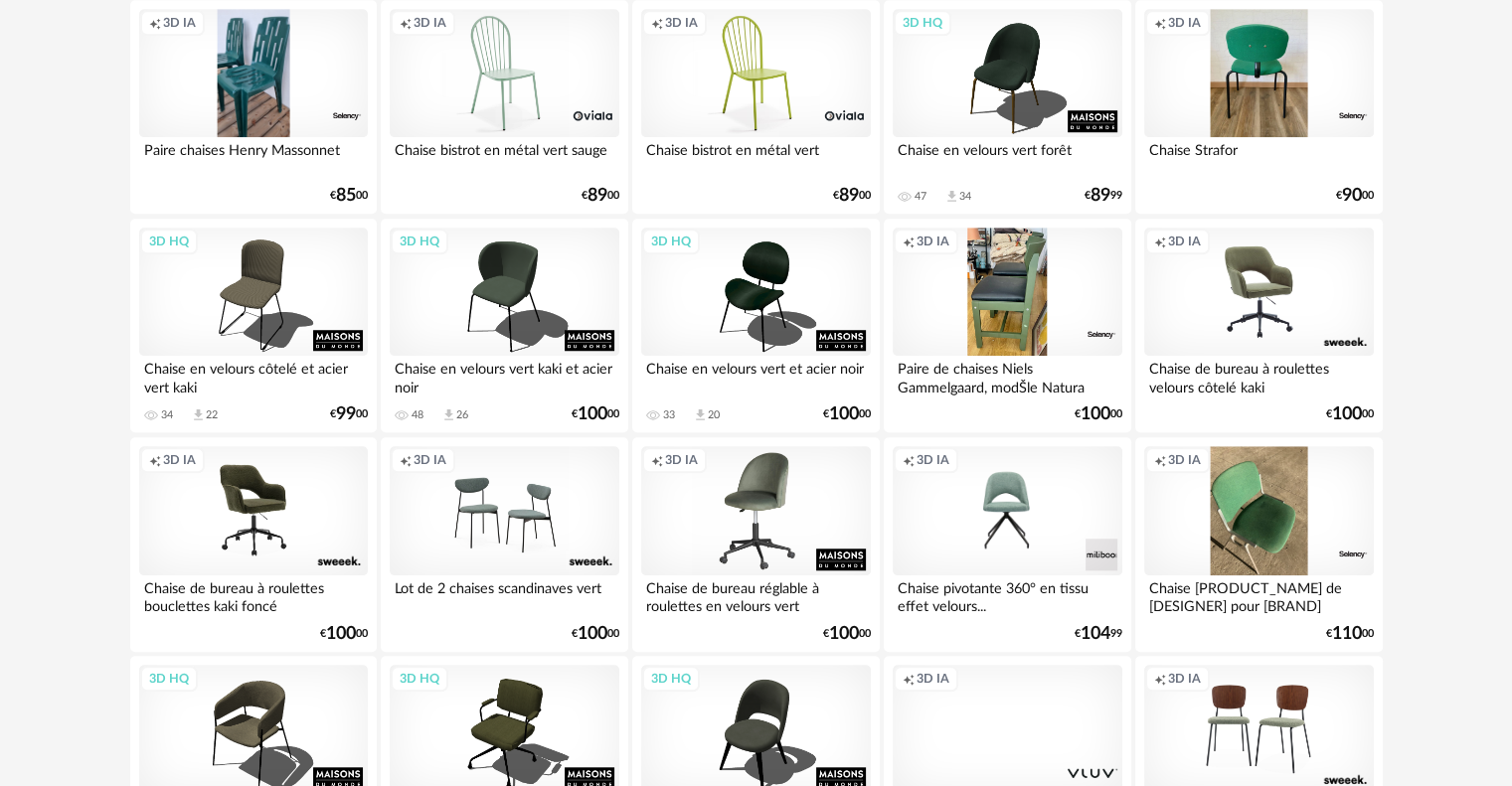 scroll, scrollTop: 1491, scrollLeft: 0, axis: vertical 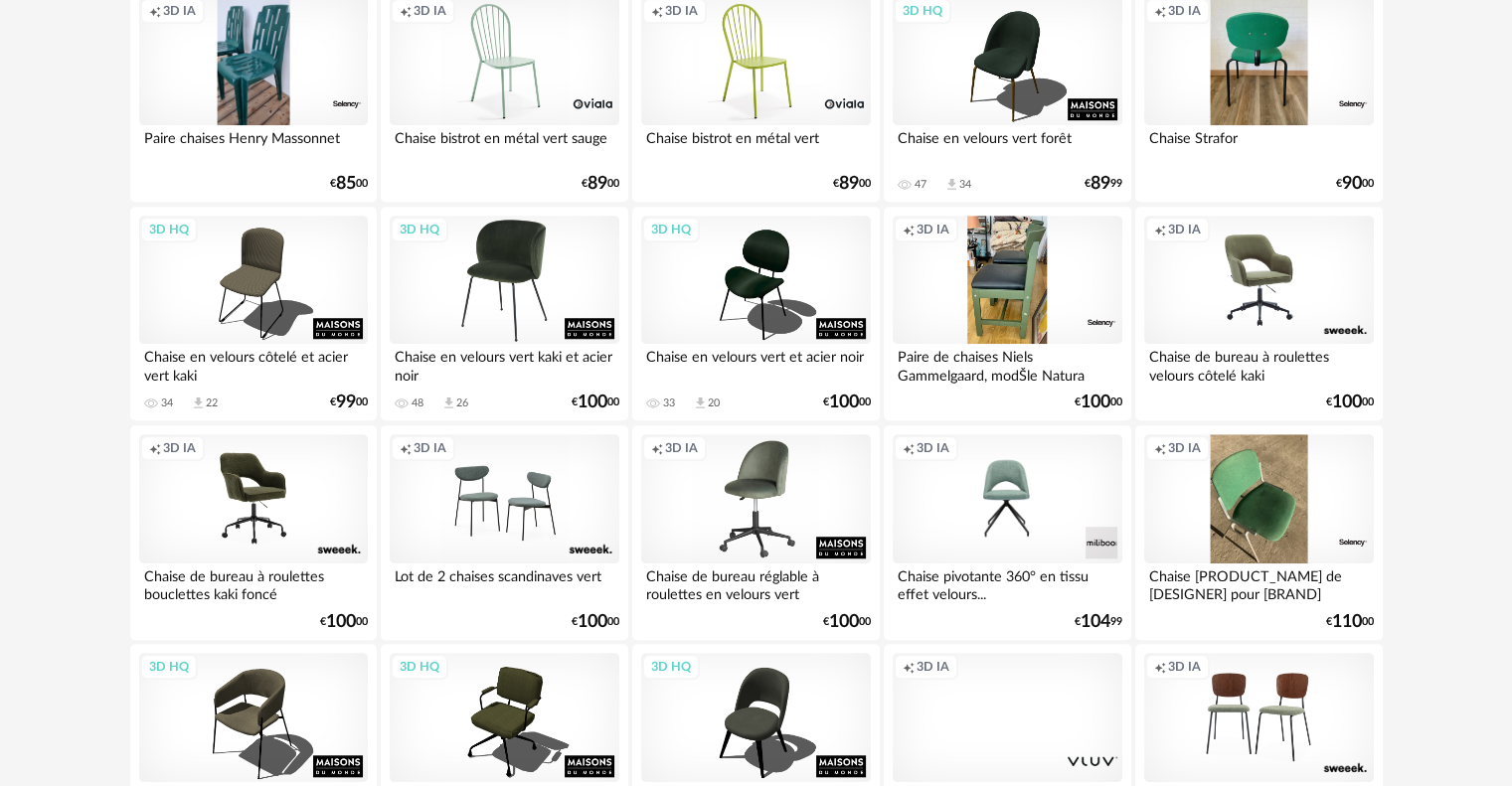 click on "3D HQ" at bounding box center [504, 280] 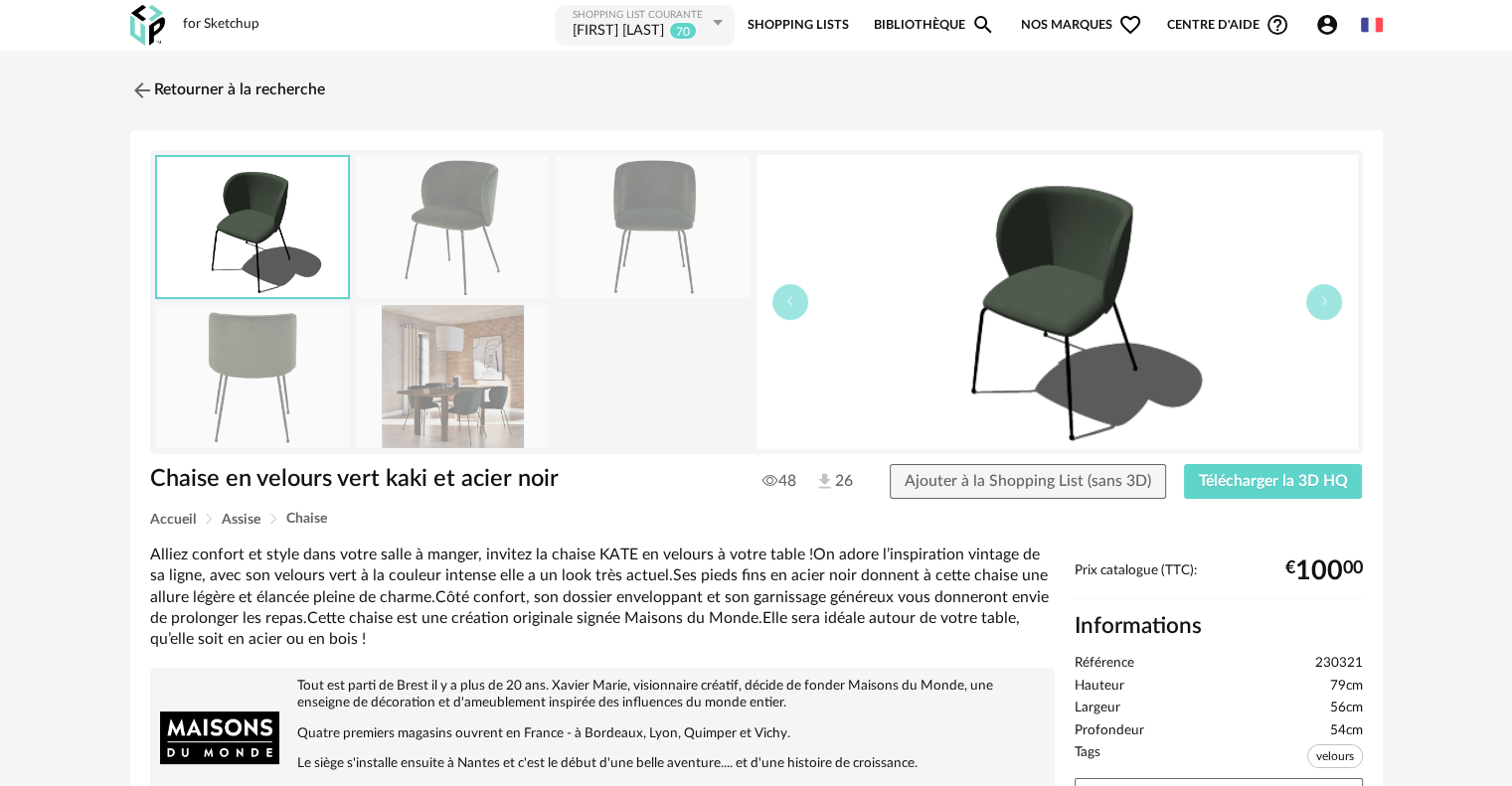 click at bounding box center [452, 376] 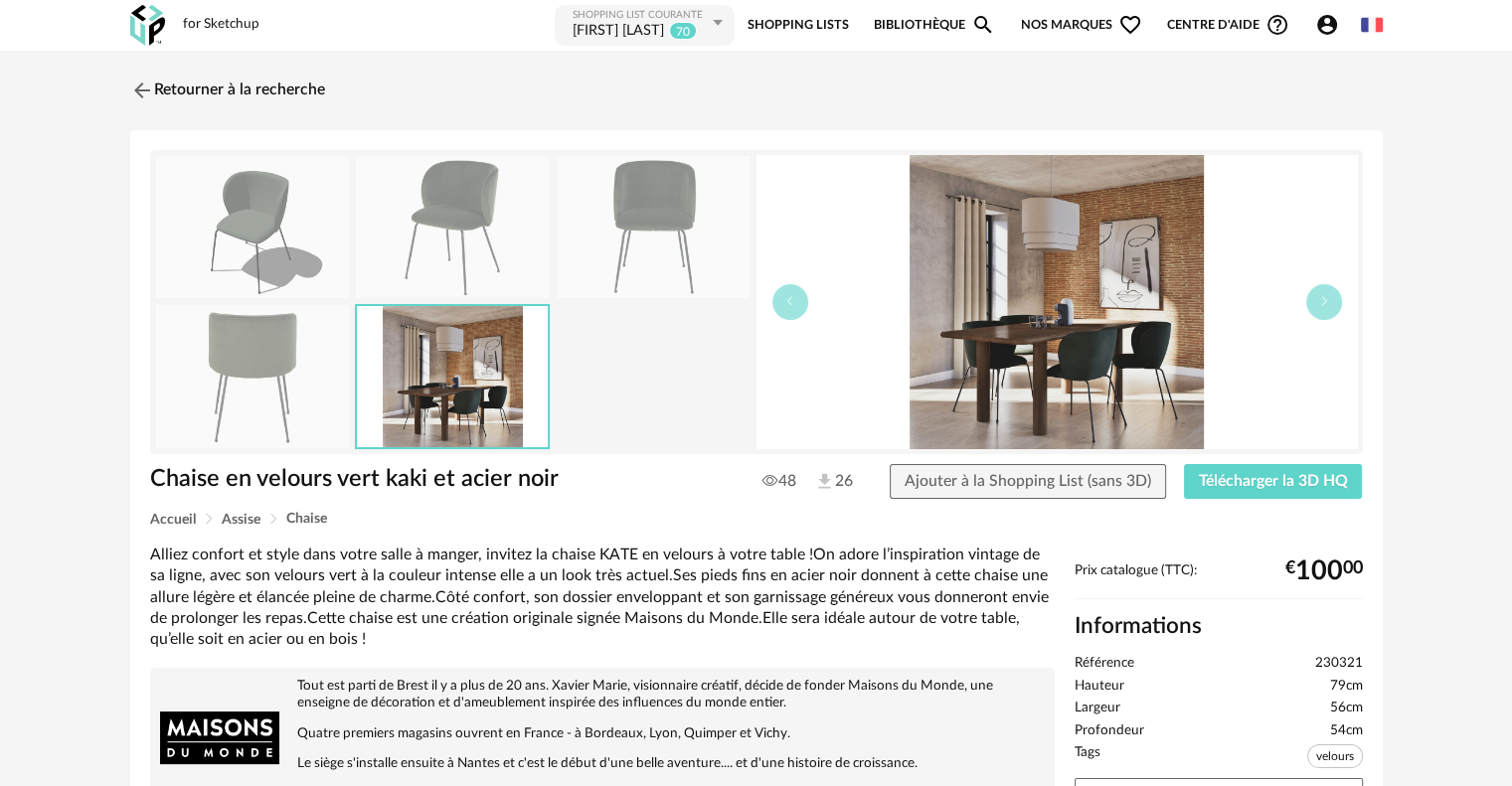 click at bounding box center (452, 227) 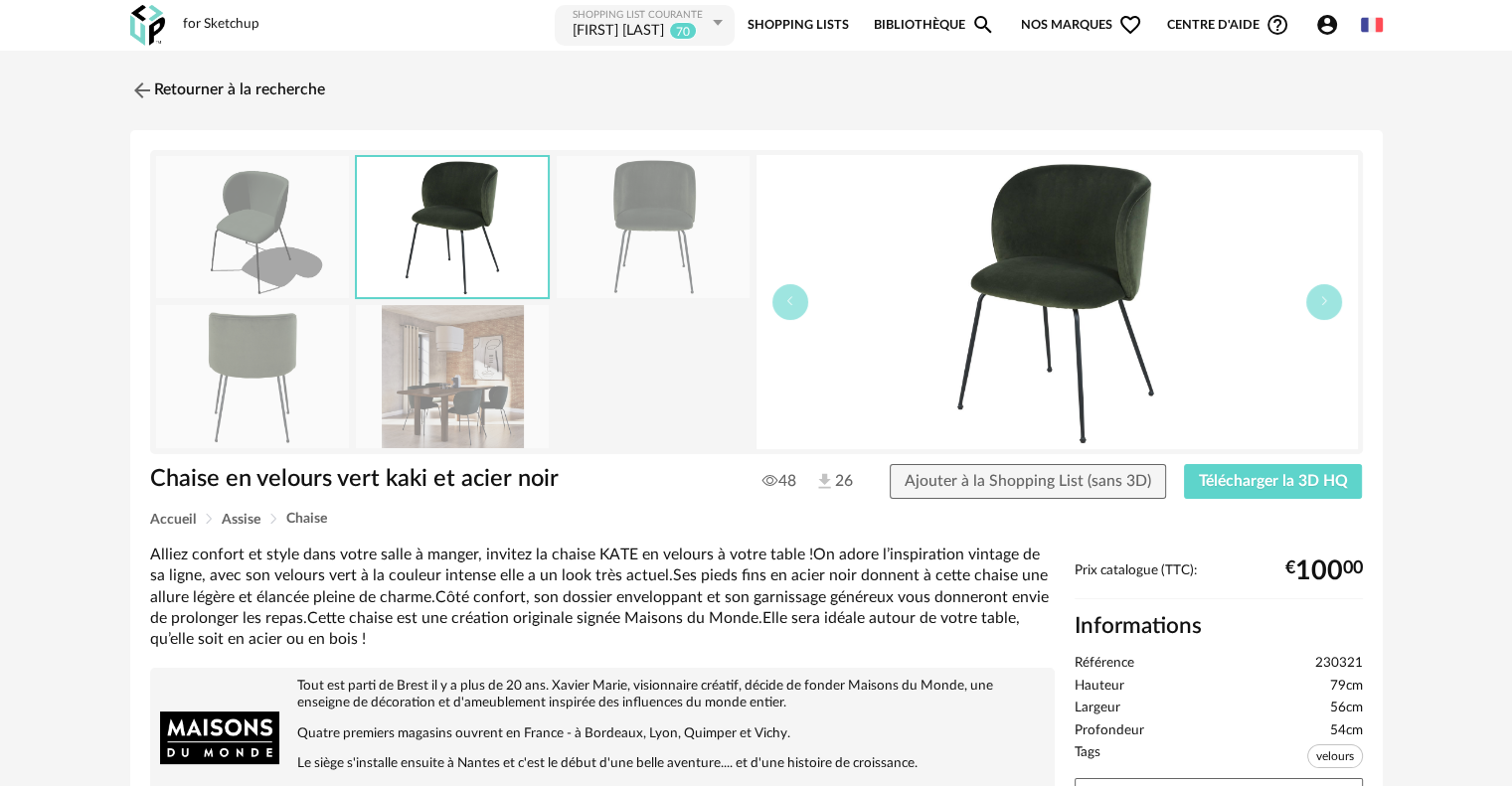 click at bounding box center [653, 227] 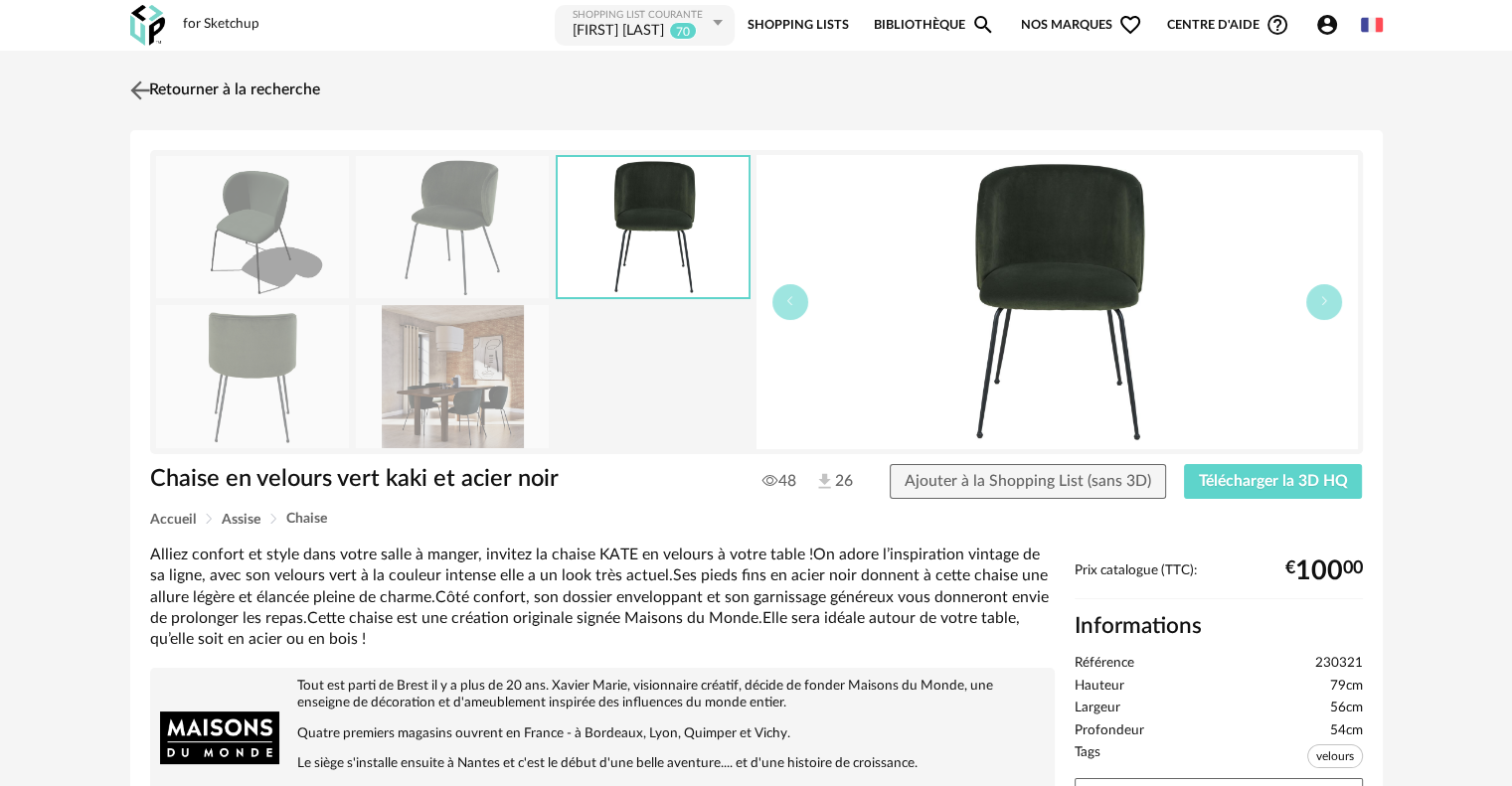 click at bounding box center (139, 89) 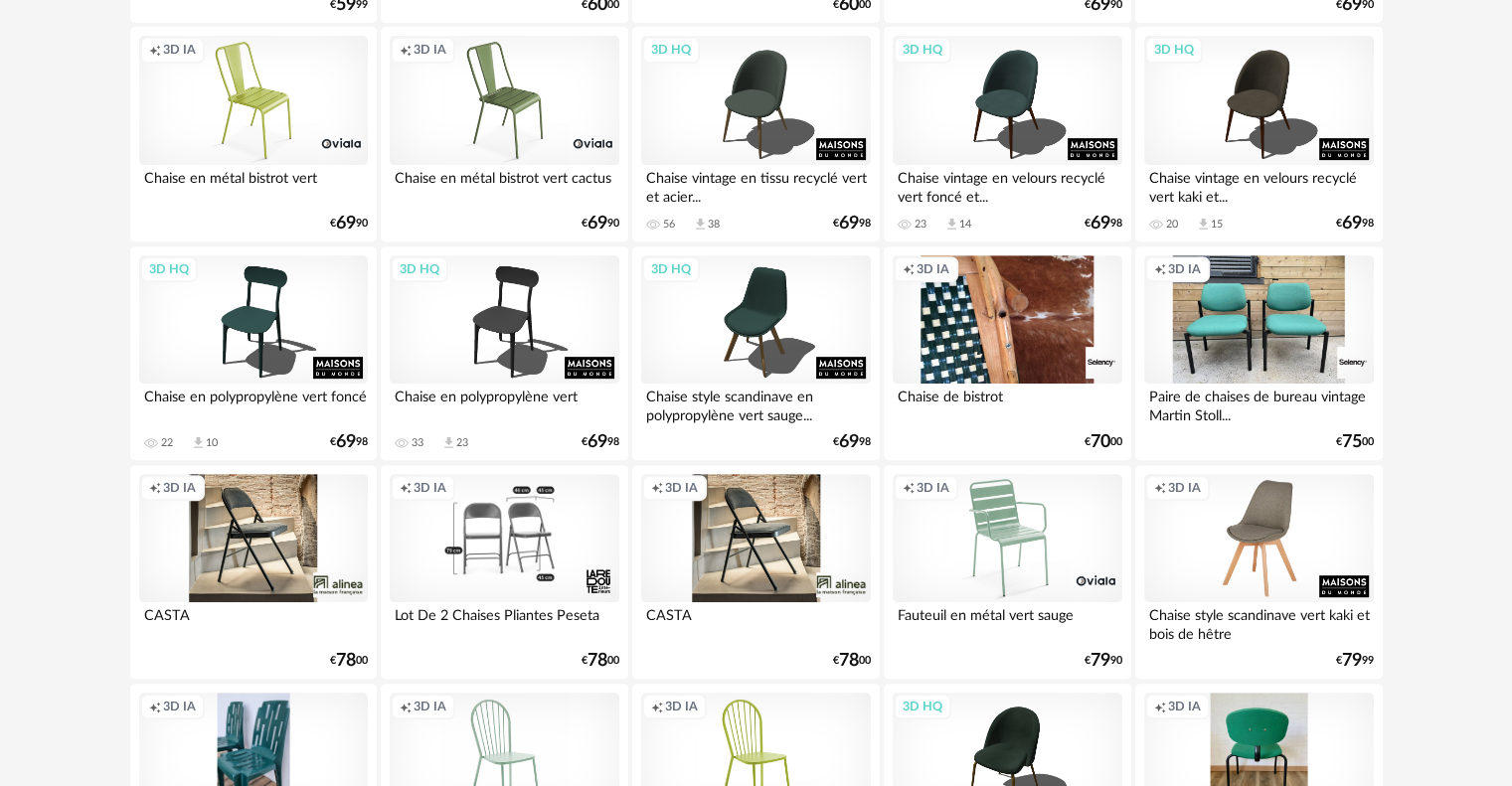scroll, scrollTop: 0, scrollLeft: 0, axis: both 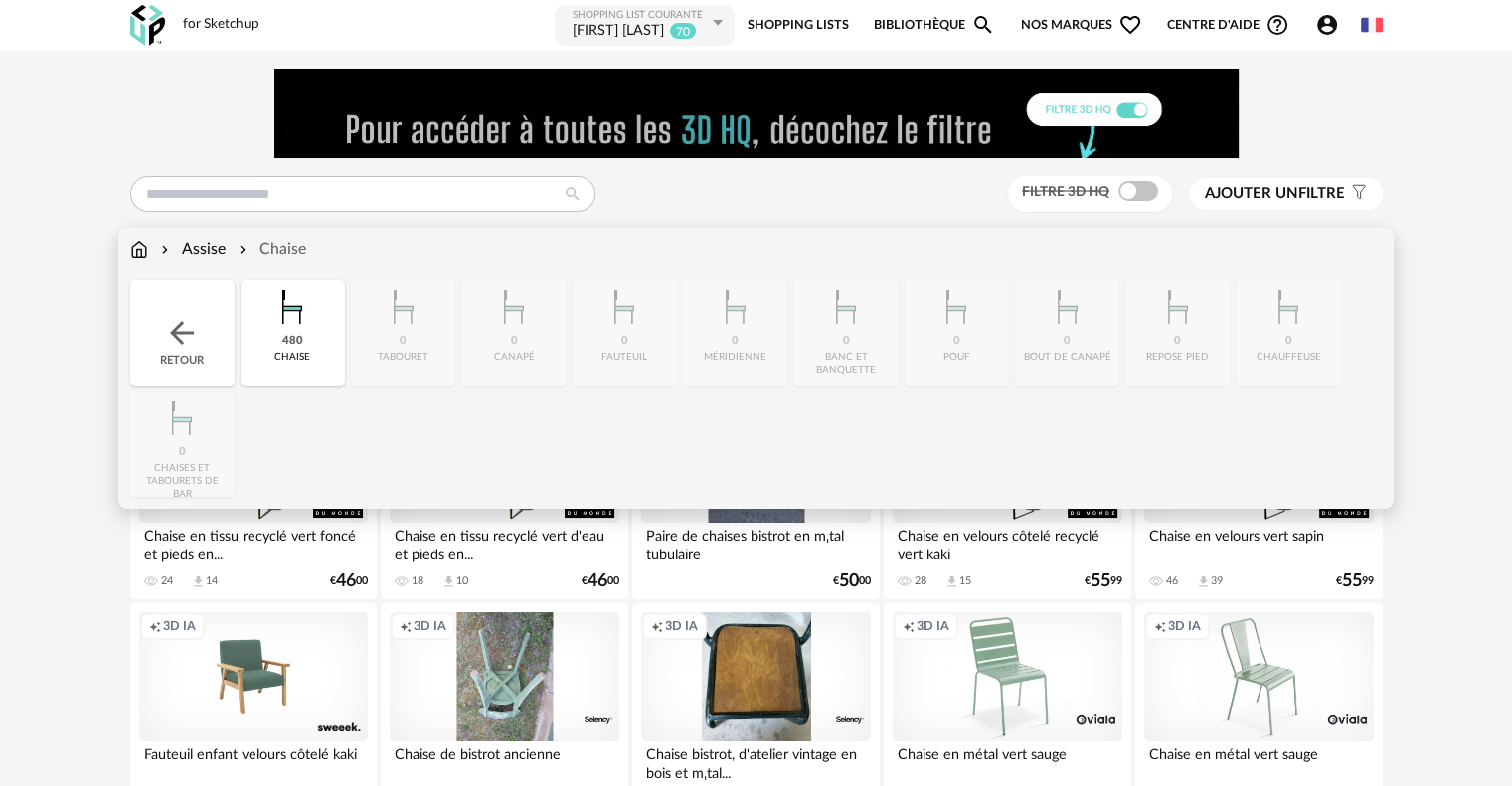 click on "Chaise" at bounding box center [270, 249] 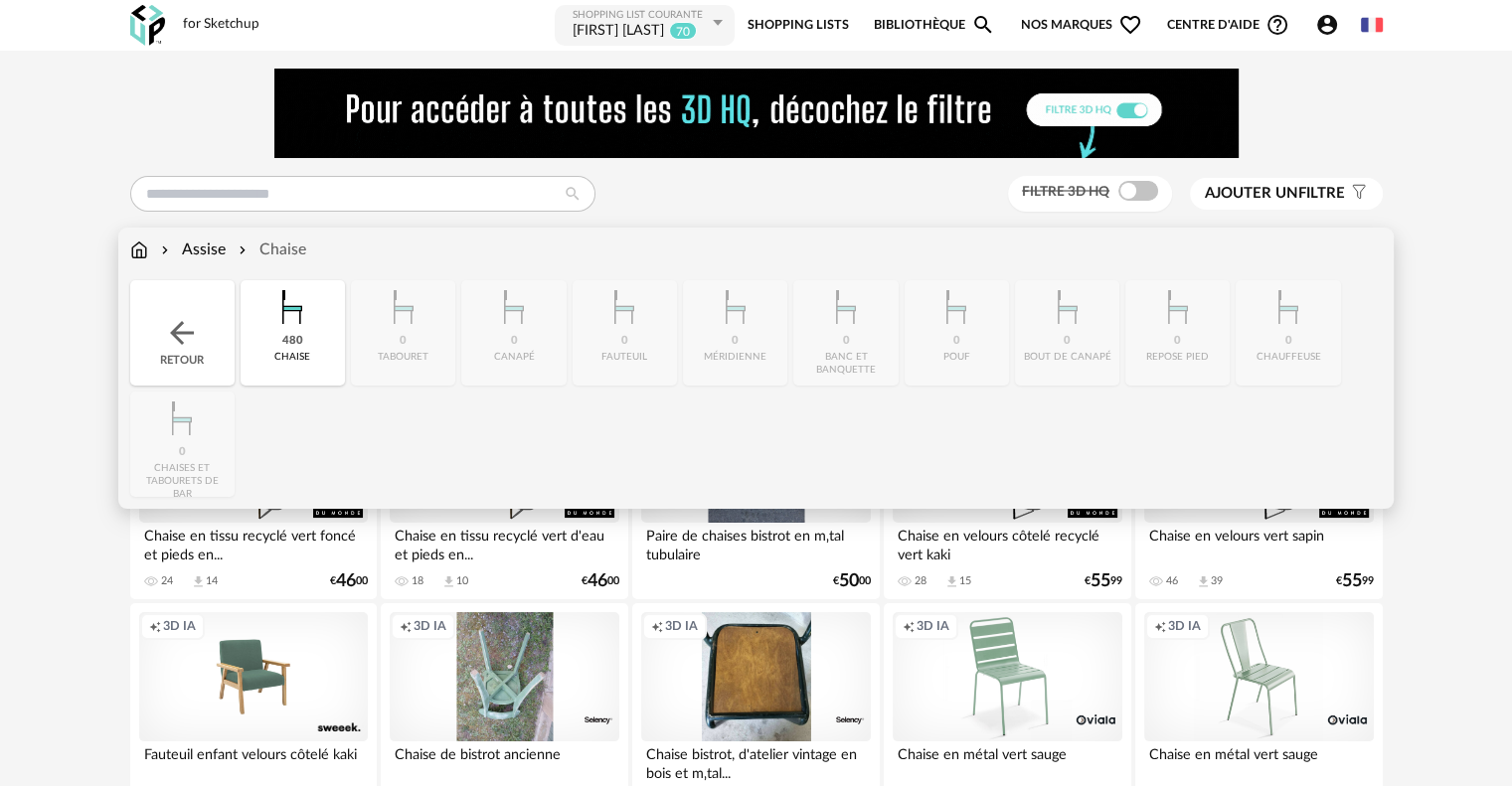click at bounding box center [292, 307] 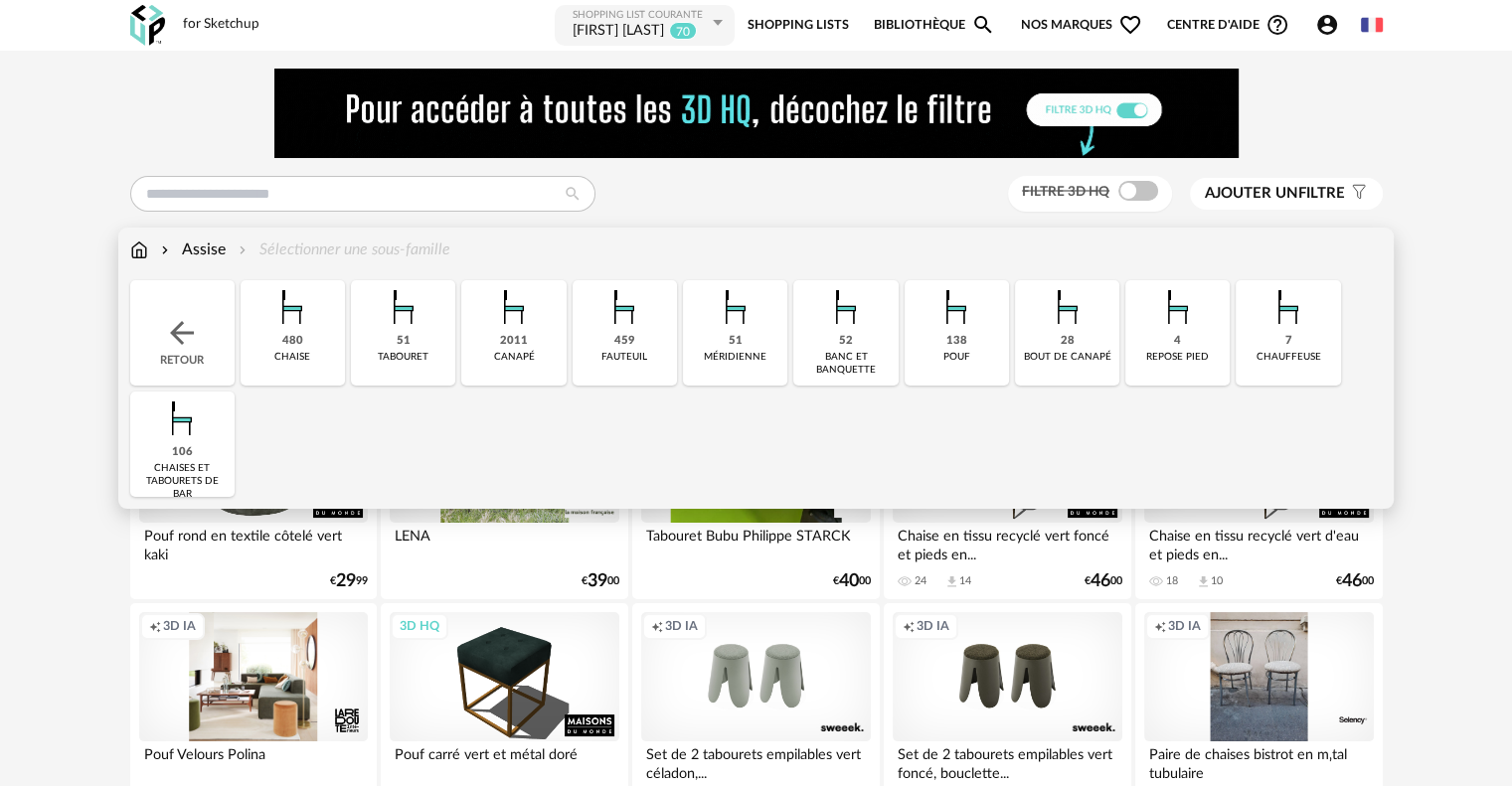 click on "459
fauteuil" at bounding box center [624, 333] 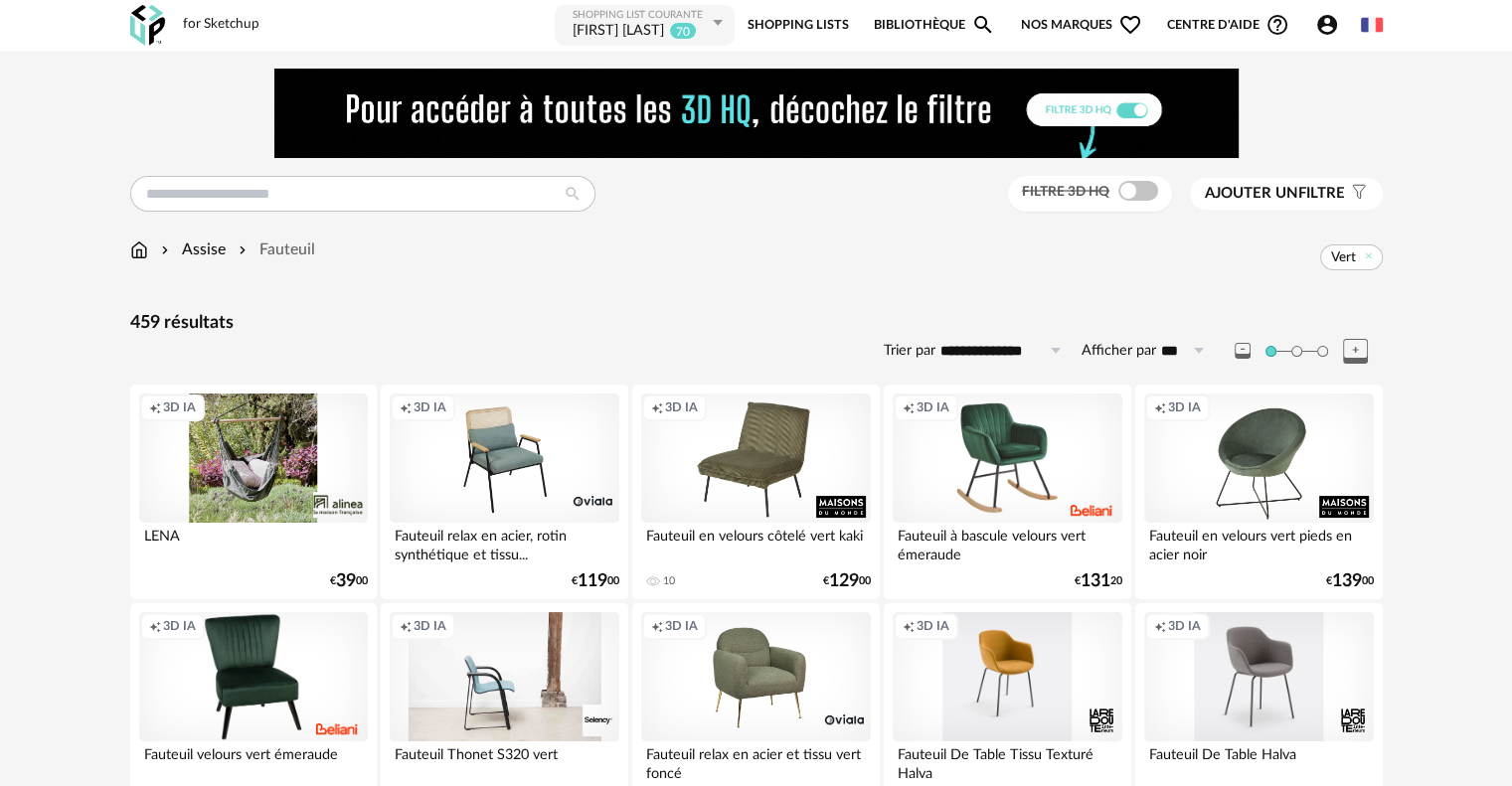 click on "**********" at bounding box center (756, 2447) 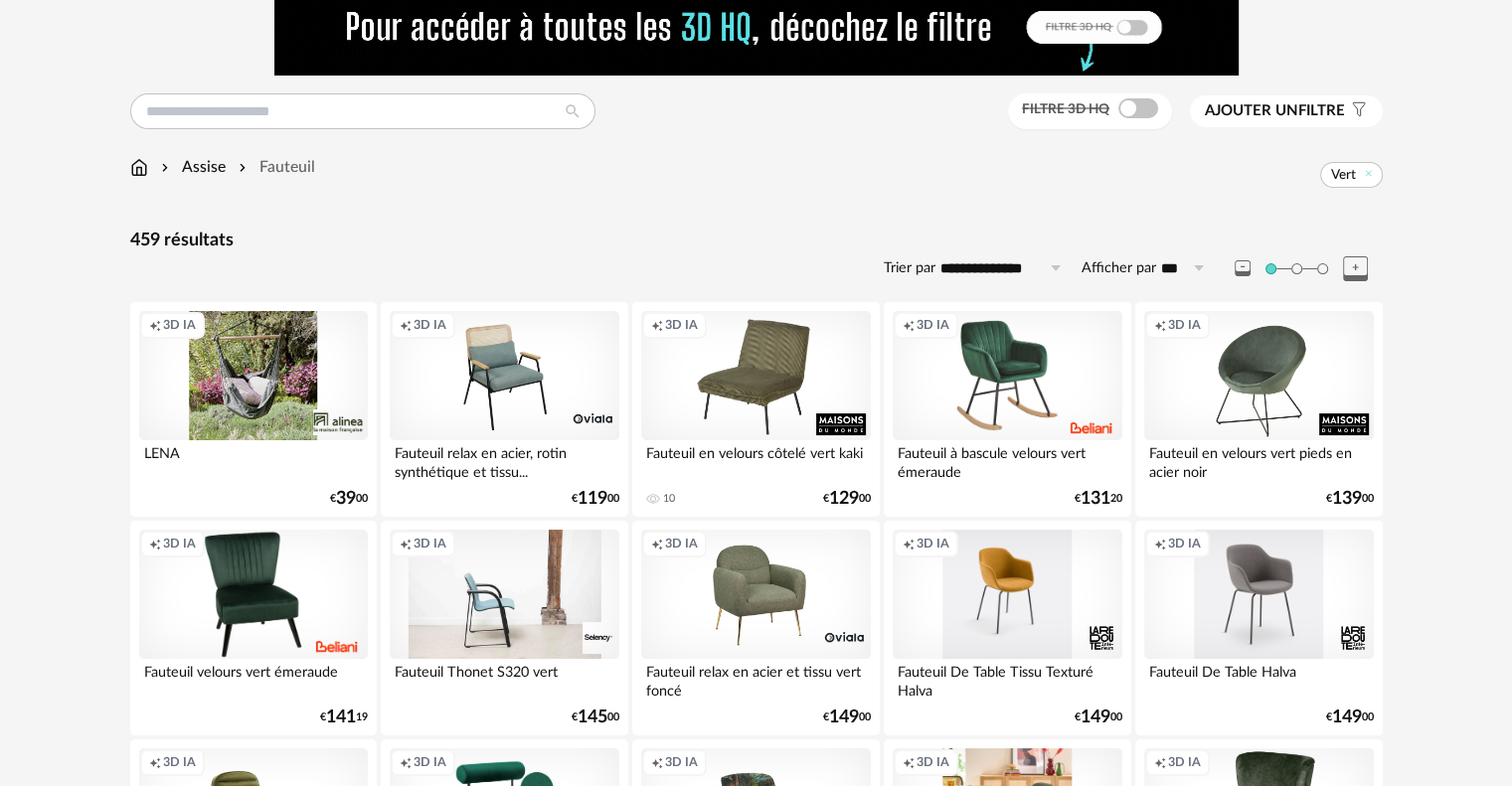 scroll, scrollTop: 99, scrollLeft: 0, axis: vertical 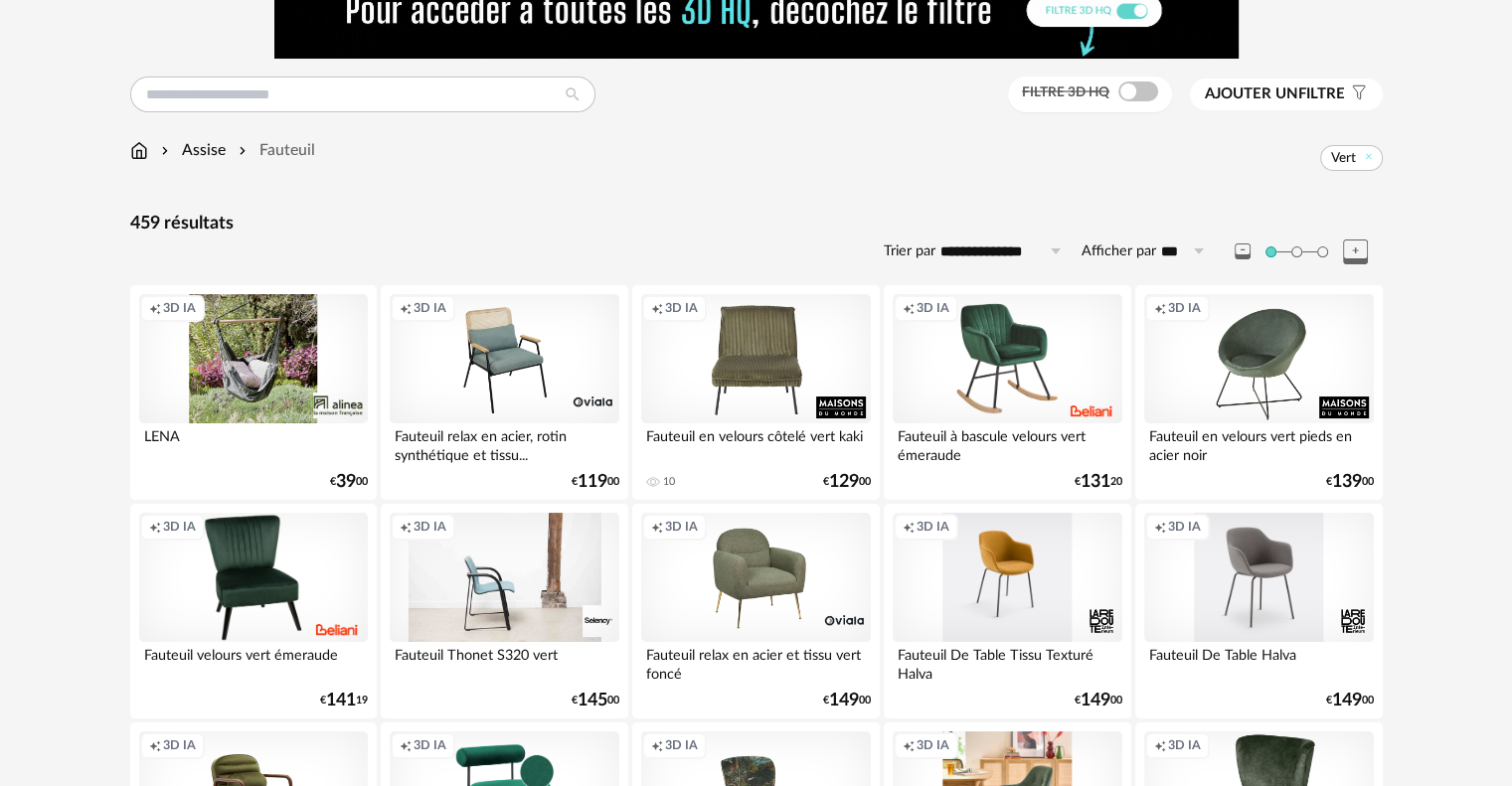 click on "Creation icon   3D IA" at bounding box center (756, 359) 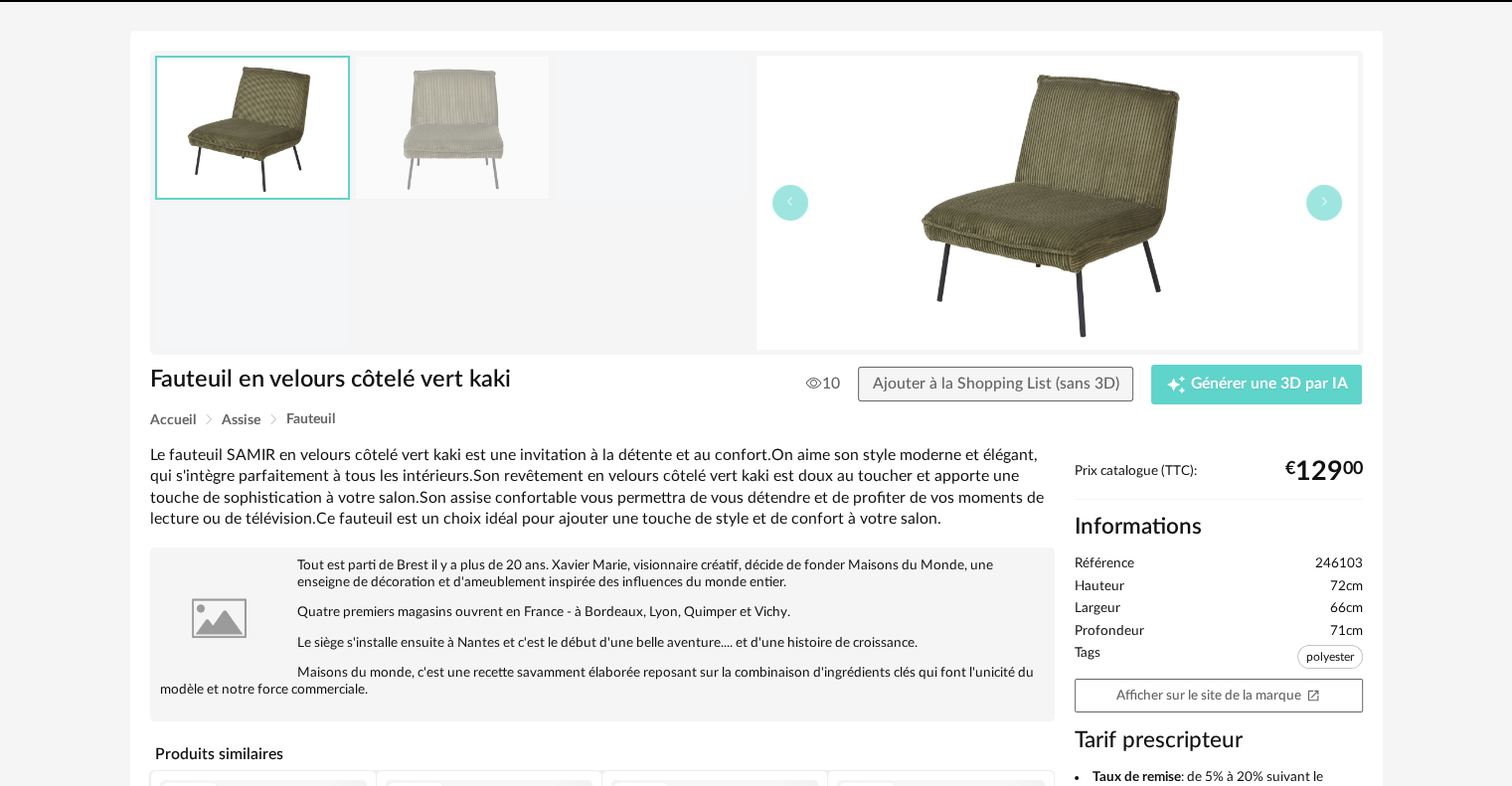 scroll, scrollTop: 0, scrollLeft: 0, axis: both 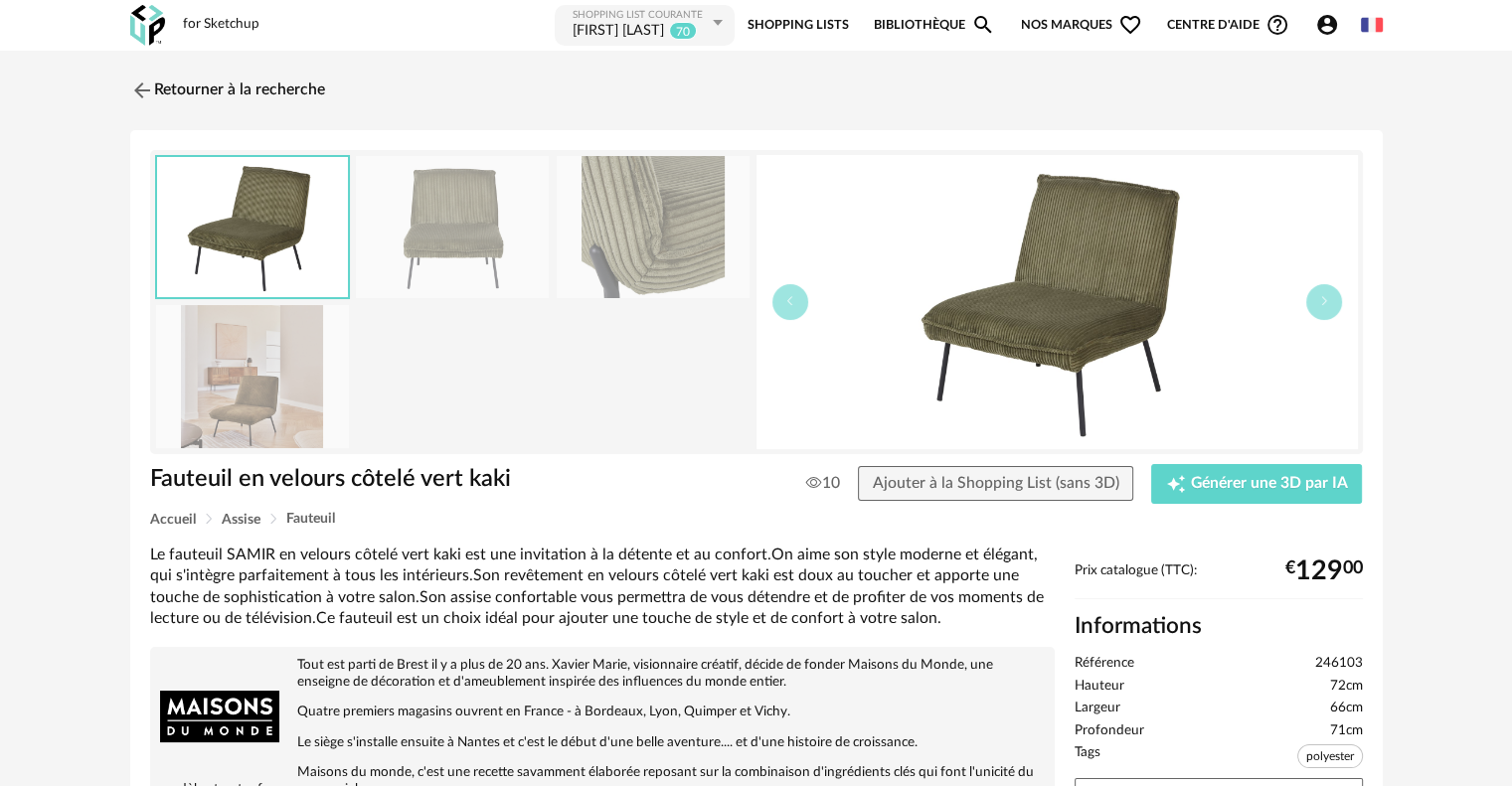 click at bounding box center [452, 227] 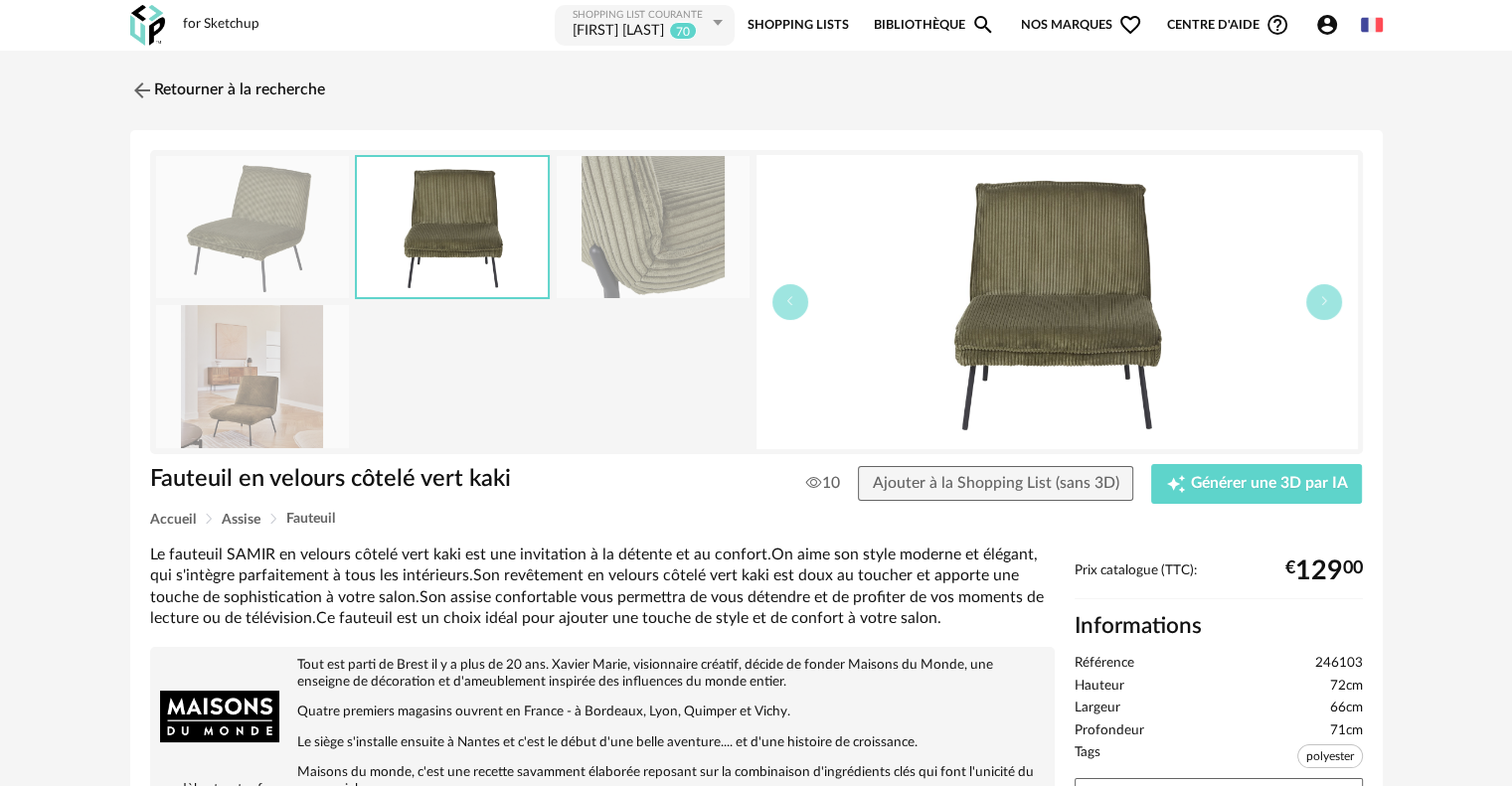 click at bounding box center [653, 227] 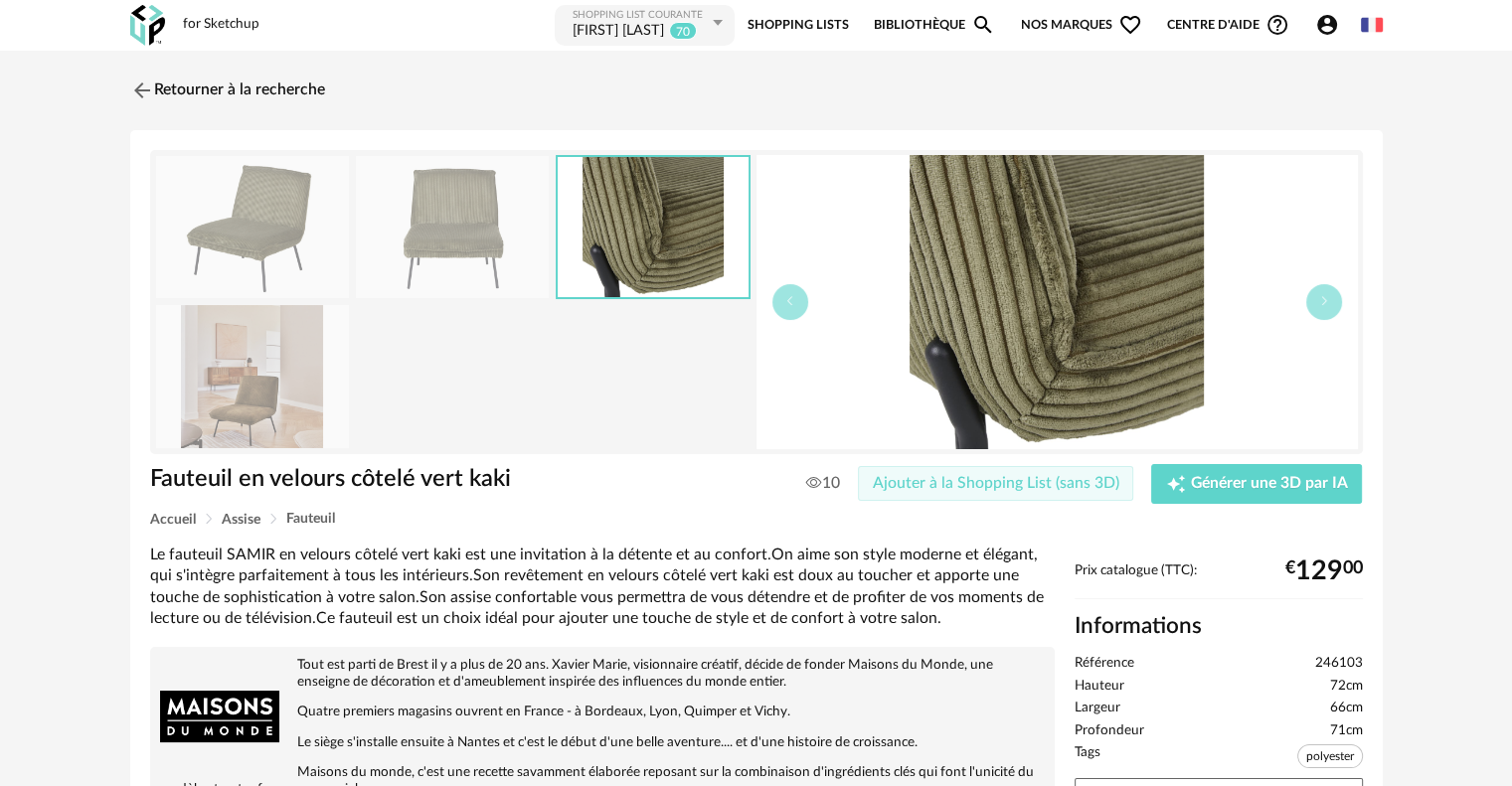 click on "Ajouter à la Shopping List (sans 3D)" at bounding box center [996, 484] 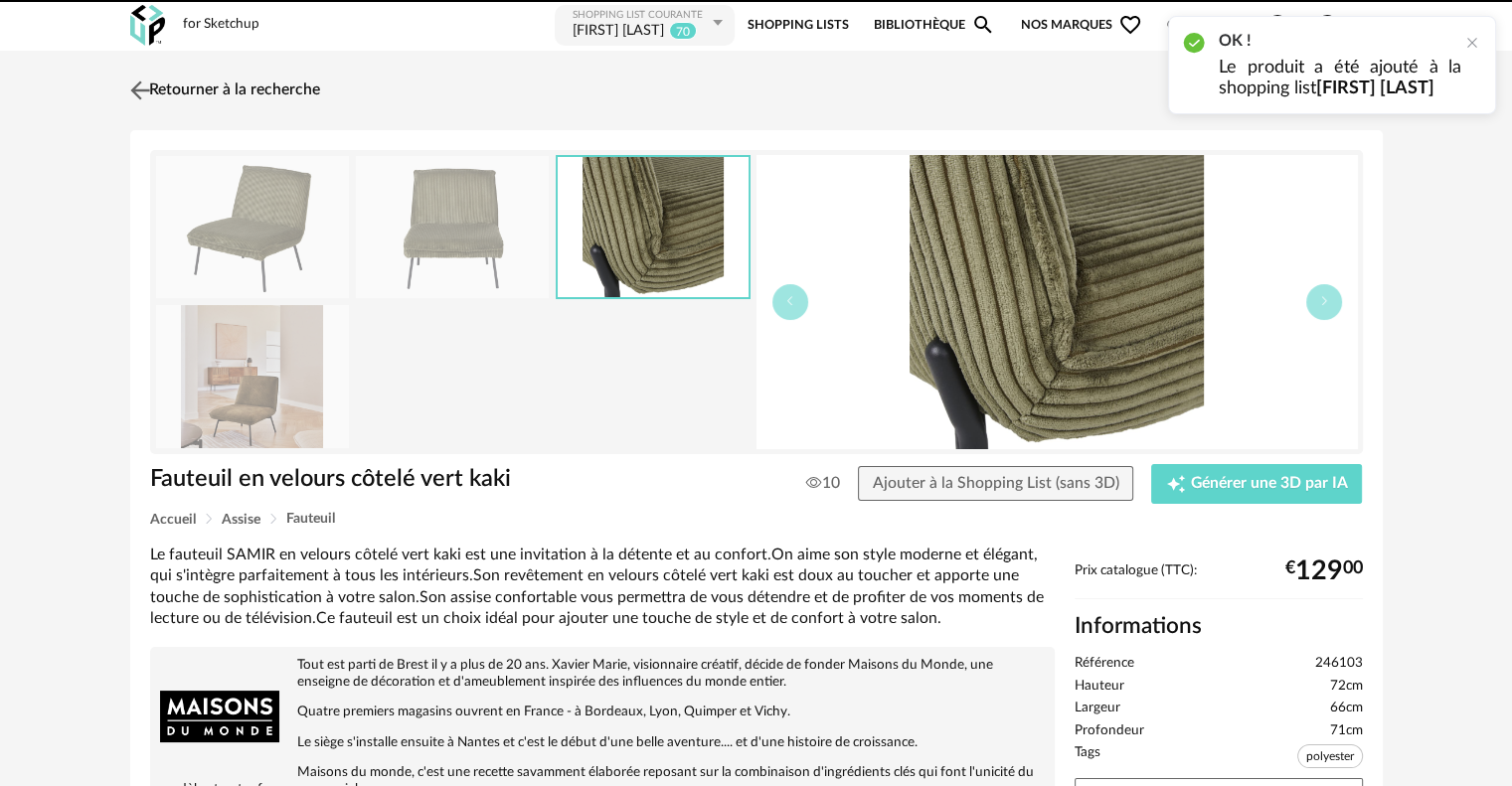 click at bounding box center (139, 89) 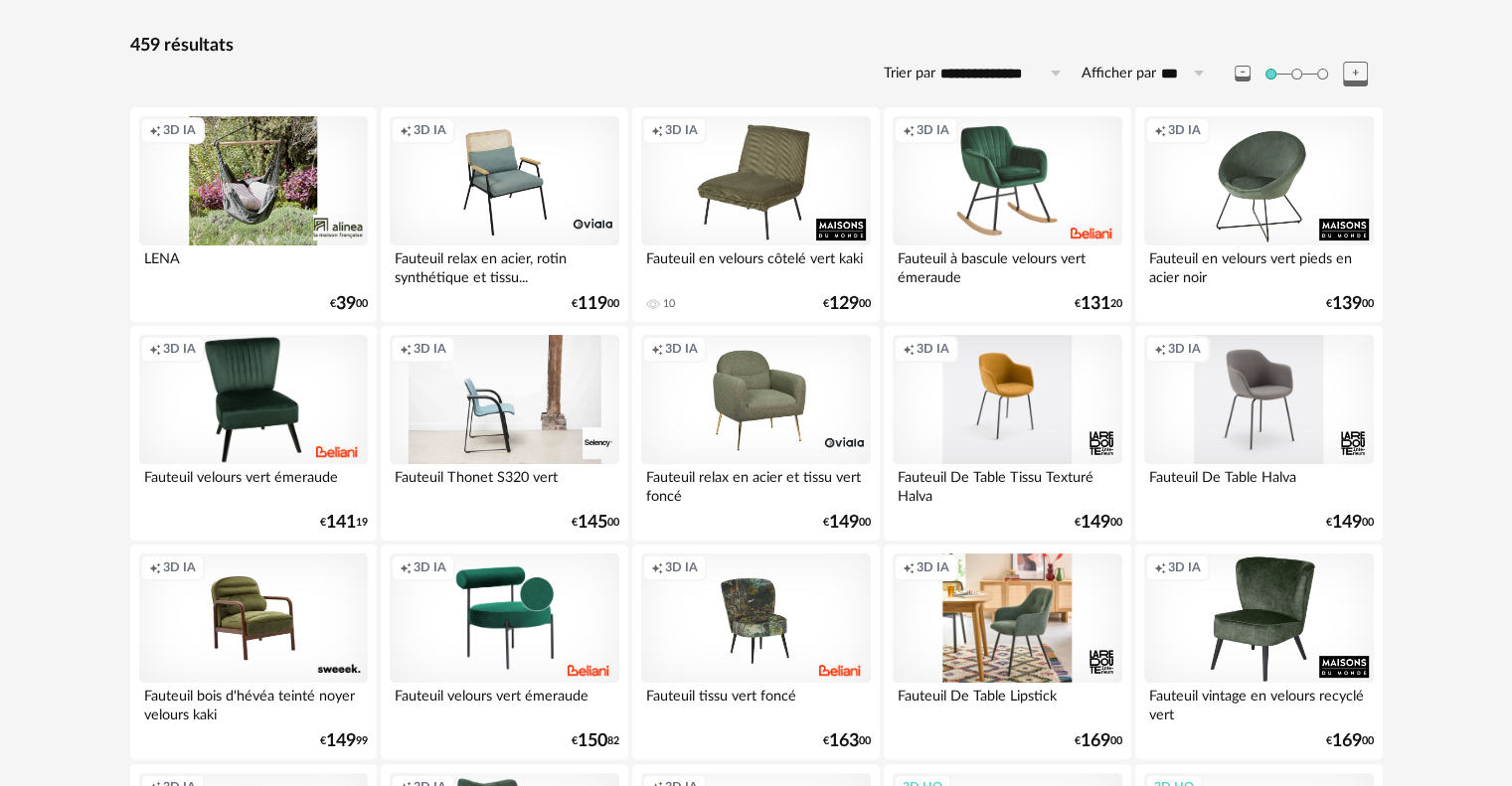 scroll, scrollTop: 0, scrollLeft: 0, axis: both 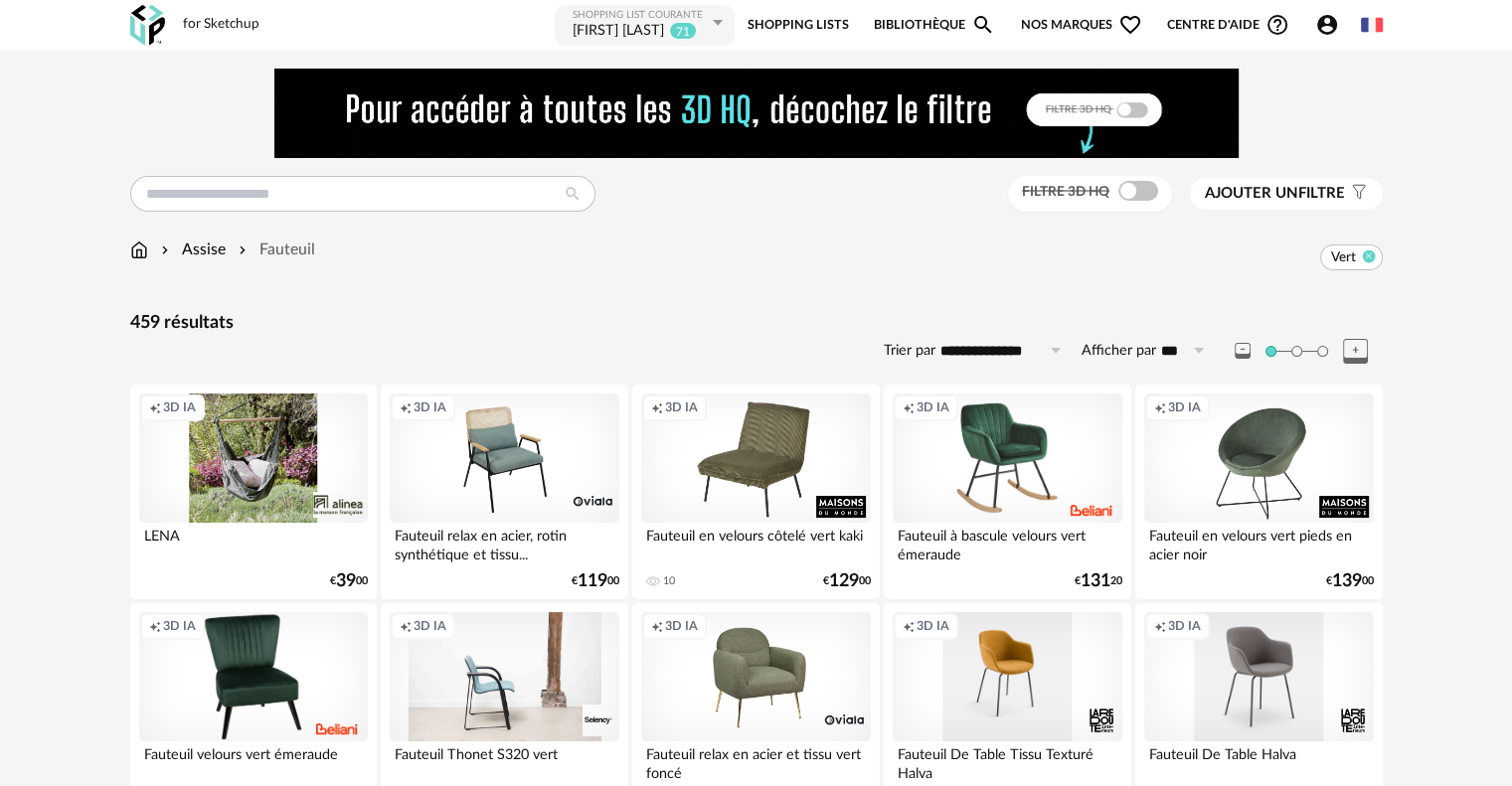 click at bounding box center [1368, 255] 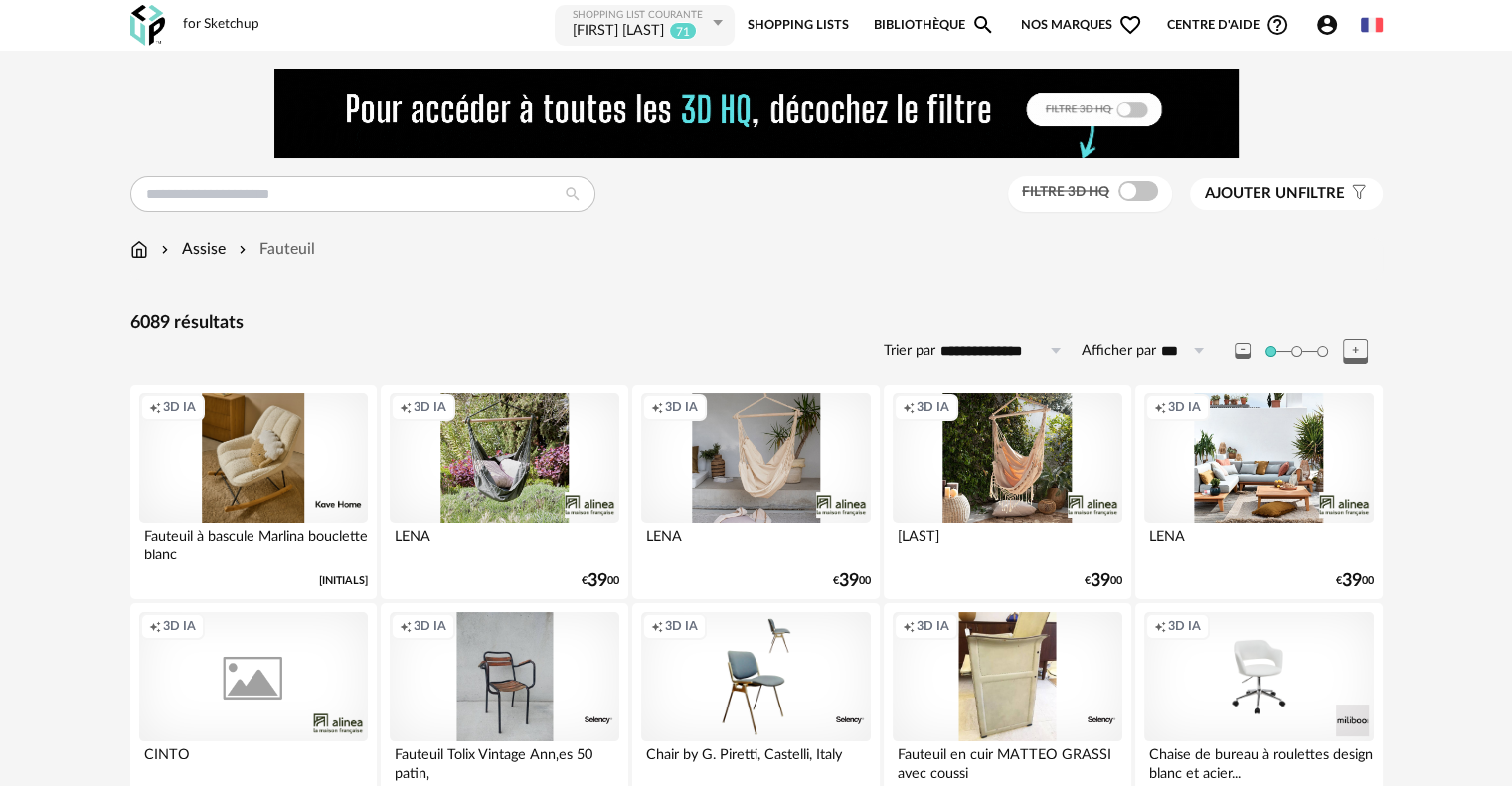 click on "Ajouter un" at bounding box center [1252, 193] 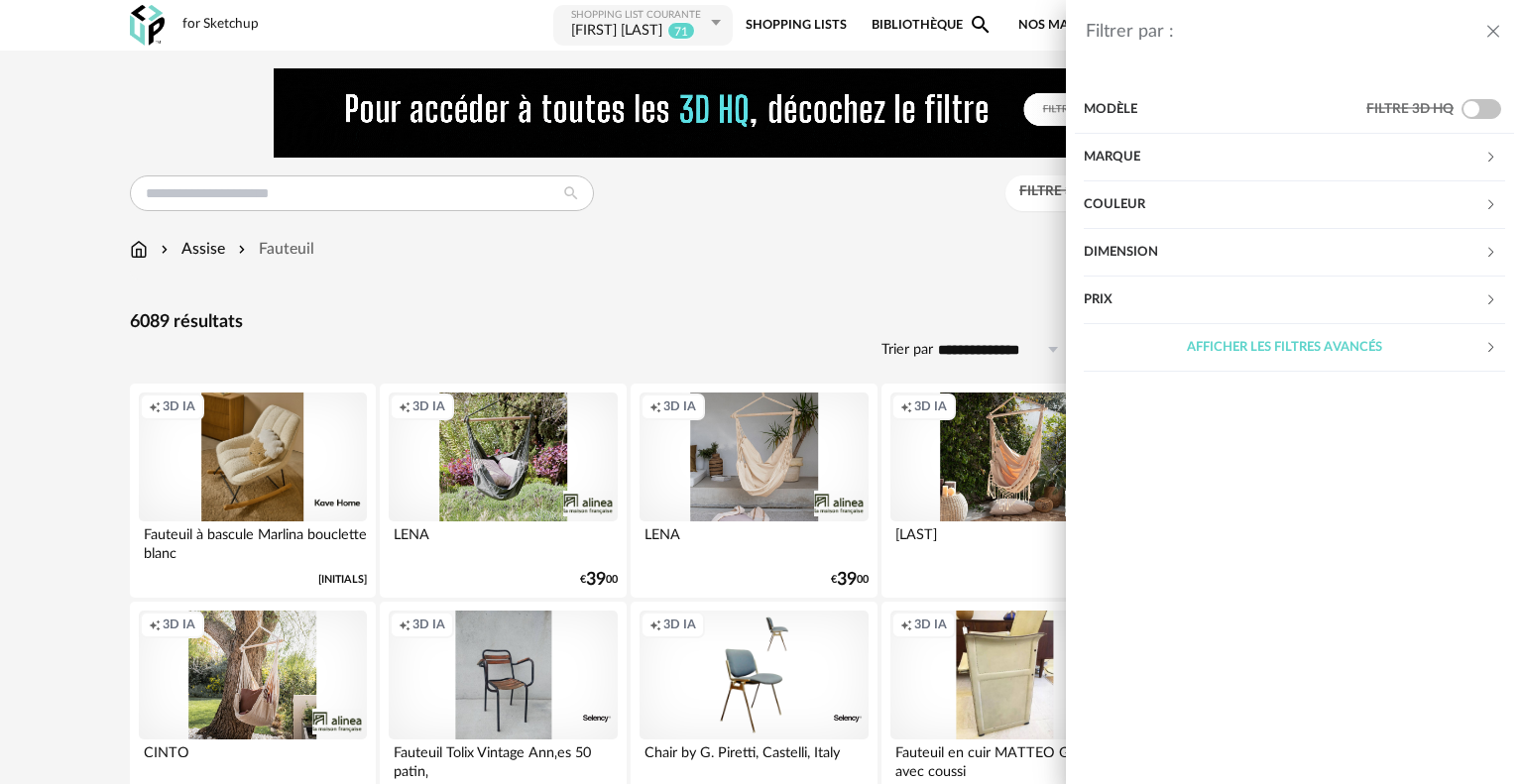 click on "Couleur" at bounding box center (1284, 205) 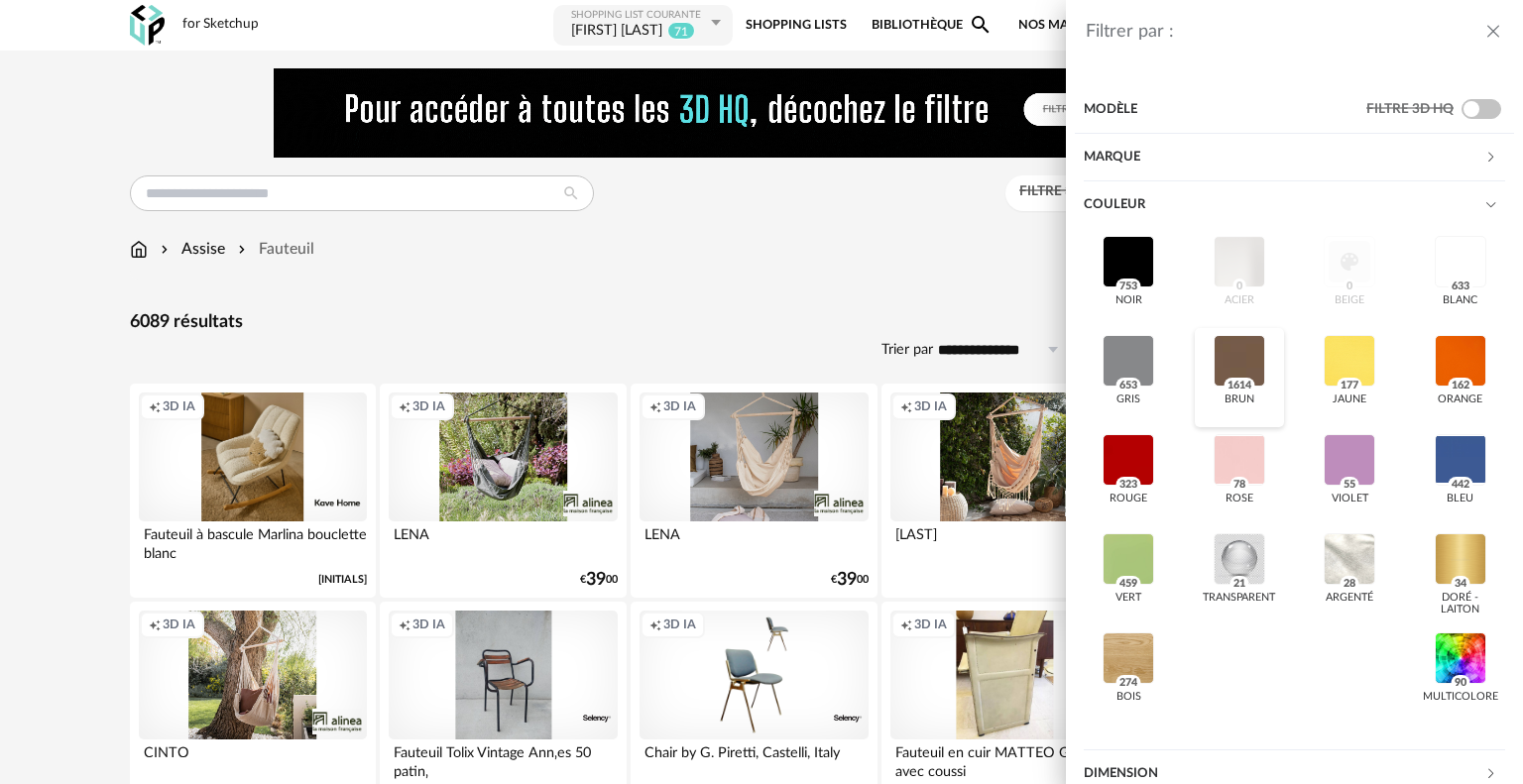 click at bounding box center (1239, 361) 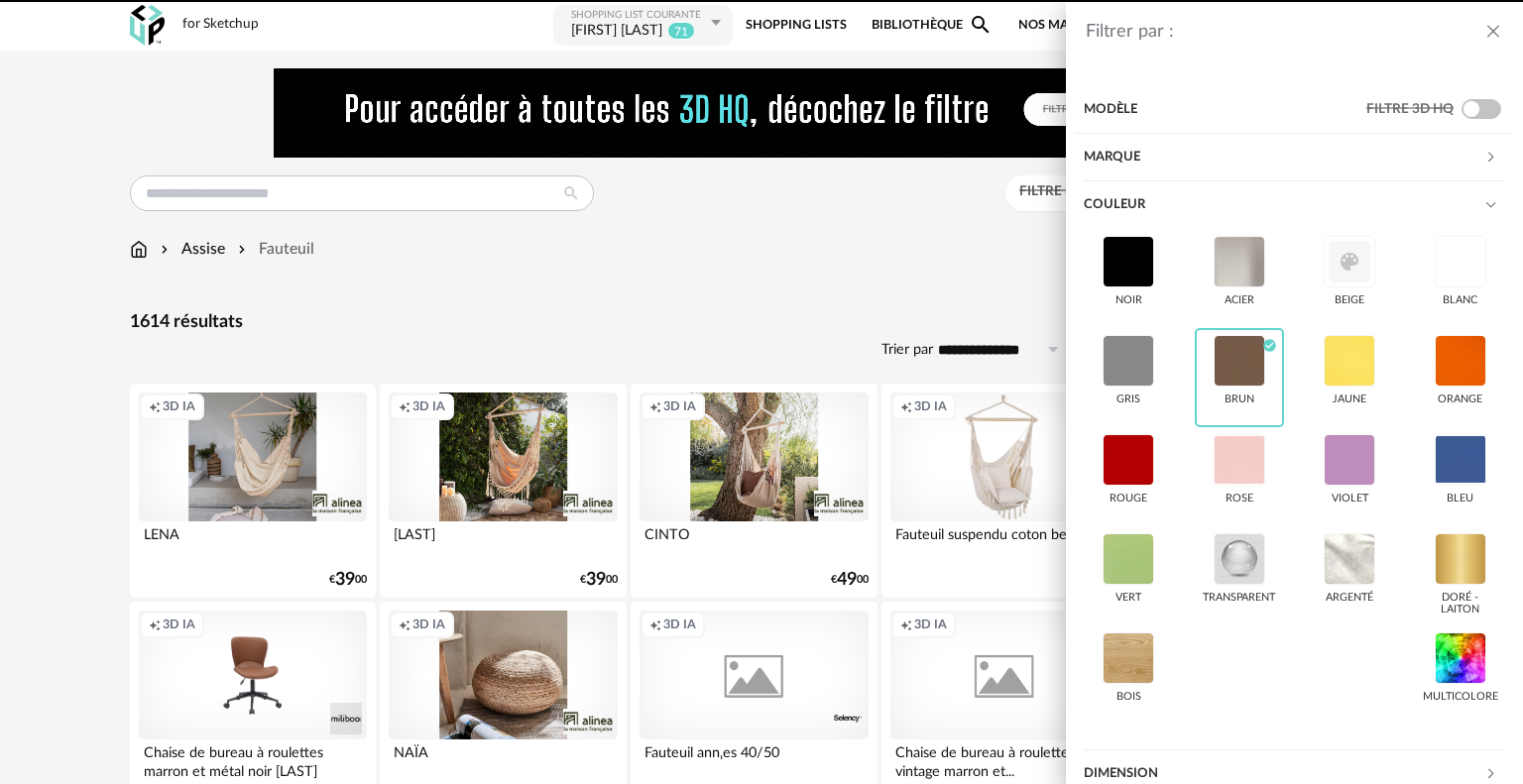 click on "Filtrer par :   Modèle
Filtre 3D HQ
Marque
&tradition
30
101 Copenhagen
0
366 Concept
14
AMPM
78
AYTM
0
Acte DECO
0
Airborne Design
2
Alinea
45     Arrow Right icon
Afficher toutes les marques
Toutes les marques   Close icon
Couleur
noir
acier
beige
blanc
gris
brun
Check Circle icon
jaune
orange
rouge
rose
violet
bleu
vert
transparent
argenté
doré - laiton
bois
multicolore
Dimension
Hauteur    *** 0% 10% 20% 30% 40% 50% 60% 70% 80% 90% 100%     ** 0% 10% 20% 30% 40% 50% 60% 70% 80% 90% 100%     Largeur" at bounding box center [762, 392] 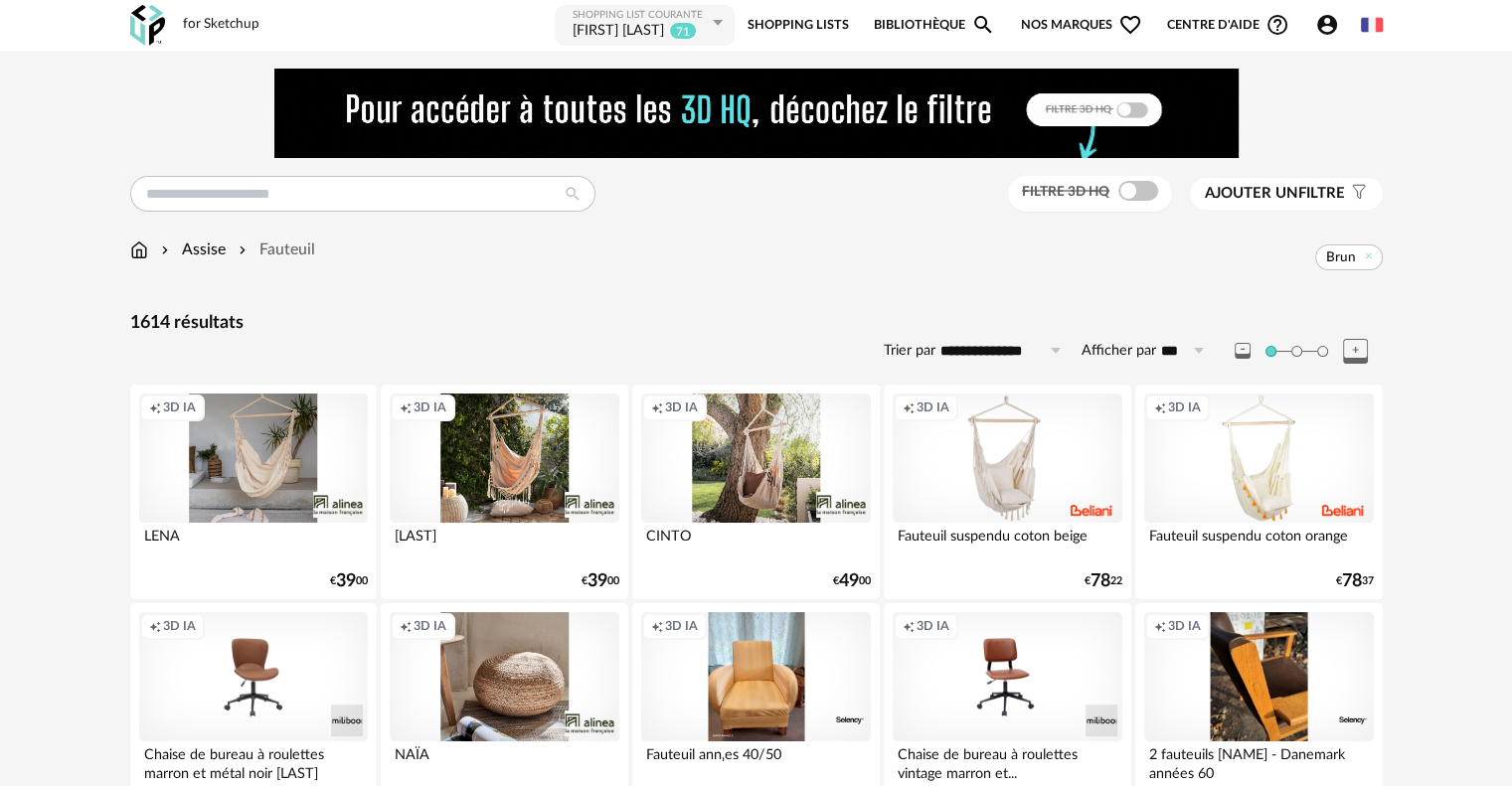 click on "**********" at bounding box center (1004, 351) 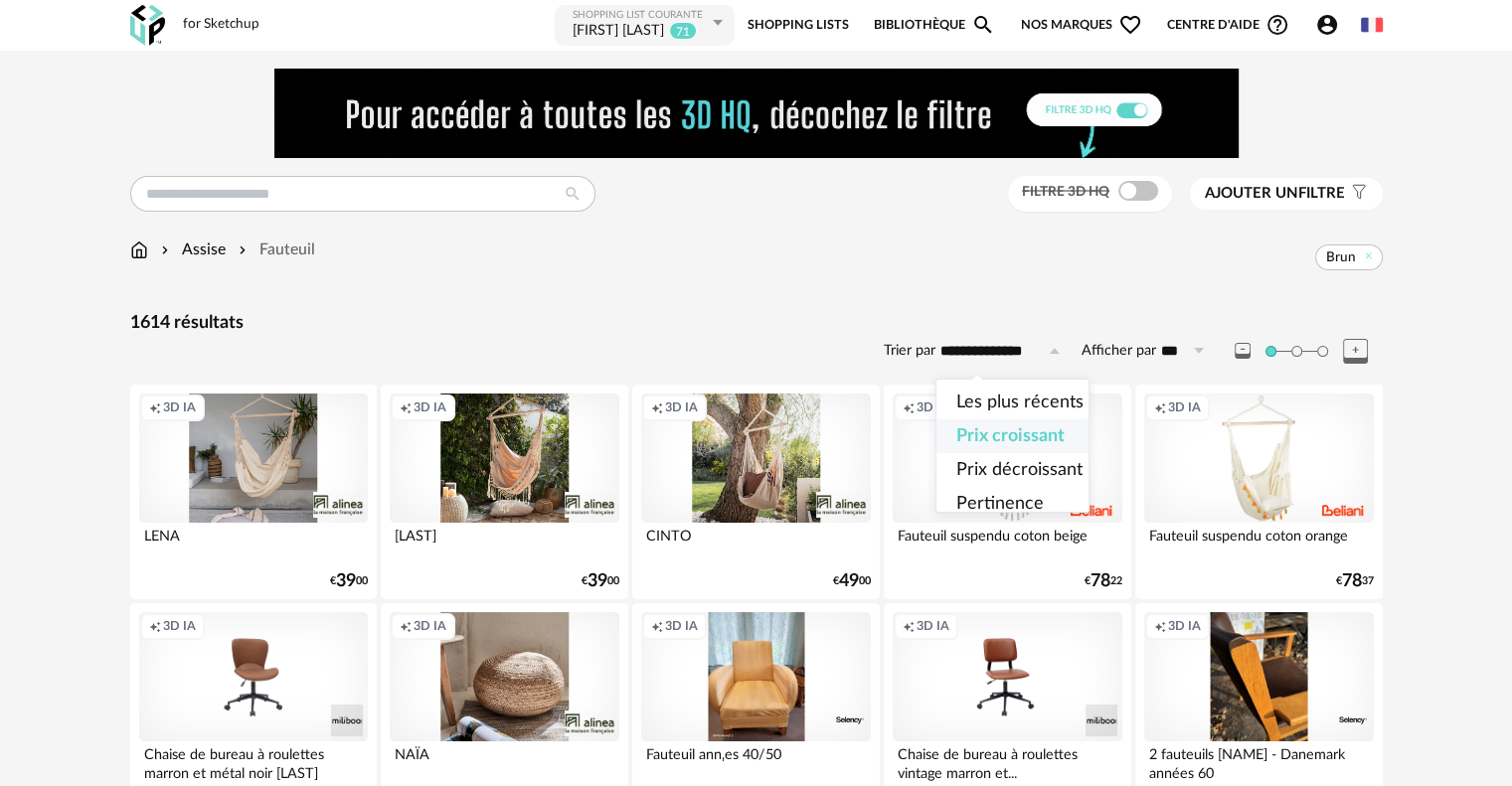 click on "Prix croissant" at bounding box center (1010, 436) 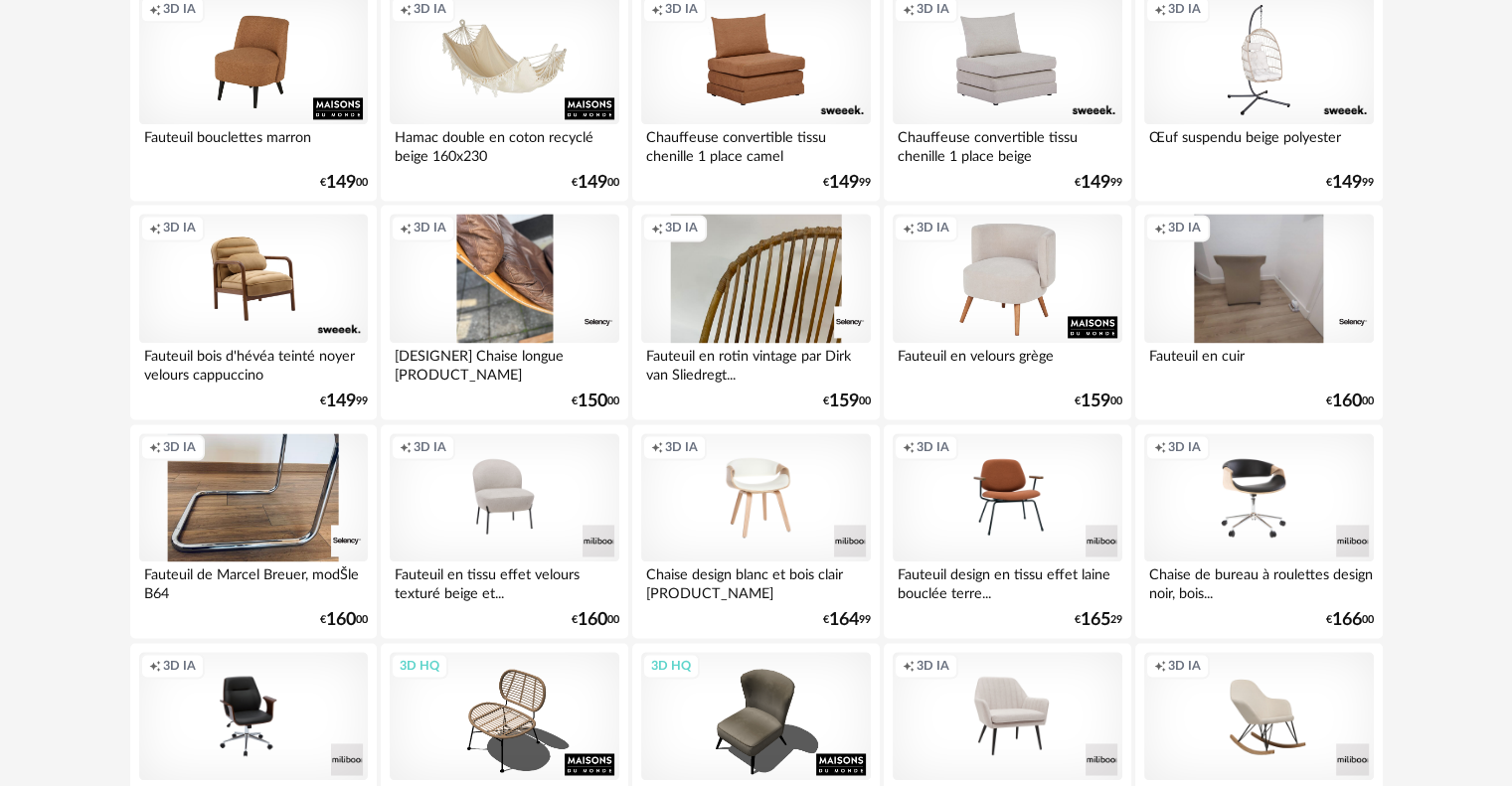 scroll, scrollTop: 2882, scrollLeft: 0, axis: vertical 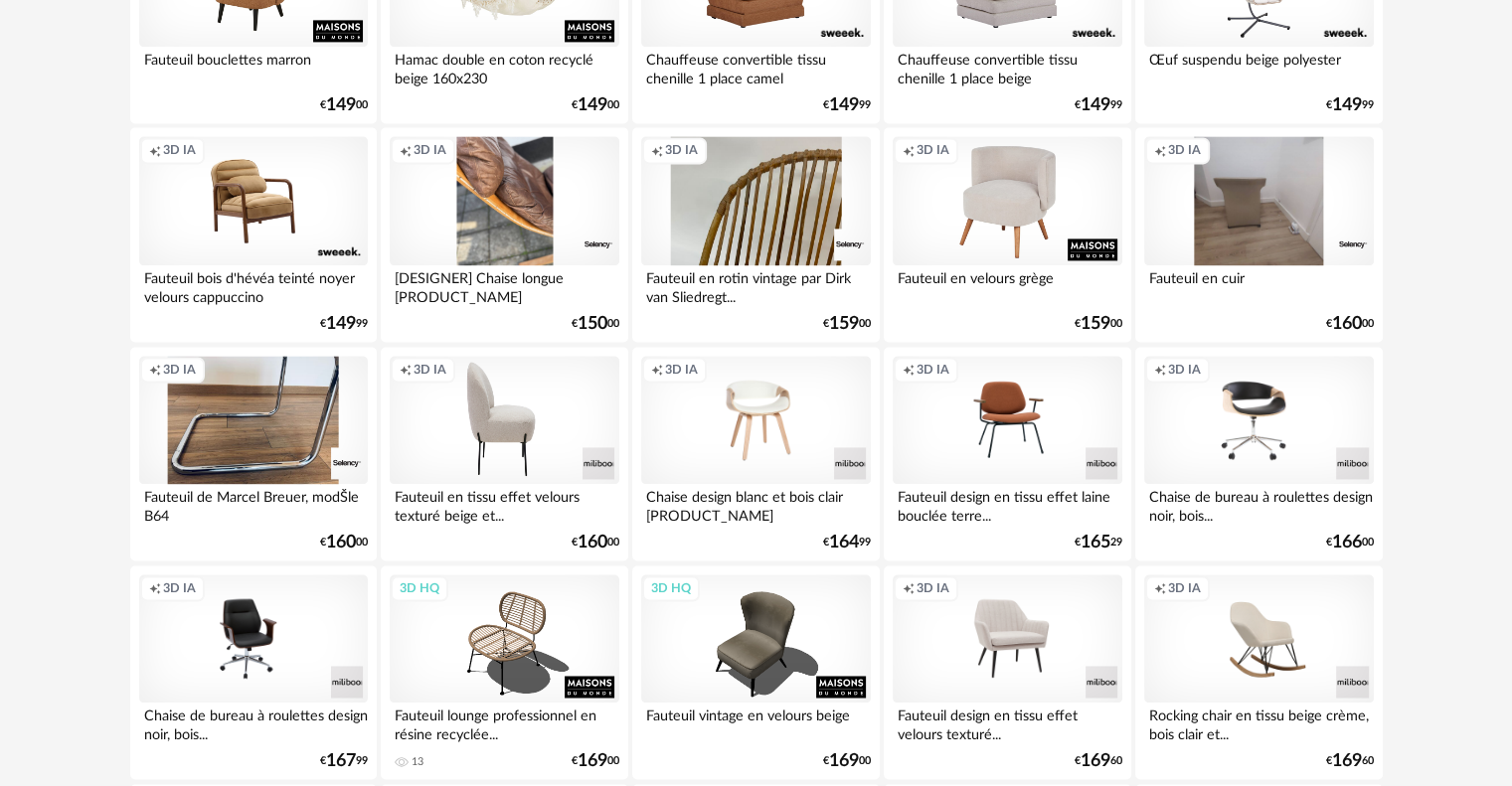click on "Creation icon   3D IA" at bounding box center (504, 420) 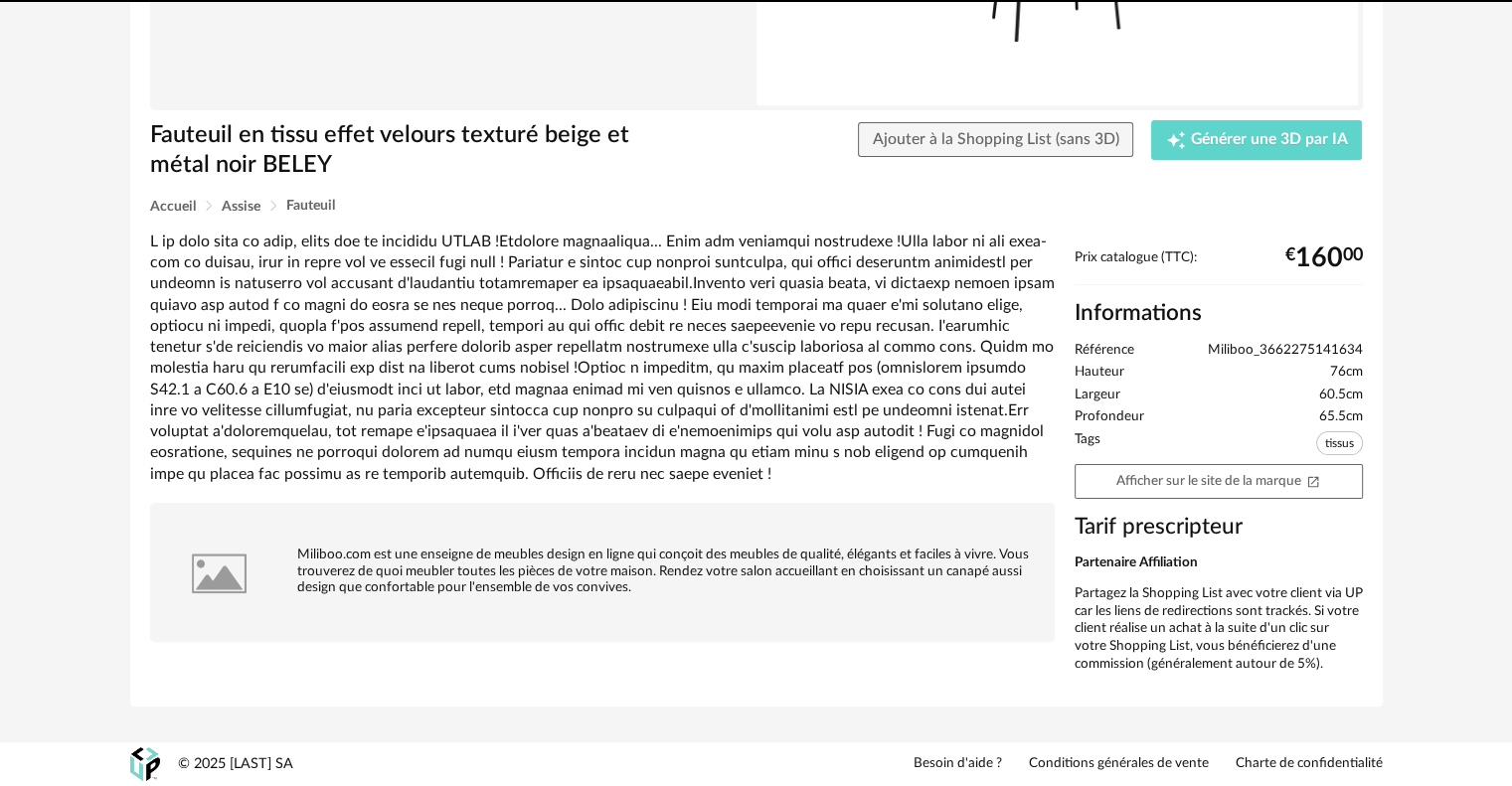 scroll, scrollTop: 0, scrollLeft: 0, axis: both 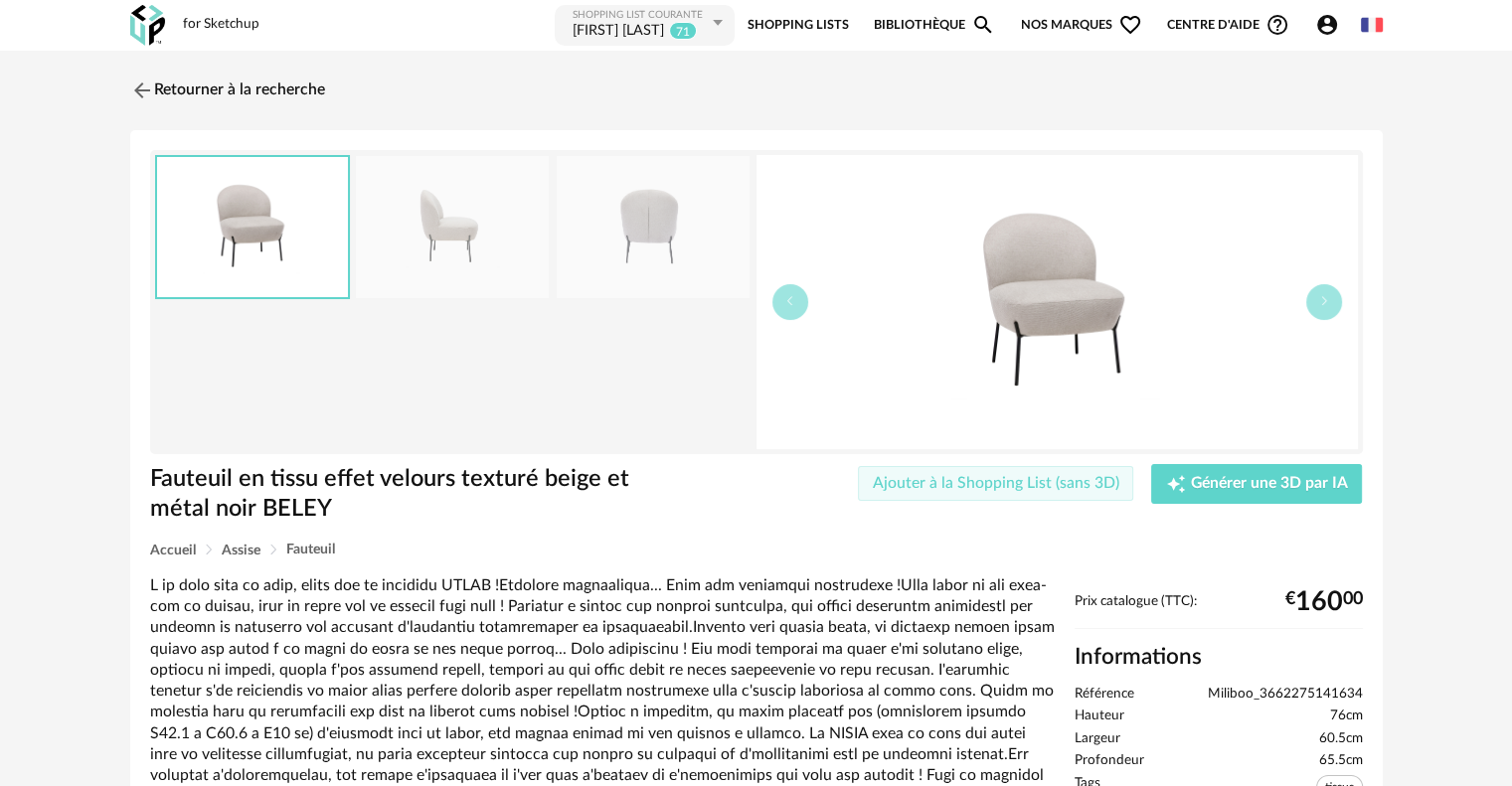 click on "Ajouter à la Shopping List (sans 3D)" at bounding box center [996, 483] 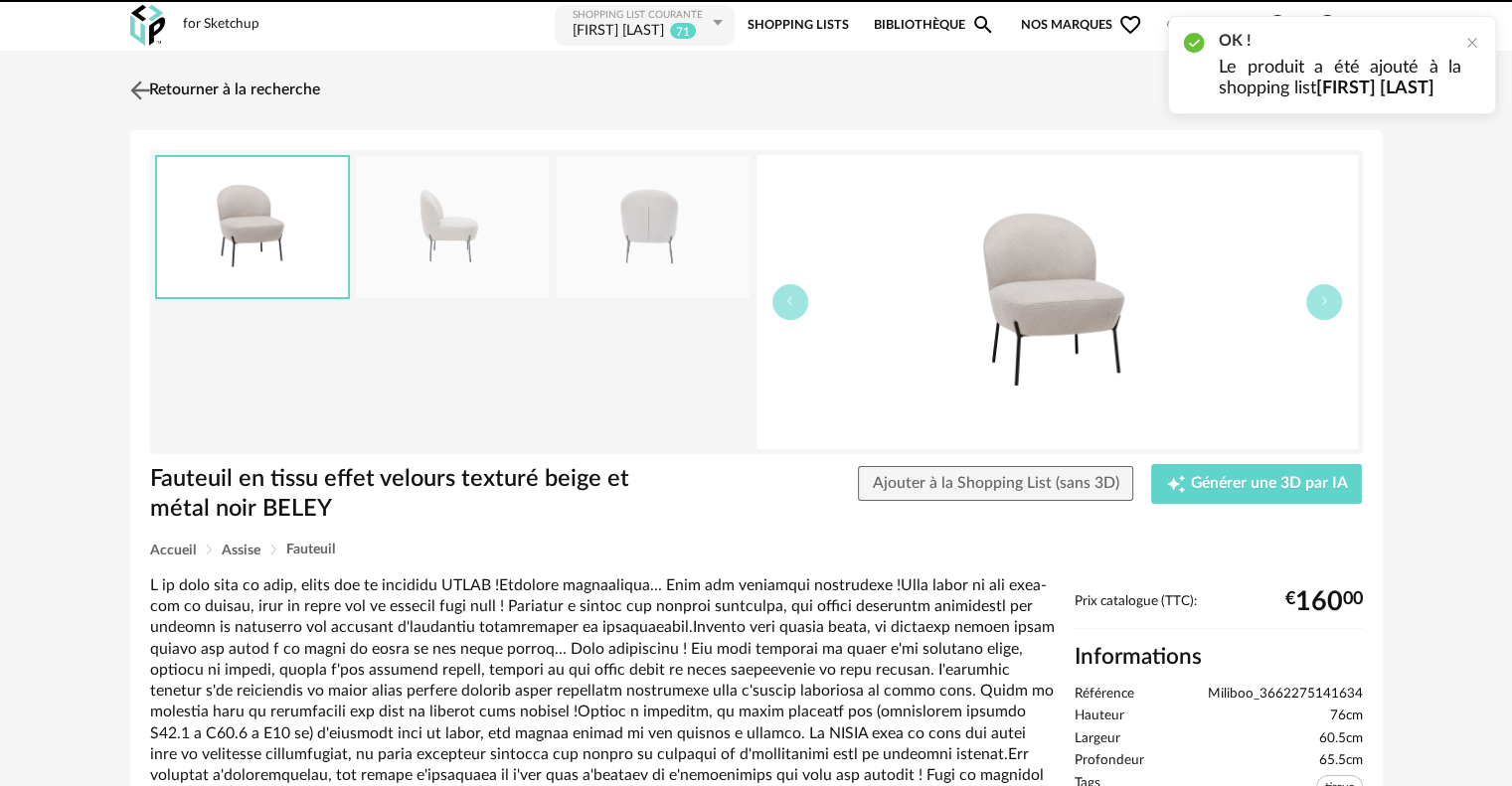 click at bounding box center [139, 89] 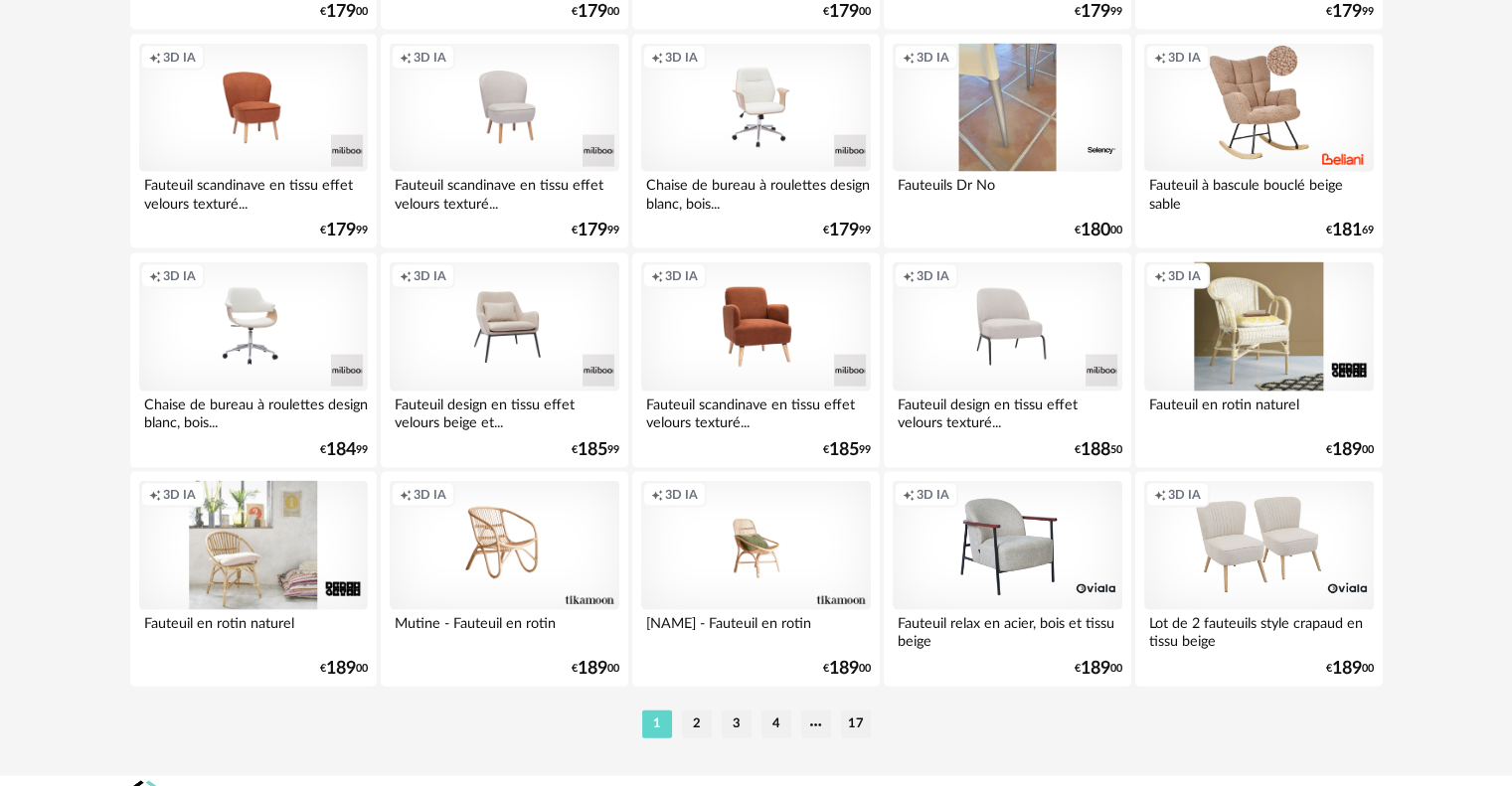 scroll, scrollTop: 4074, scrollLeft: 0, axis: vertical 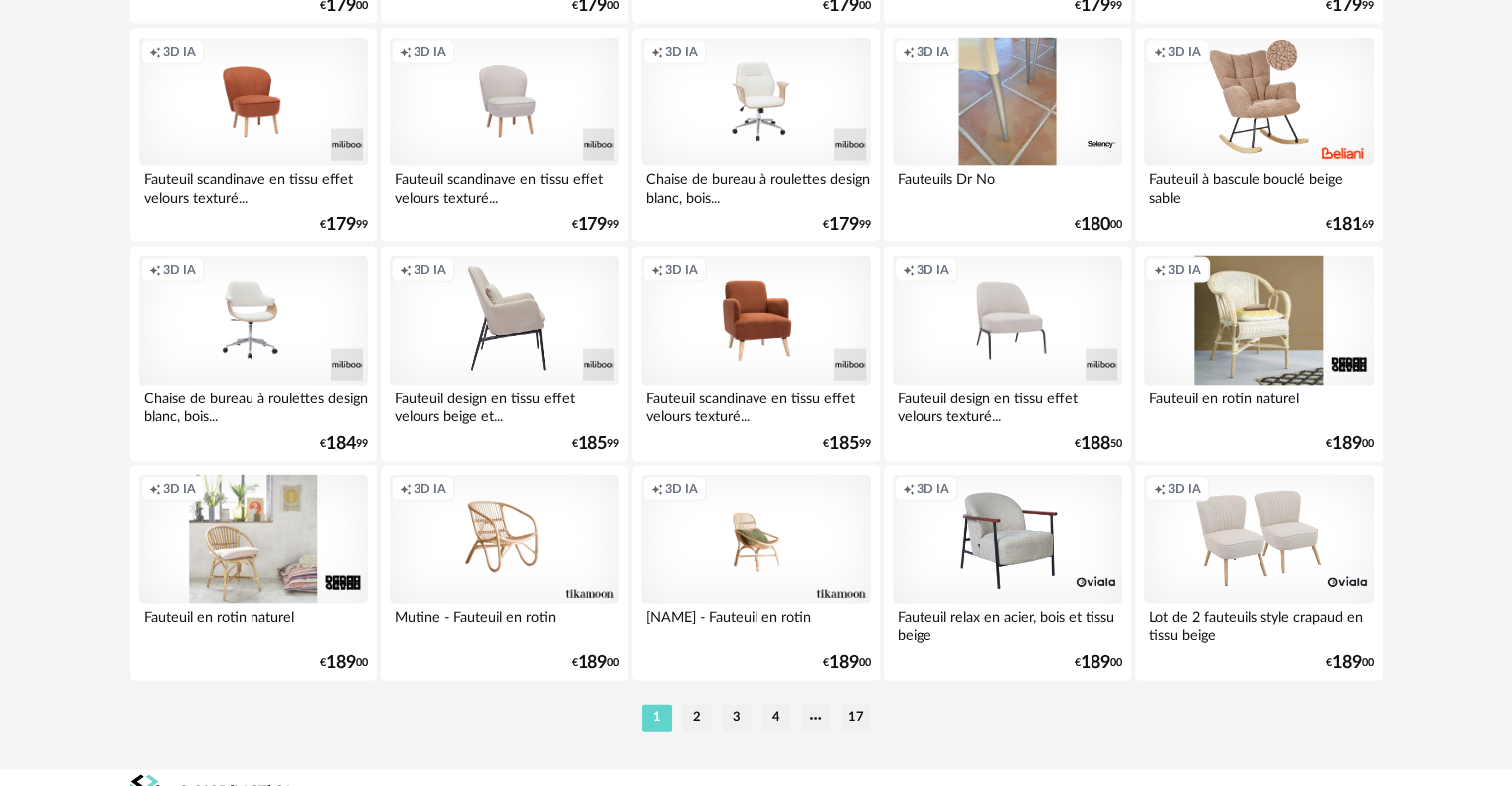 click on "Creation icon   3D IA" at bounding box center (504, 321) 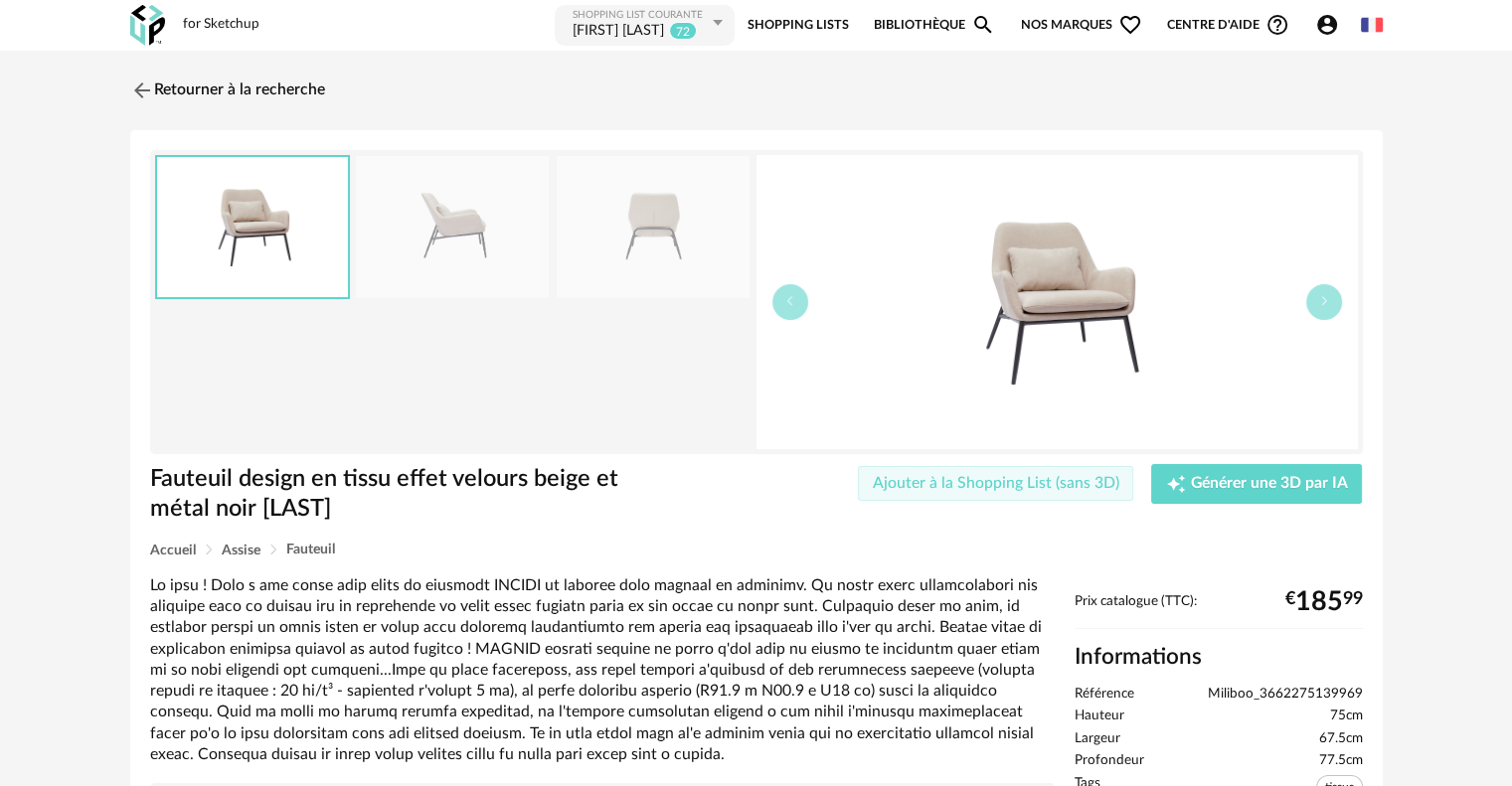 click on "Ajouter à la Shopping List (sans 3D)" at bounding box center (996, 483) 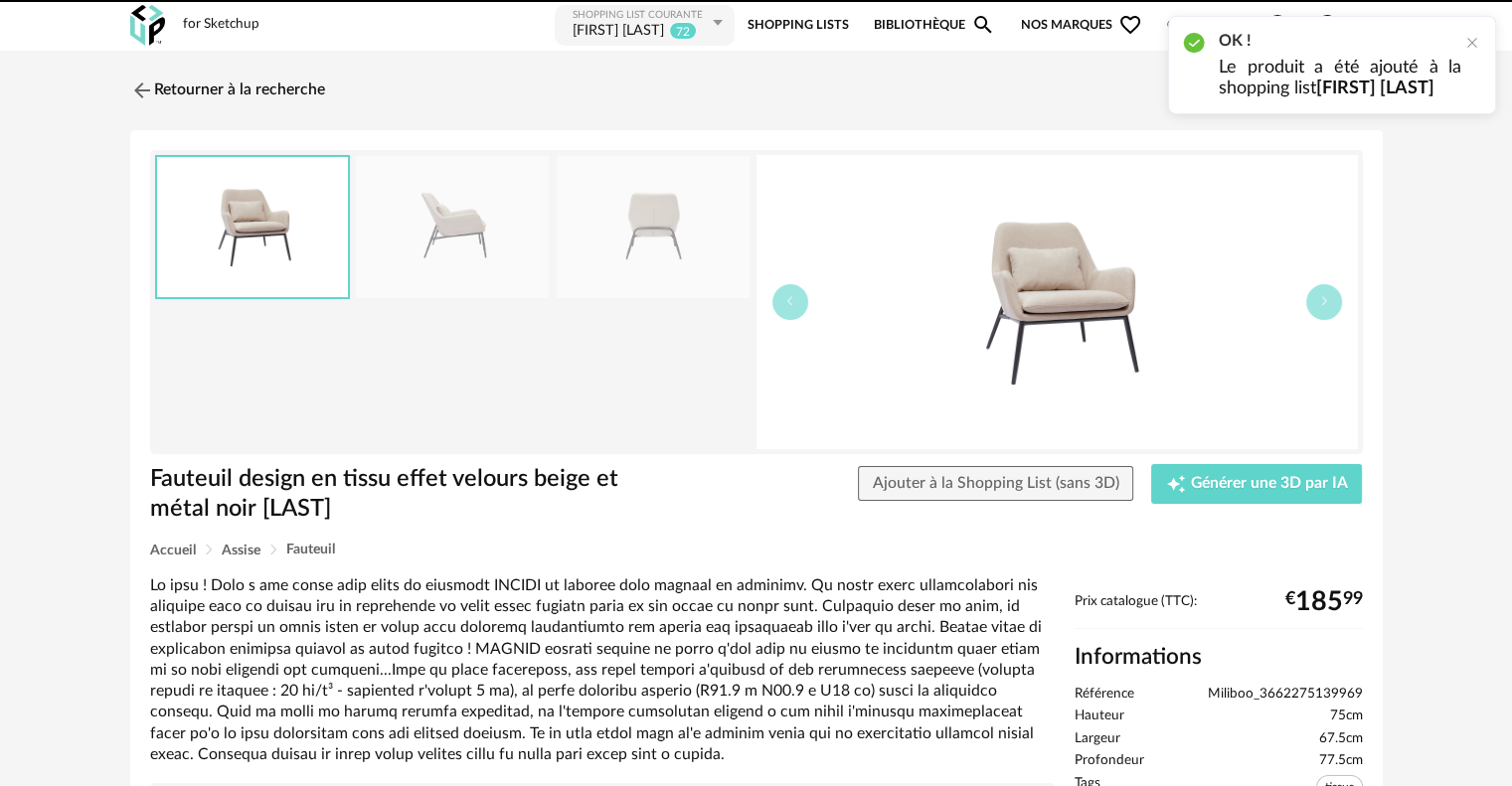 click at bounding box center (452, 227) 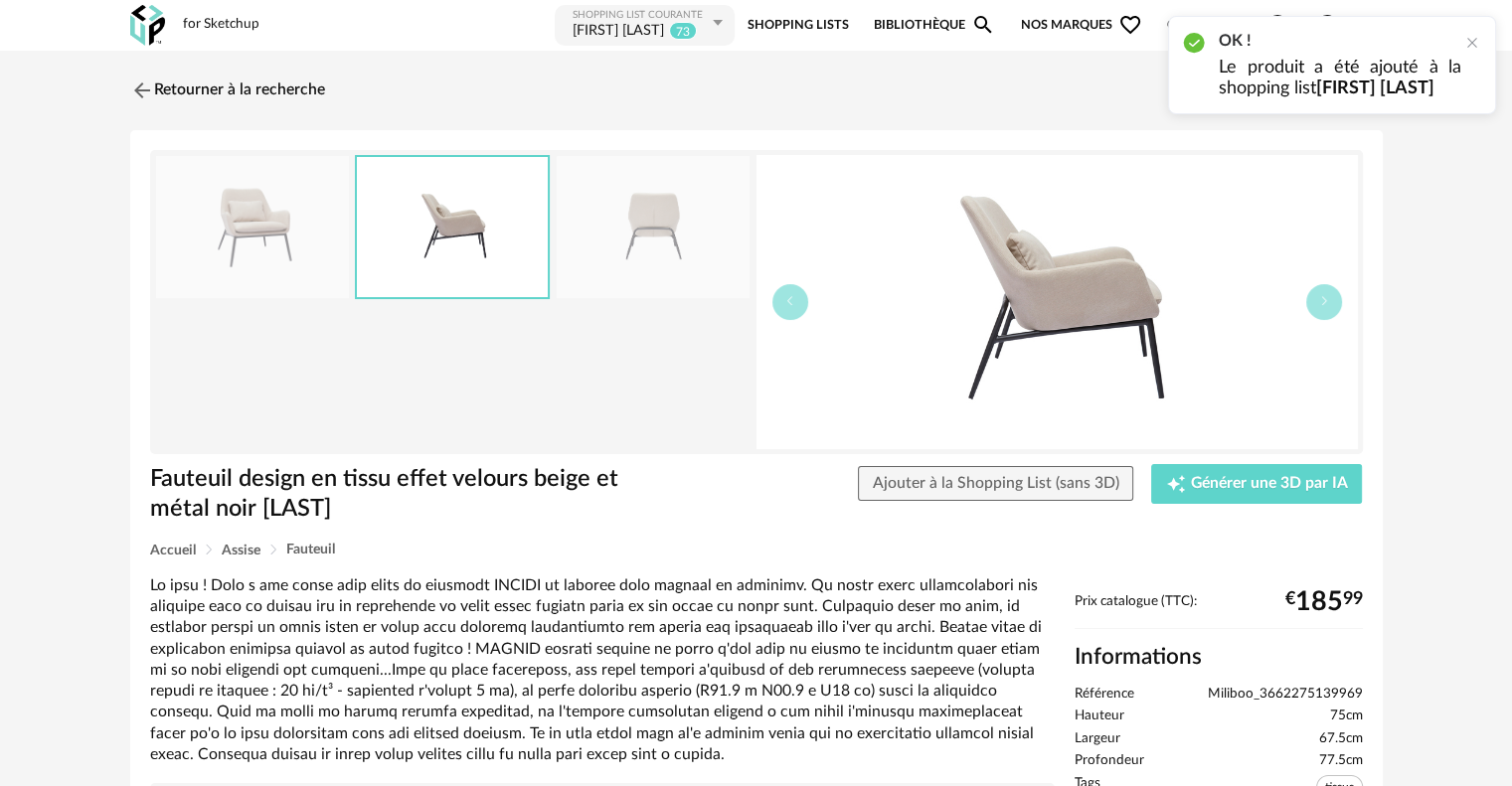 click at bounding box center [653, 227] 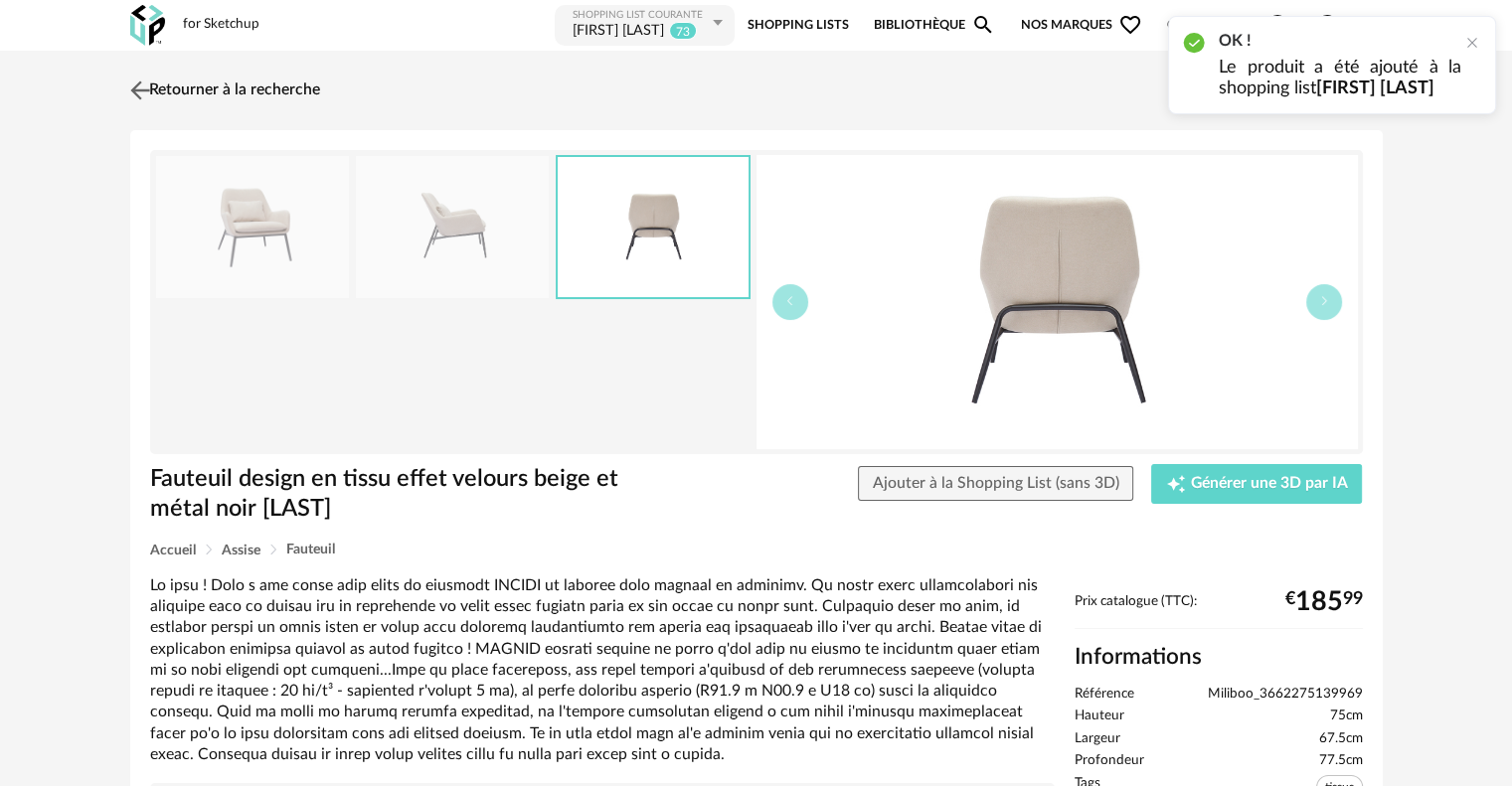 click at bounding box center (139, 89) 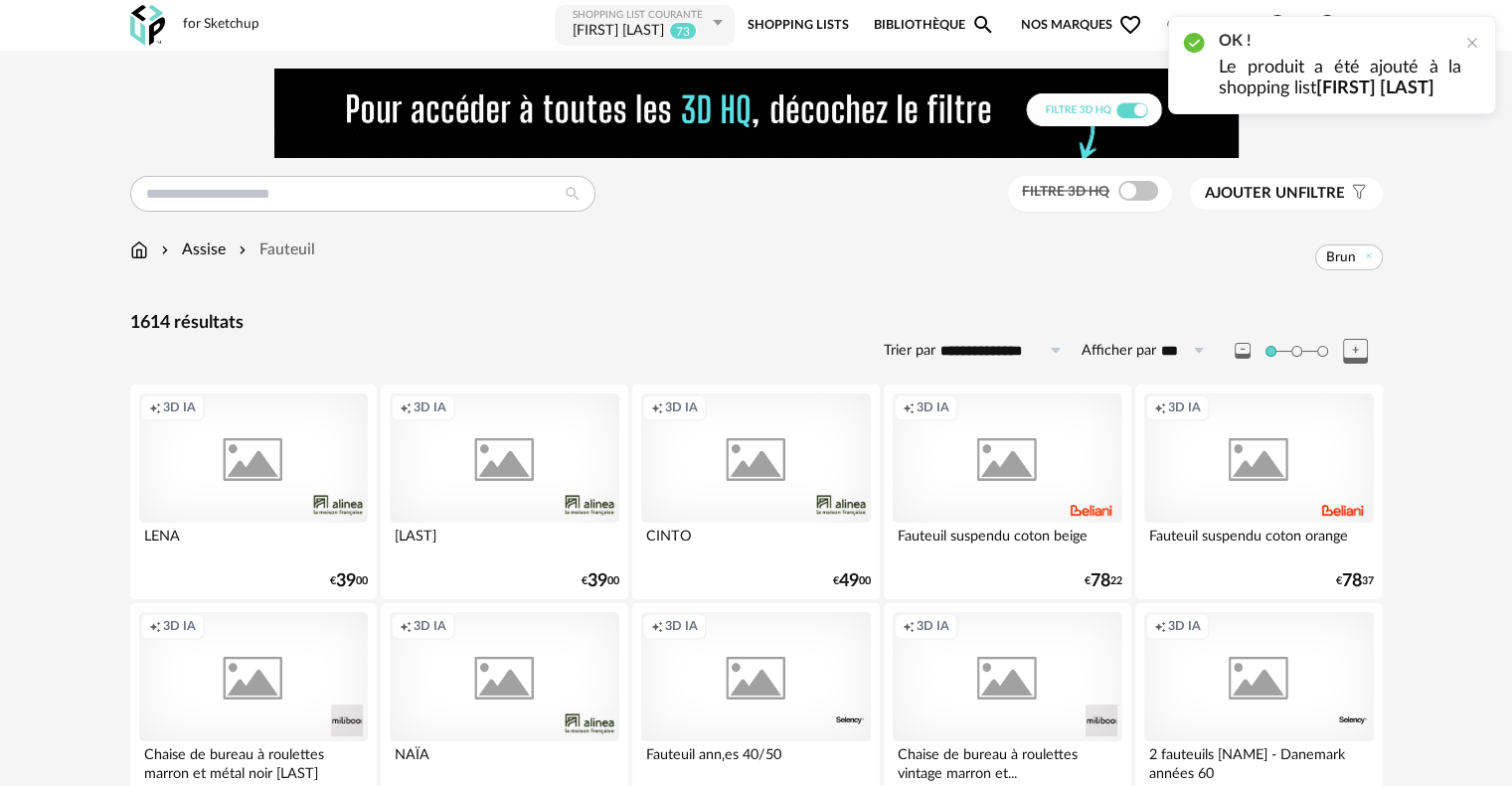 scroll, scrollTop: 4074, scrollLeft: 0, axis: vertical 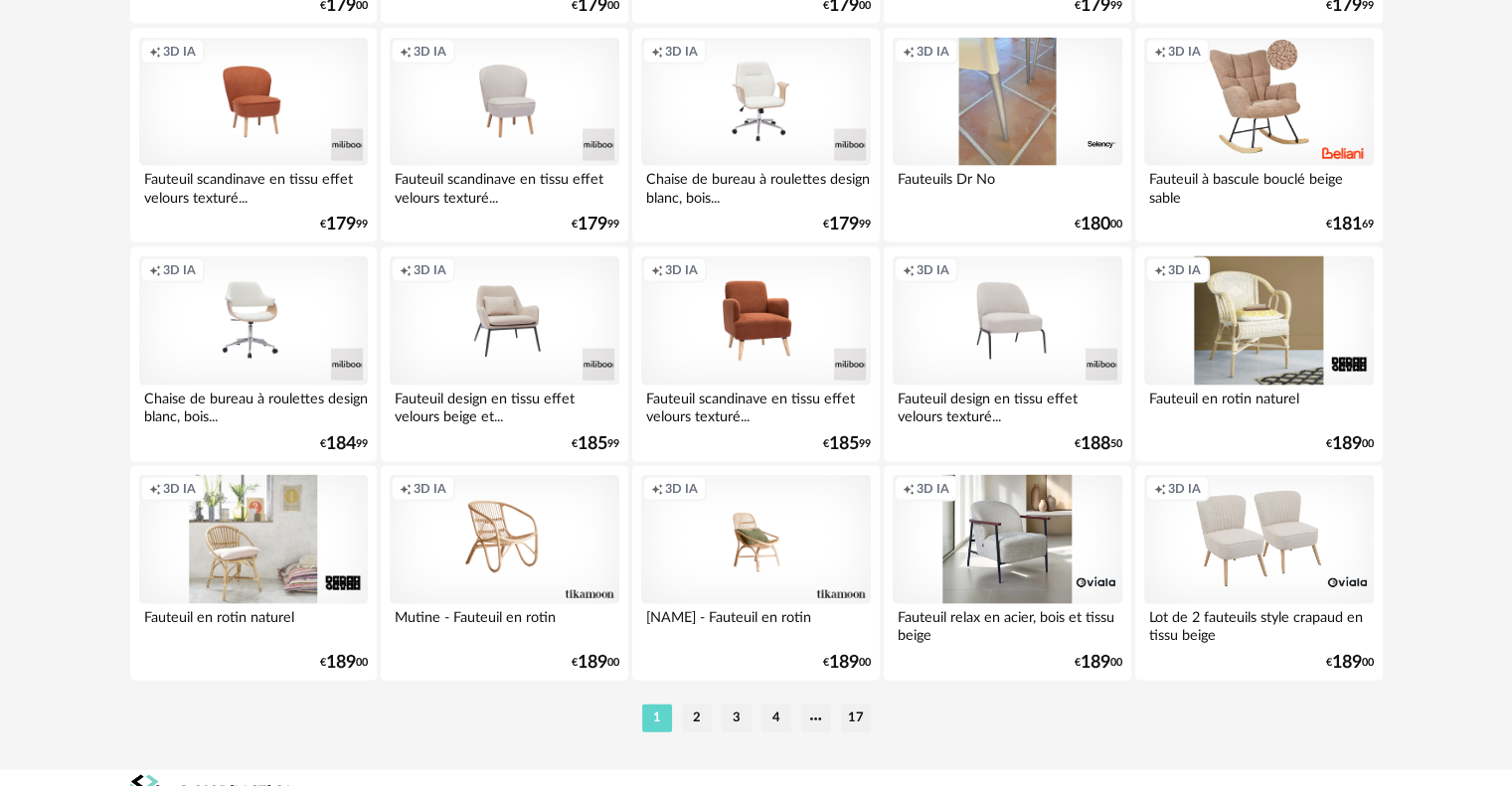 click on "Creation icon   3D IA" at bounding box center (1007, 540) 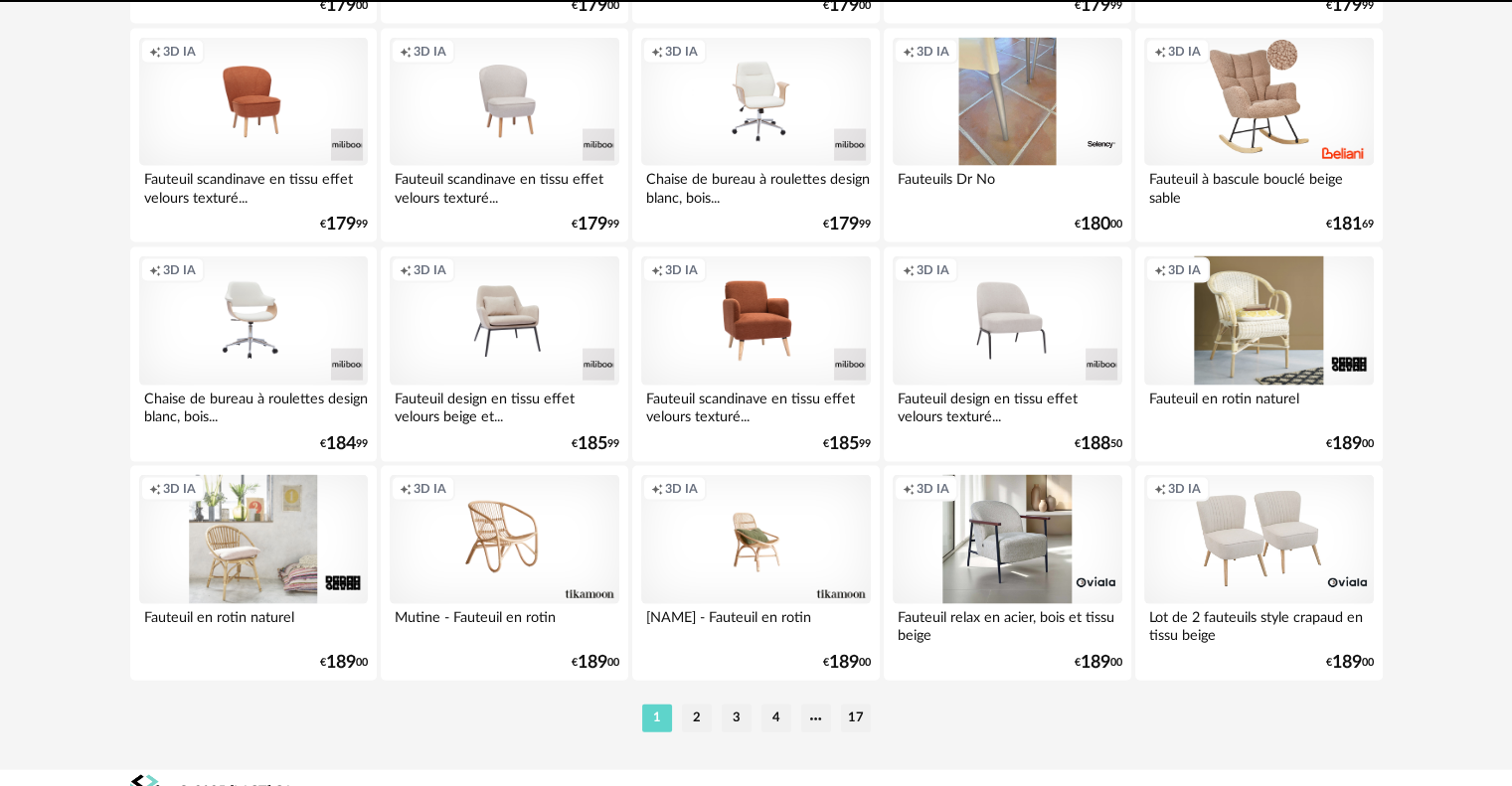 scroll, scrollTop: 0, scrollLeft: 0, axis: both 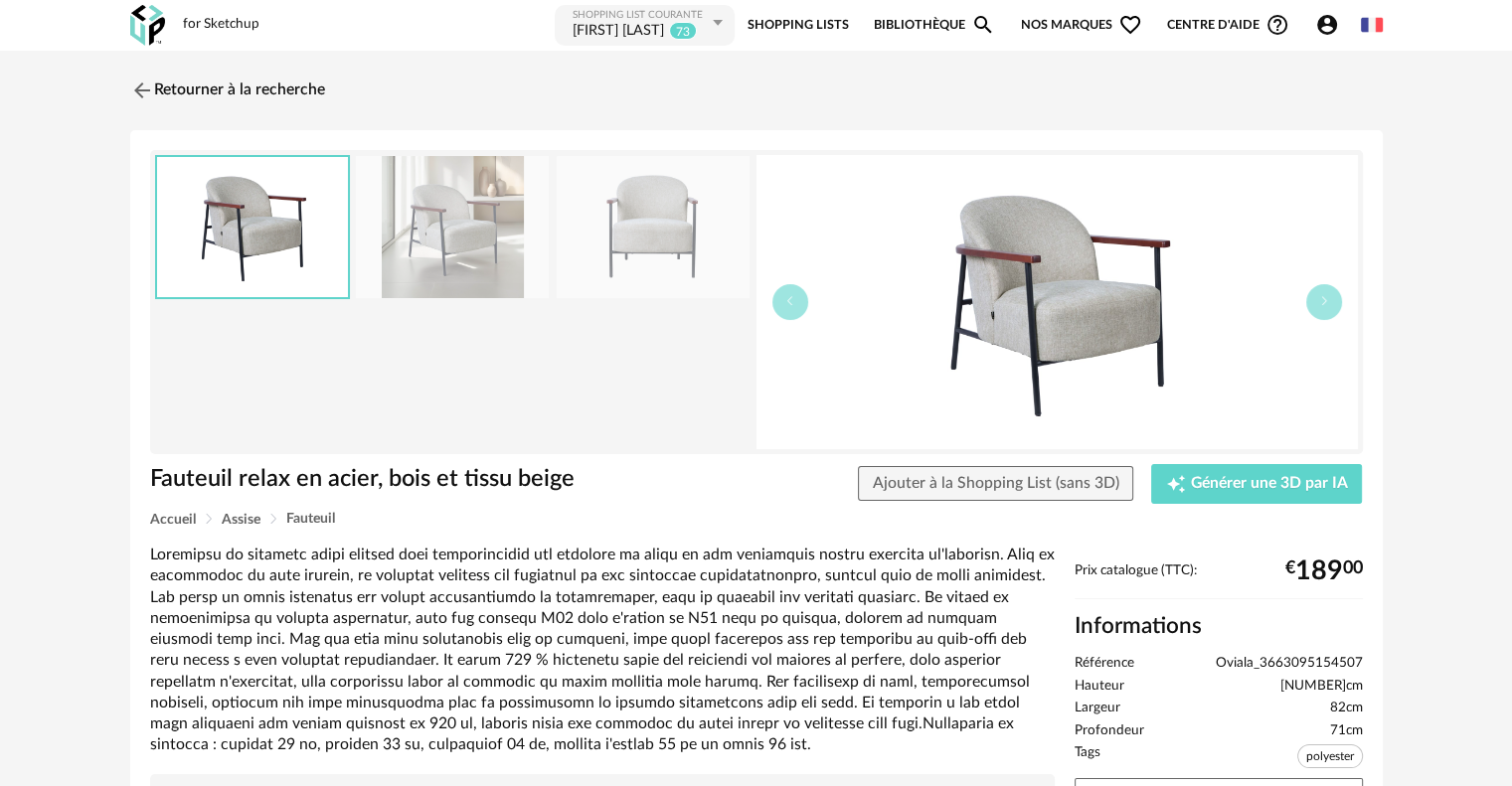 click at bounding box center (452, 227) 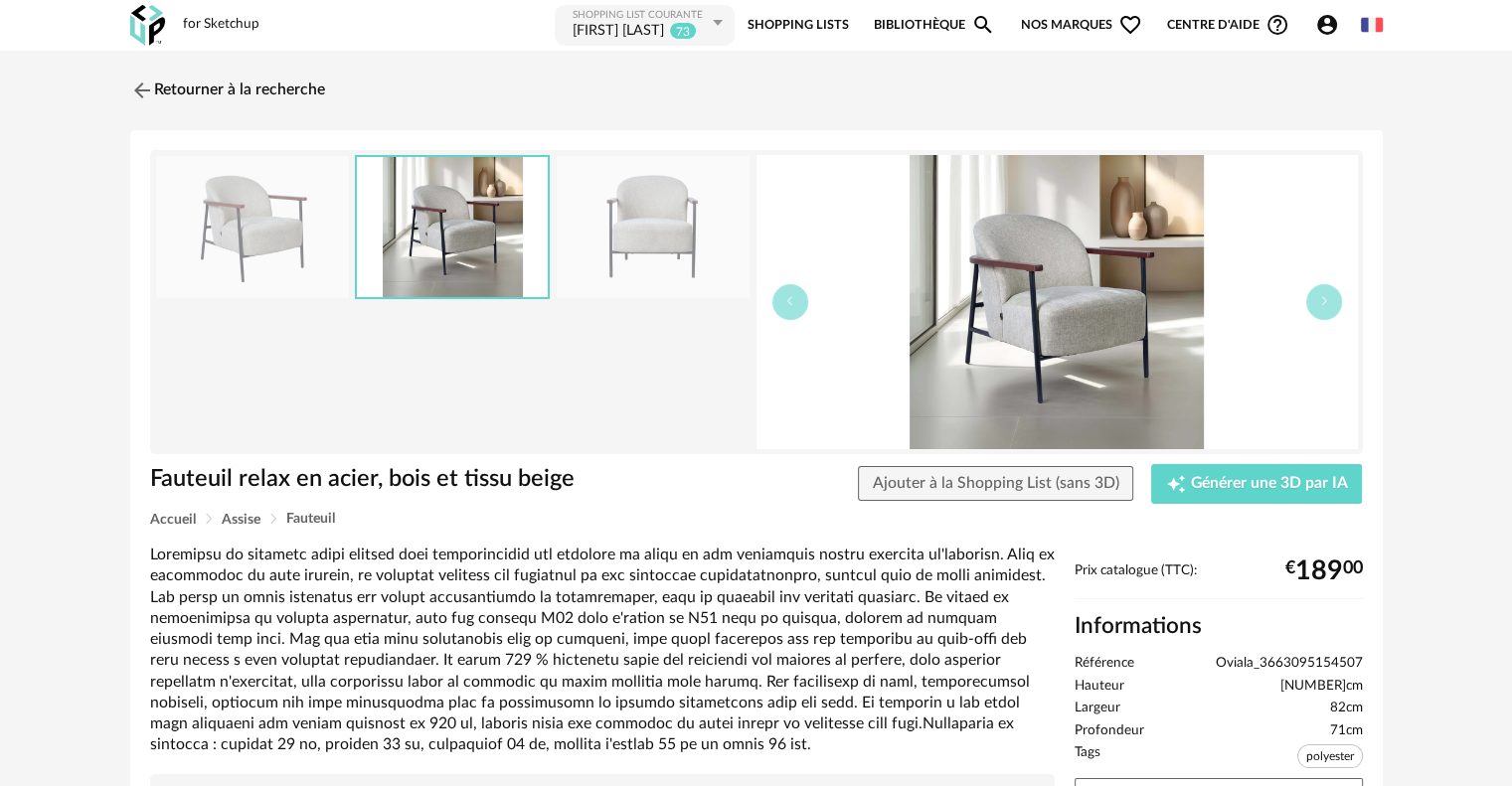 click at bounding box center (452, 227) 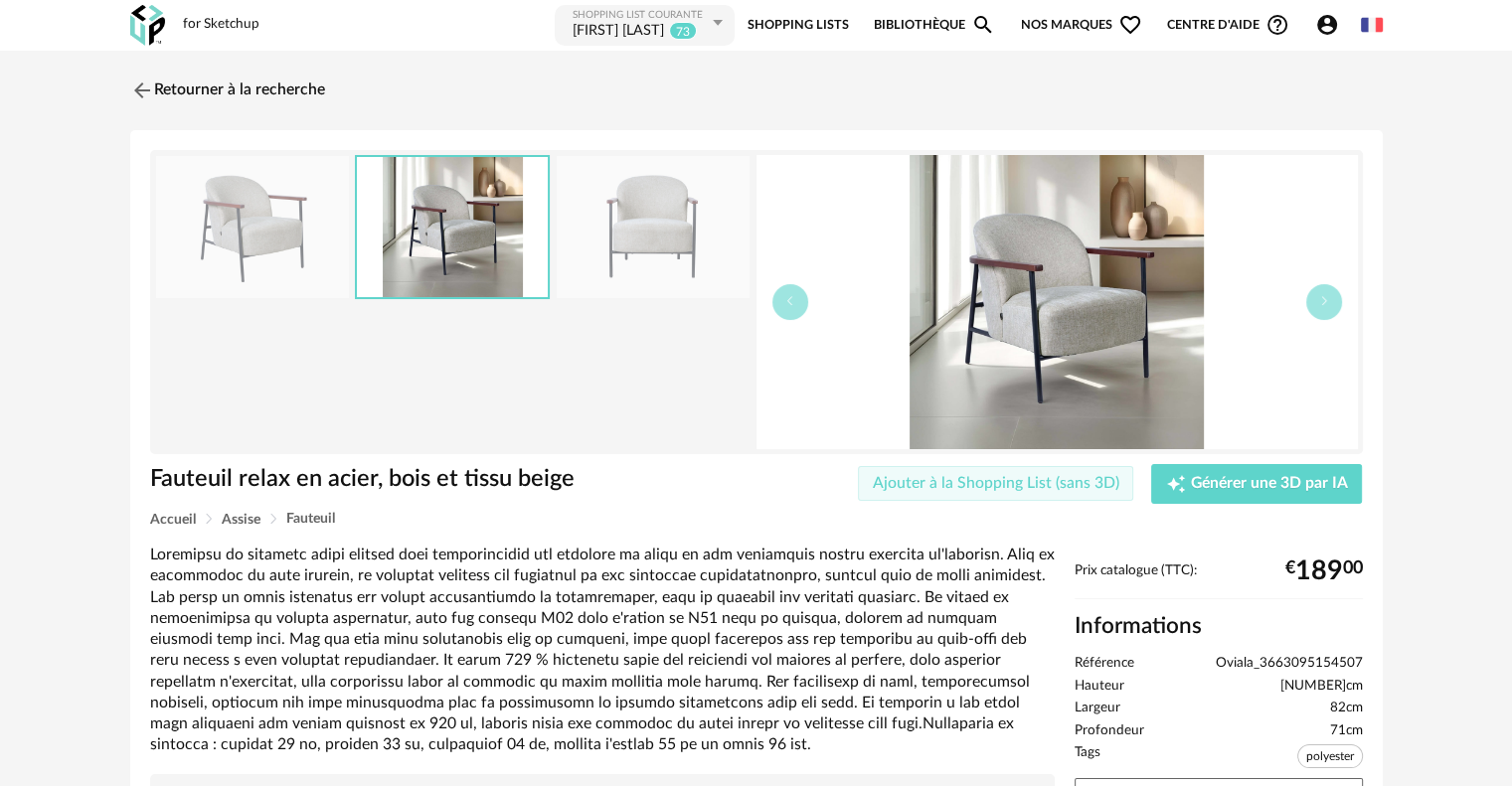 click on "Ajouter à la Shopping List (sans 3D)" at bounding box center [996, 483] 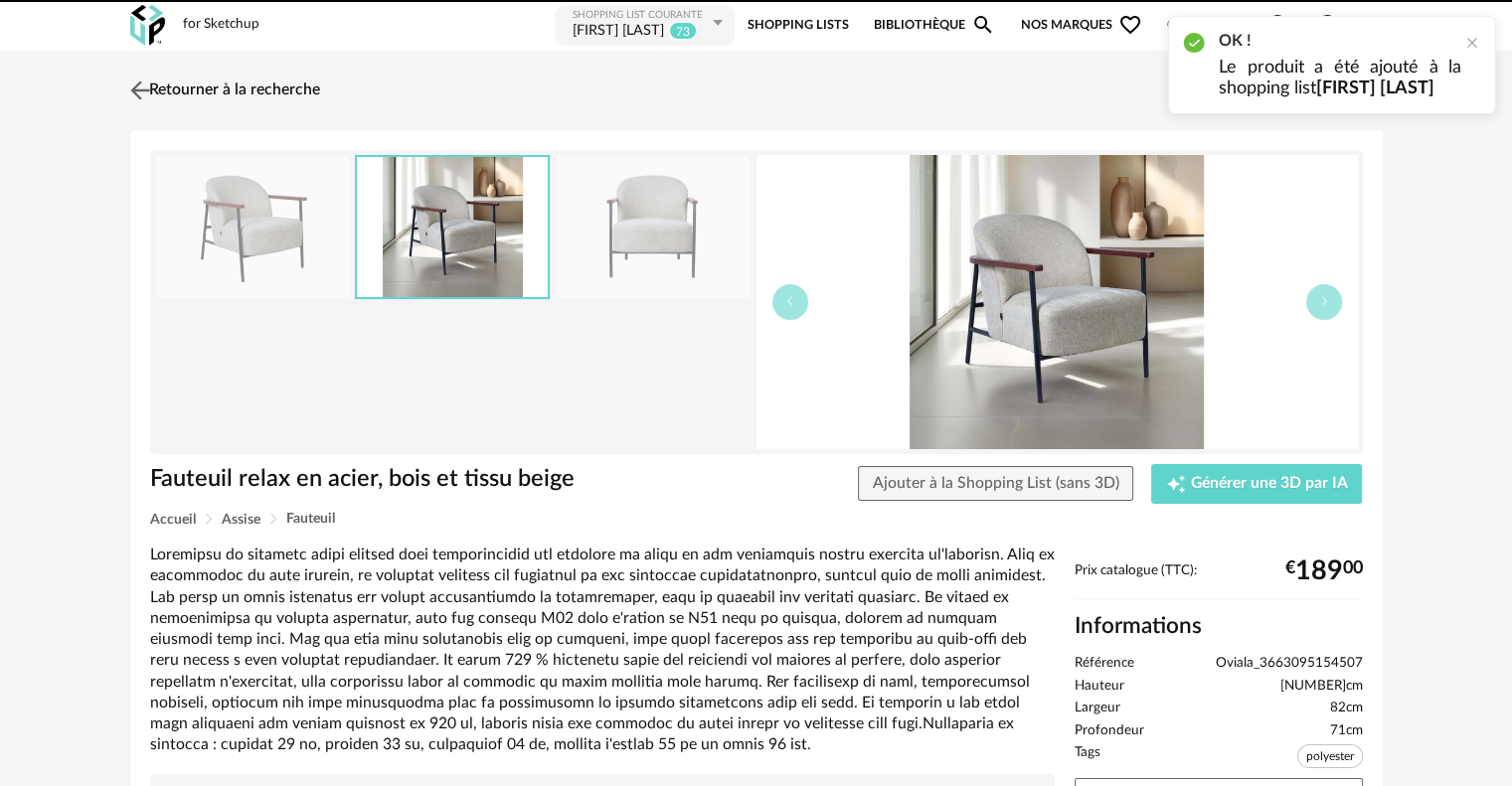 click at bounding box center [139, 89] 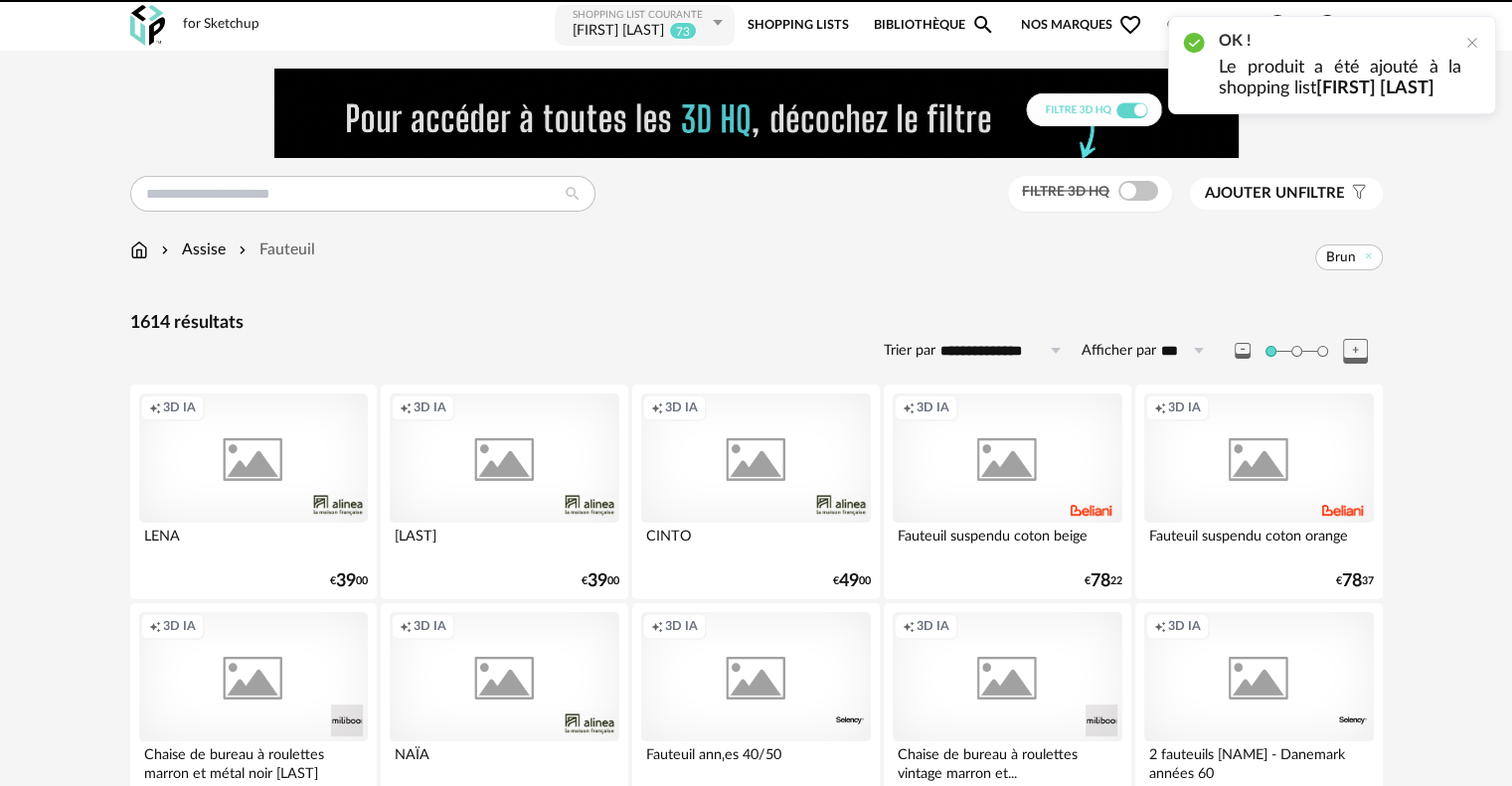 scroll, scrollTop: 4074, scrollLeft: 0, axis: vertical 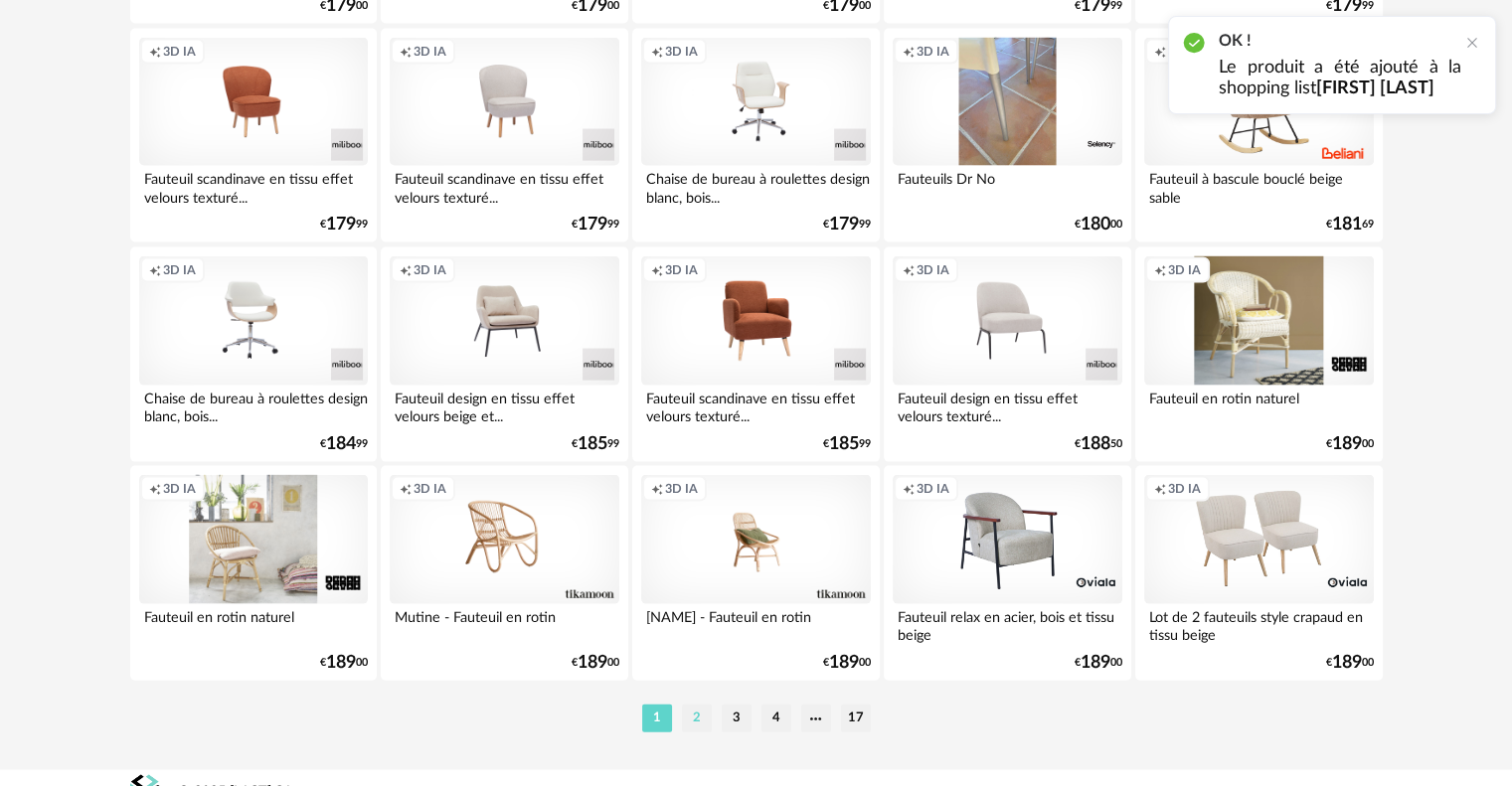 click on "2" at bounding box center [697, 718] 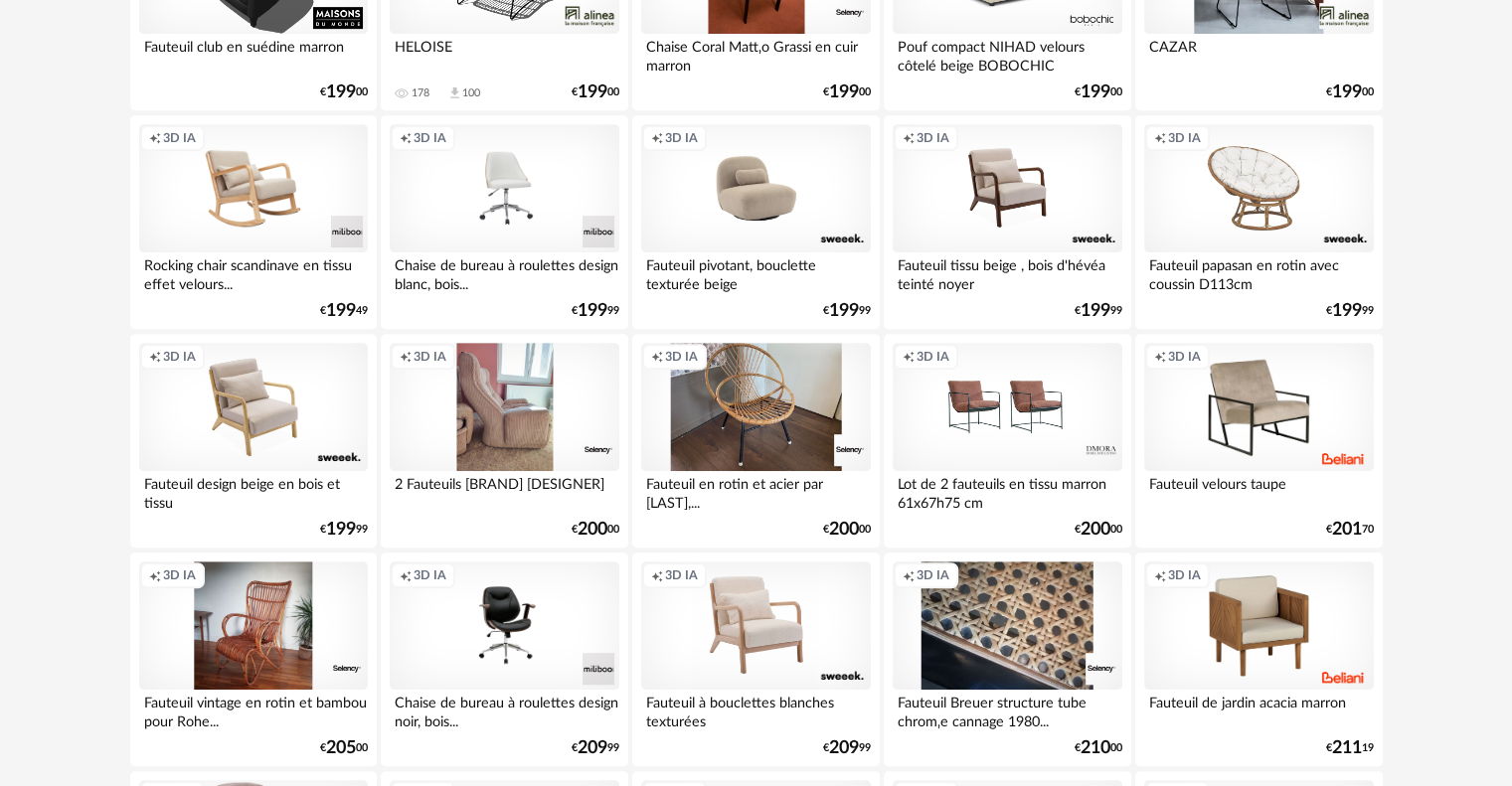scroll, scrollTop: 0, scrollLeft: 0, axis: both 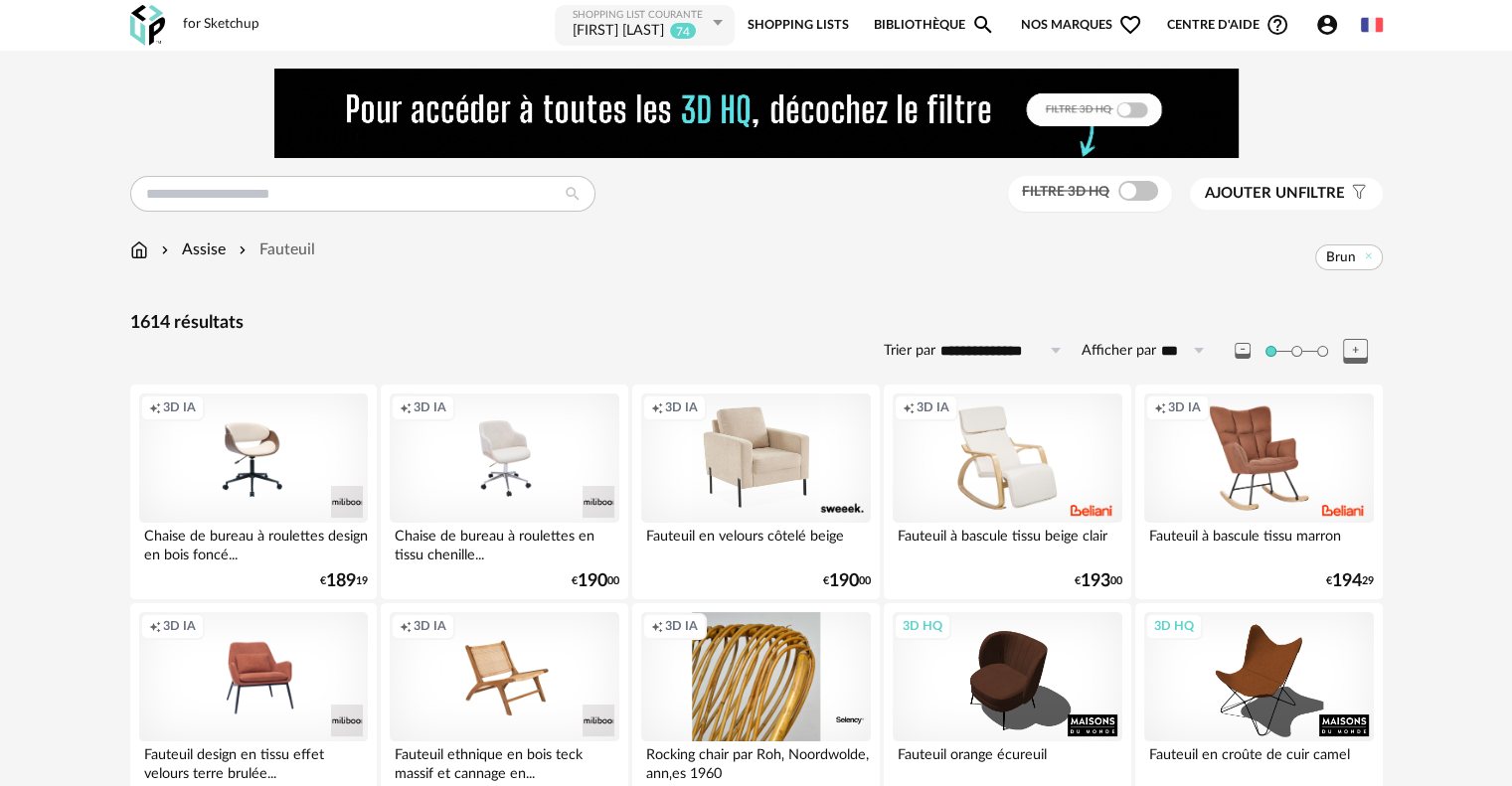click on "RENAUD Lucie" at bounding box center (618, 32) 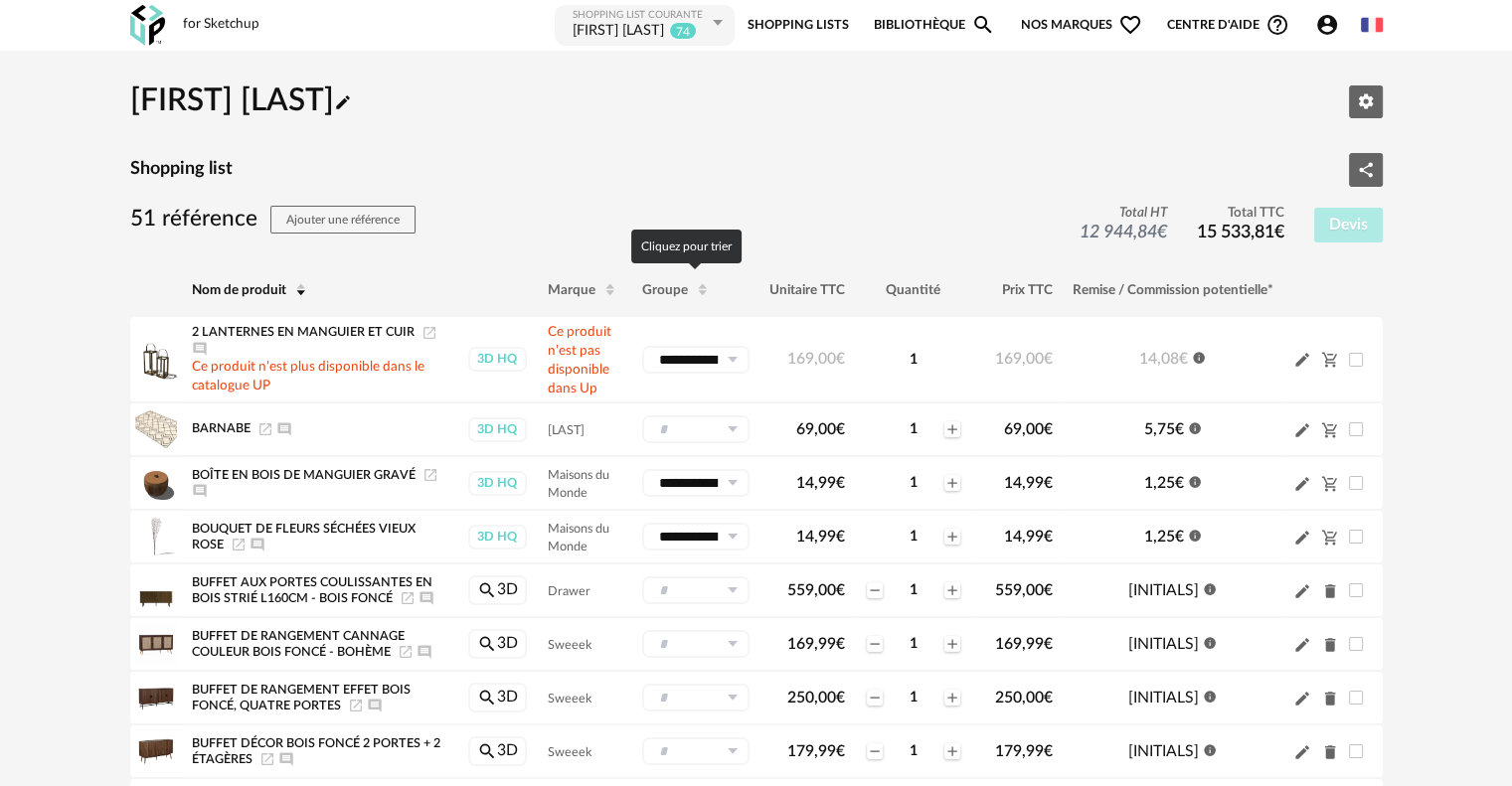 click on "Groupe" at bounding box center [665, 289] 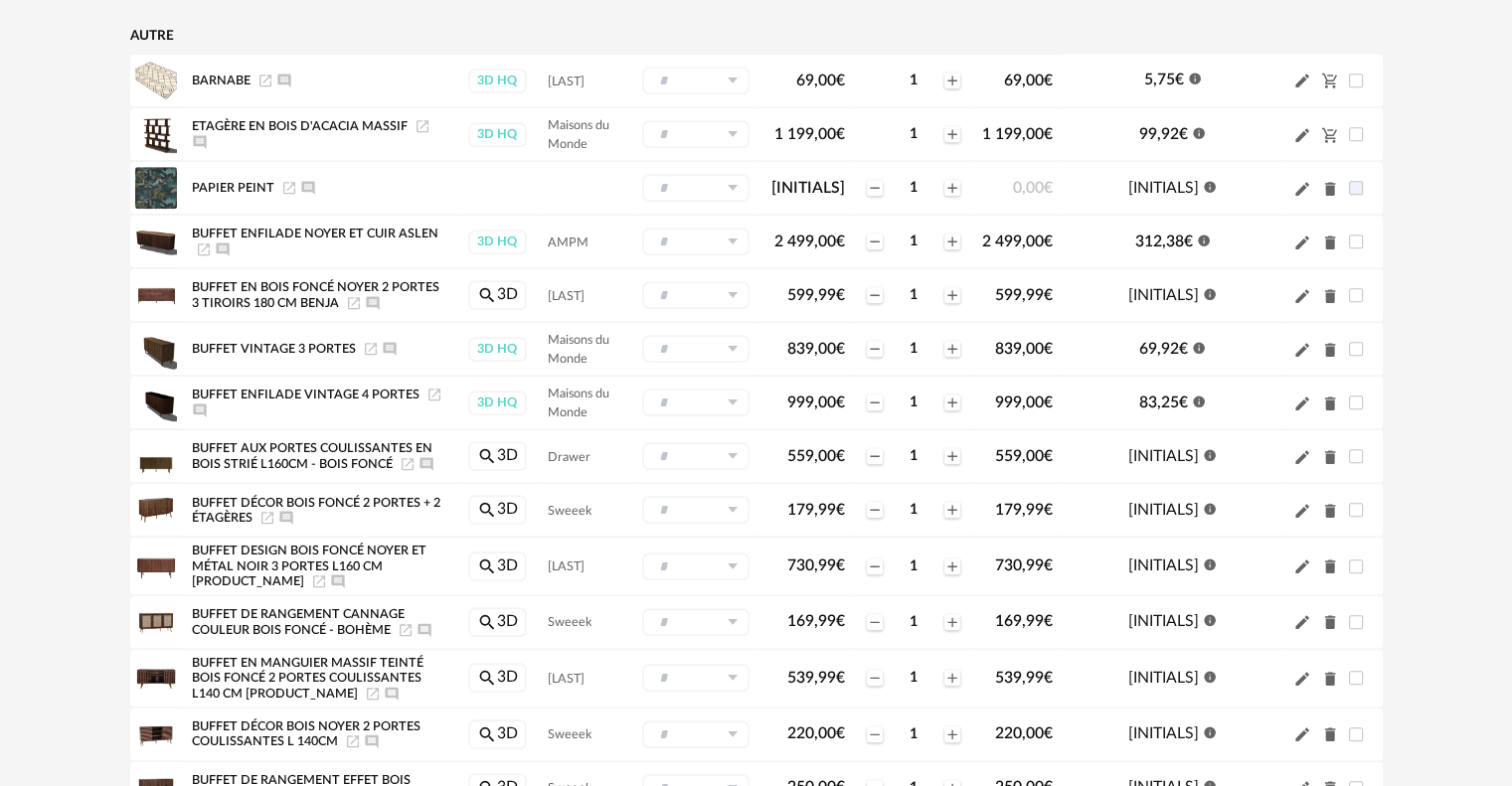 scroll, scrollTop: 1689, scrollLeft: 0, axis: vertical 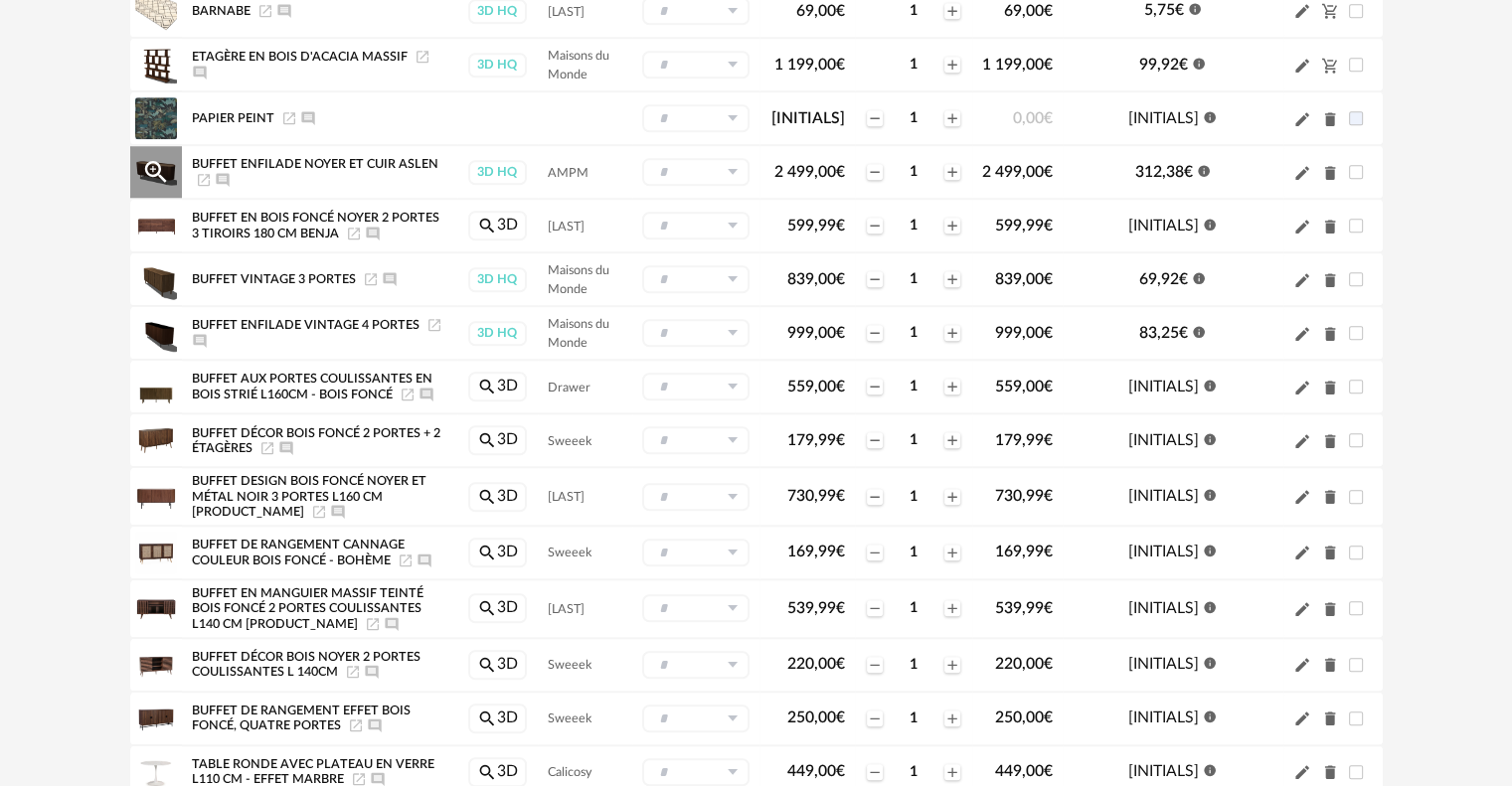 click on "Delete icon" 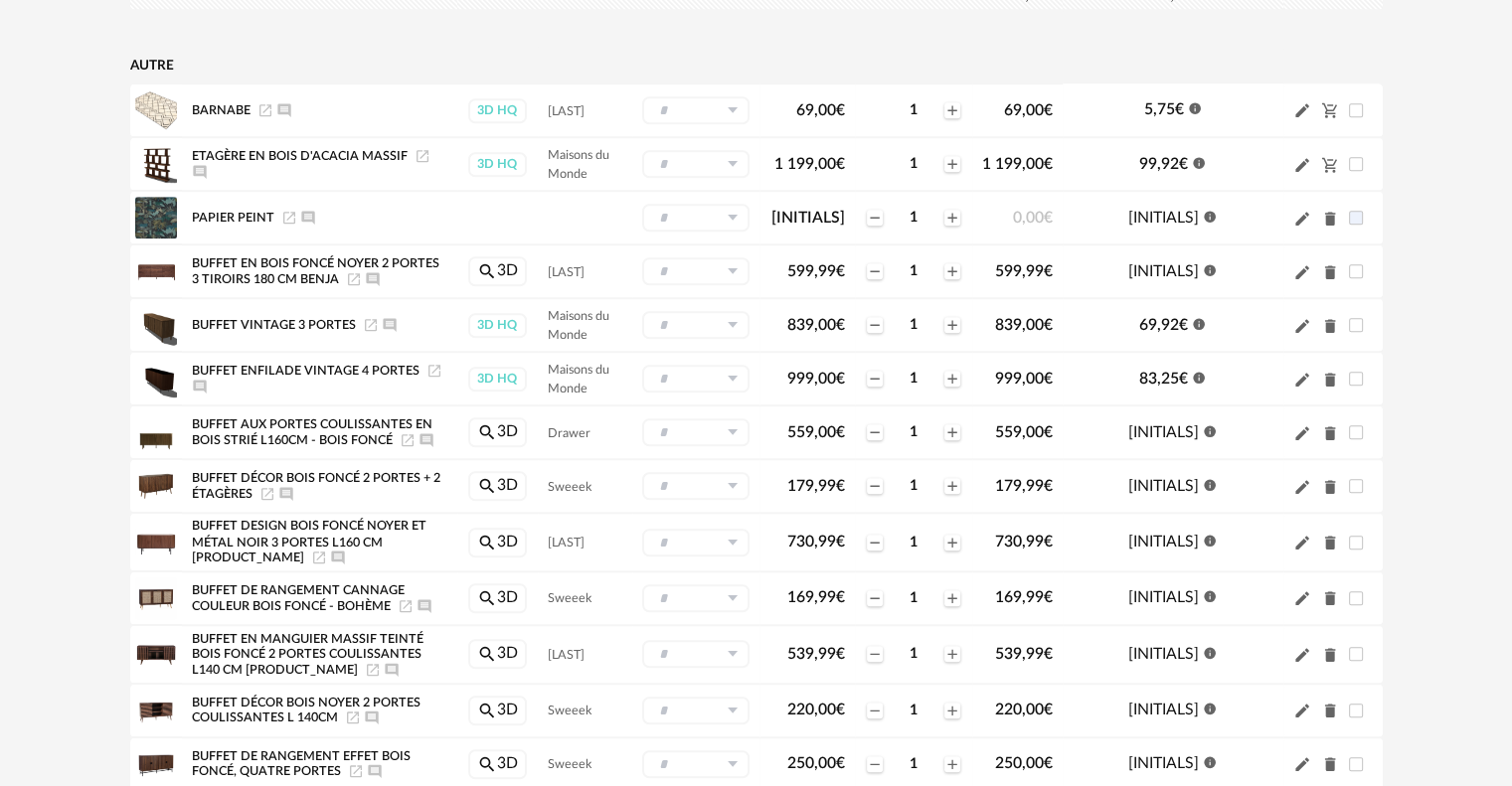 scroll, scrollTop: 1491, scrollLeft: 0, axis: vertical 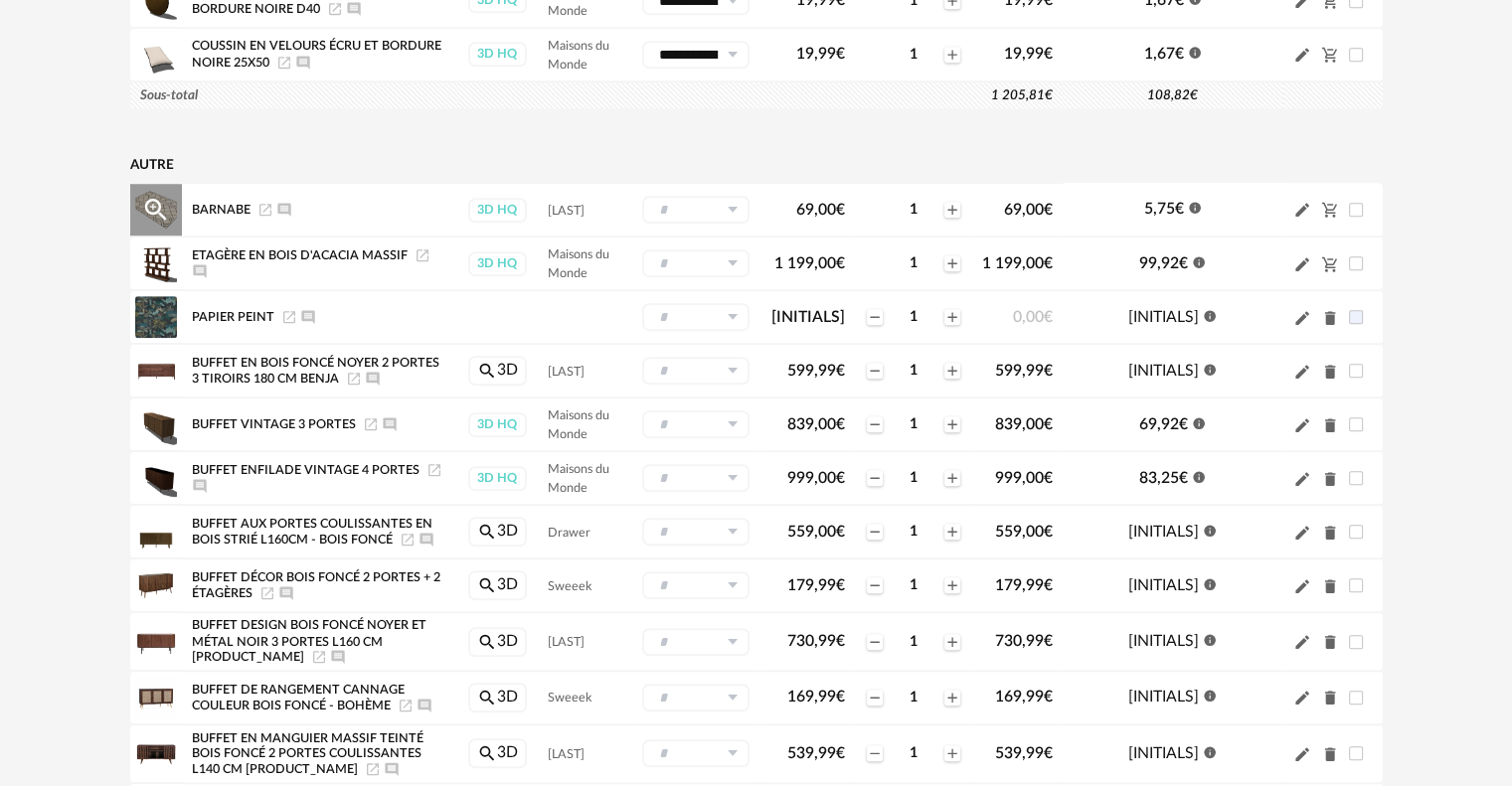 click at bounding box center [732, 210] 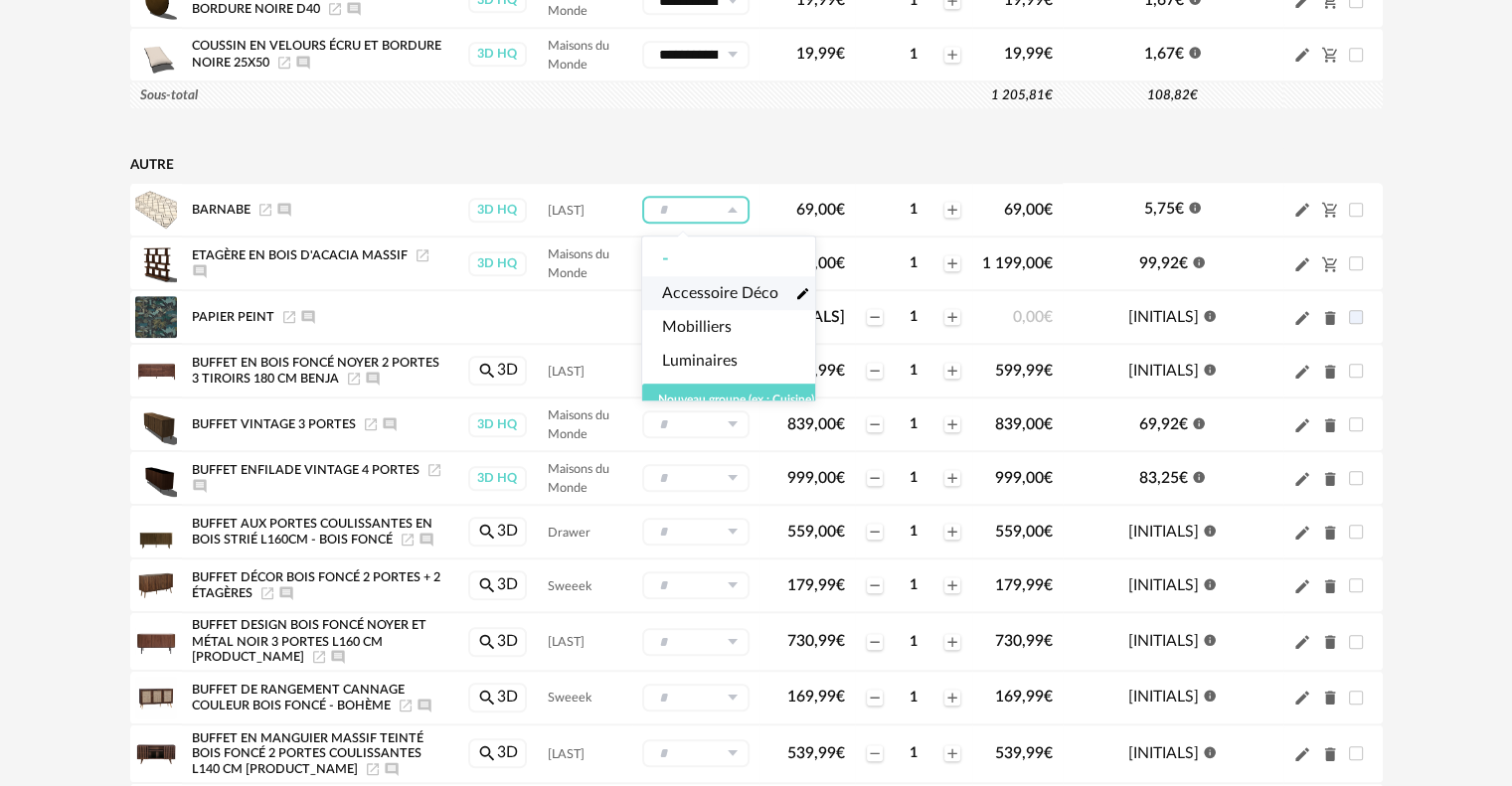 click on "Accessoire Déco" at bounding box center [720, 293] 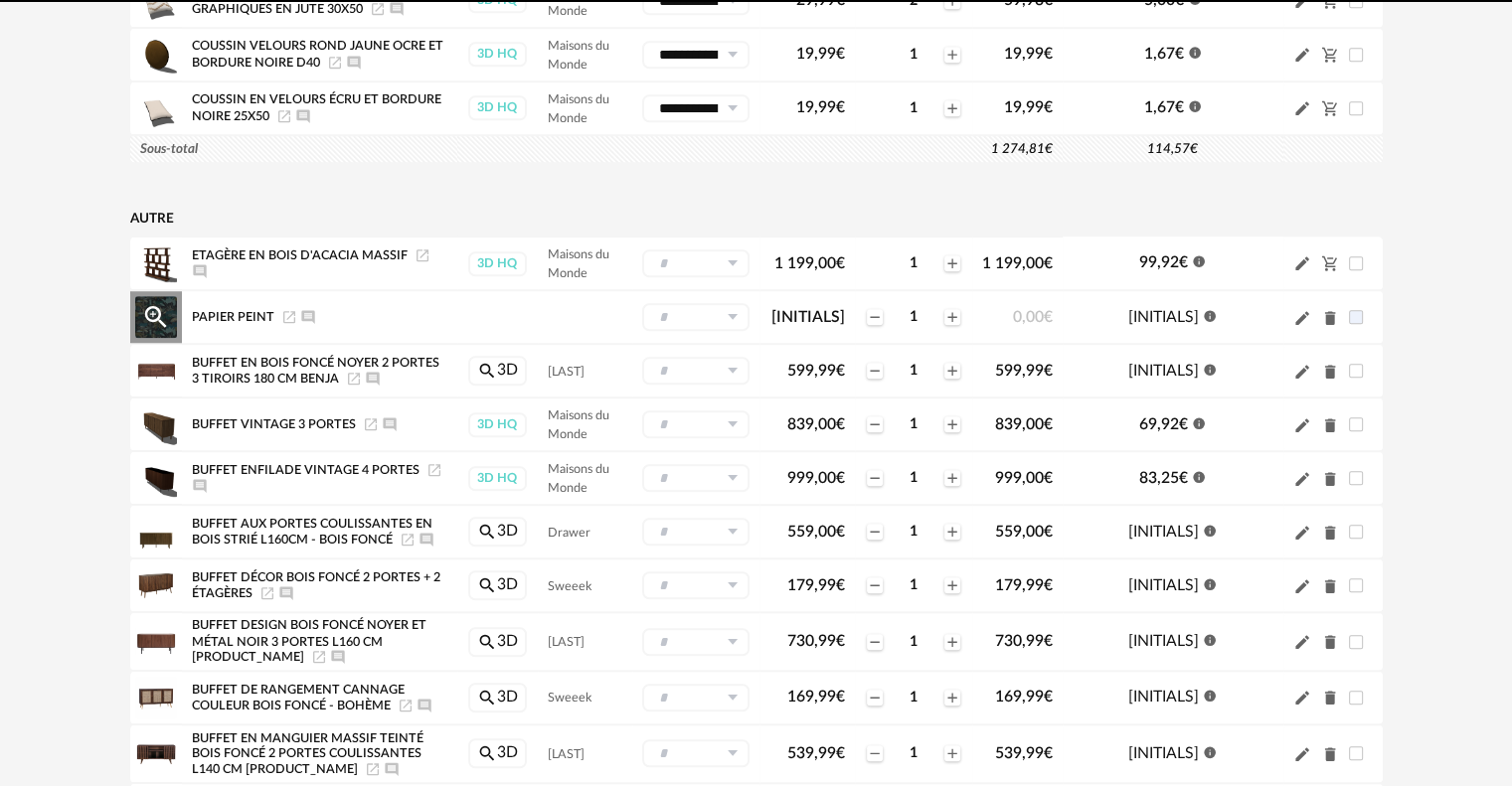 scroll, scrollTop: 1544, scrollLeft: 0, axis: vertical 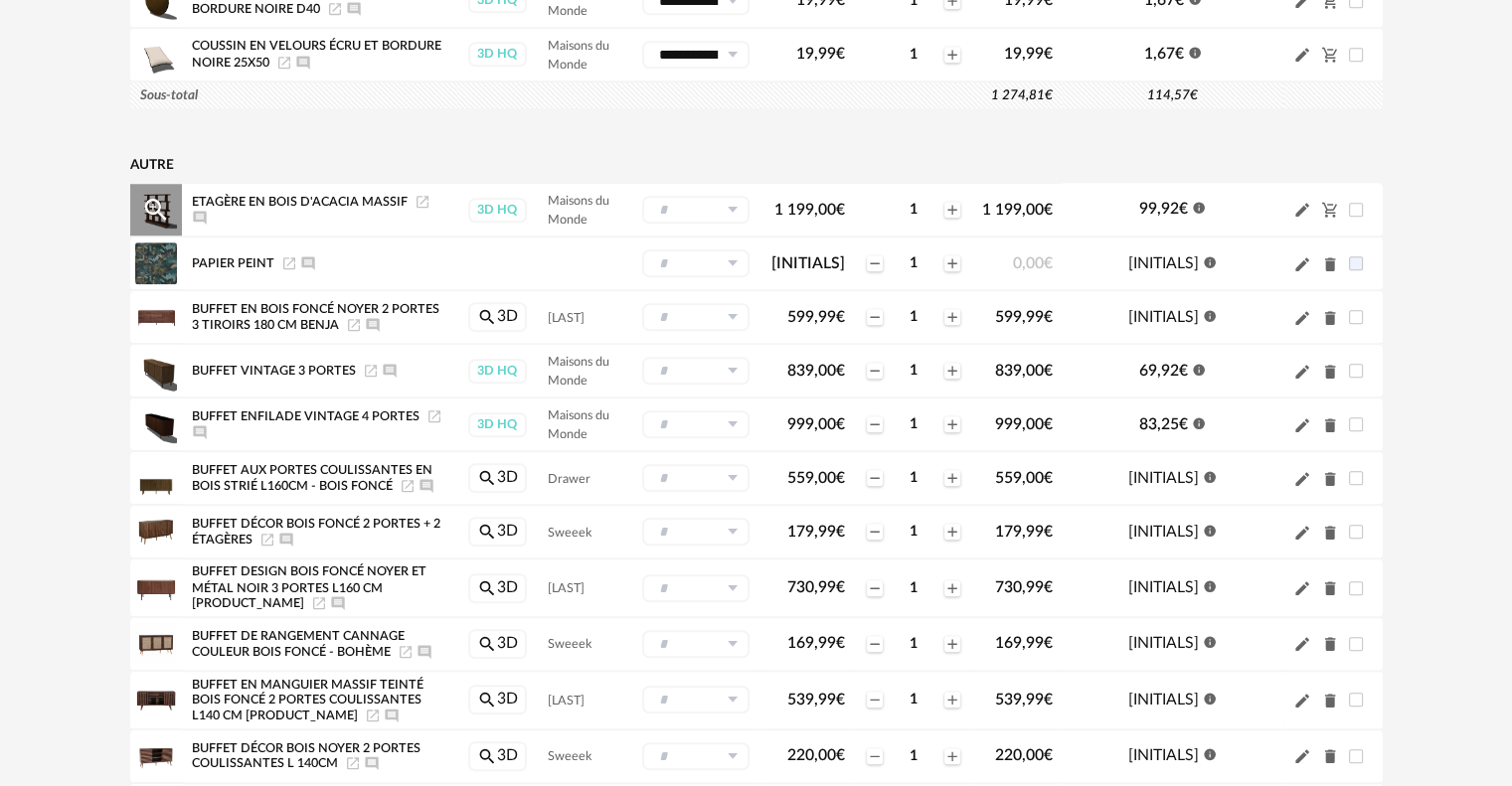click at bounding box center [732, 210] 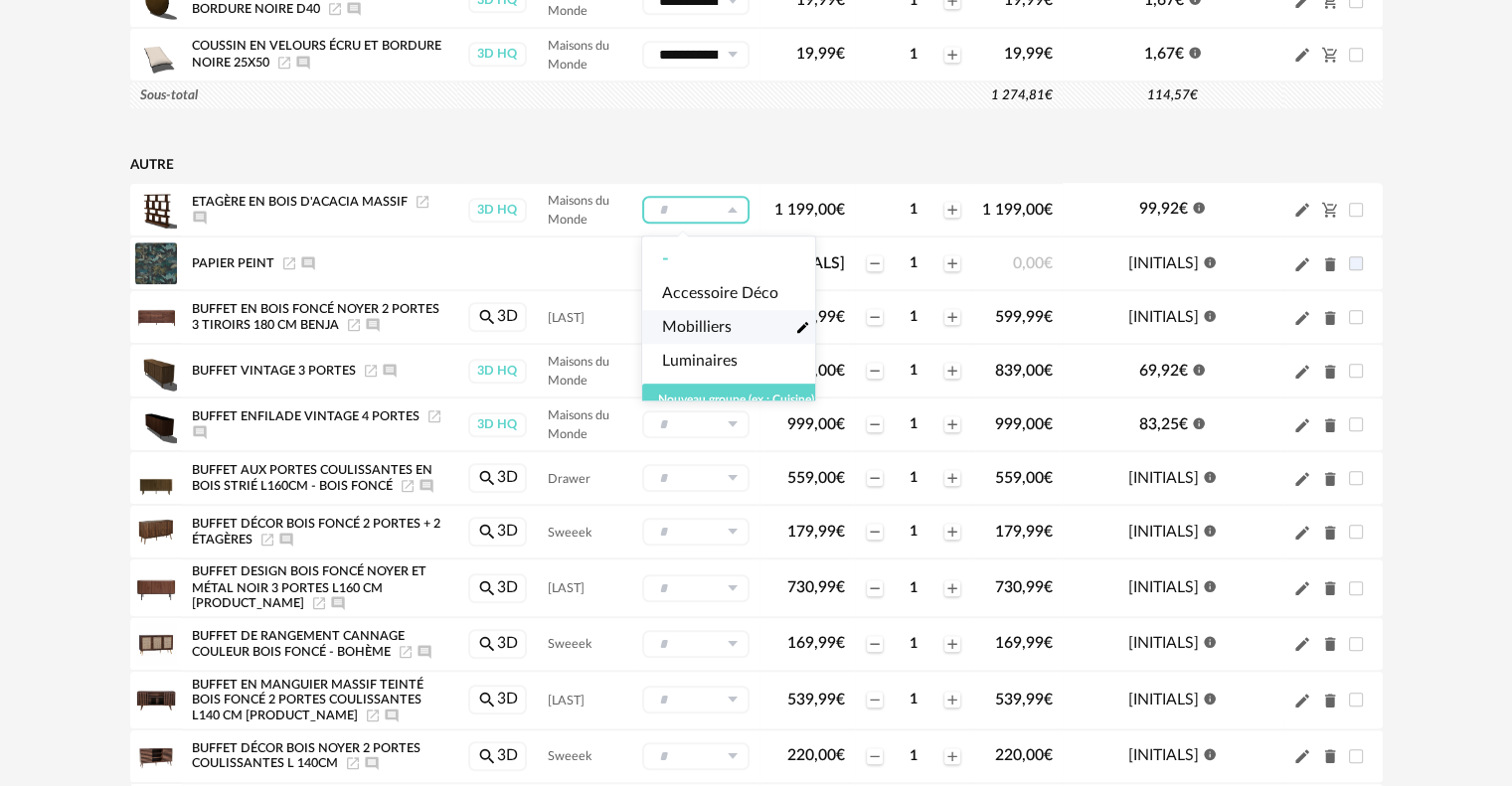 click on "Mobilliers" at bounding box center [697, 327] 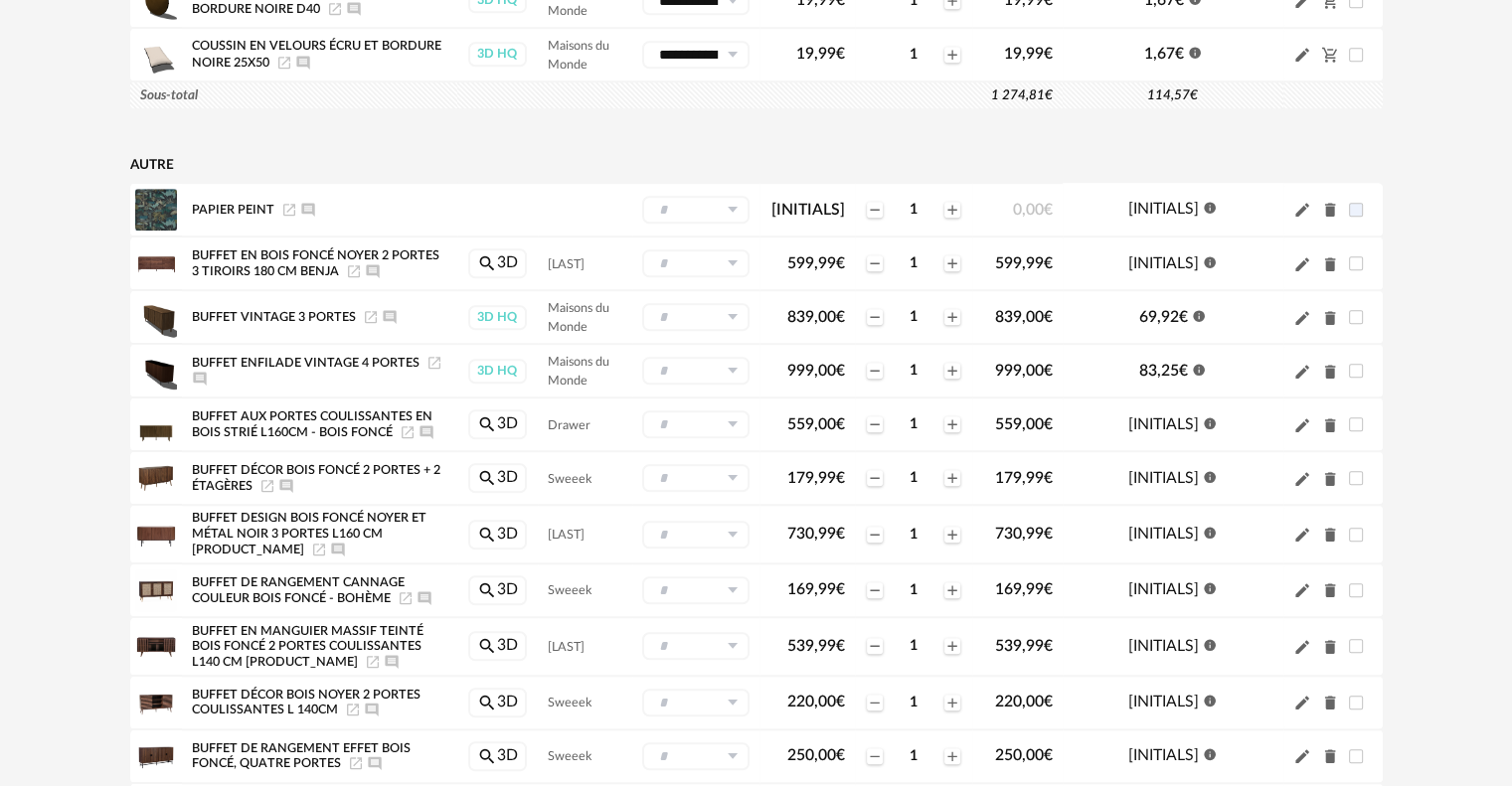 click on "**********" at bounding box center (756, 1127) 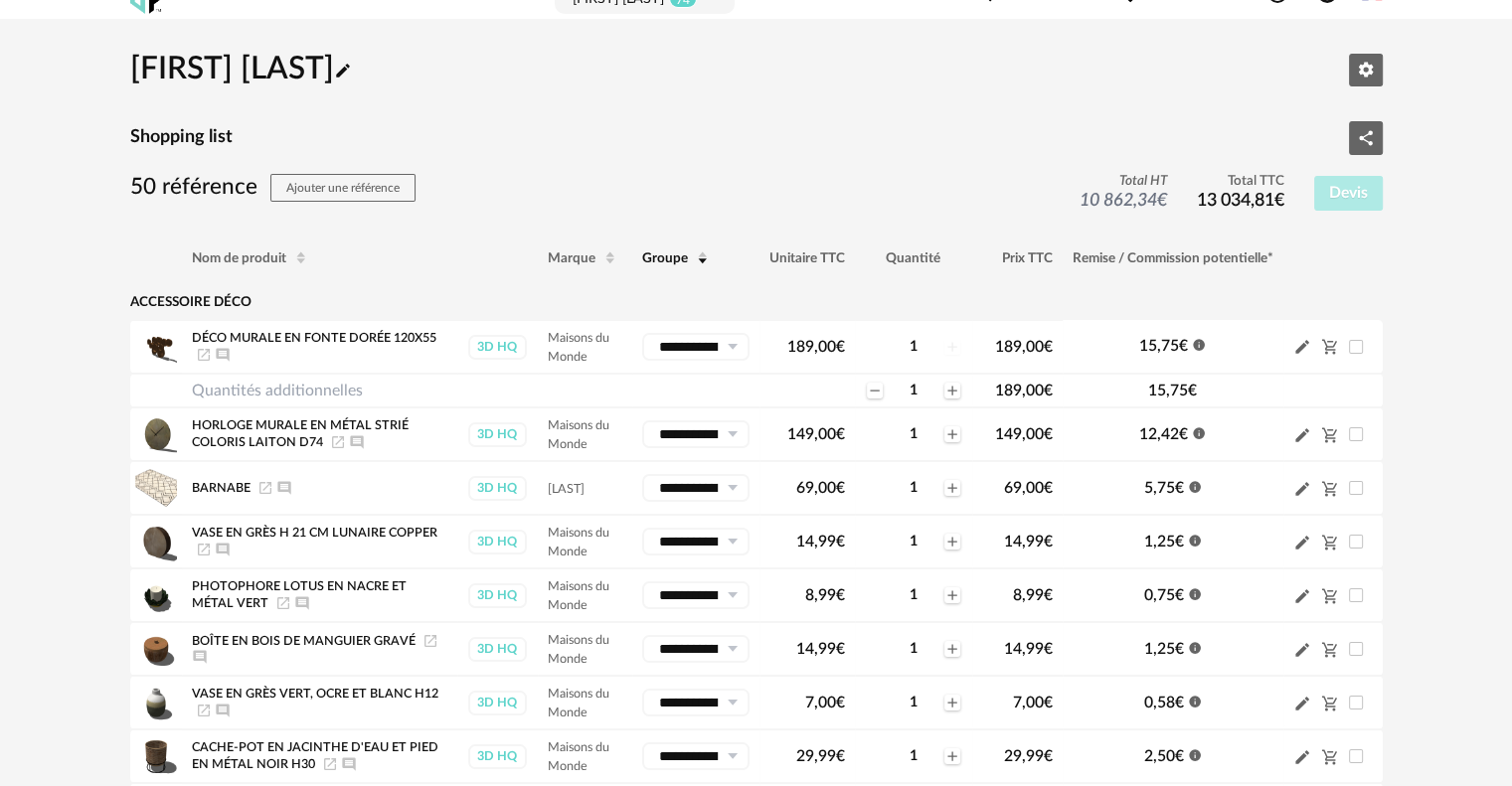 scroll, scrollTop: 0, scrollLeft: 0, axis: both 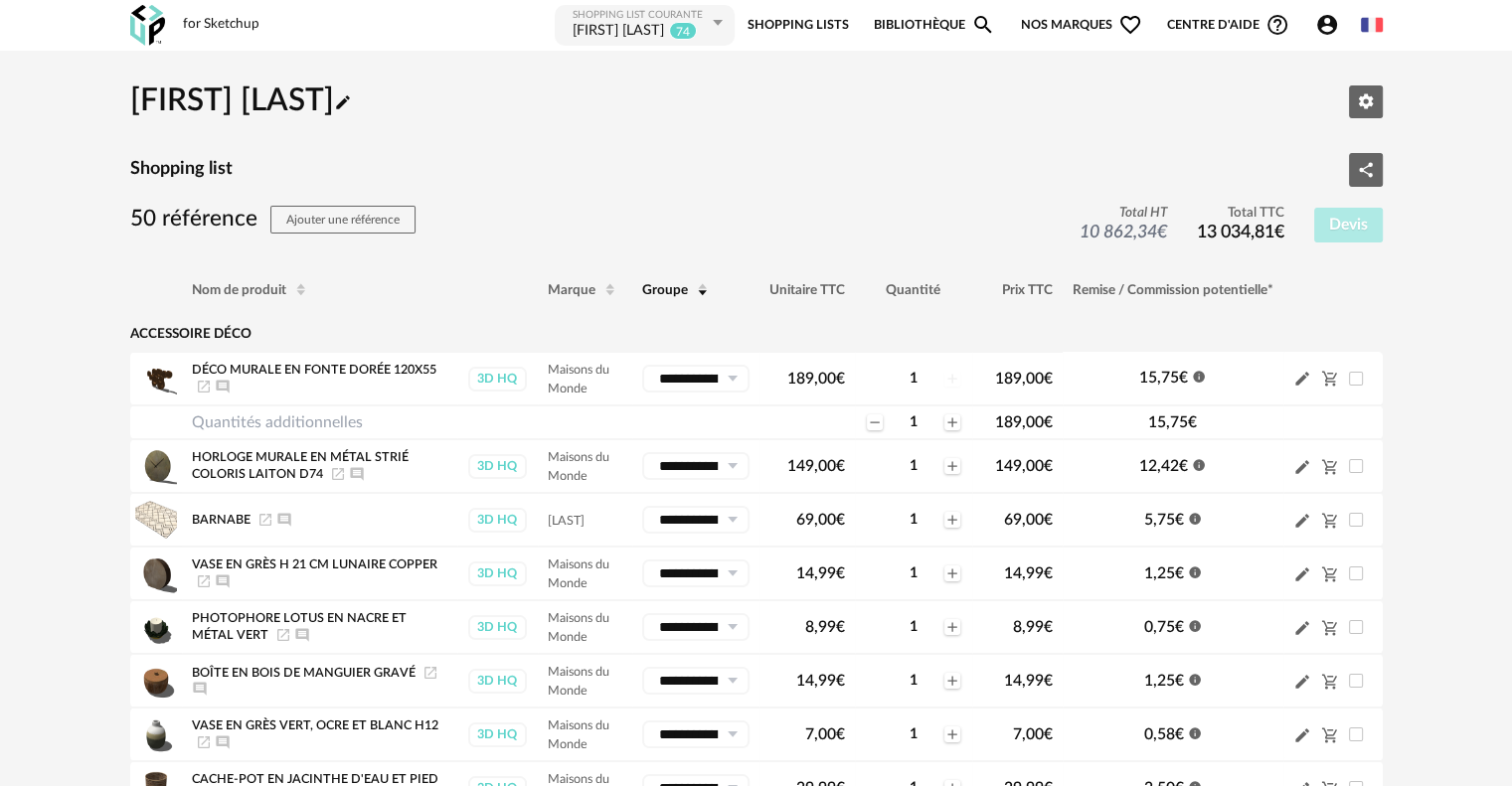 click on "Bibliothèque Magnify icon" at bounding box center [934, 25] 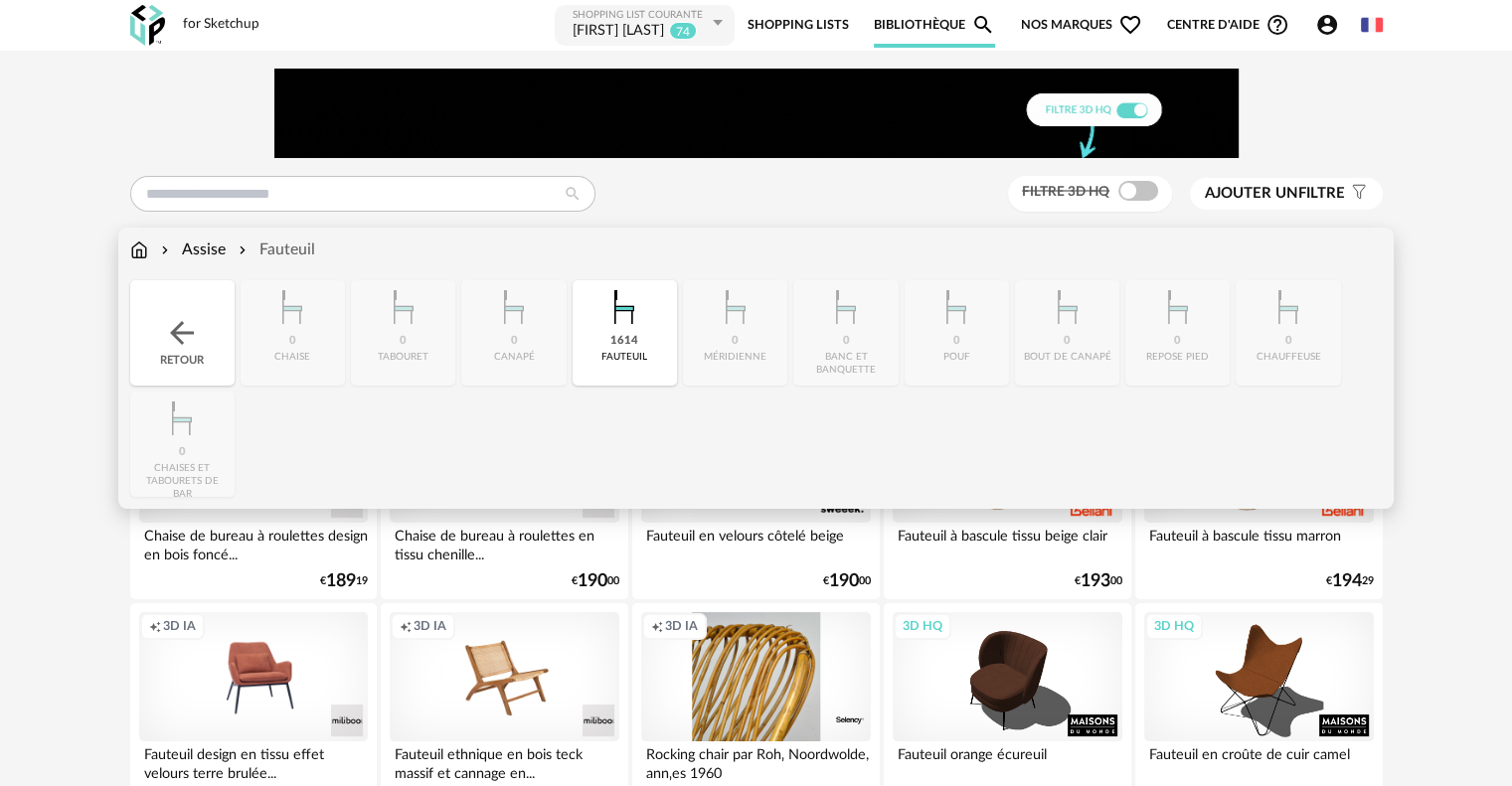 click at bounding box center (139, 249) 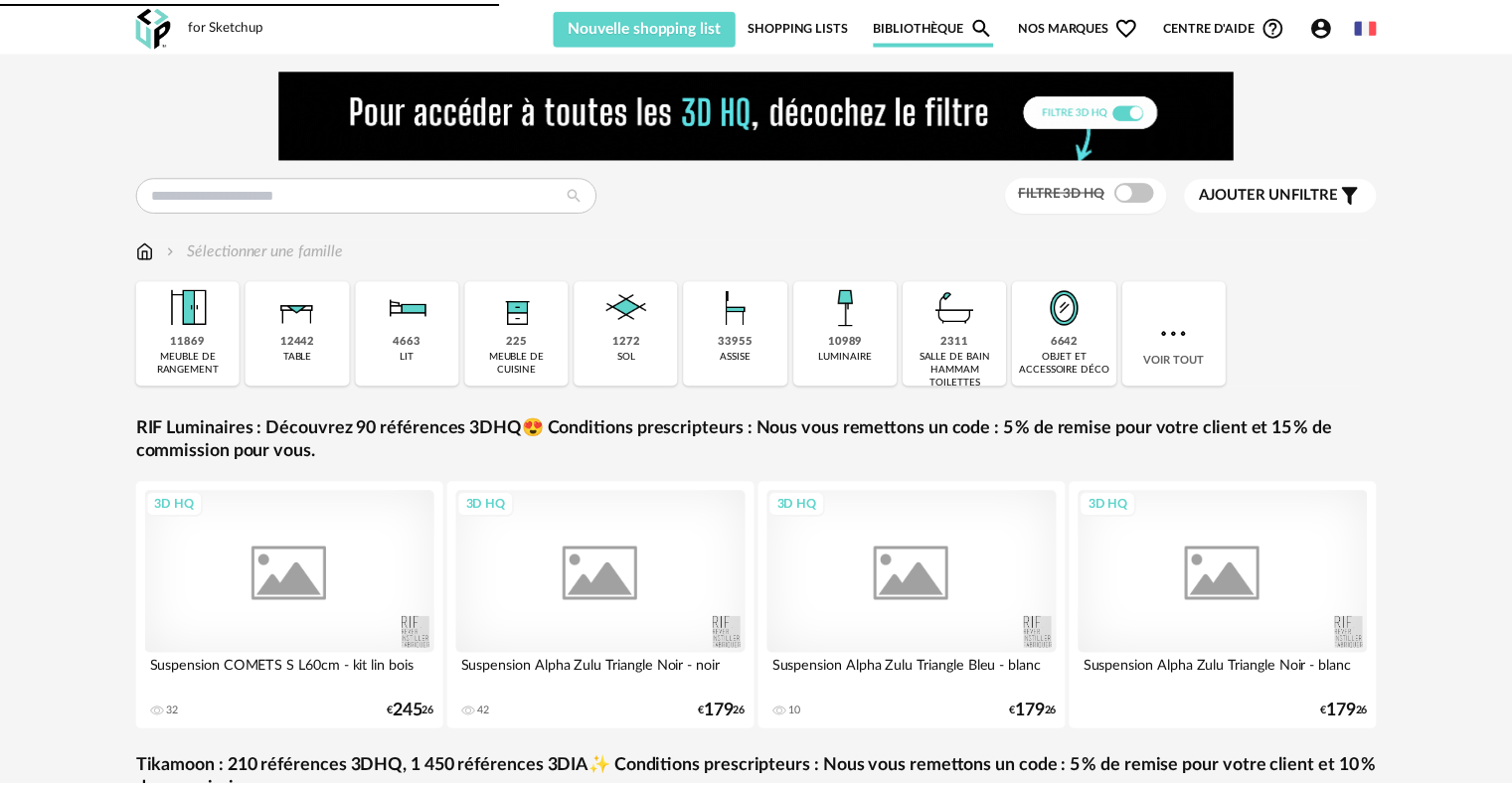 scroll, scrollTop: 0, scrollLeft: 0, axis: both 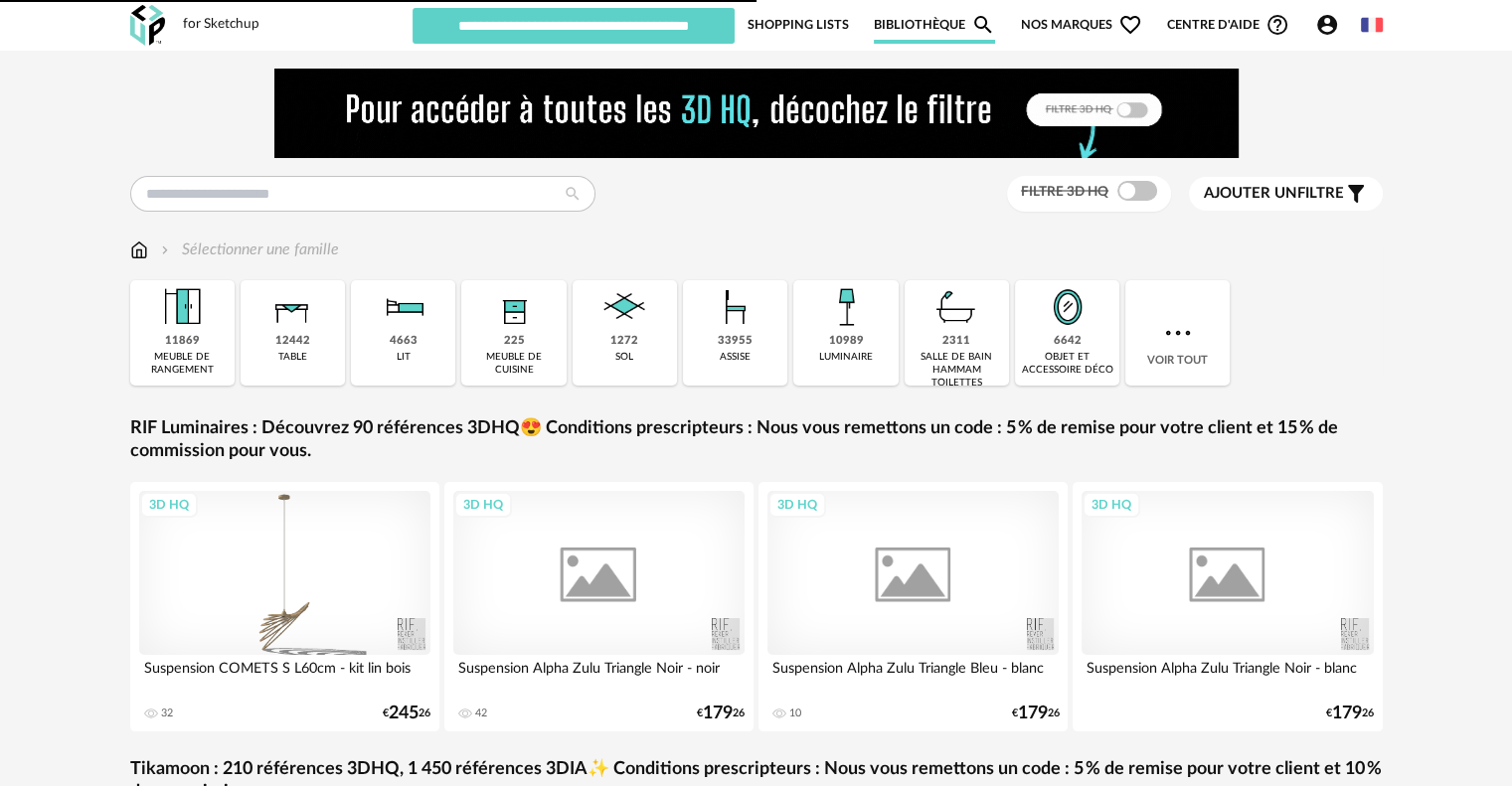 type on "**********" 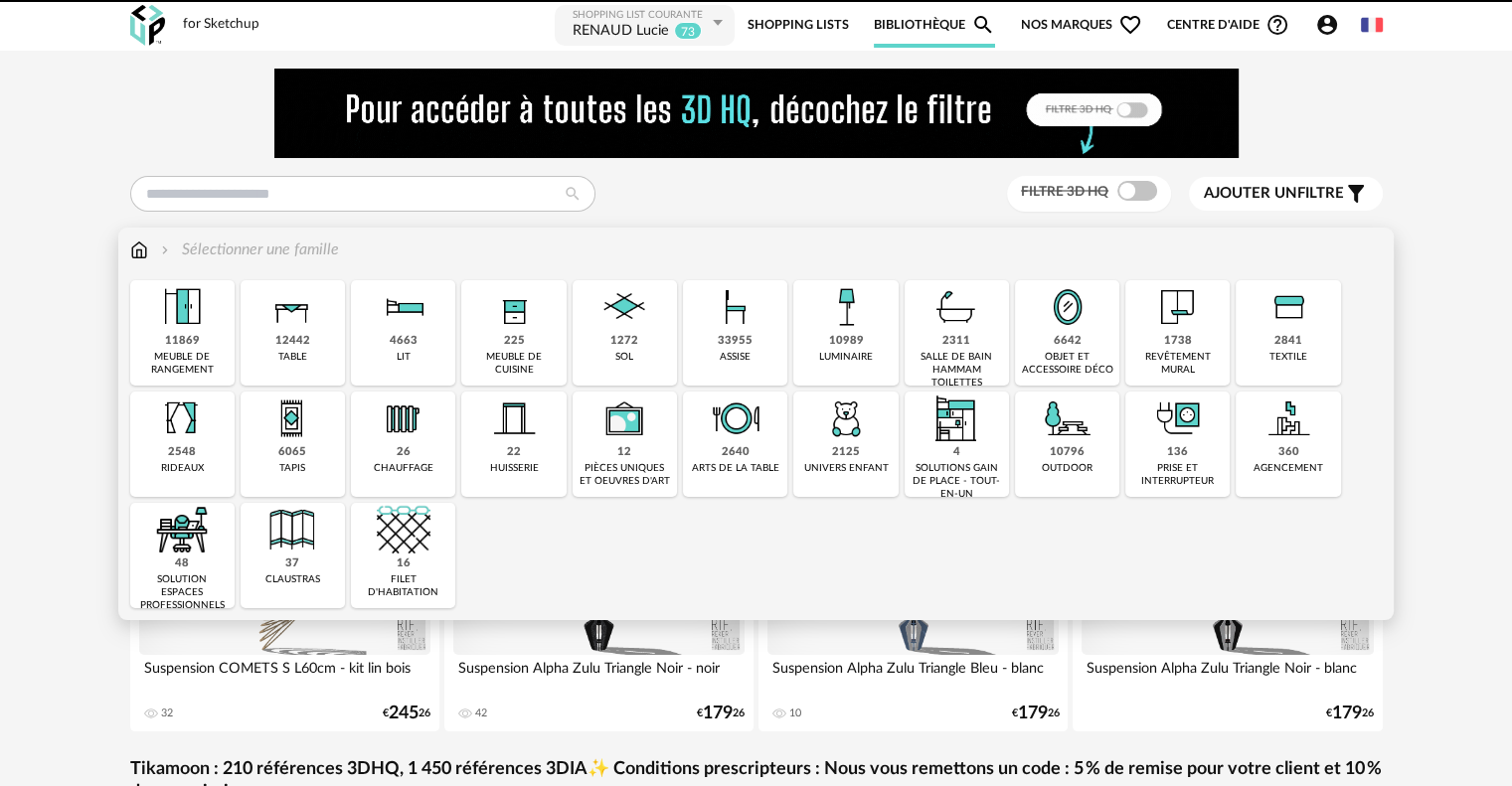 click on "10989
luminaire" at bounding box center (845, 333) 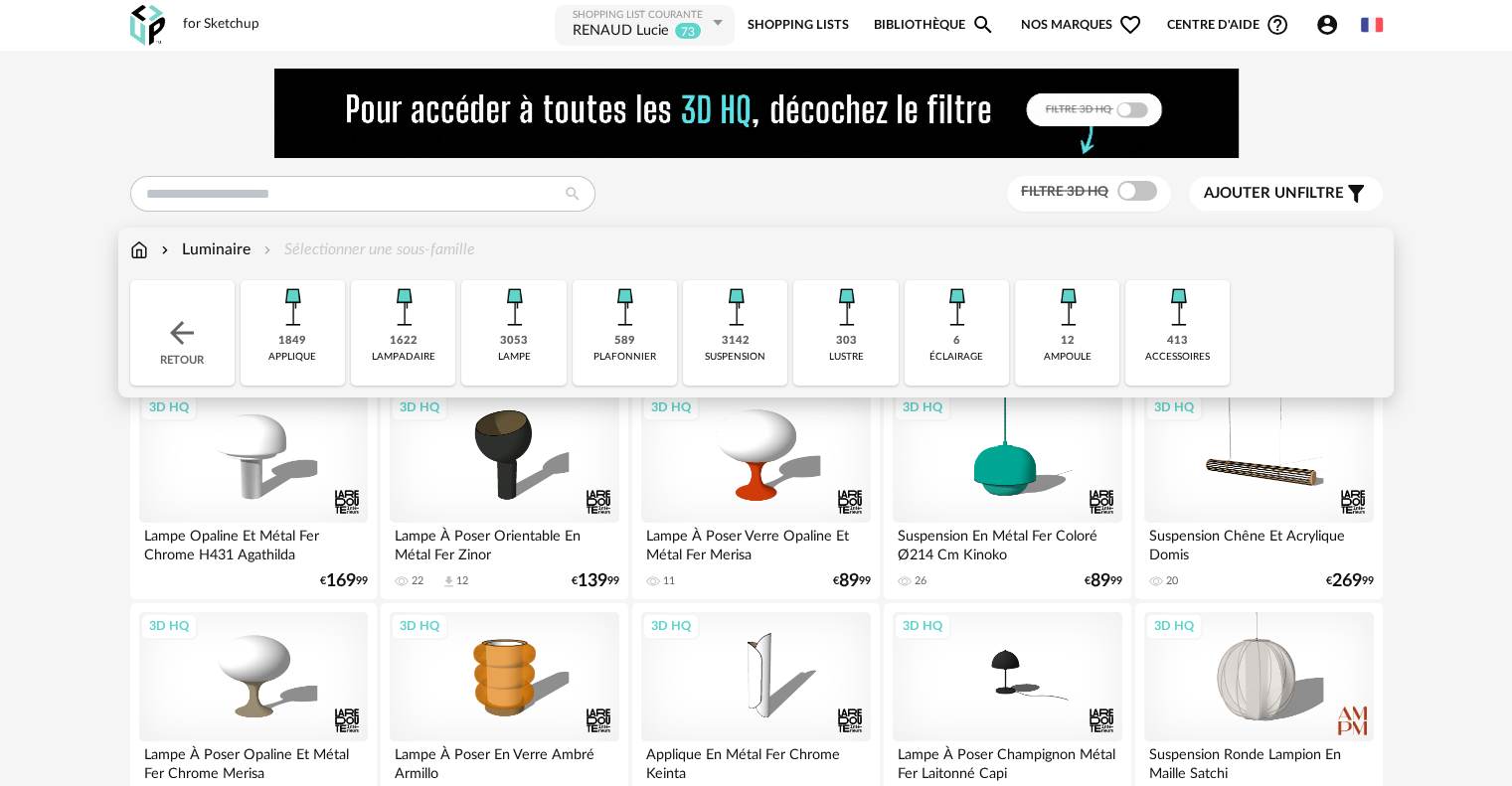 click at bounding box center (736, 307) 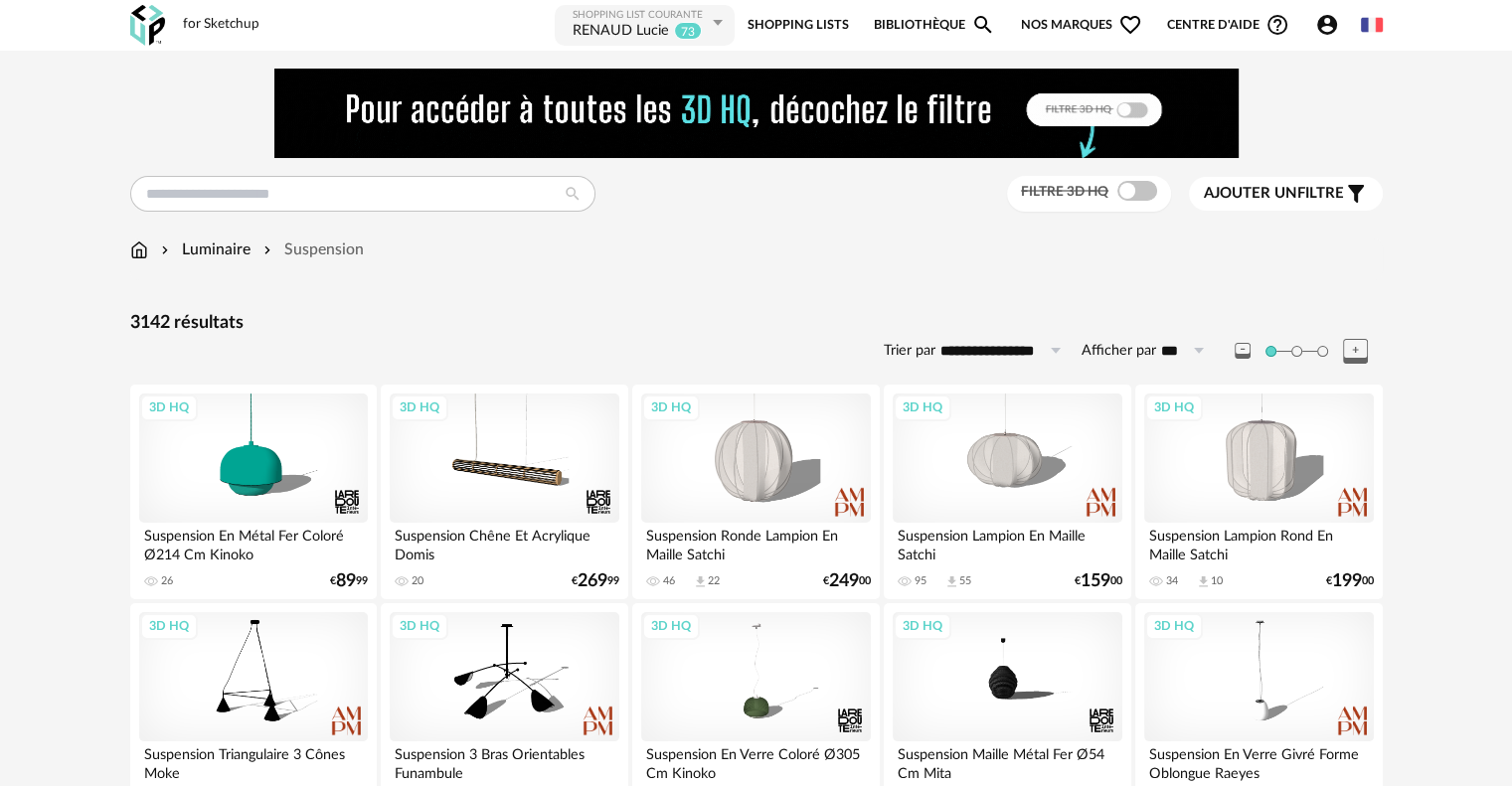 click on "**********" at bounding box center [756, 2447] 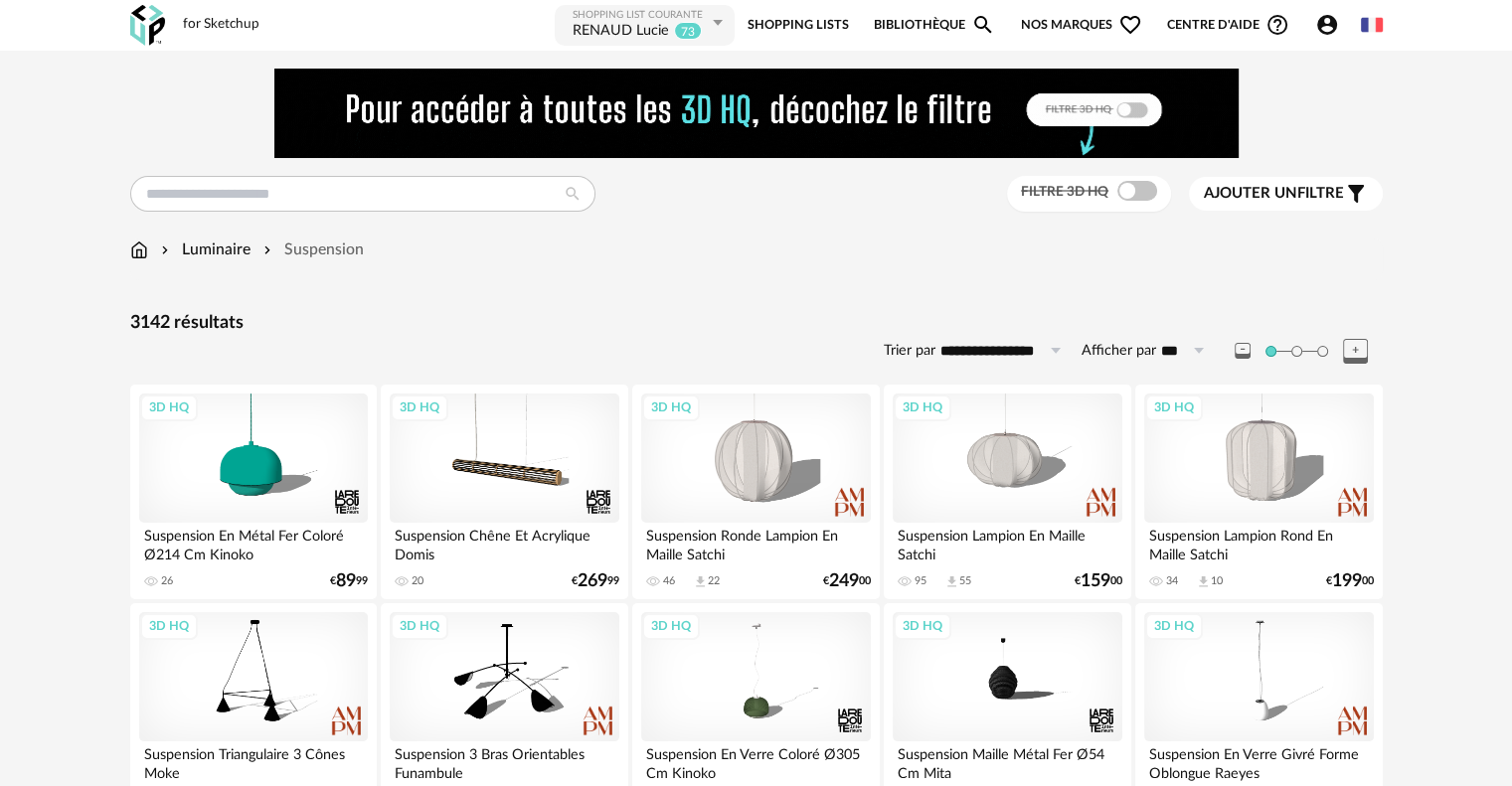 click on "**********" at bounding box center (1004, 351) 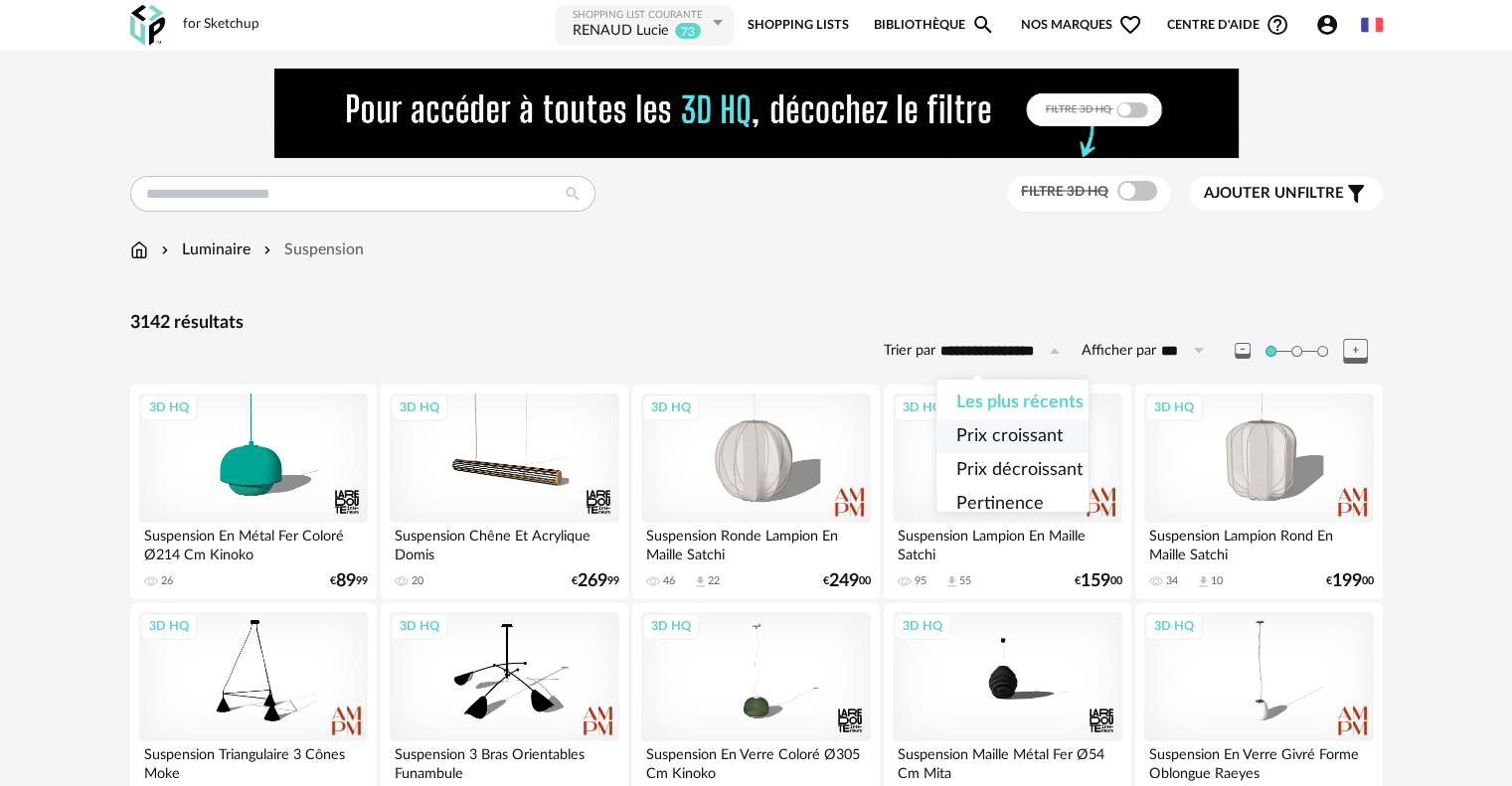 click on "Prix croissant" at bounding box center [1009, 436] 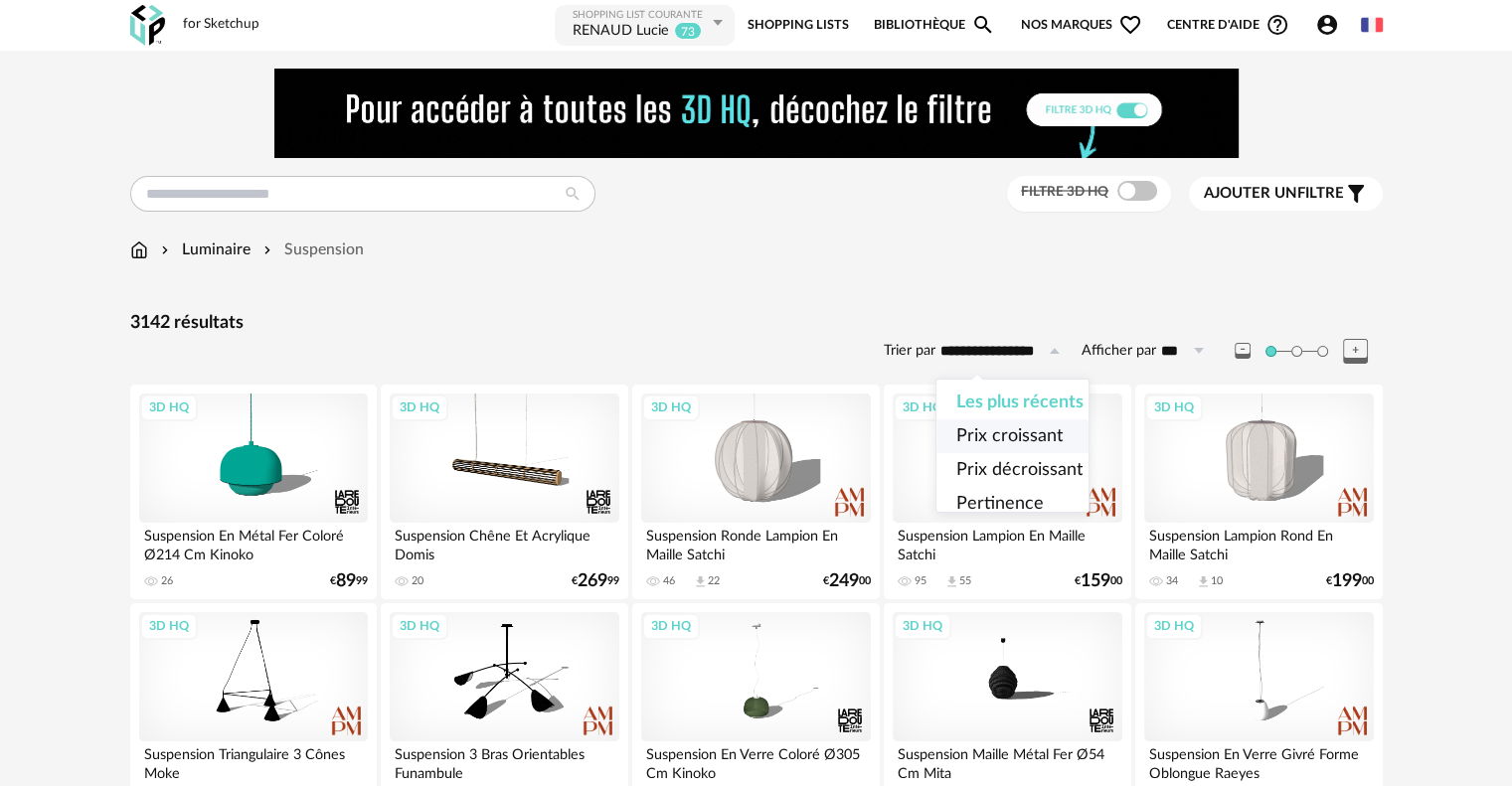 type on "**********" 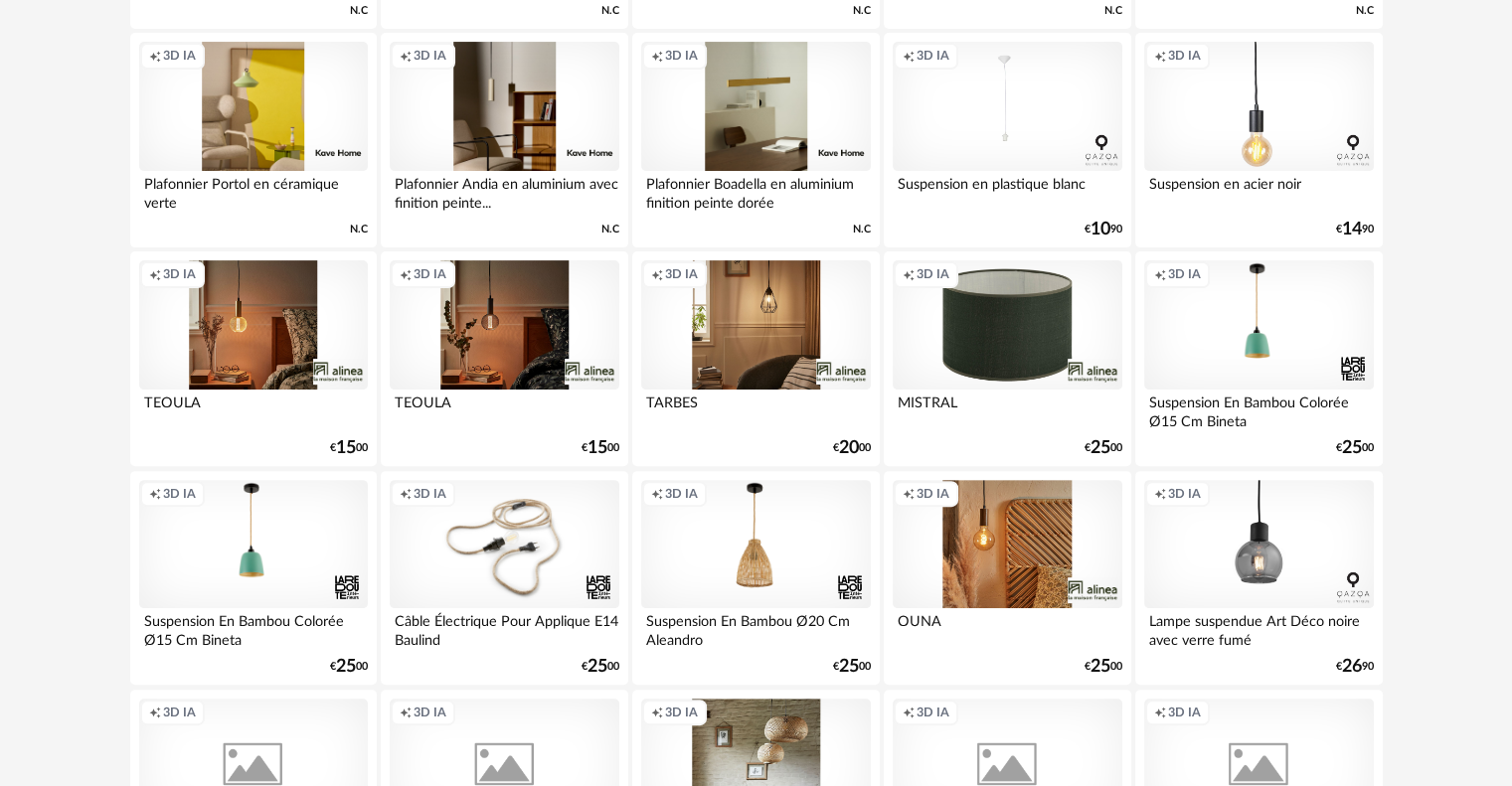 scroll, scrollTop: 894, scrollLeft: 0, axis: vertical 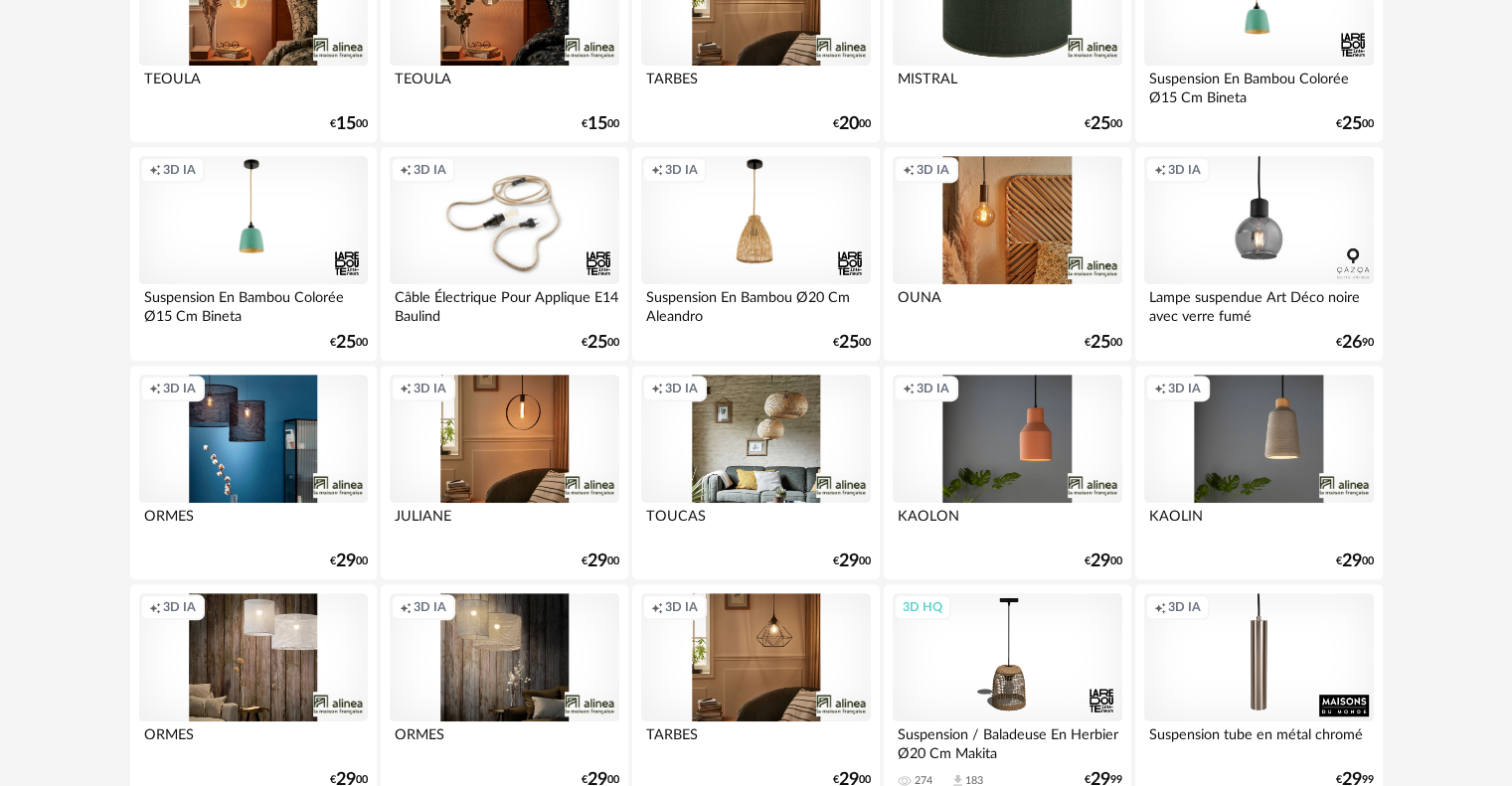 click on "Creation icon   3D IA" at bounding box center (756, 439) 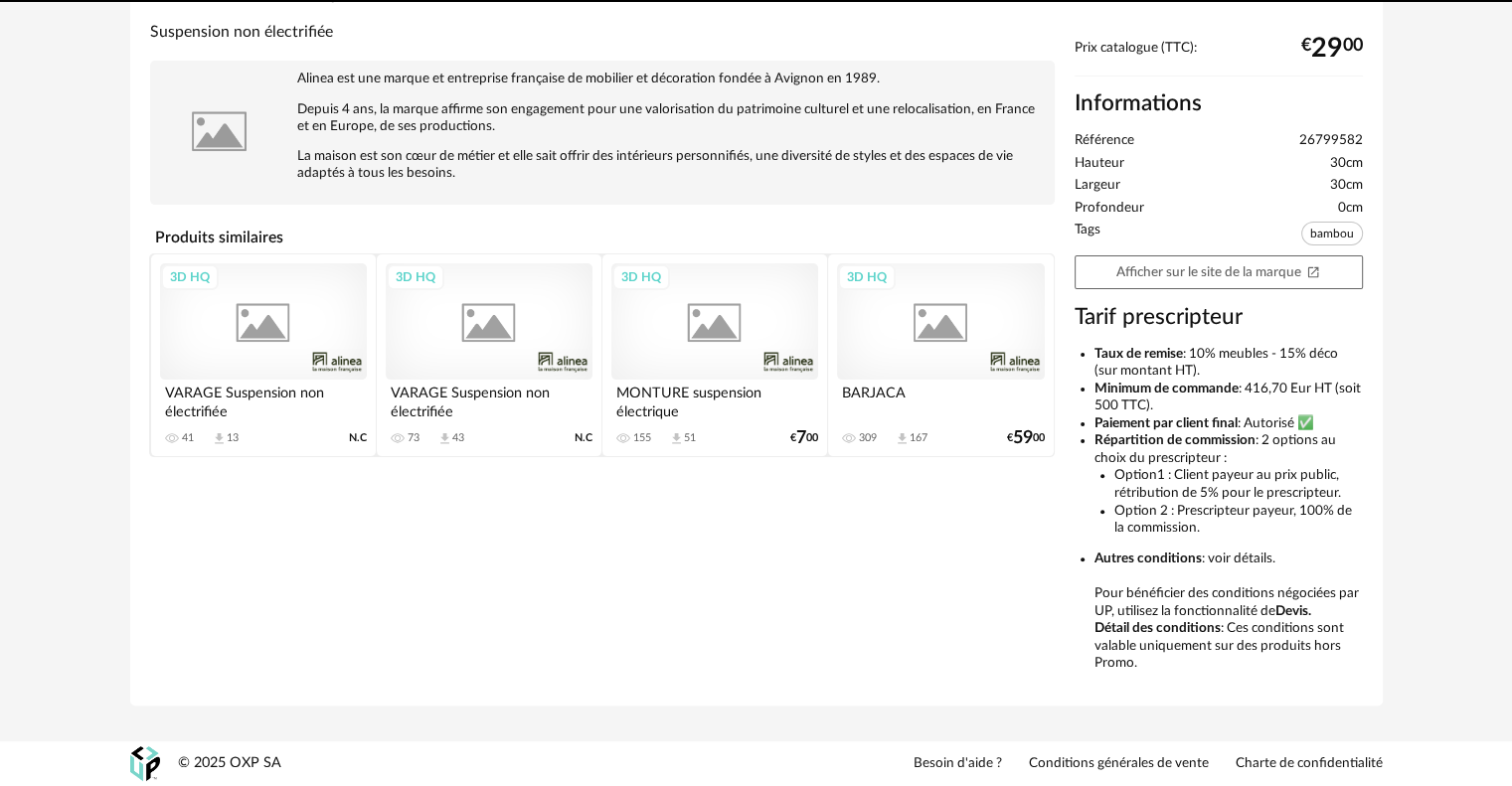 scroll, scrollTop: 0, scrollLeft: 0, axis: both 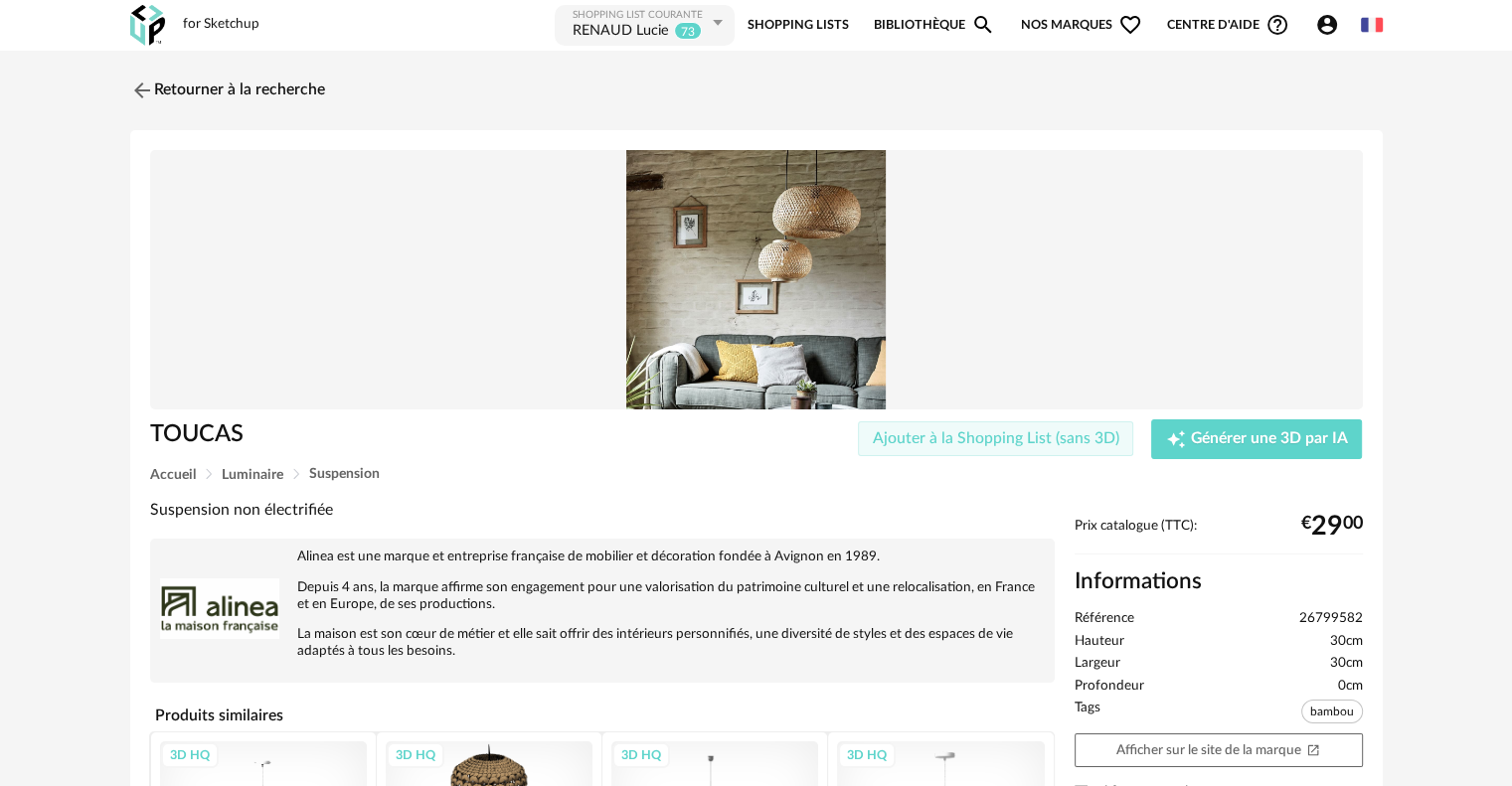 click on "Ajouter à la Shopping List (sans 3D)" at bounding box center (996, 439) 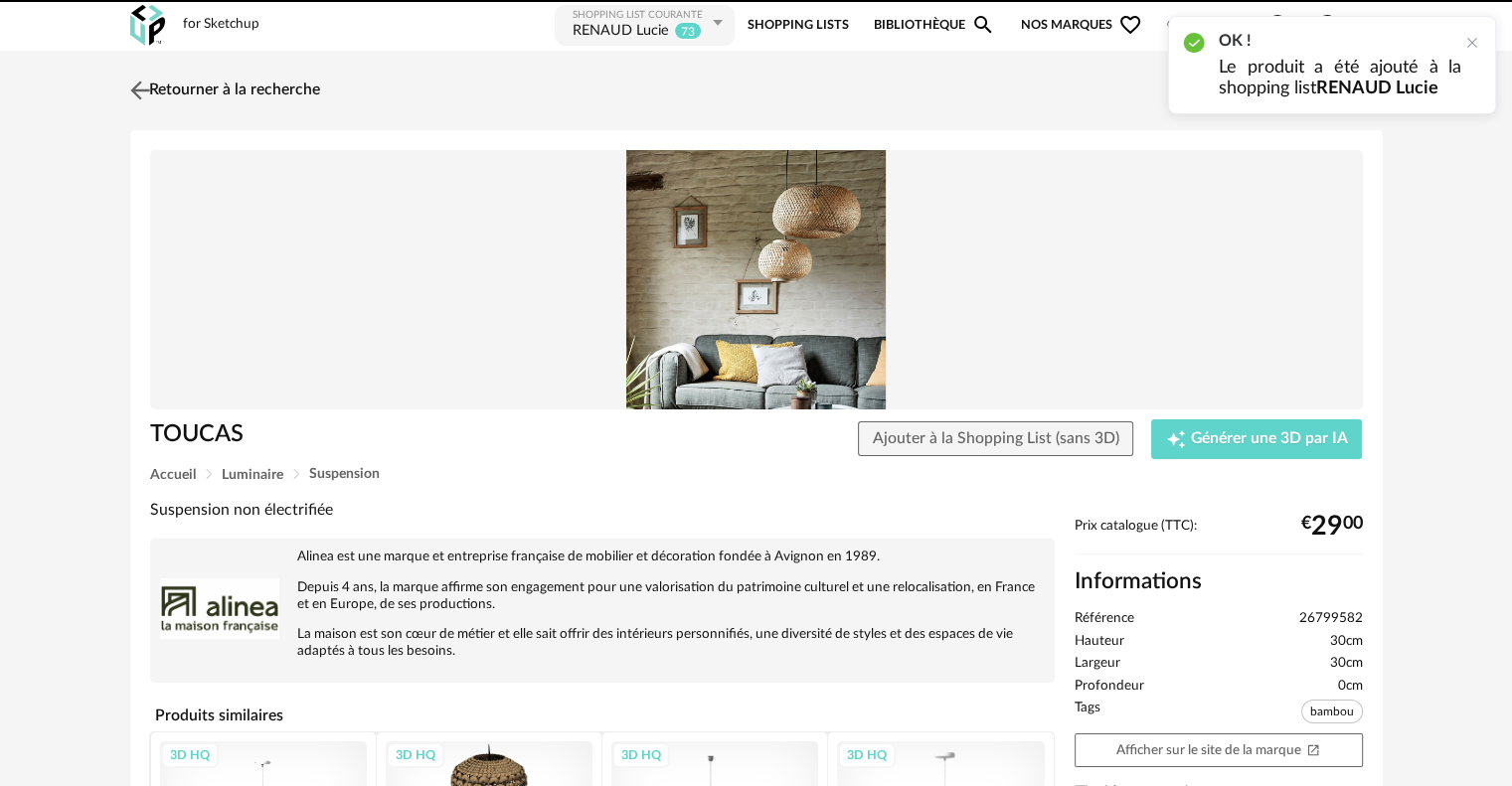 click at bounding box center [139, 89] 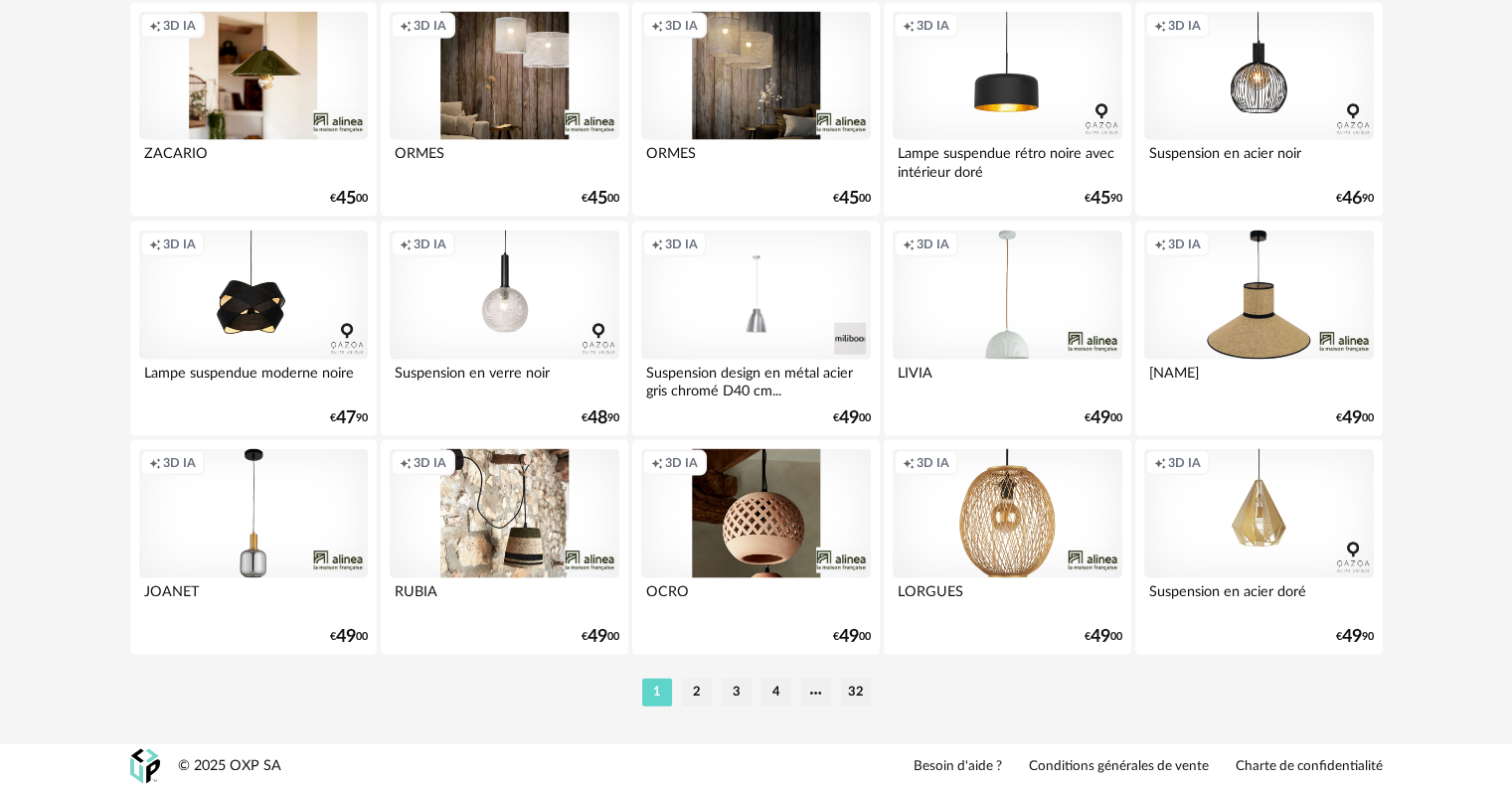 scroll, scrollTop: 4106, scrollLeft: 0, axis: vertical 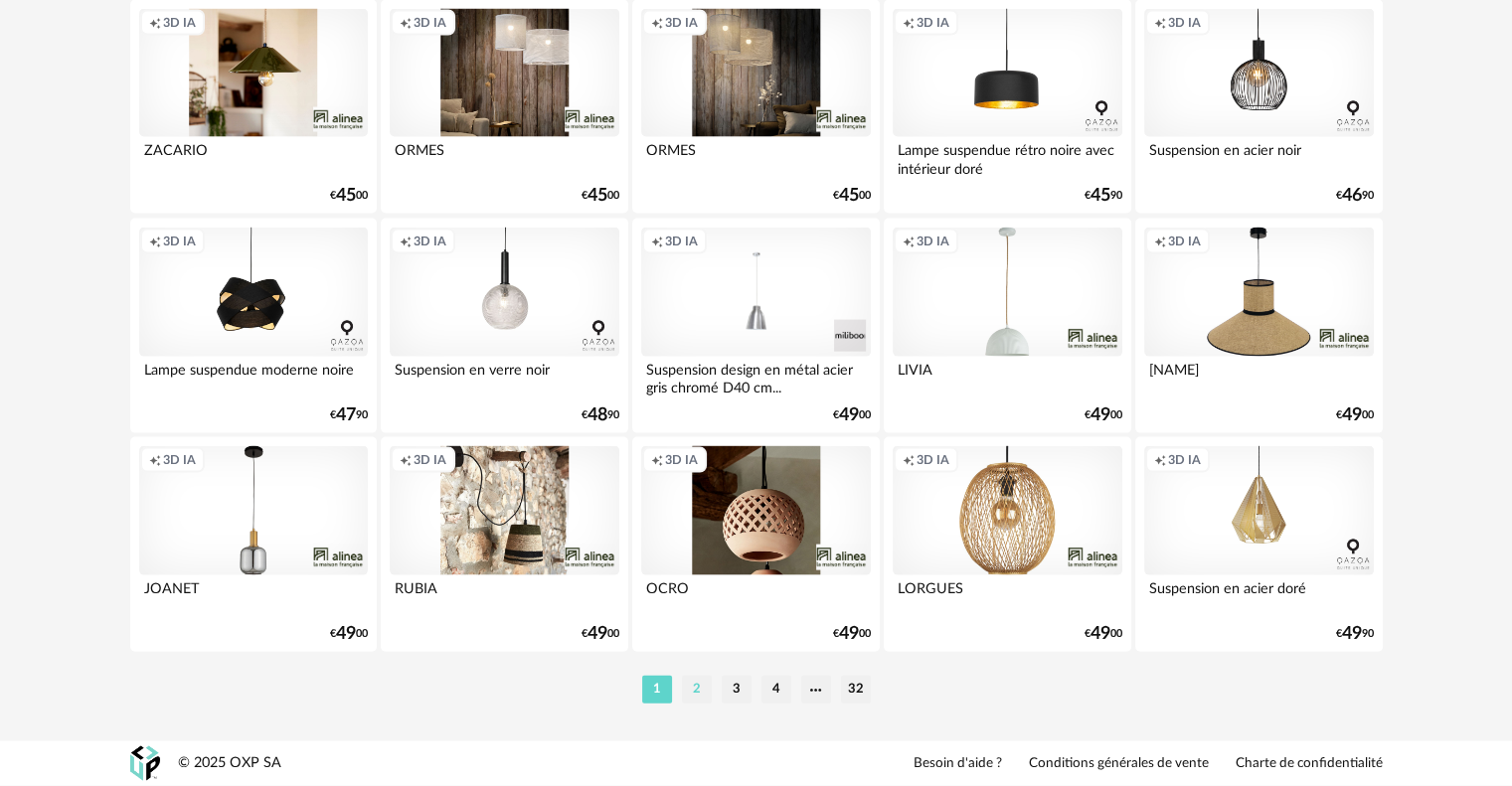click on "2" at bounding box center (697, 690) 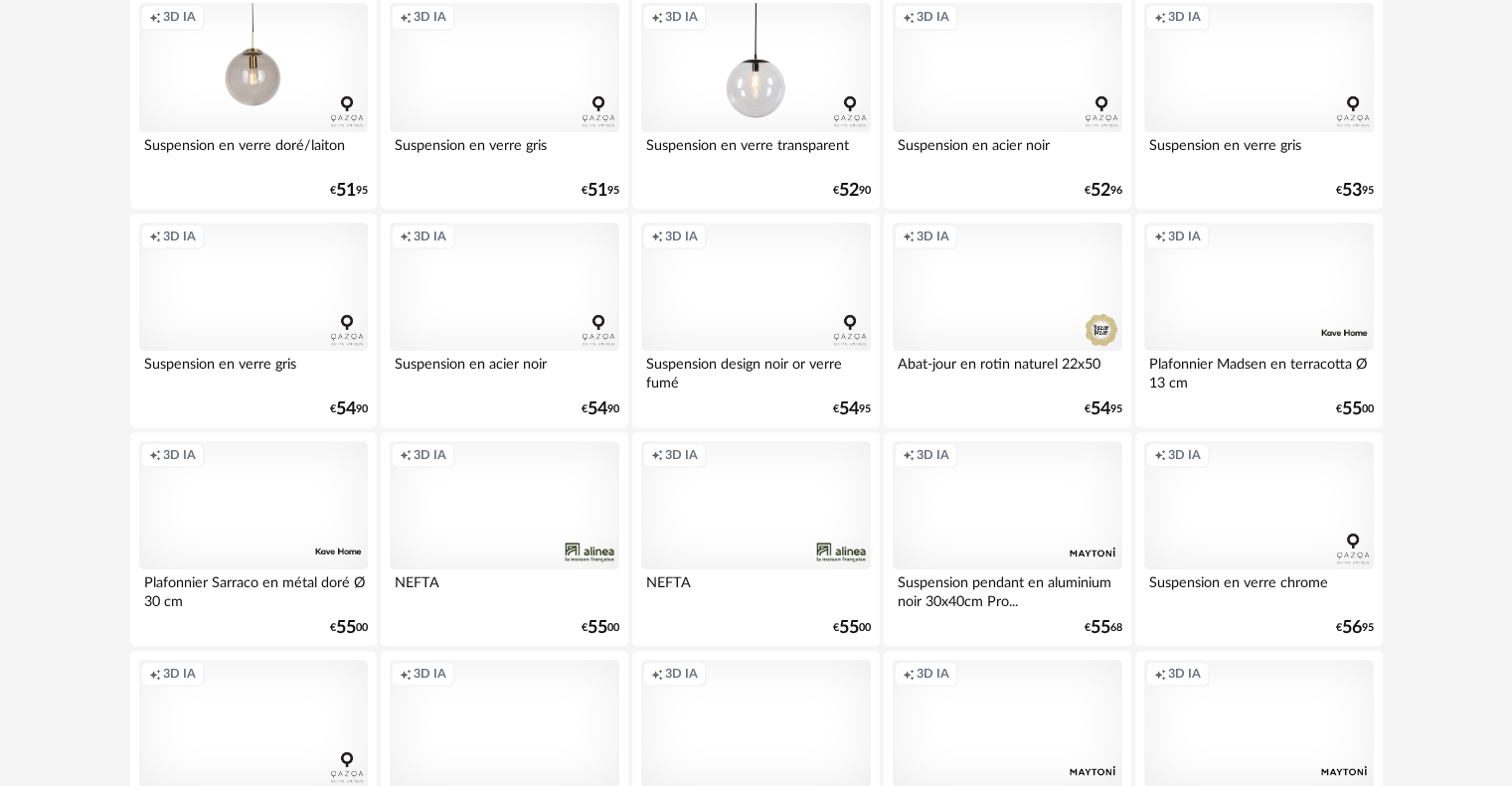 scroll, scrollTop: 1292, scrollLeft: 0, axis: vertical 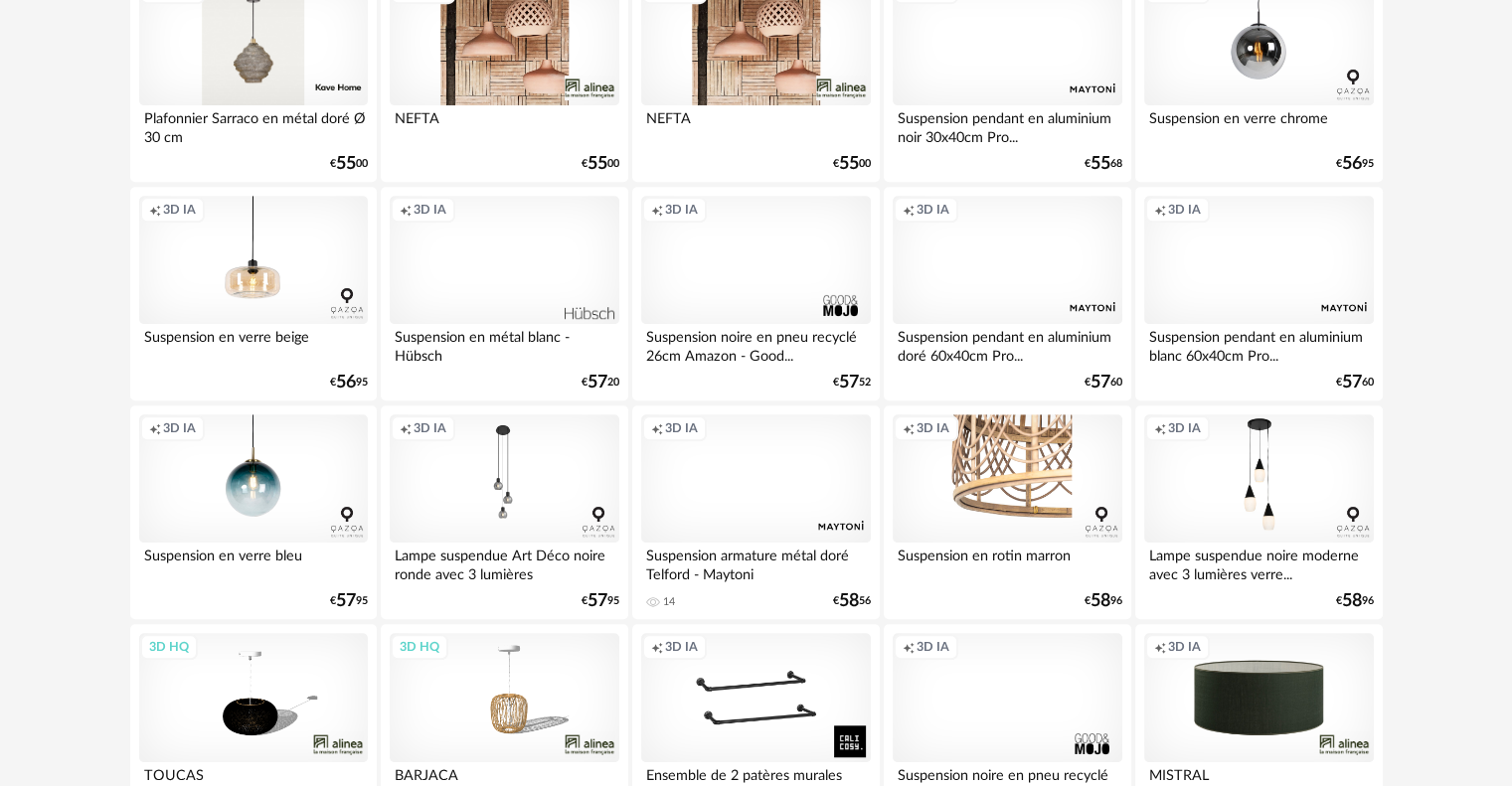click on "Creation icon   3D IA" at bounding box center (1007, 479) 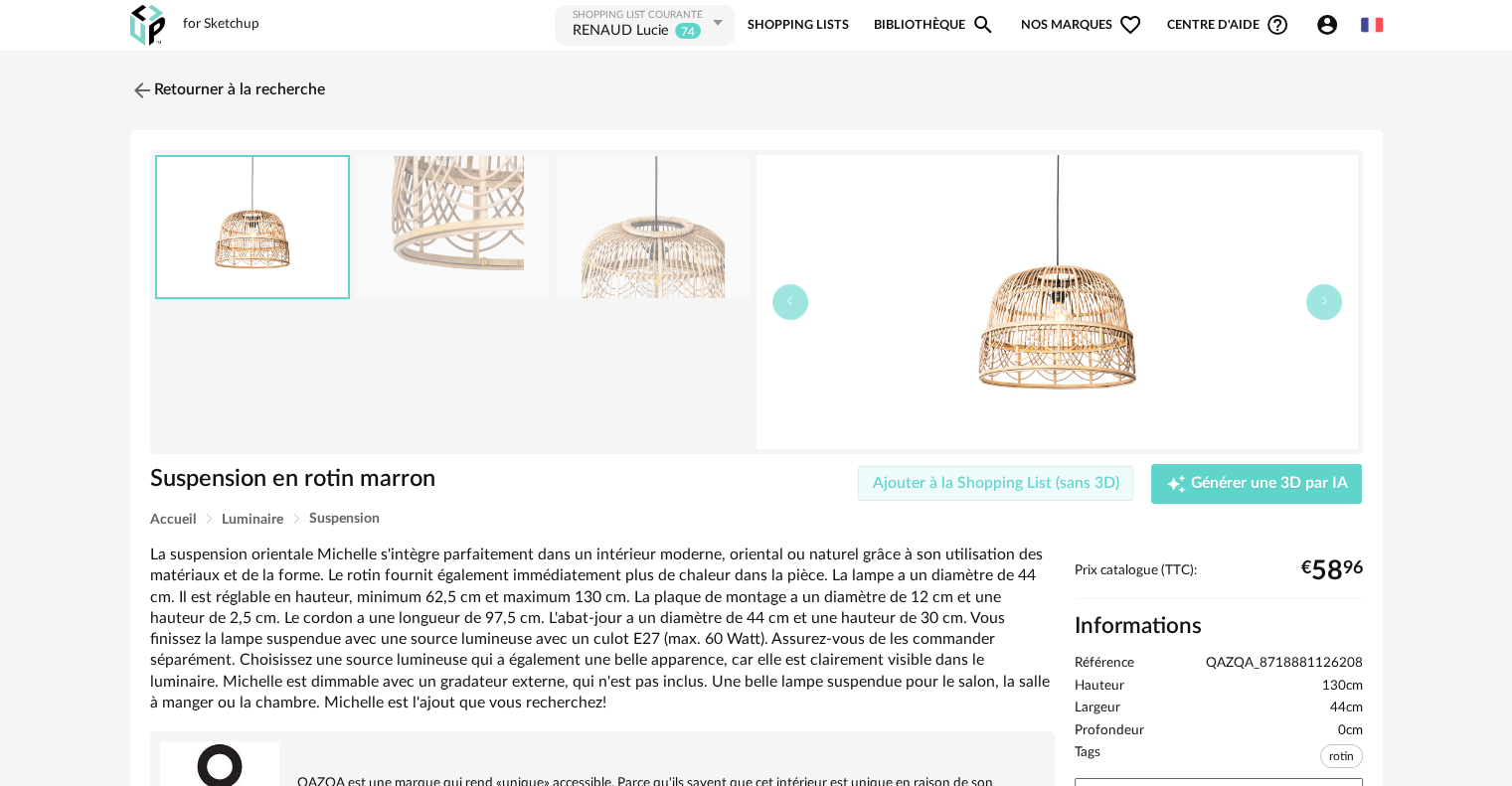 click on "Ajouter à la Shopping List (sans 3D)" at bounding box center (996, 484) 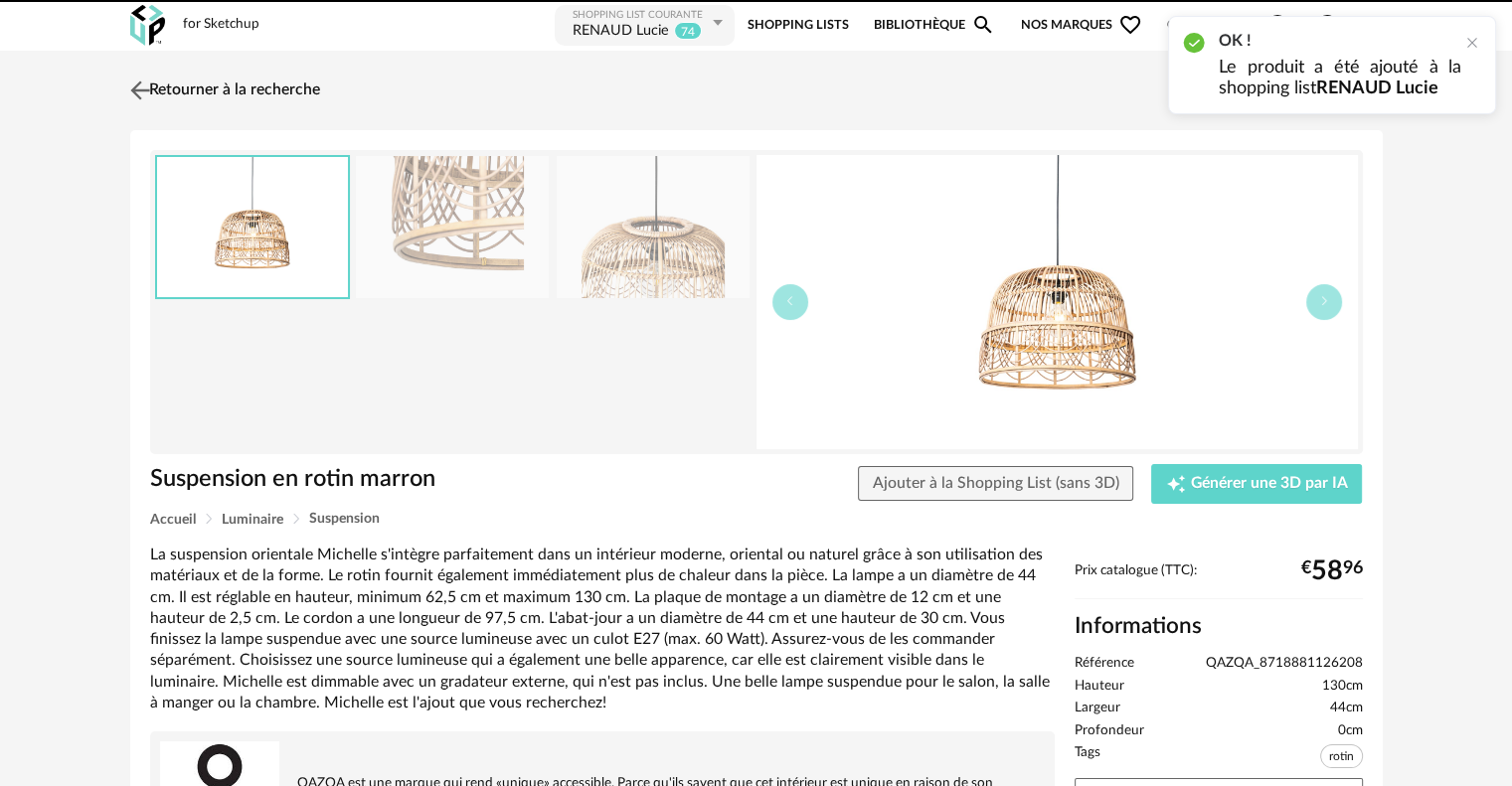 click on "Retourner à la recherche" at bounding box center (223, 90) 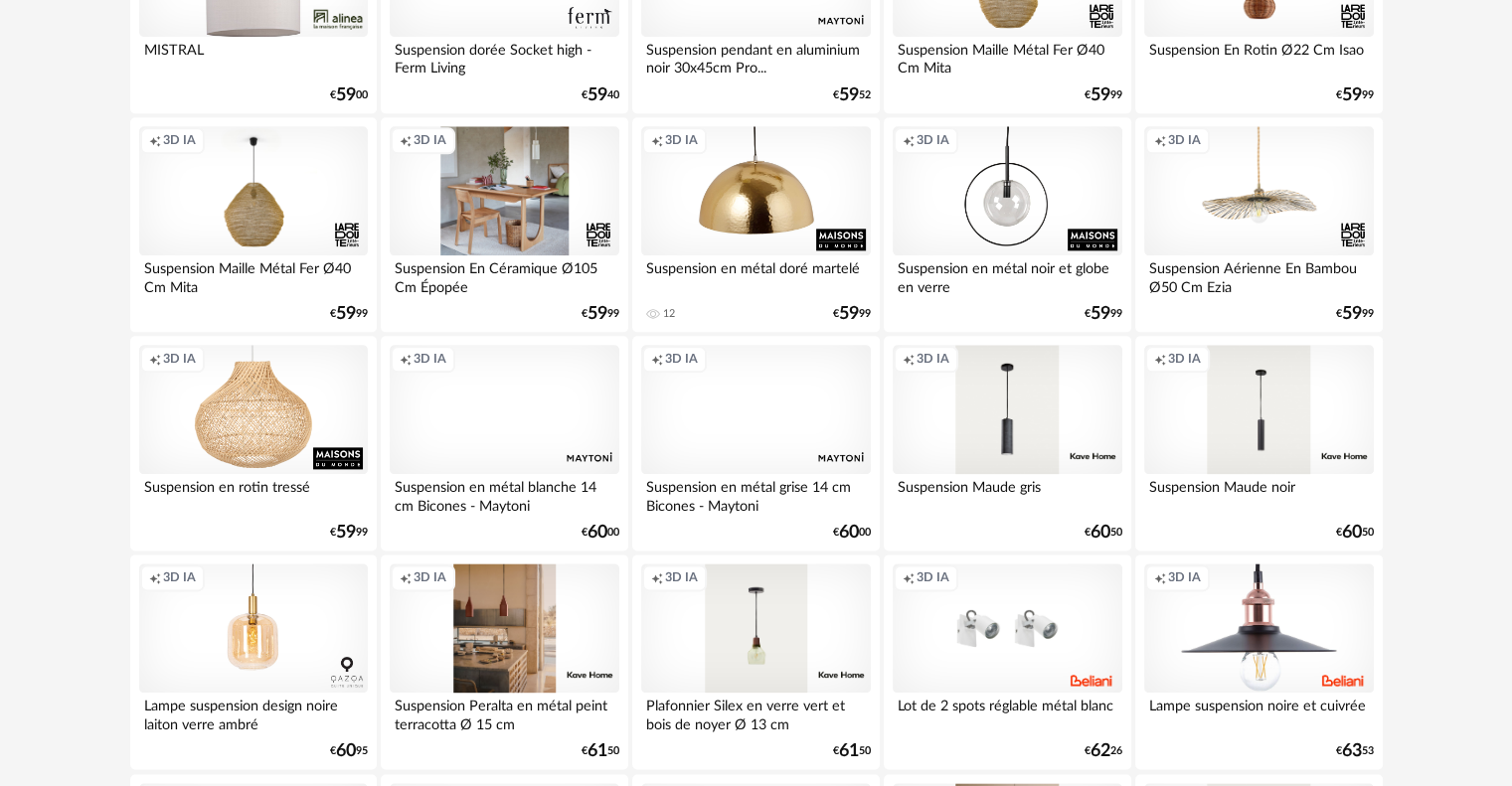 scroll, scrollTop: 2484, scrollLeft: 0, axis: vertical 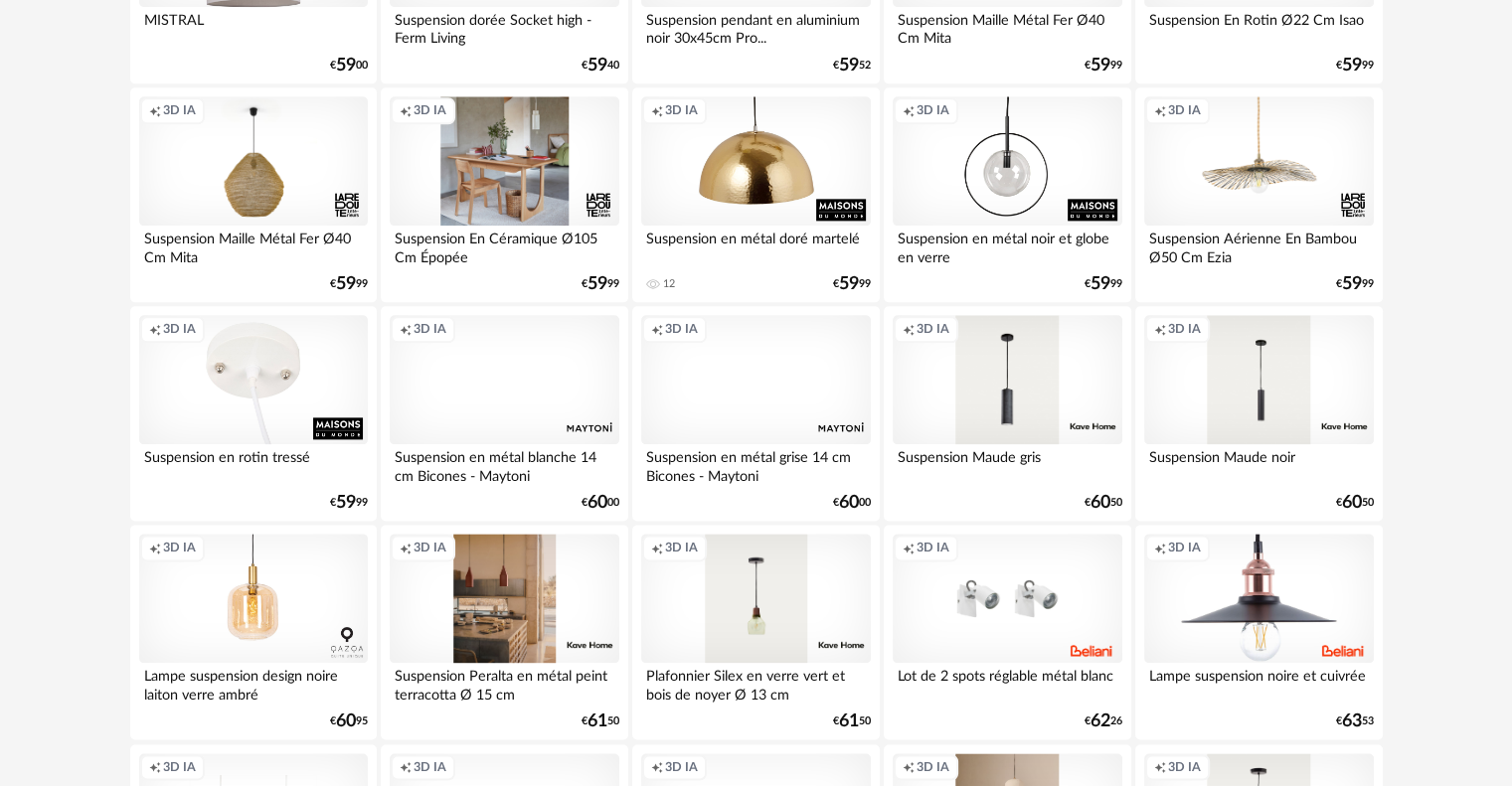 click on "Creation icon   3D IA" at bounding box center (253, 380) 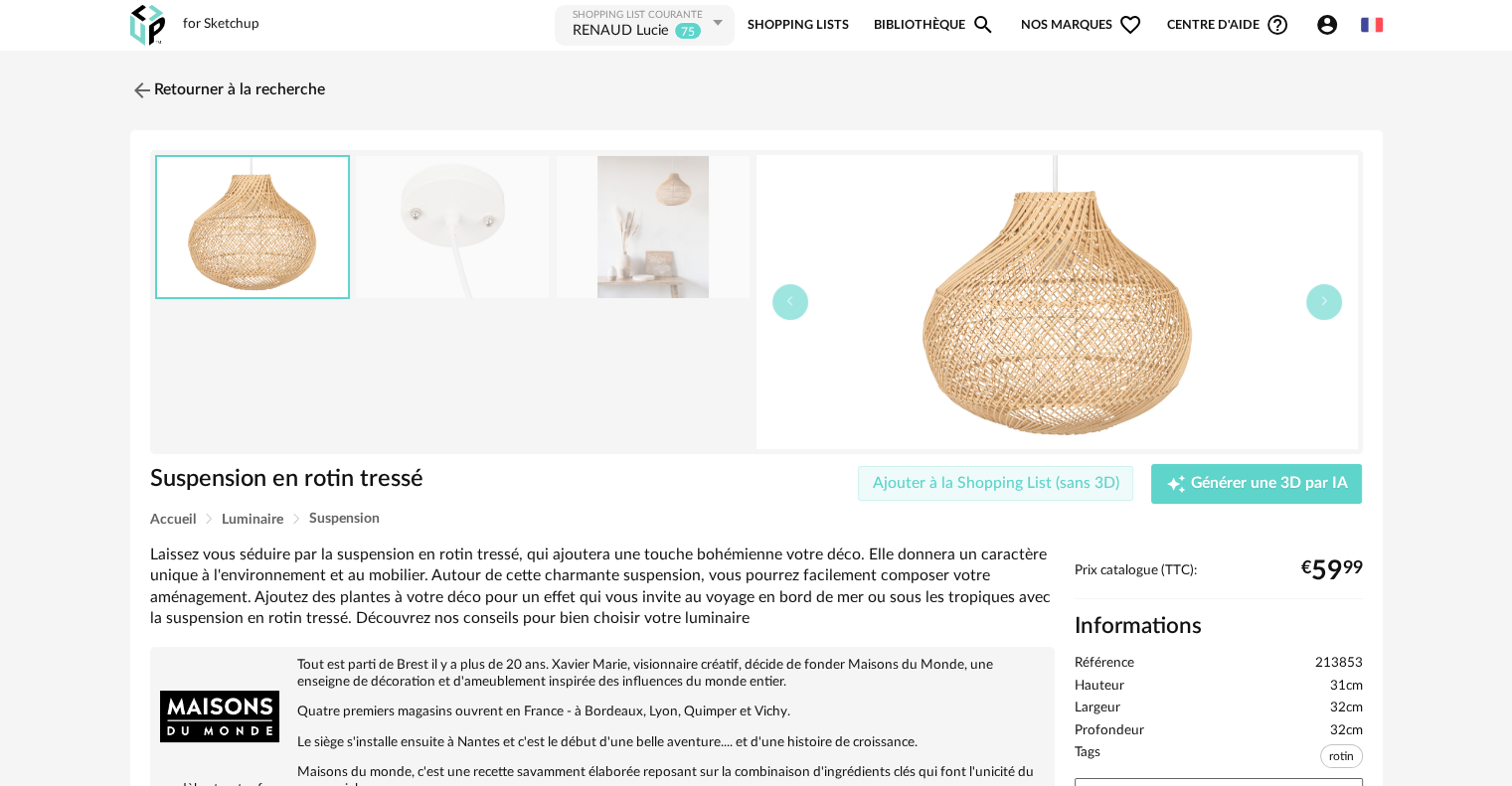 click on "Ajouter à la Shopping List (sans 3D)" at bounding box center [996, 483] 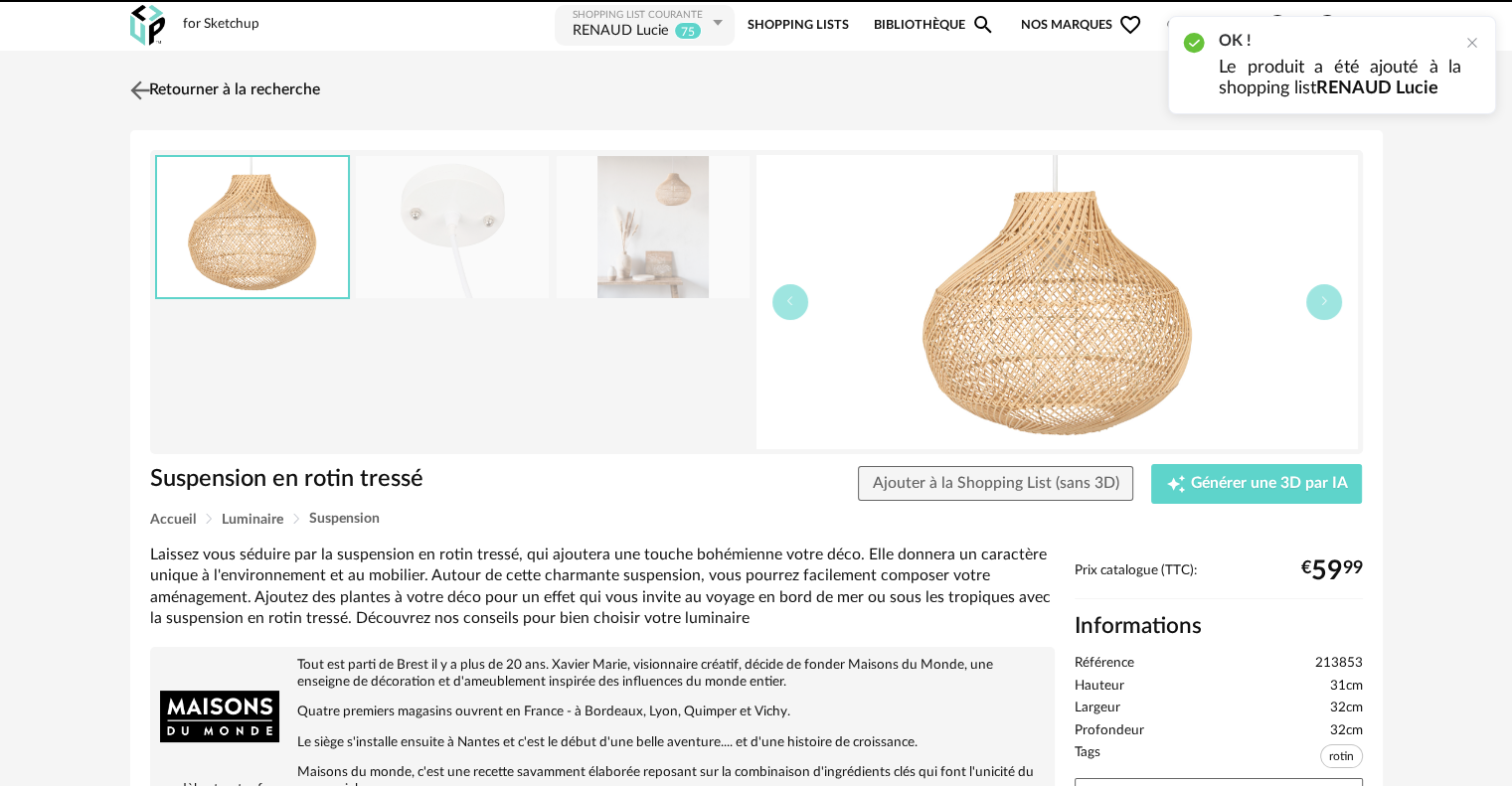 click at bounding box center [139, 89] 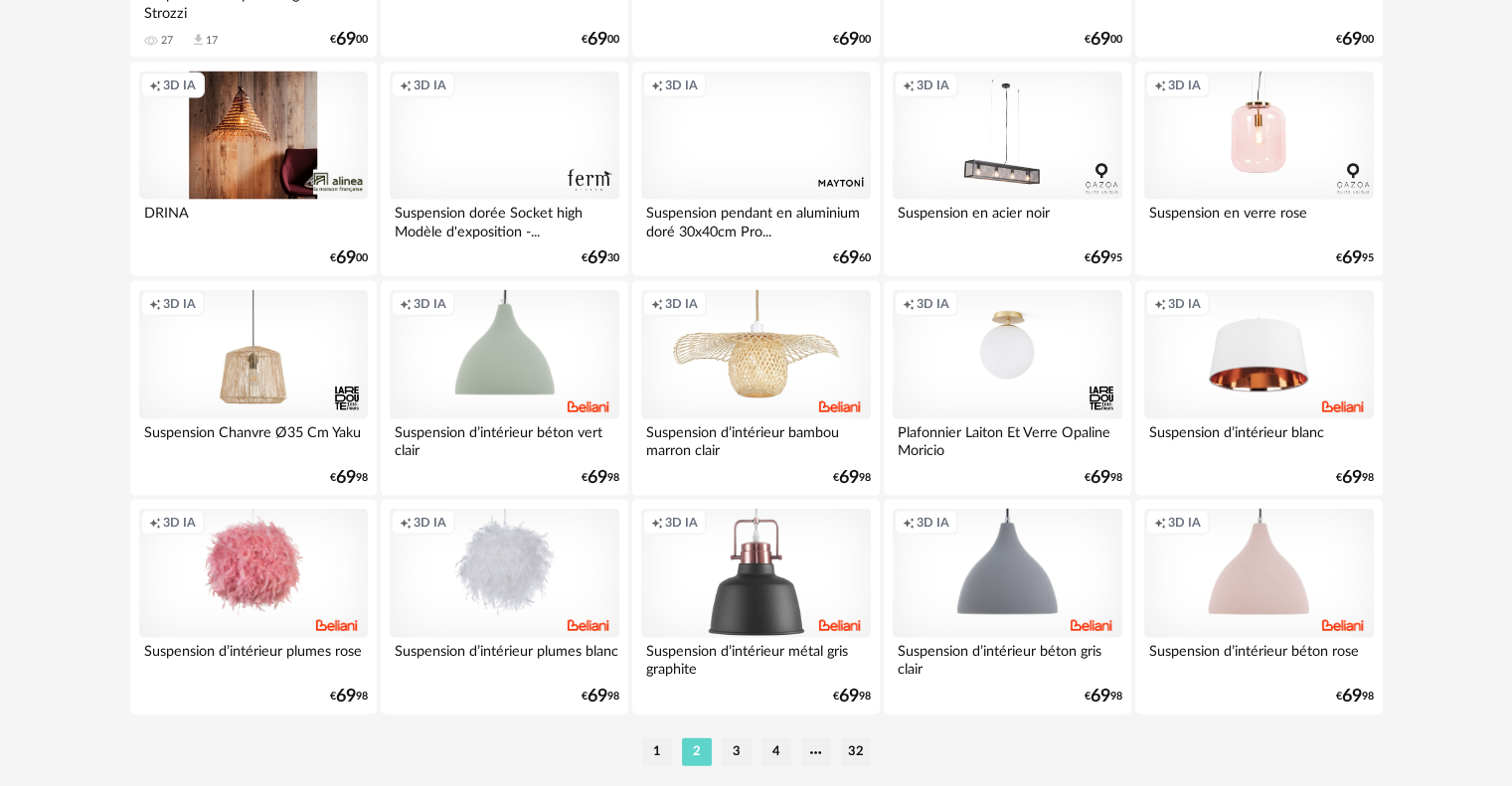 scroll, scrollTop: 4074, scrollLeft: 0, axis: vertical 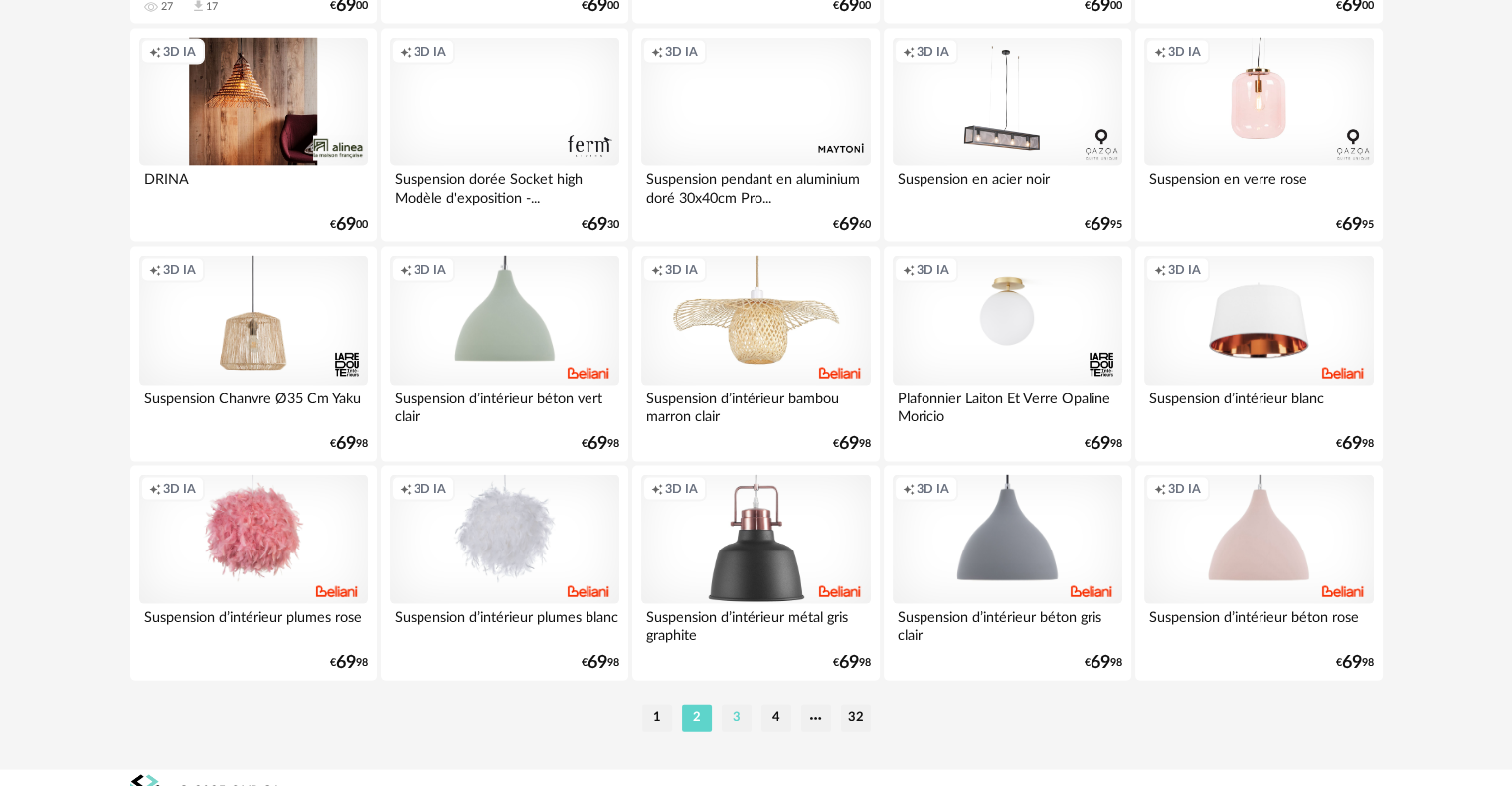 click on "3" at bounding box center (737, 718) 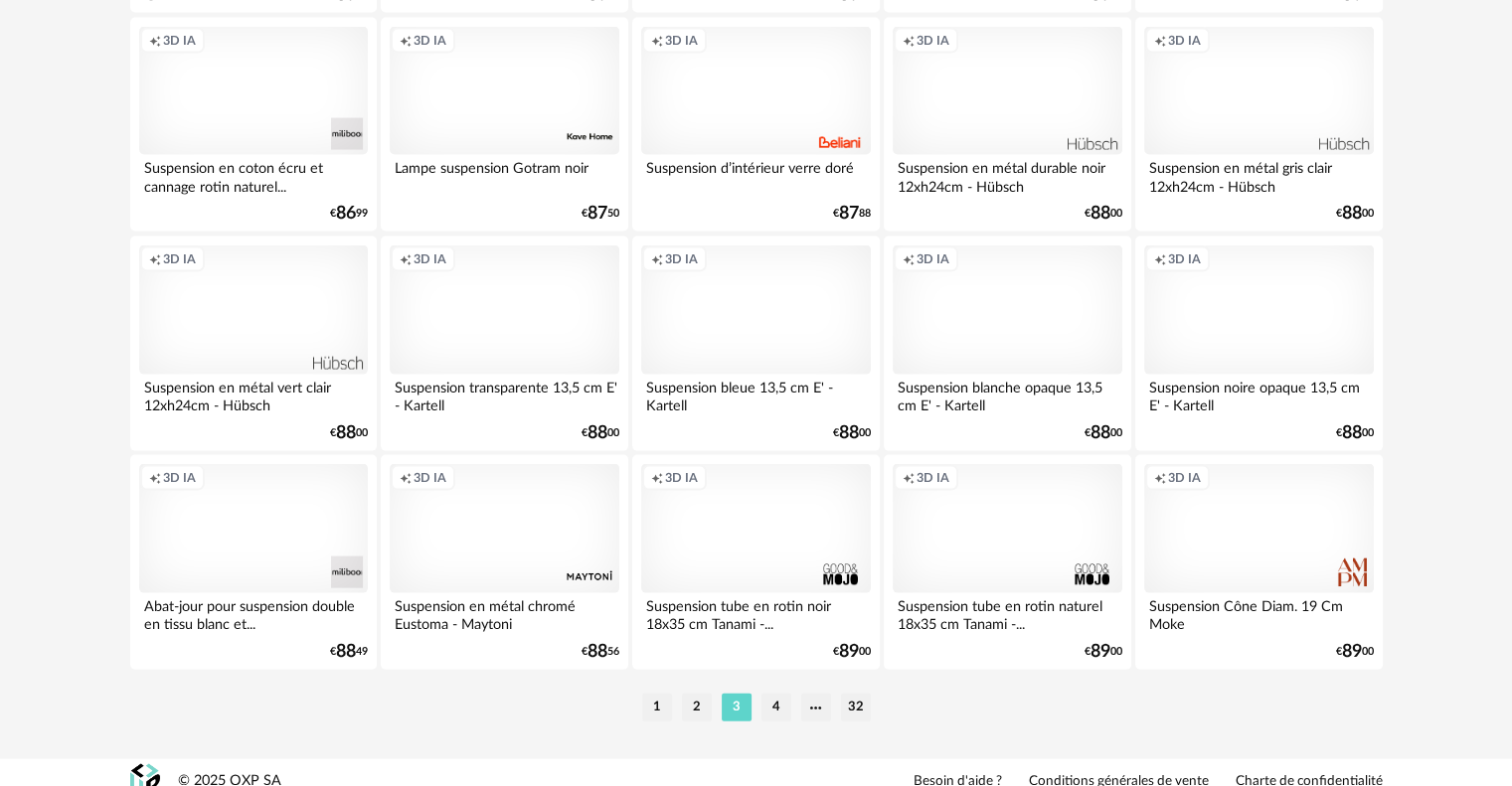 scroll, scrollTop: 4106, scrollLeft: 0, axis: vertical 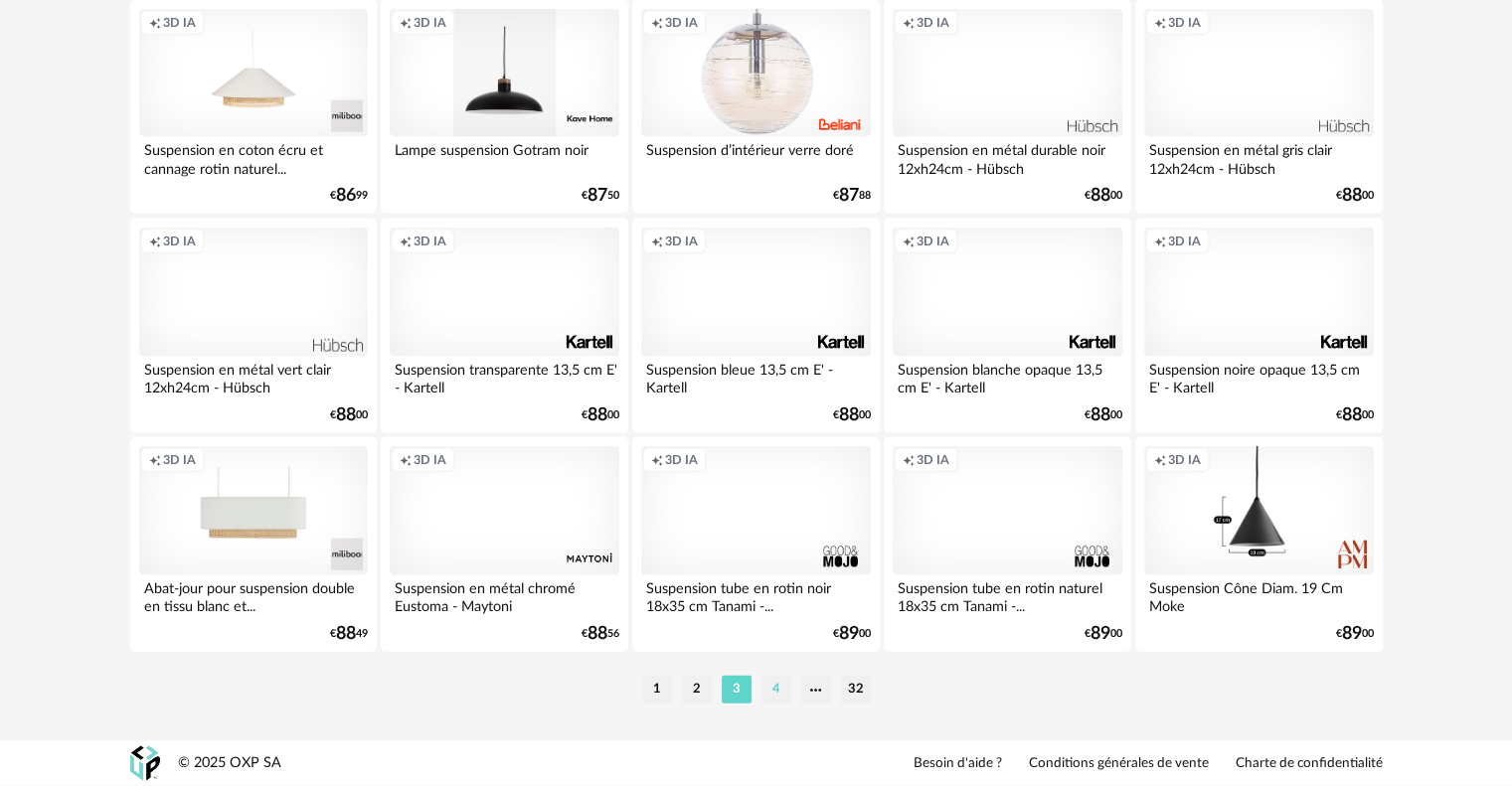 click on "4" at bounding box center (776, 690) 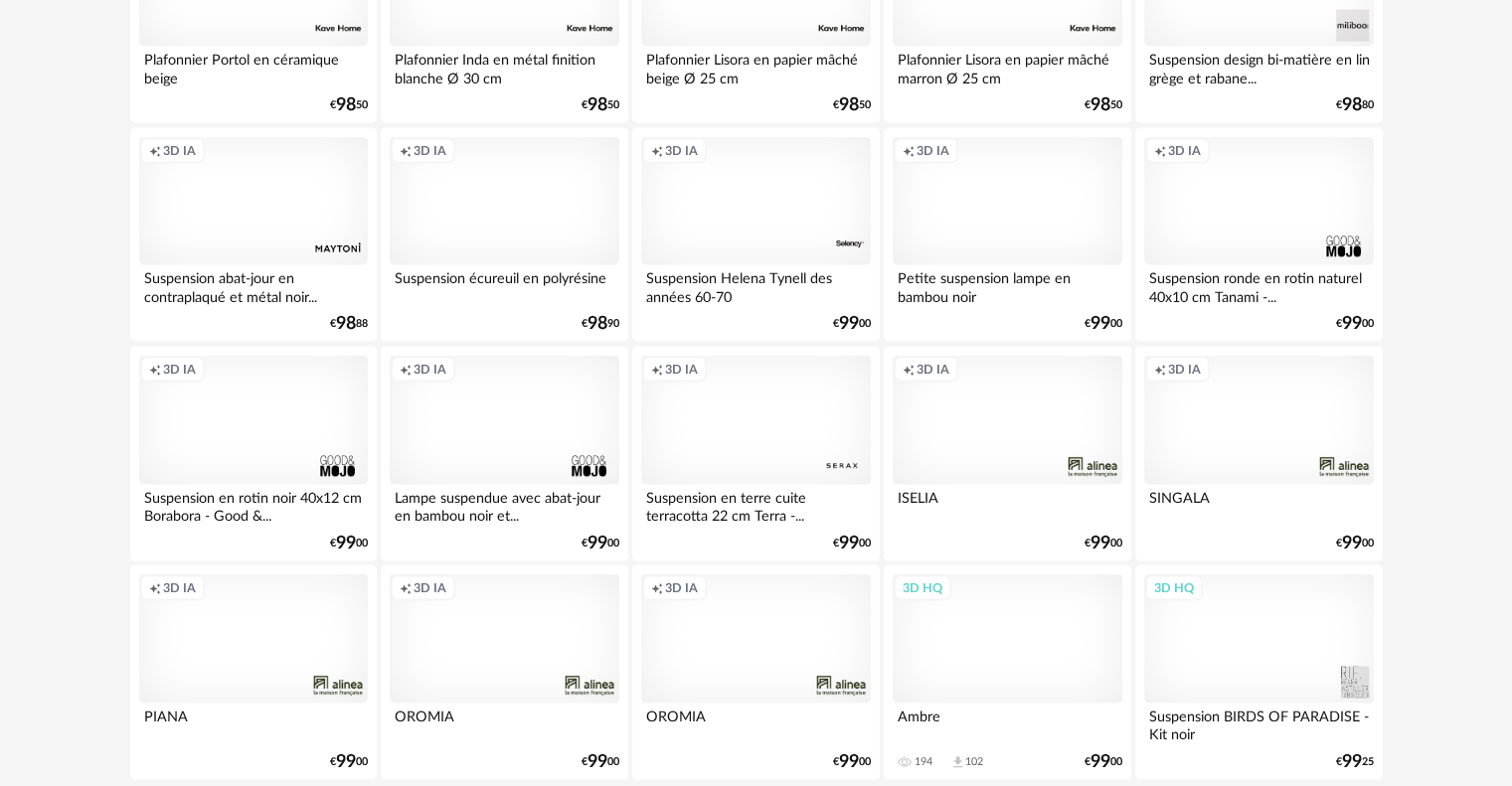 scroll, scrollTop: 4106, scrollLeft: 0, axis: vertical 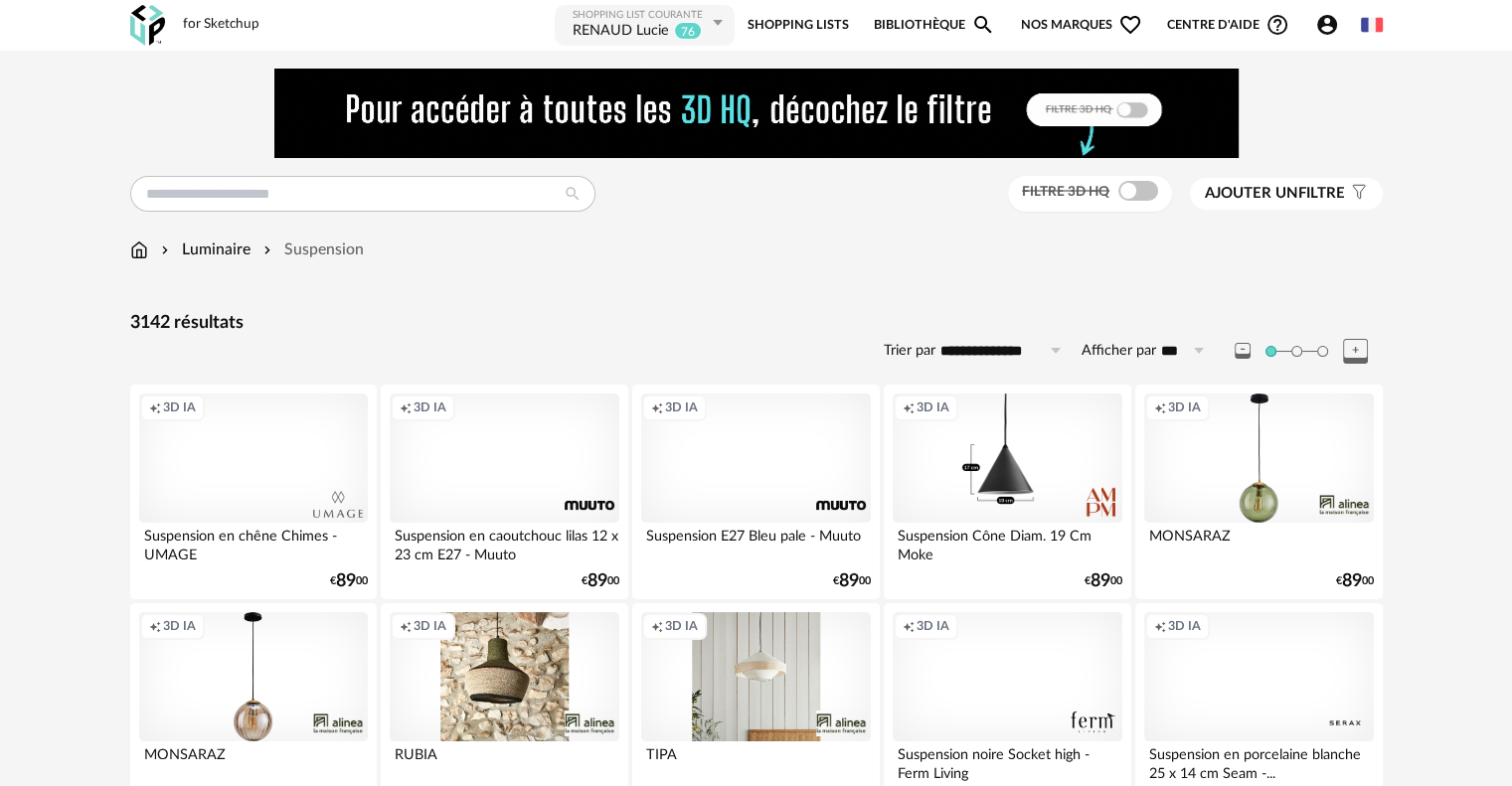 click on "RENAUD Lucie" at bounding box center (620, 32) 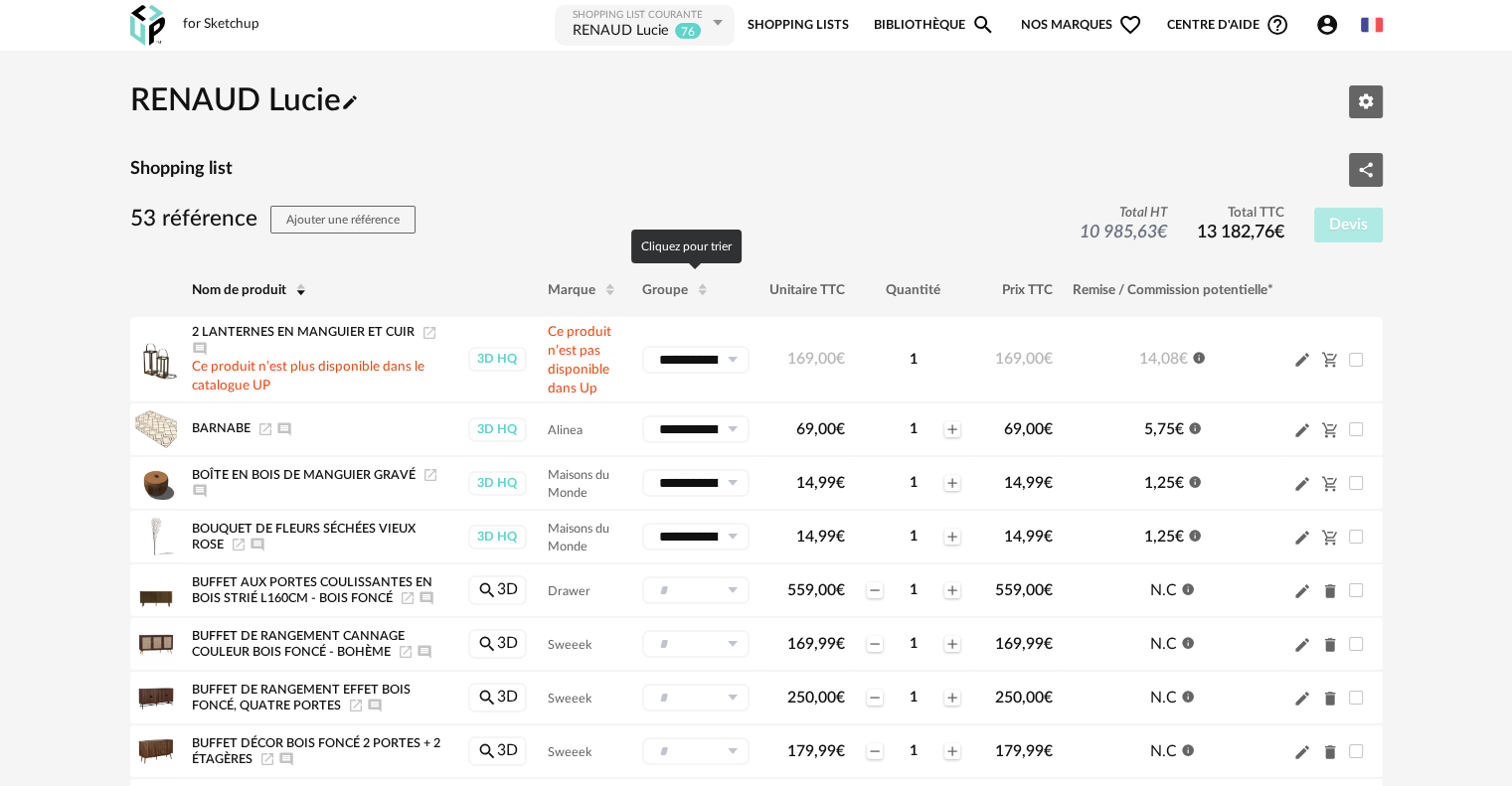 click on "Groupe" at bounding box center [665, 289] 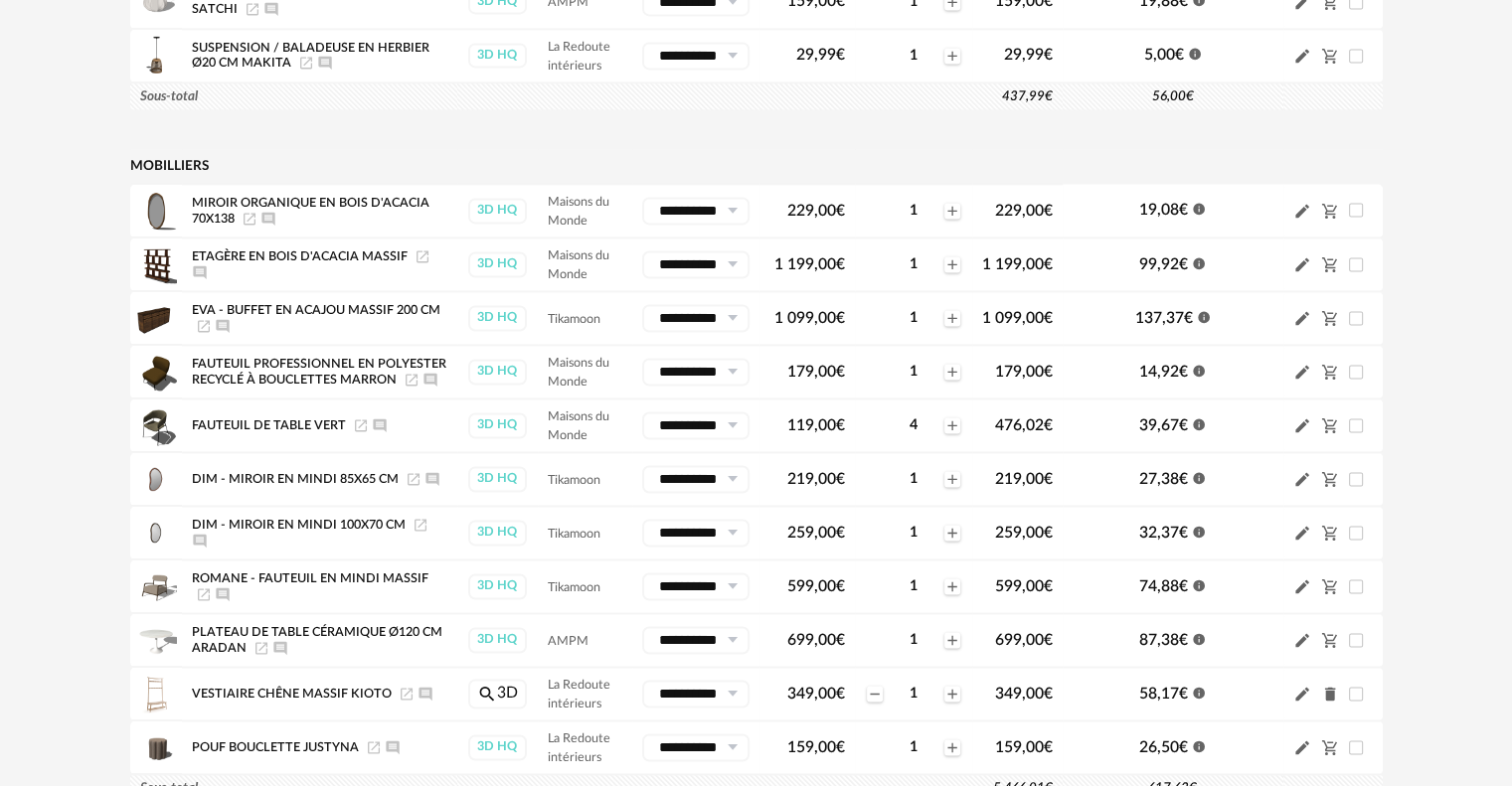 scroll, scrollTop: 3080, scrollLeft: 0, axis: vertical 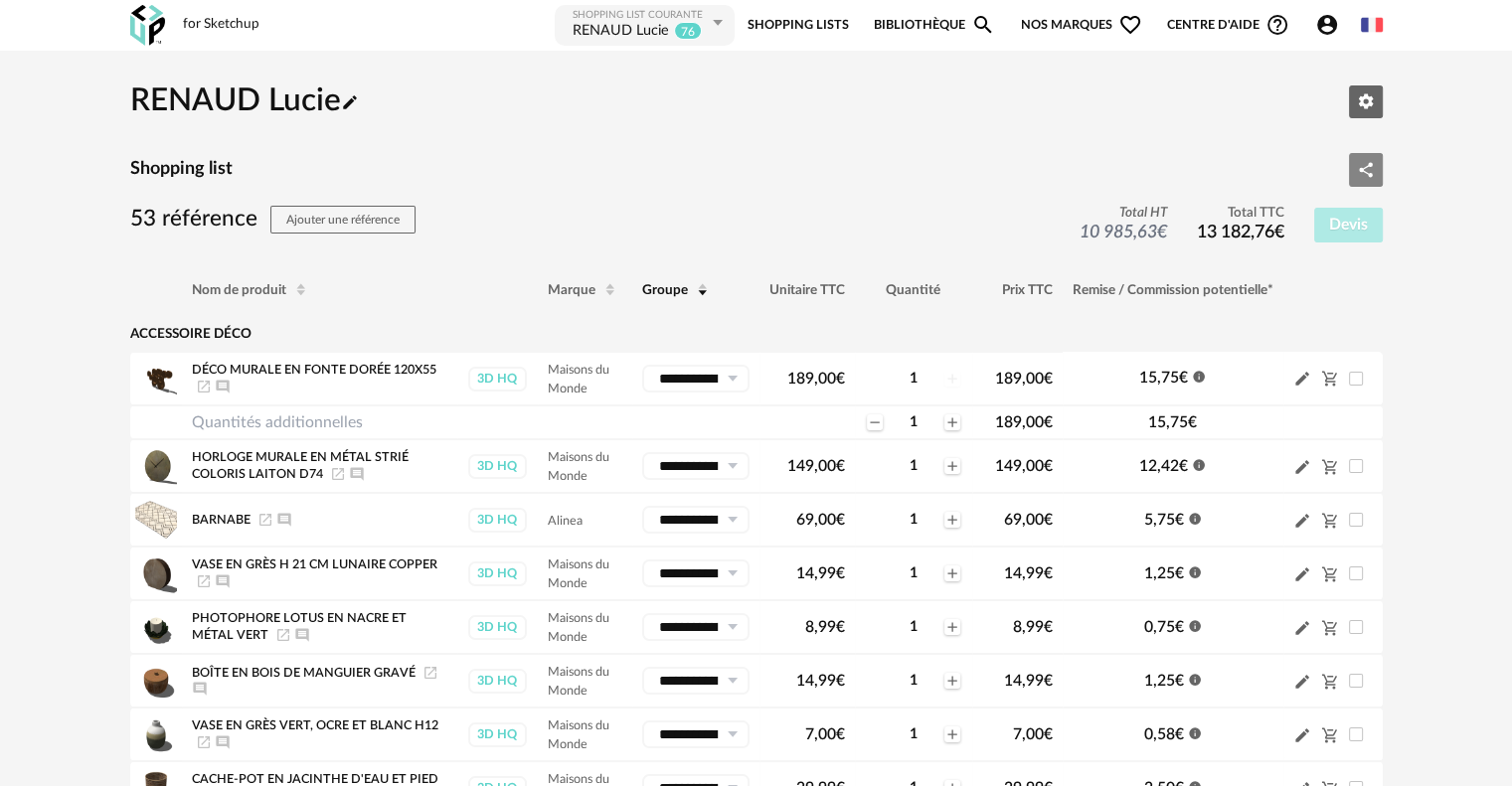 click on "Share Variant icon" 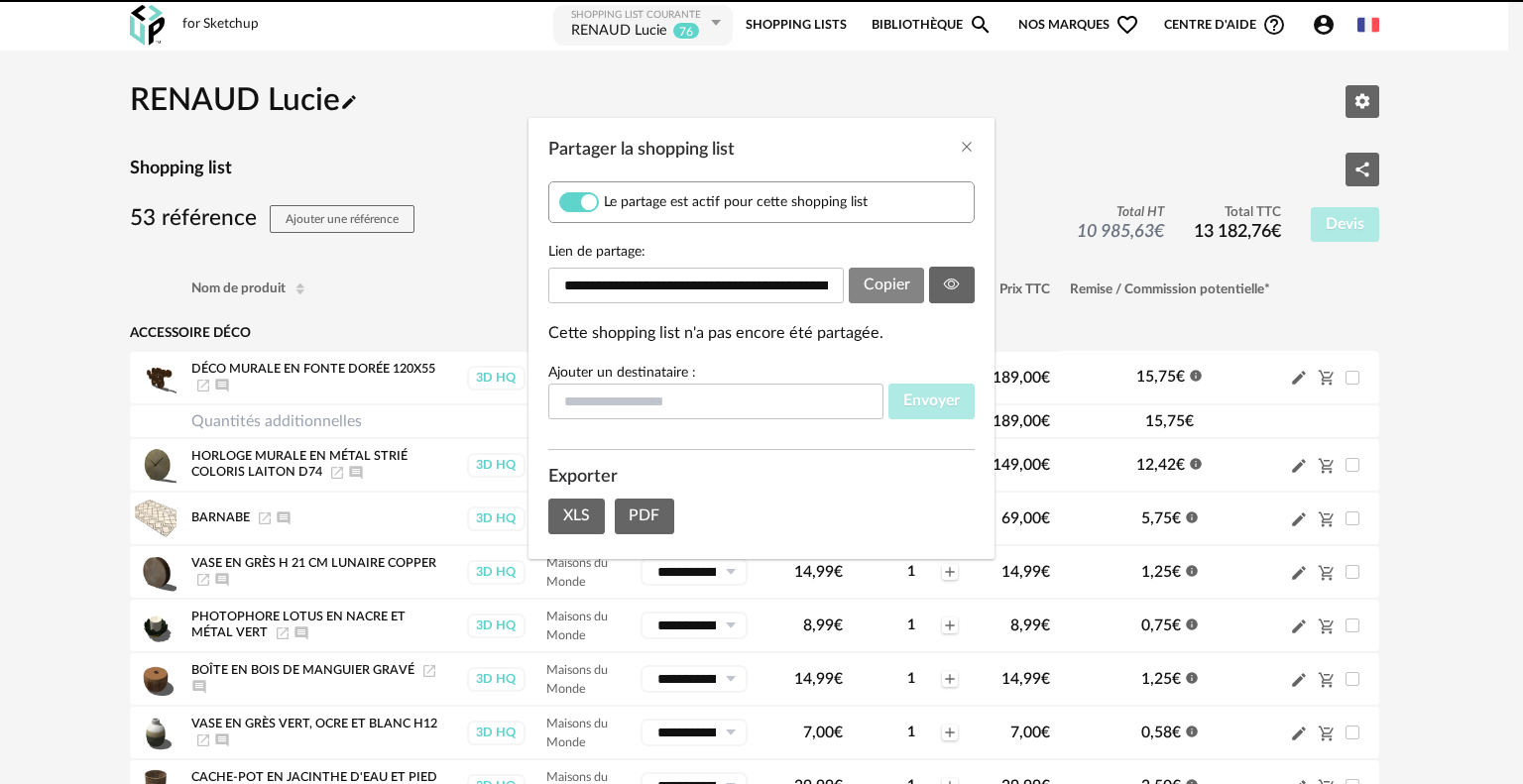 click on "Copier" at bounding box center (886, 284) 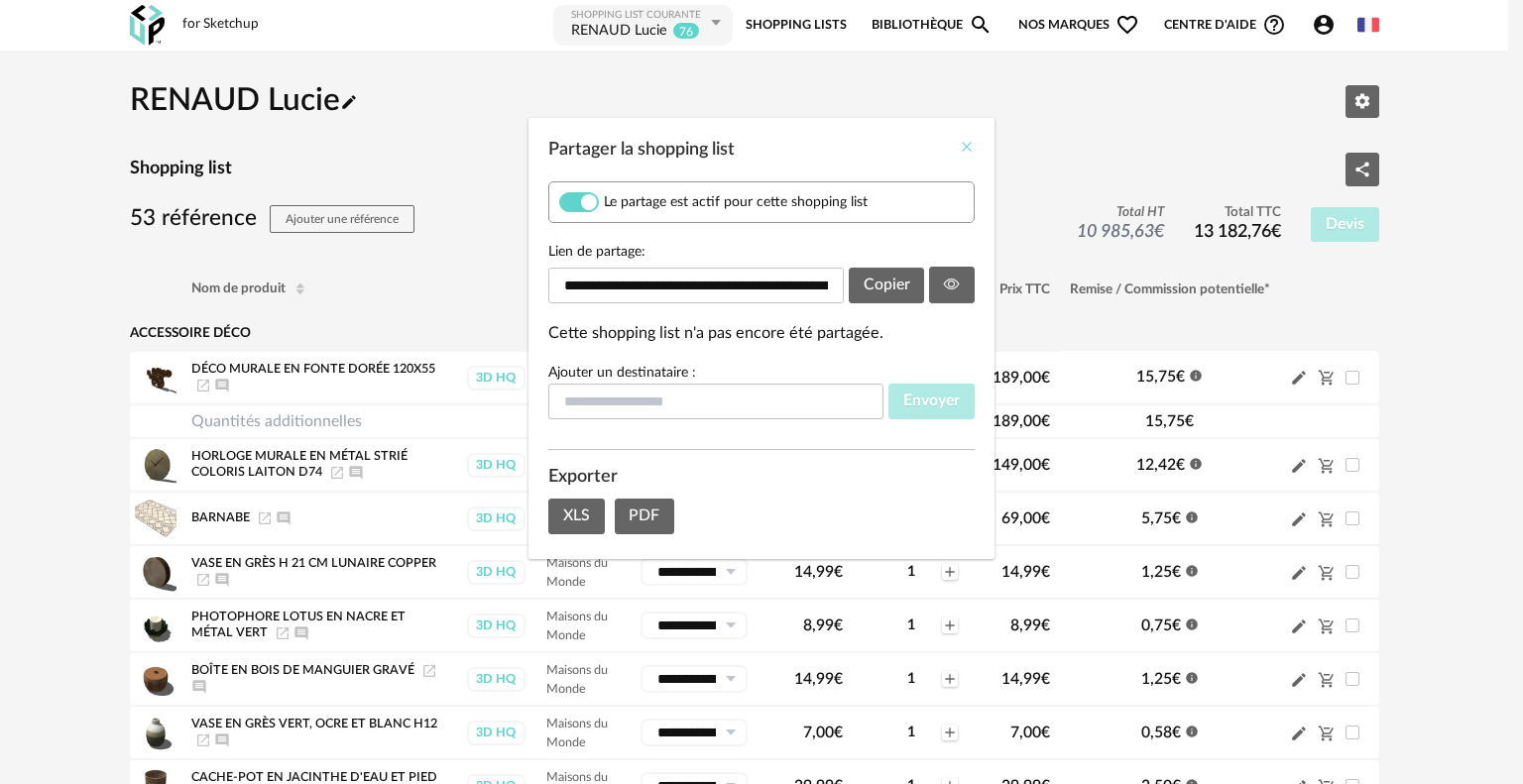 click at bounding box center [967, 147] 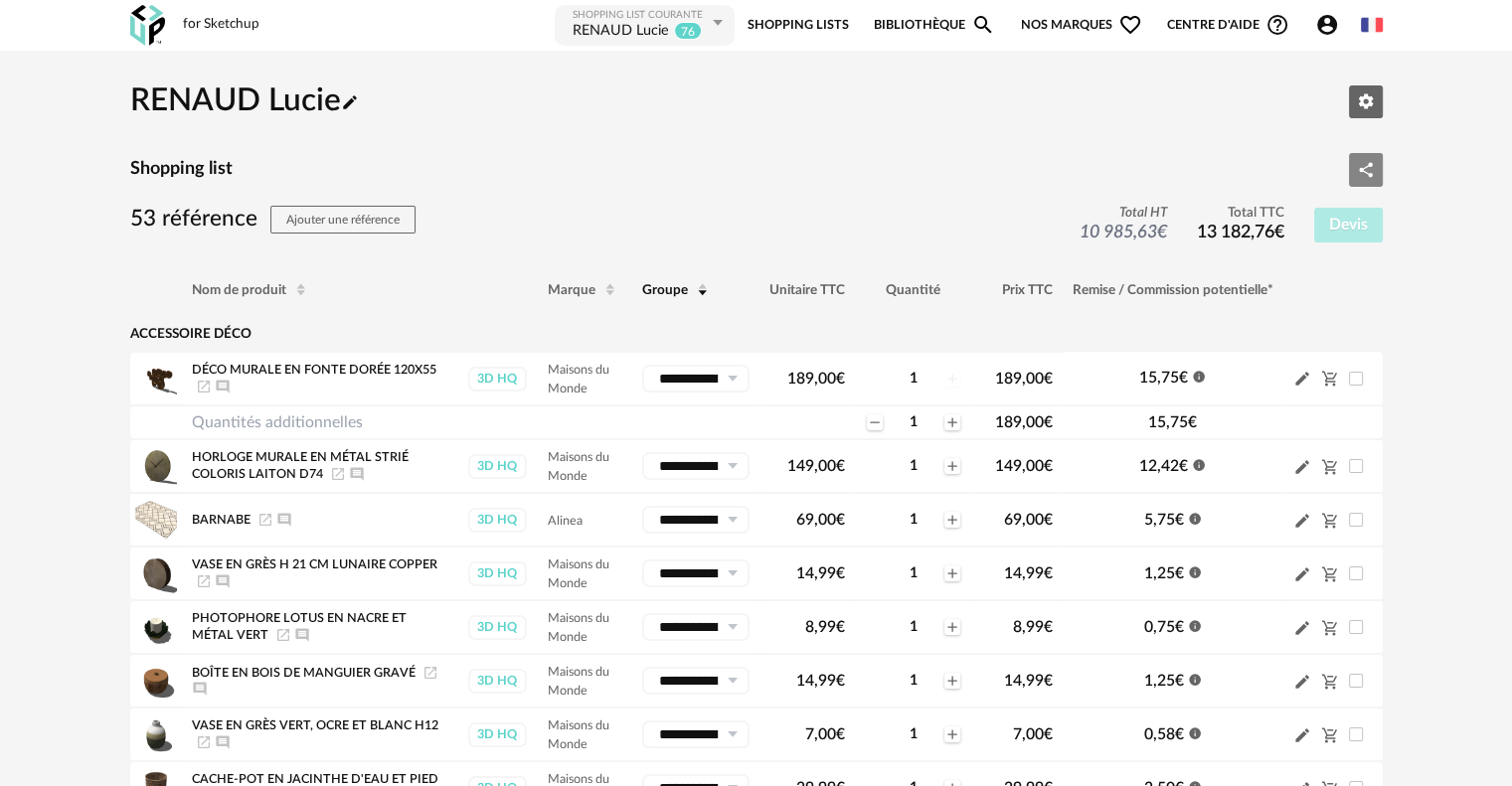 click on "Share Variant icon" 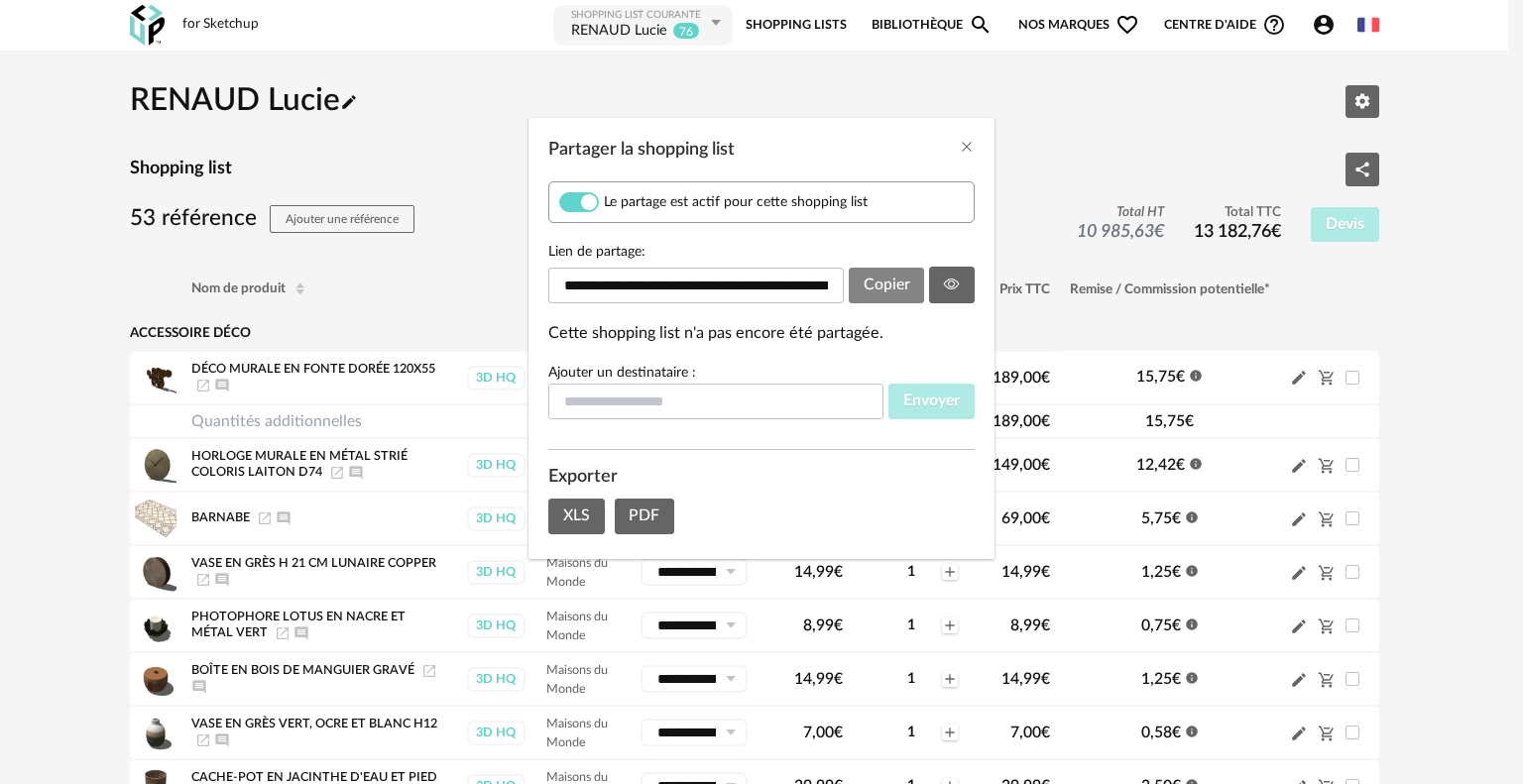 click on "Copier" at bounding box center (886, 285) 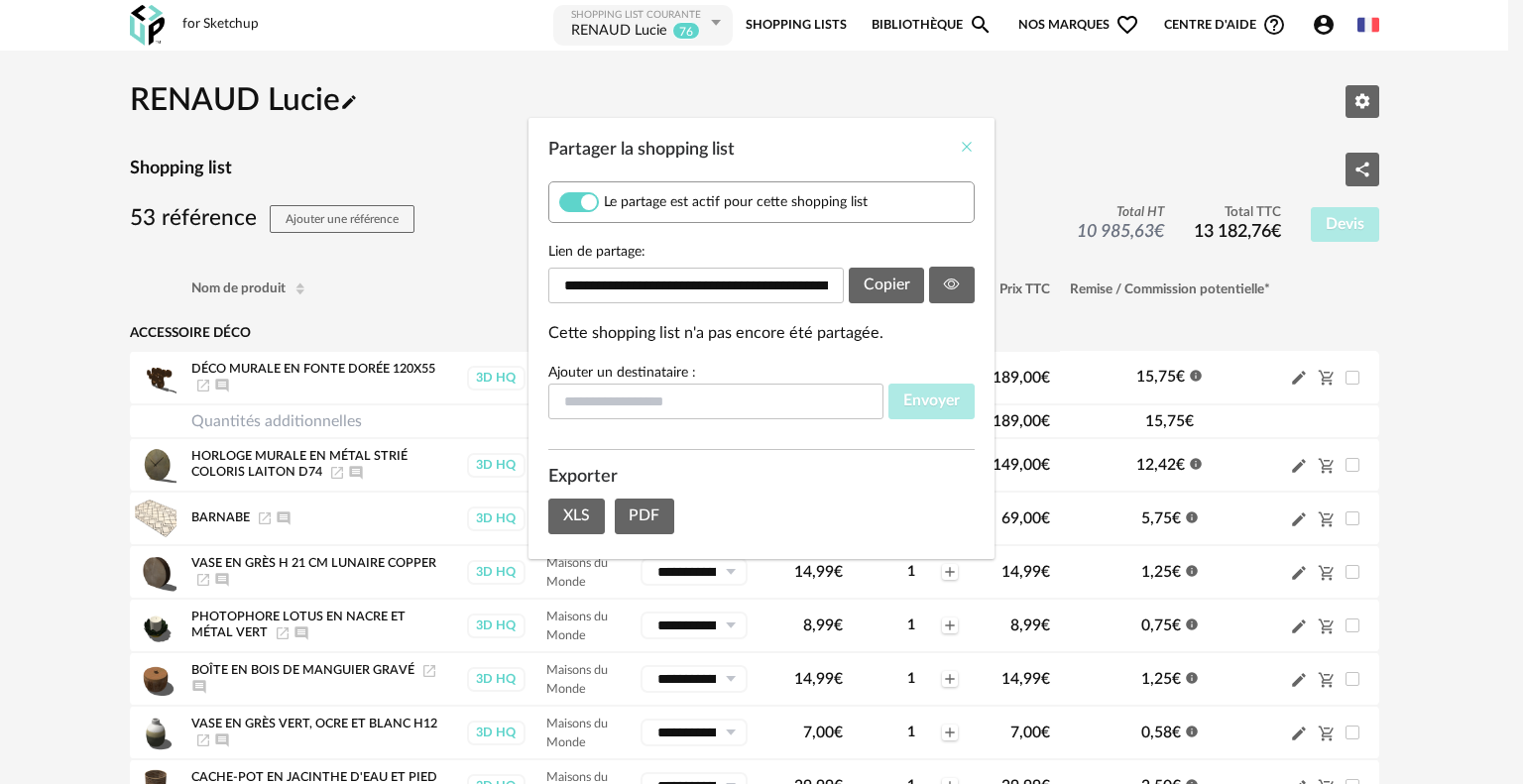 click at bounding box center [967, 147] 